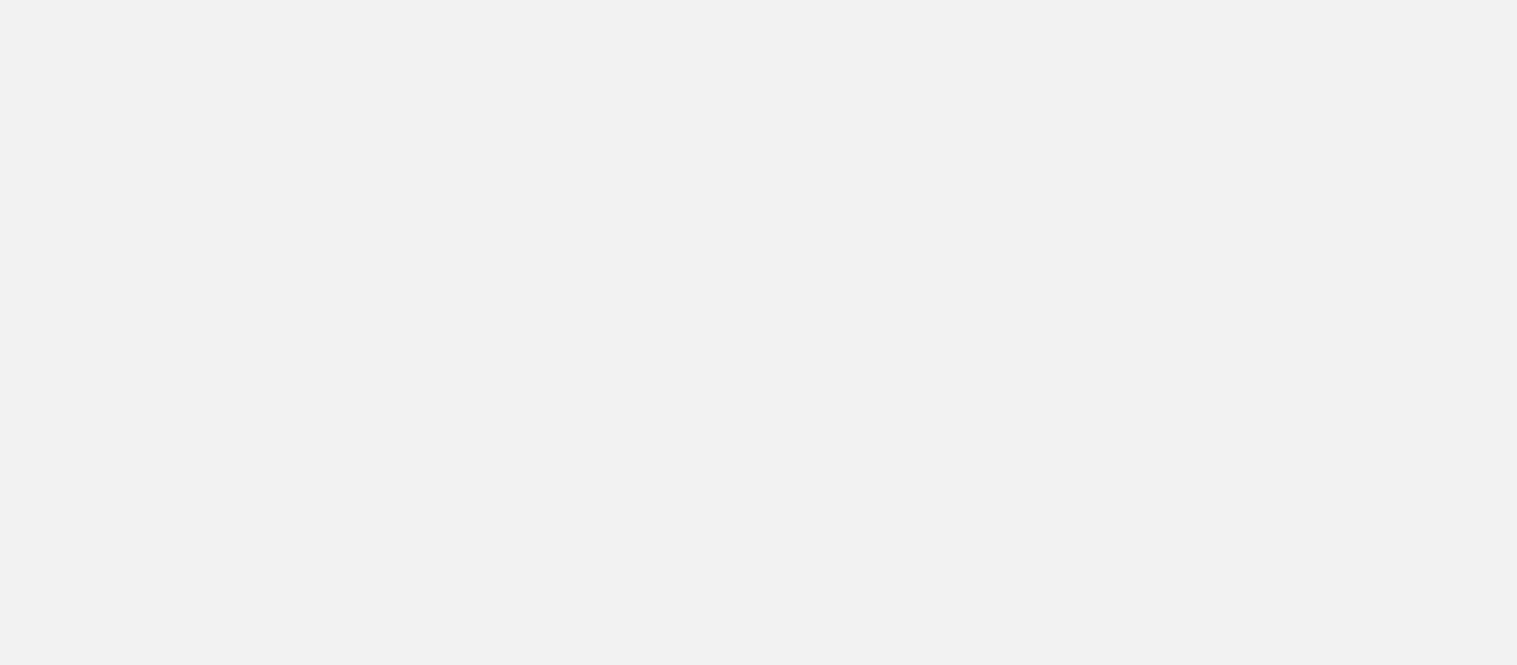 scroll, scrollTop: 0, scrollLeft: 0, axis: both 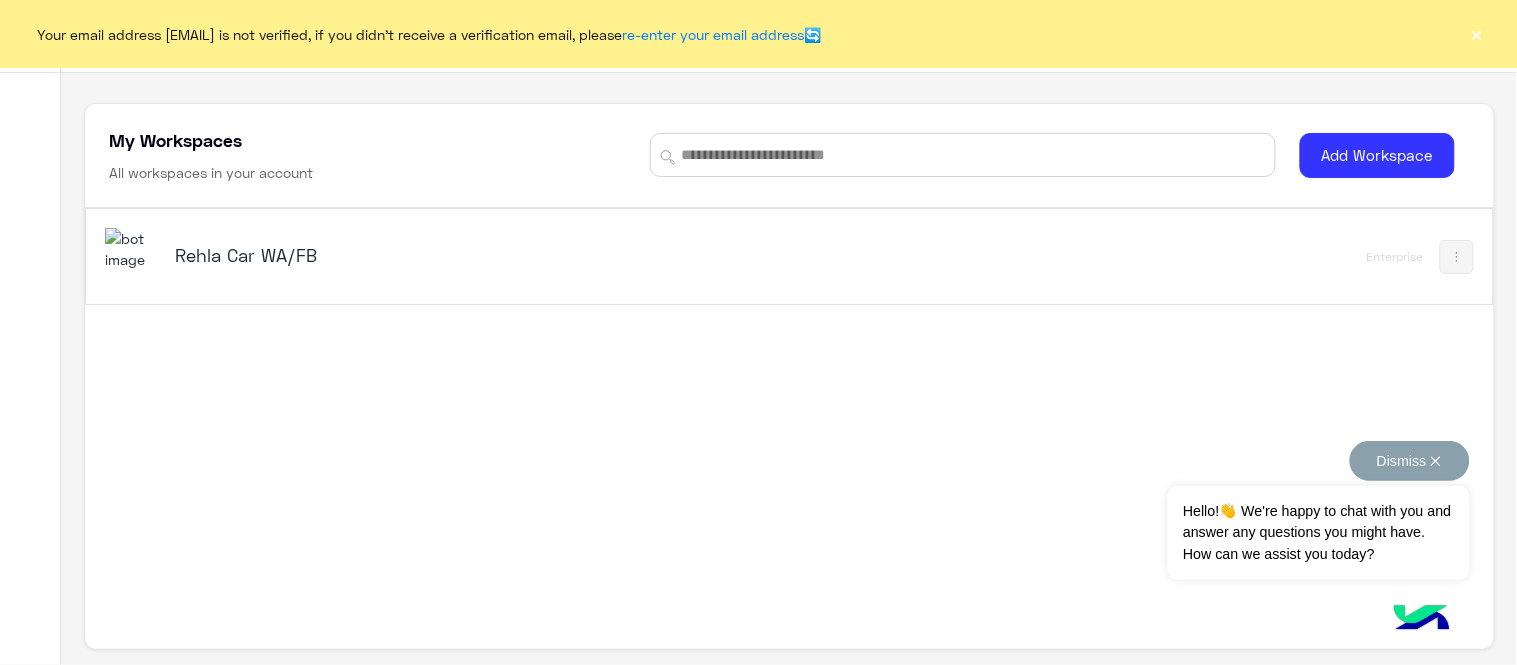 click on "Dismiss ✕" at bounding box center (1410, 461) 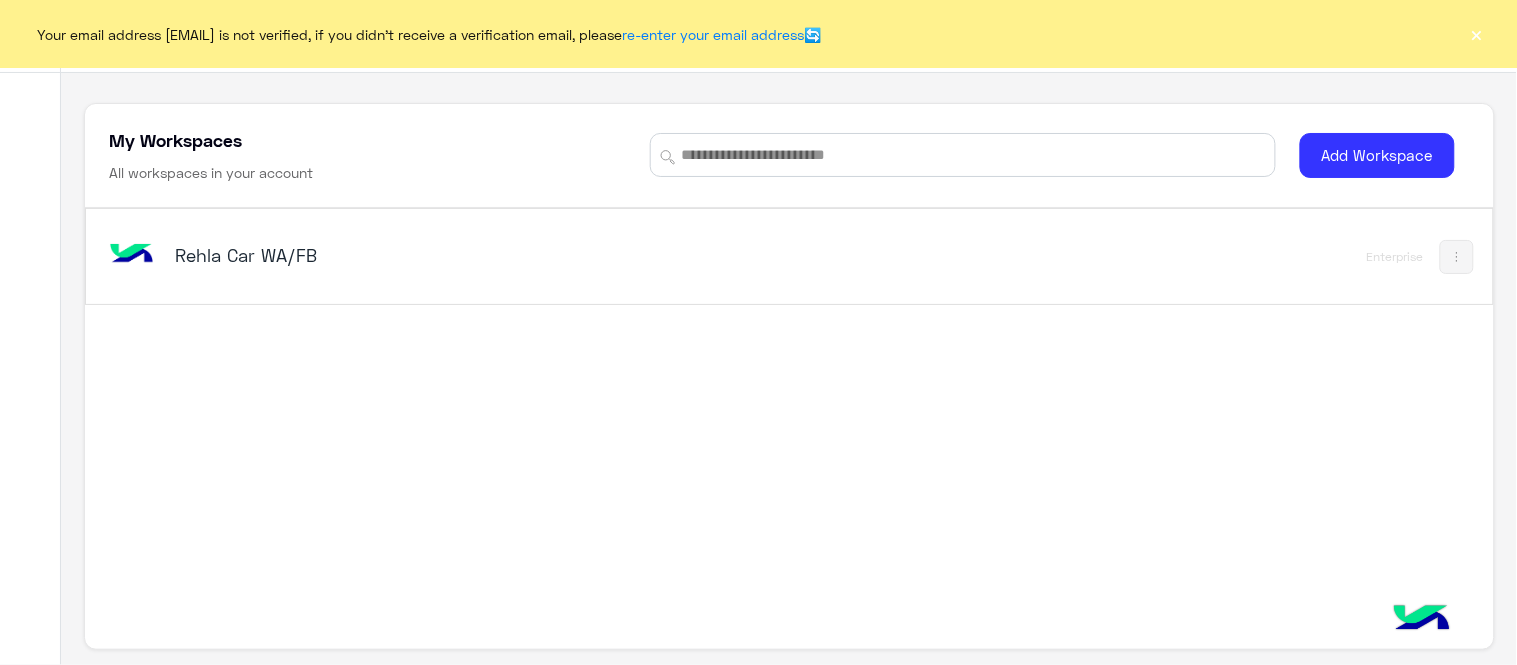 click on "Rehla Car WA/FB" at bounding box center (421, 255) 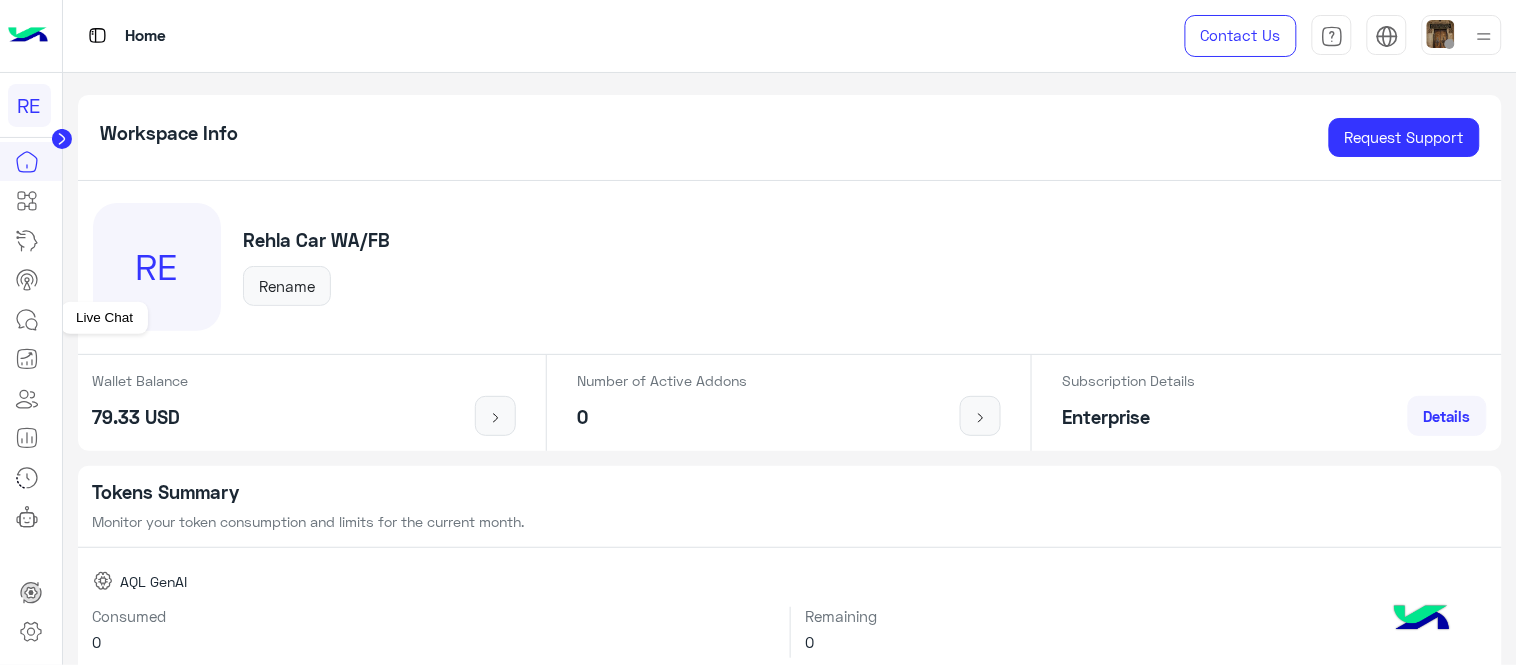 click 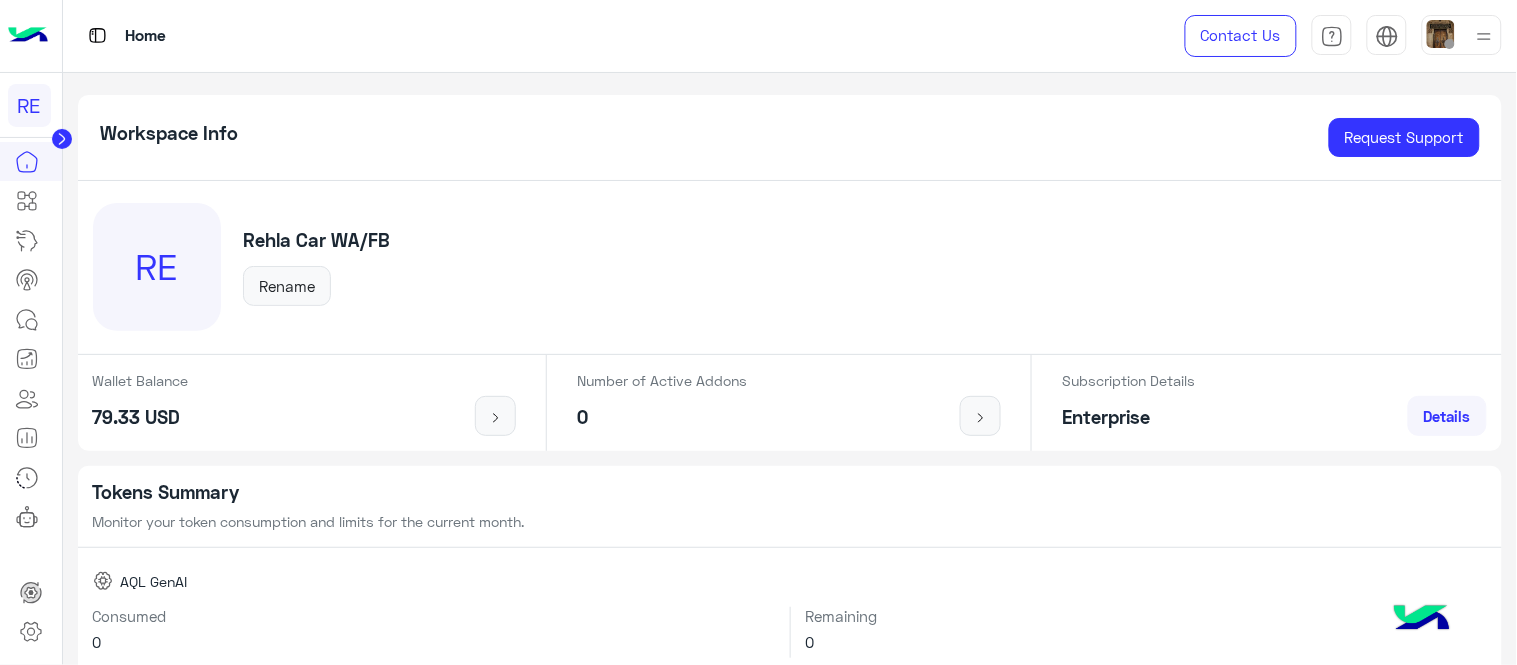 click 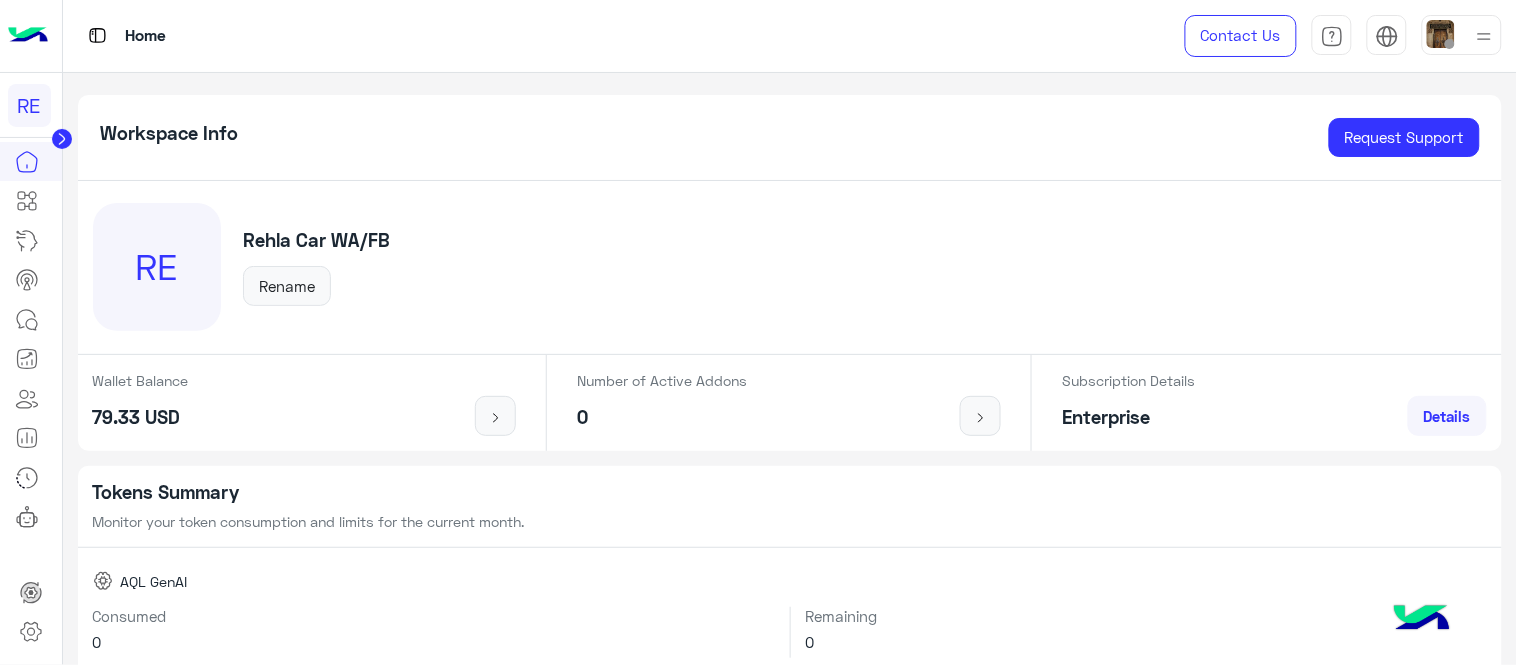 click 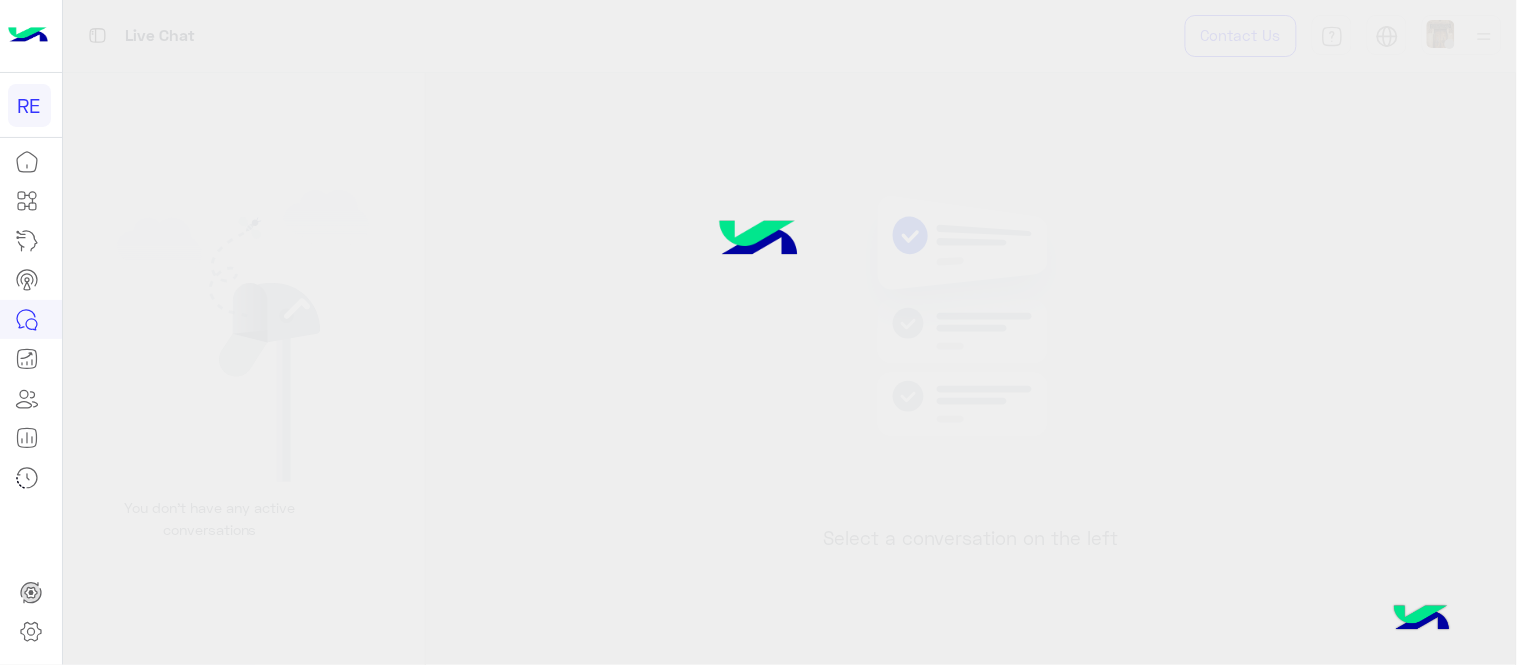 click 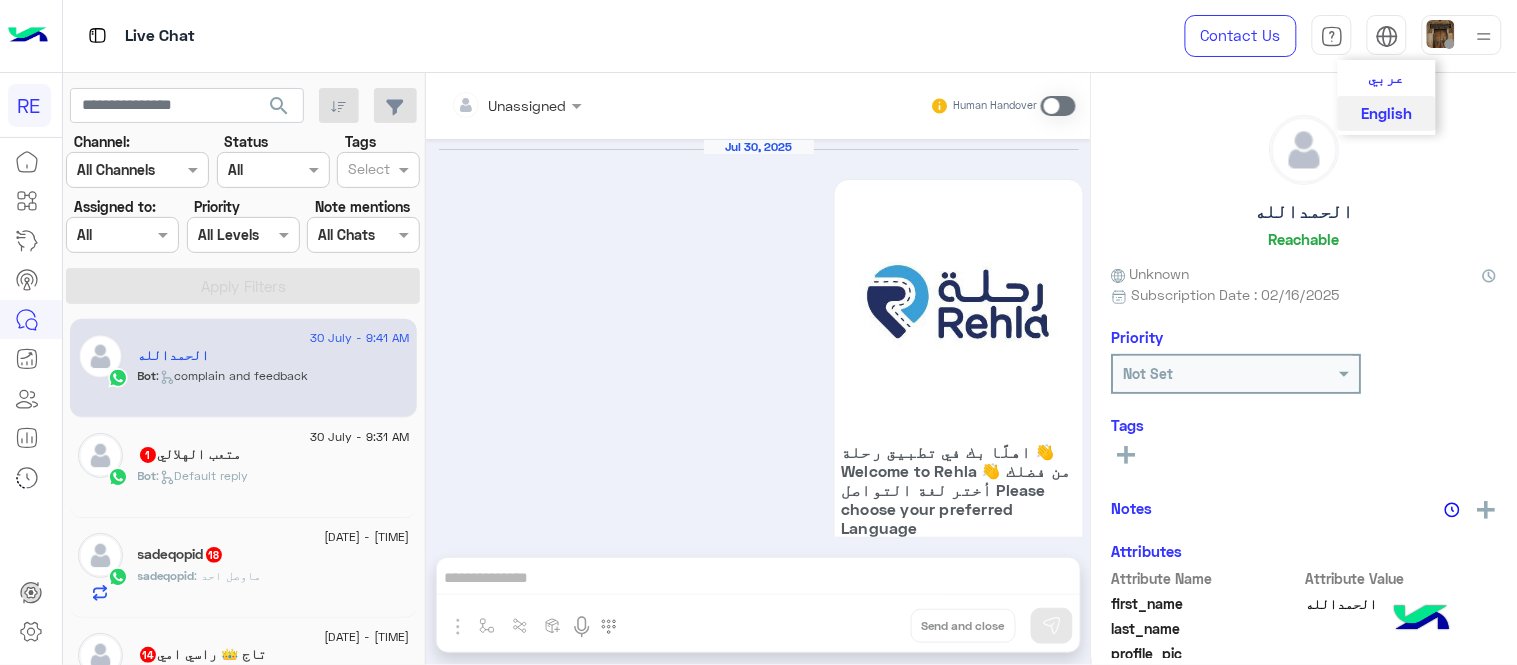 scroll, scrollTop: 971, scrollLeft: 0, axis: vertical 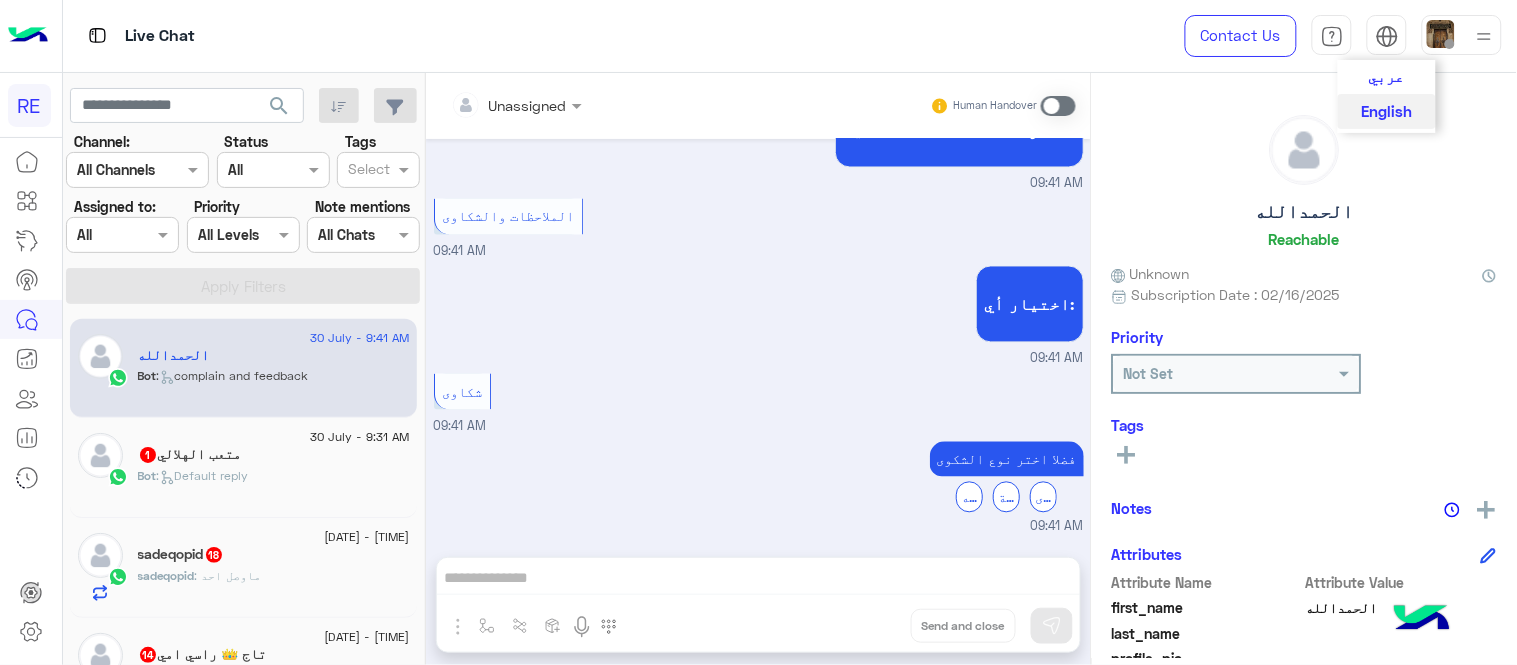 click on "عربي" at bounding box center (1387, 76) 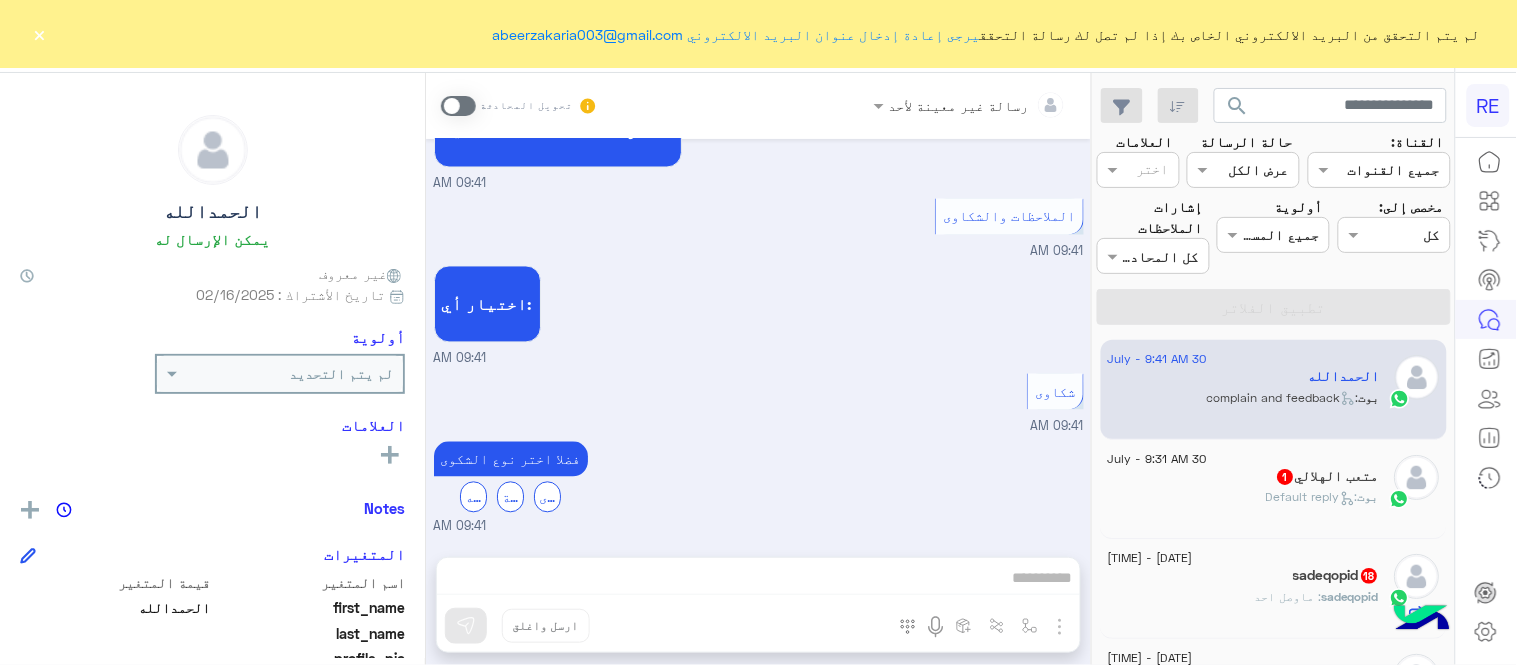 click on "×" 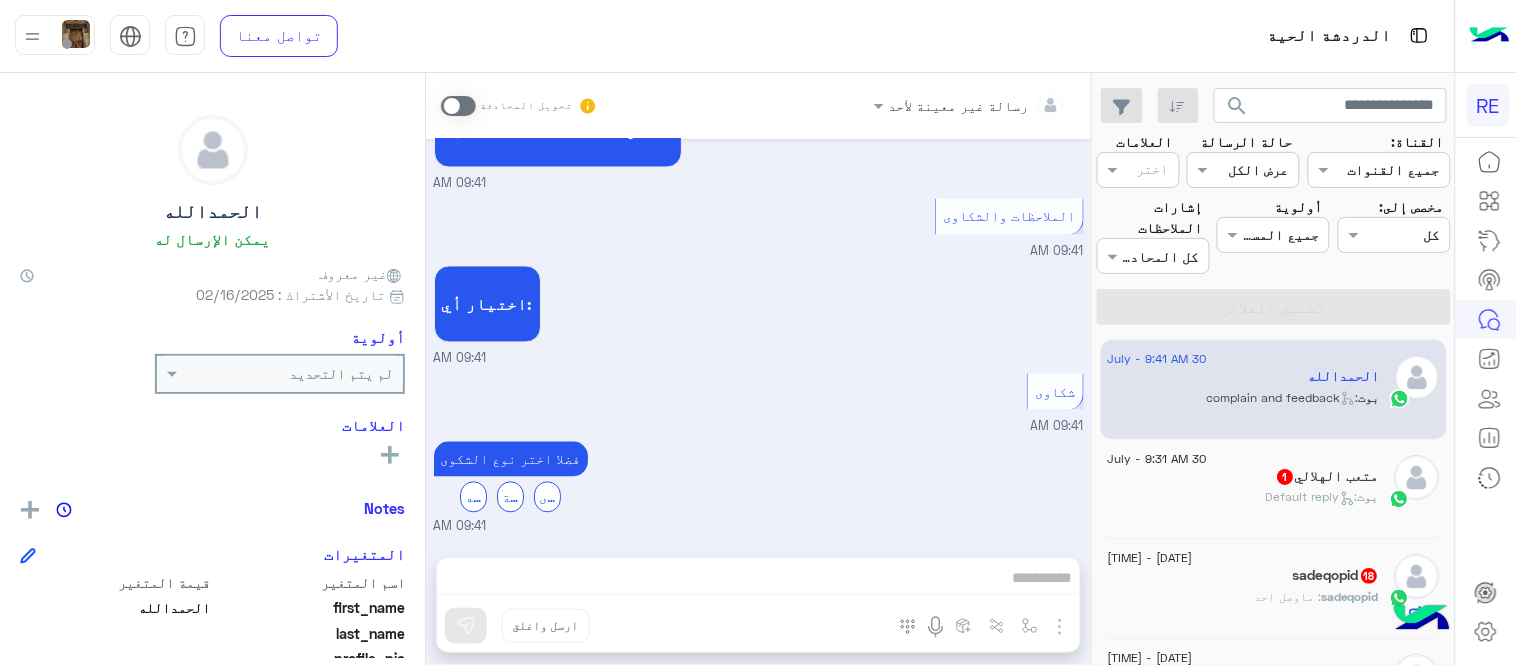 click on "1" 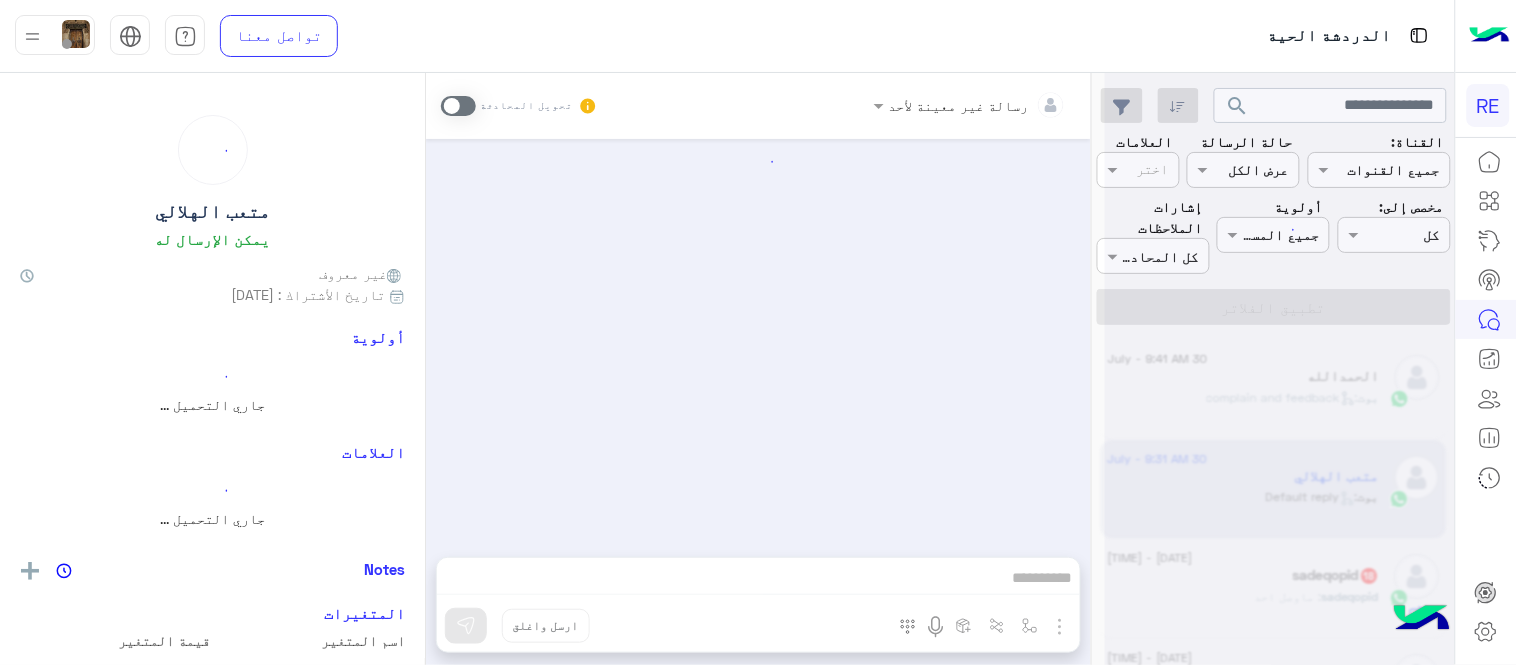 scroll, scrollTop: 0, scrollLeft: 0, axis: both 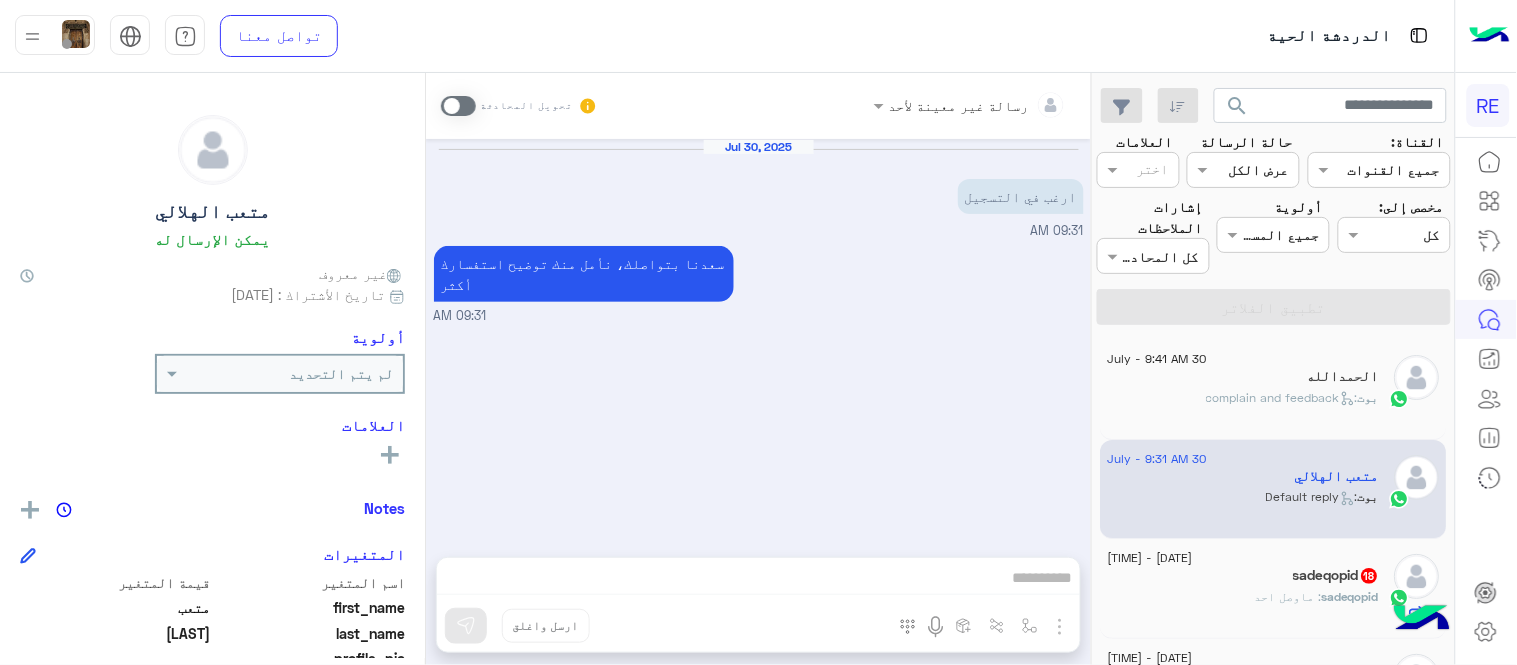 click at bounding box center [458, 106] 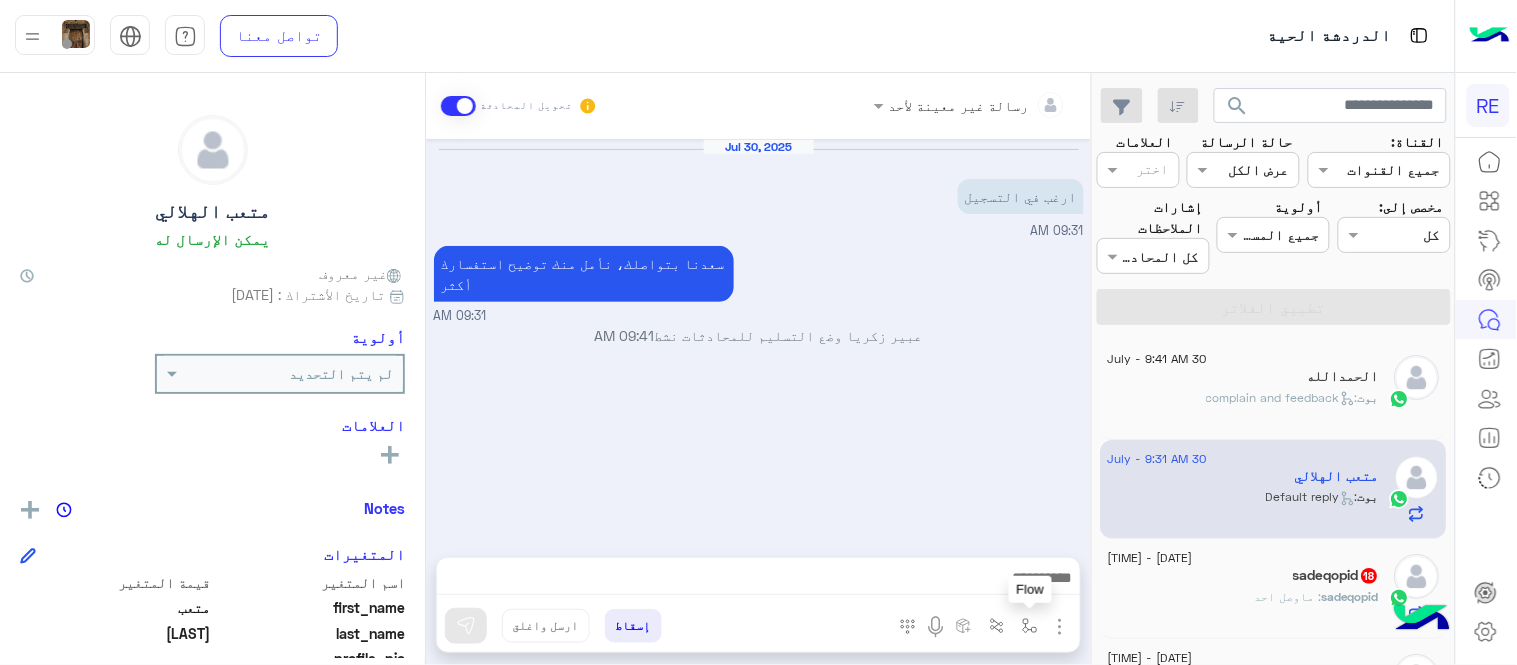 click at bounding box center [1030, 626] 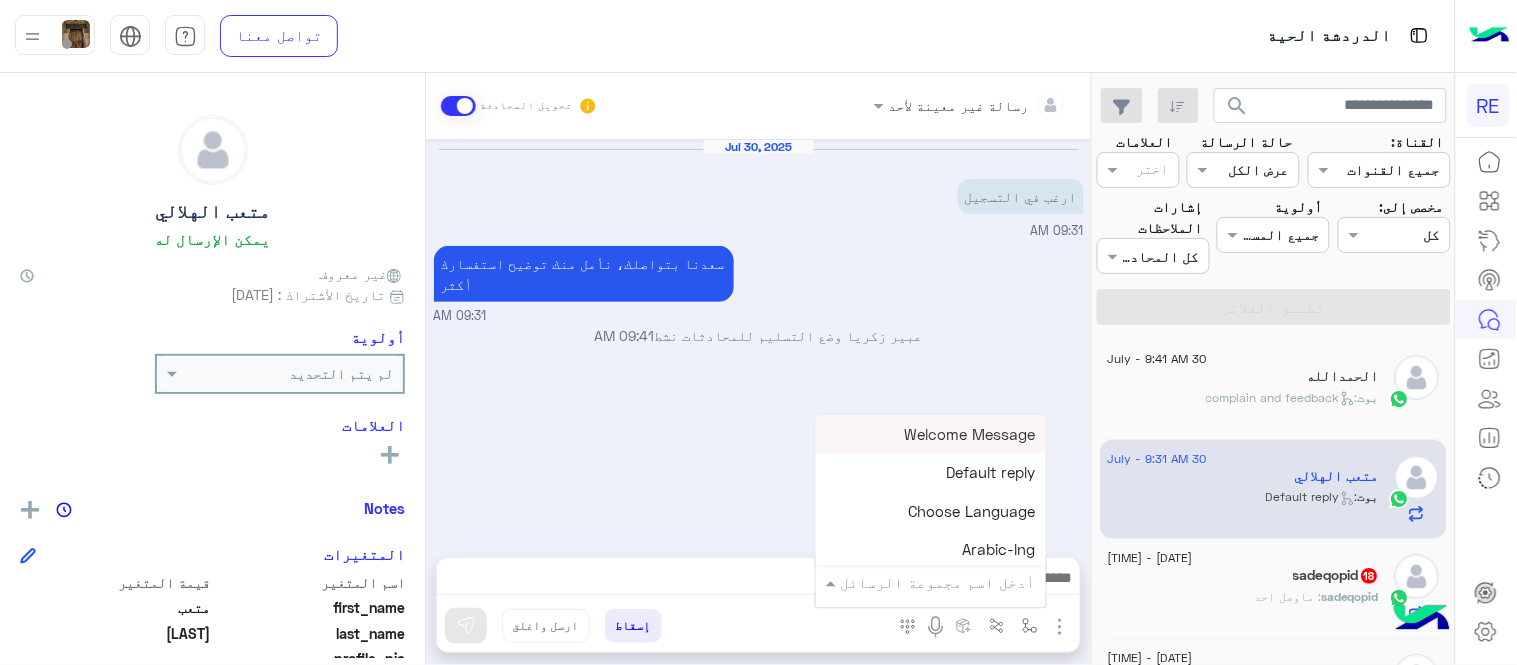 click at bounding box center (959, 582) 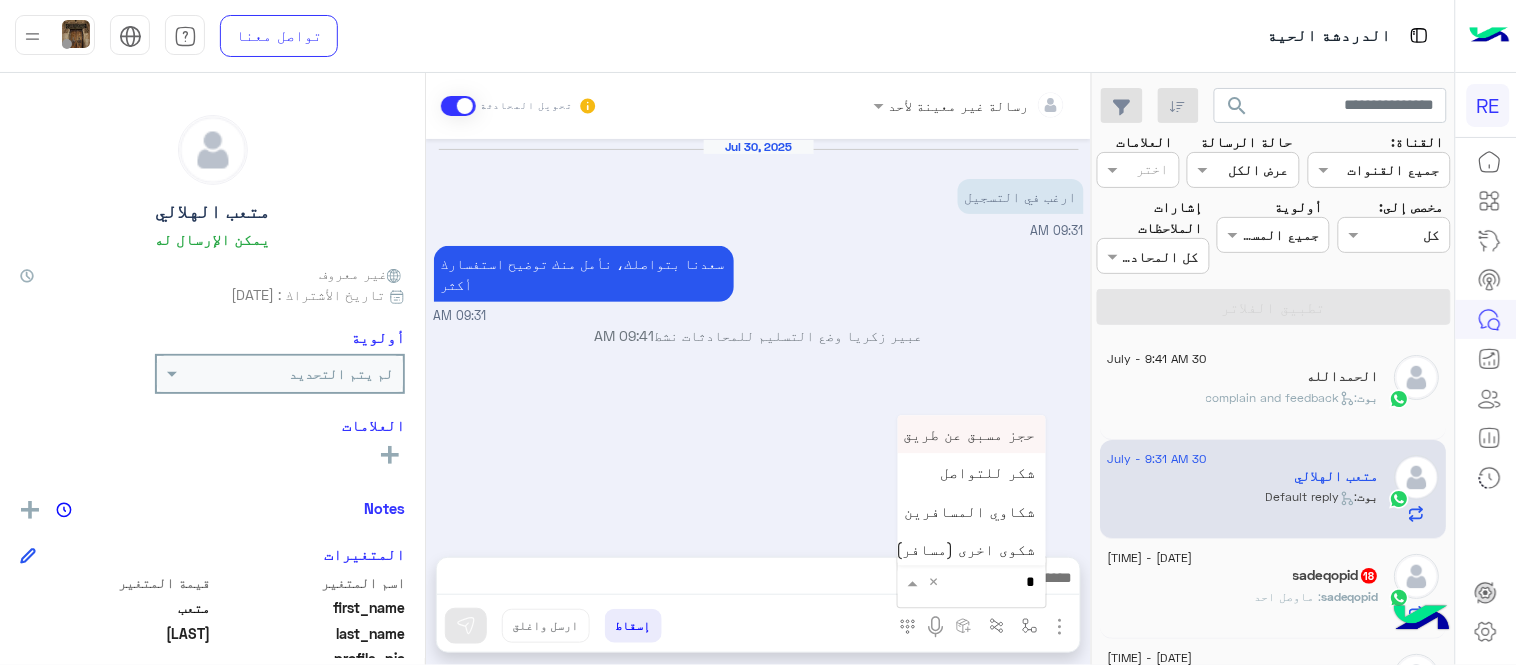 type on "**" 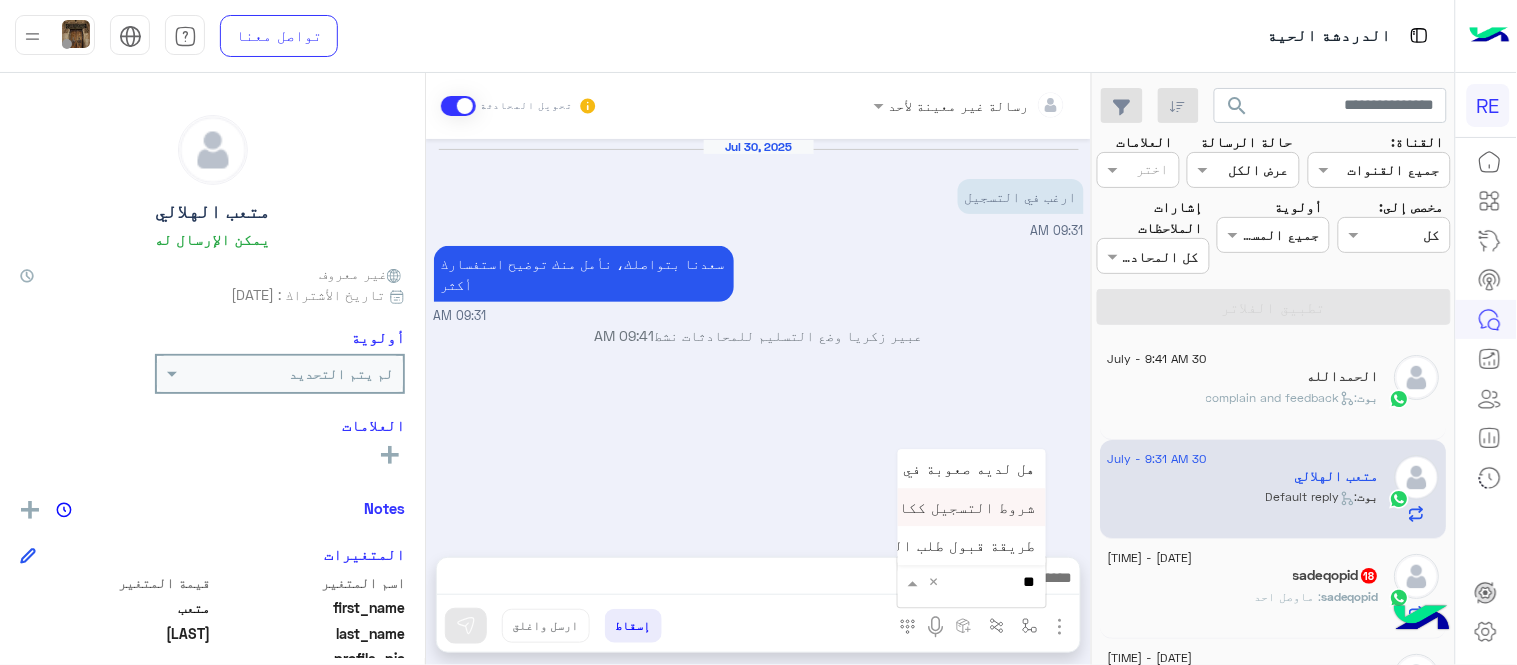 click on "شروط التسجيل ككابتن" at bounding box center (954, 507) 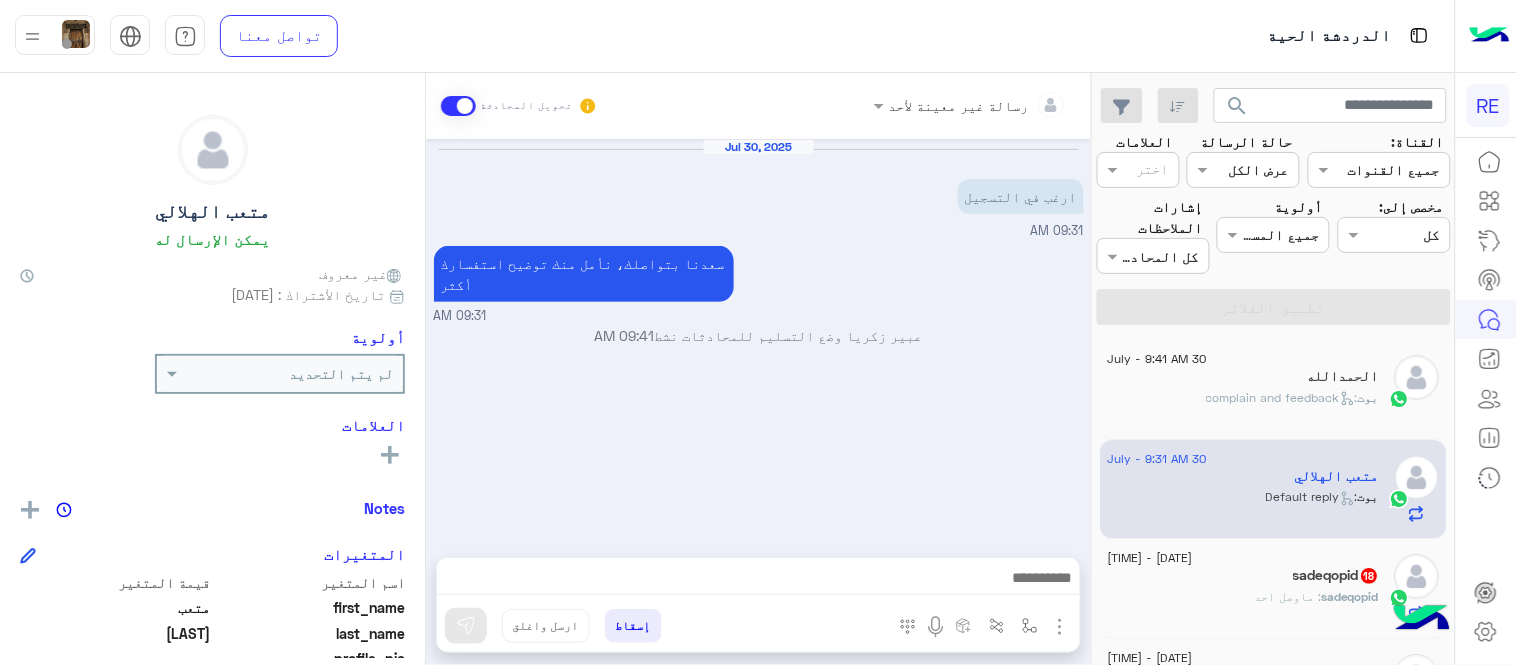 type on "**********" 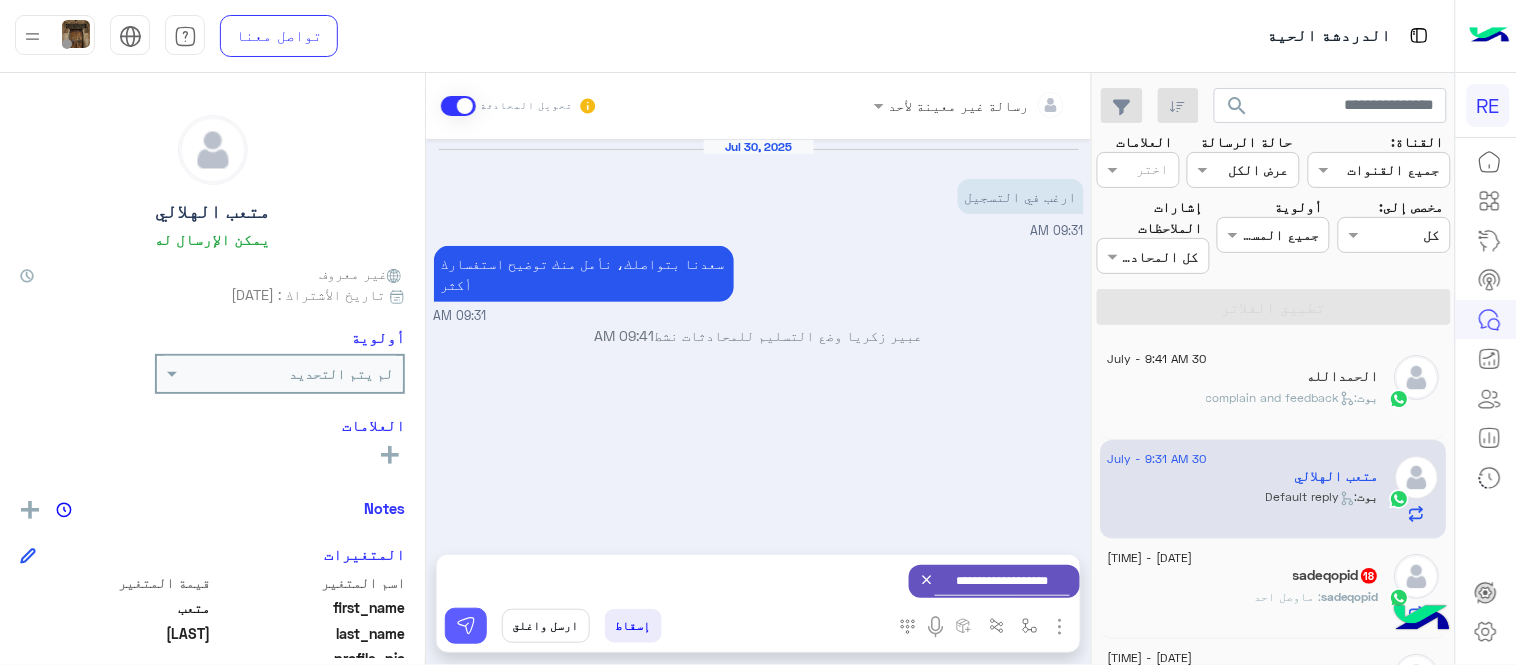 click at bounding box center [466, 626] 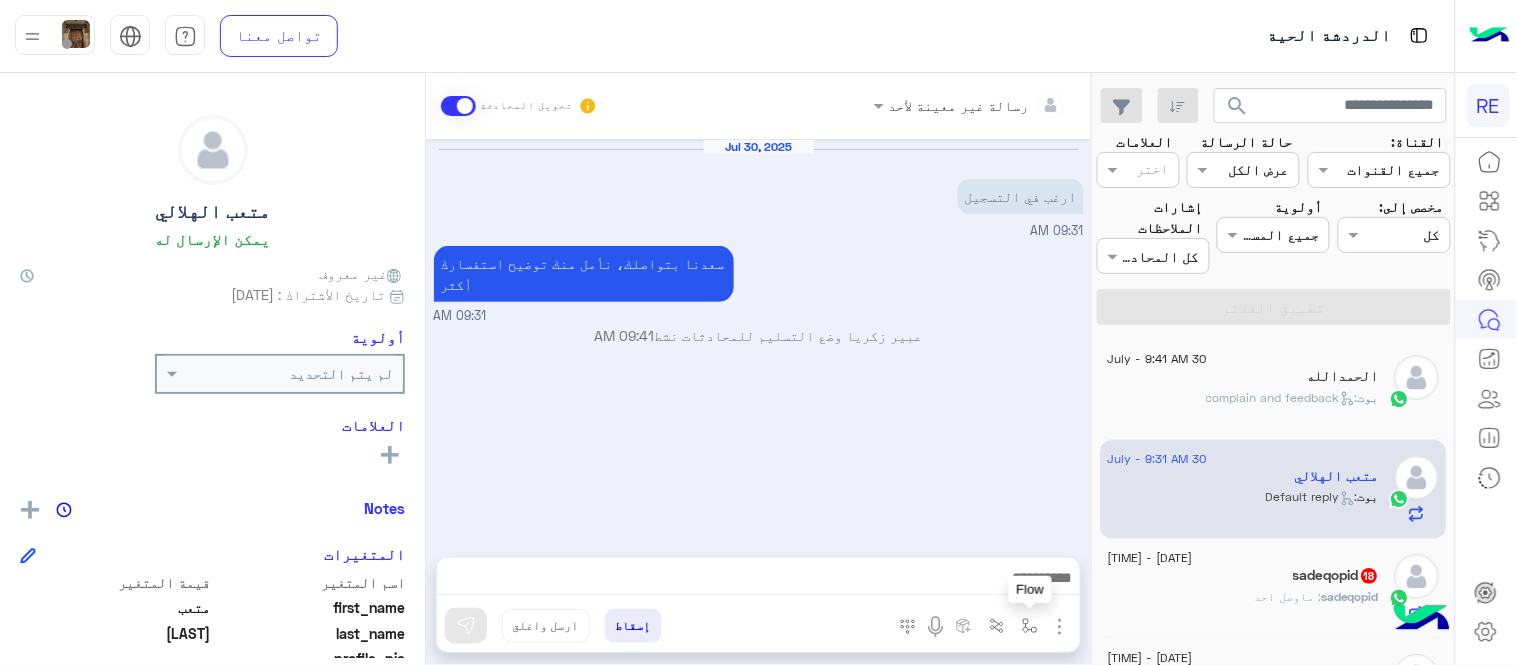 click at bounding box center (1030, 626) 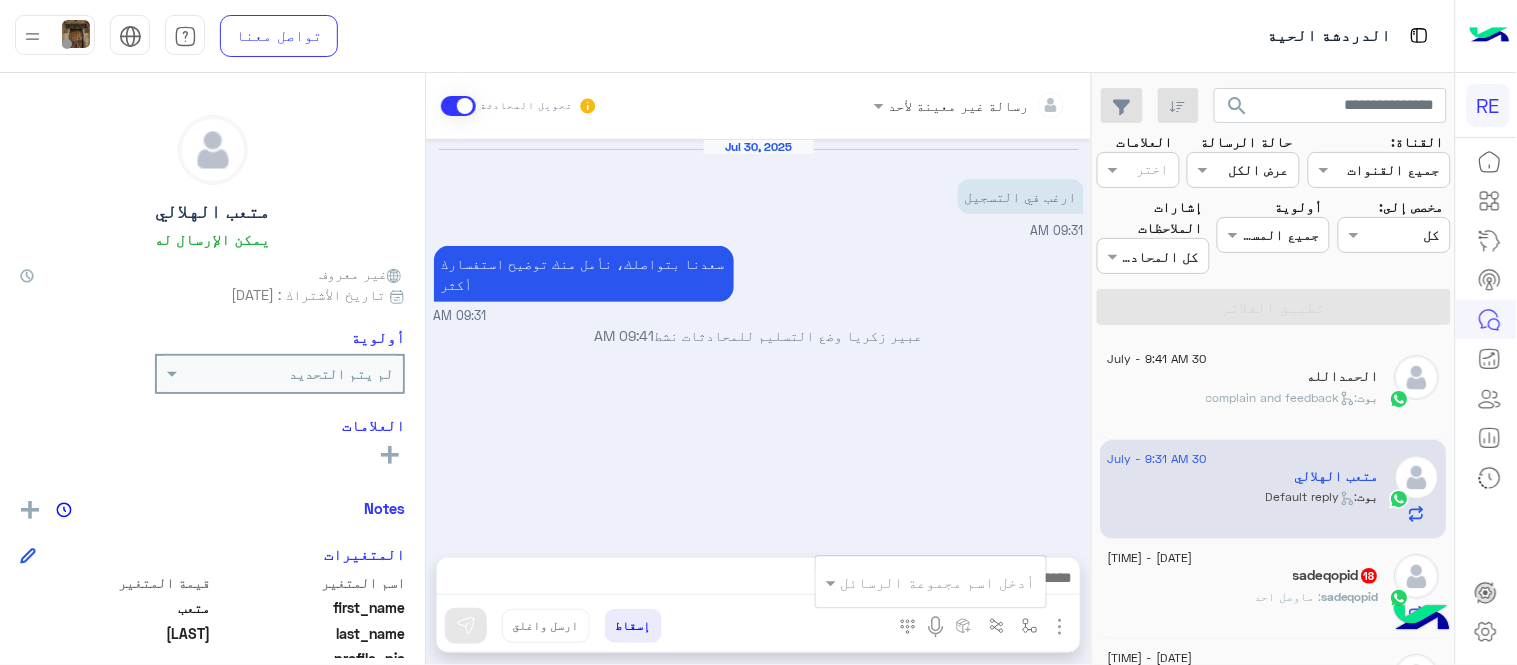 click on "أدخل اسم مجموعة الرسائل" at bounding box center (931, 582) 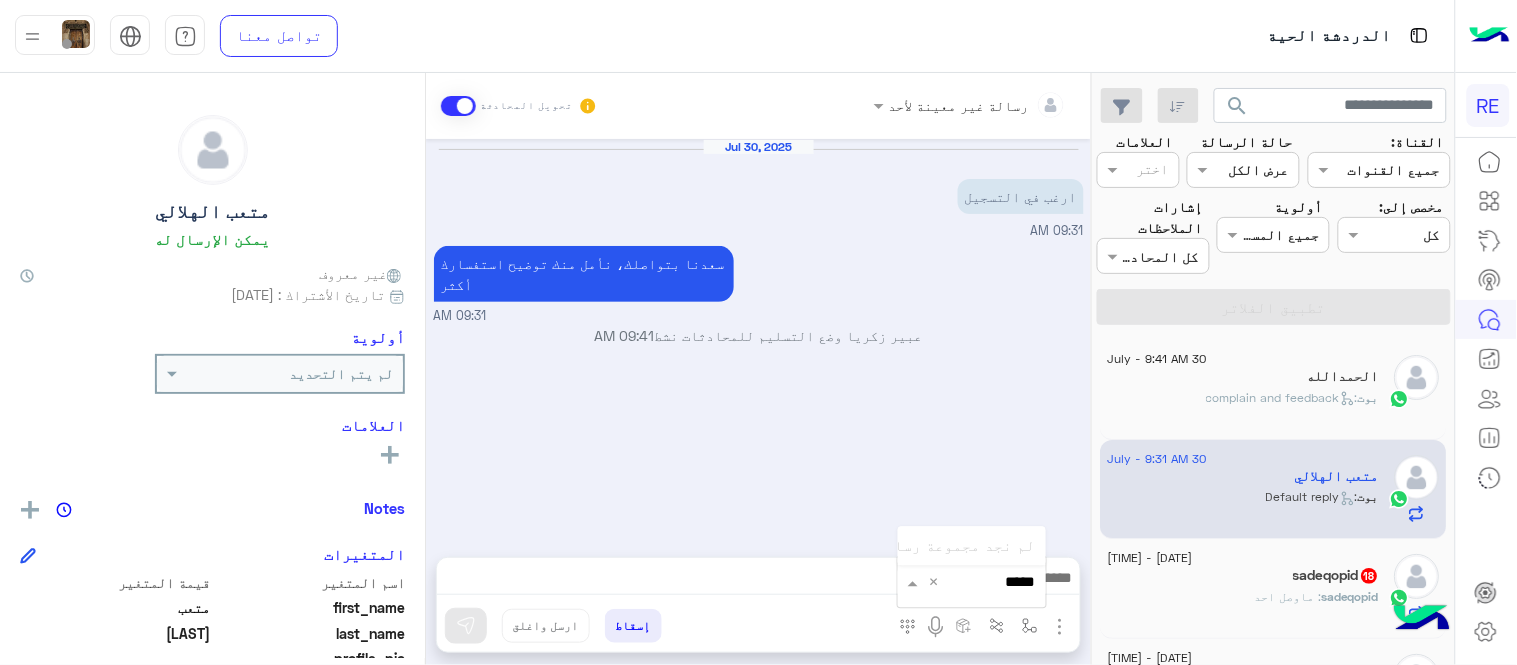 type on "****" 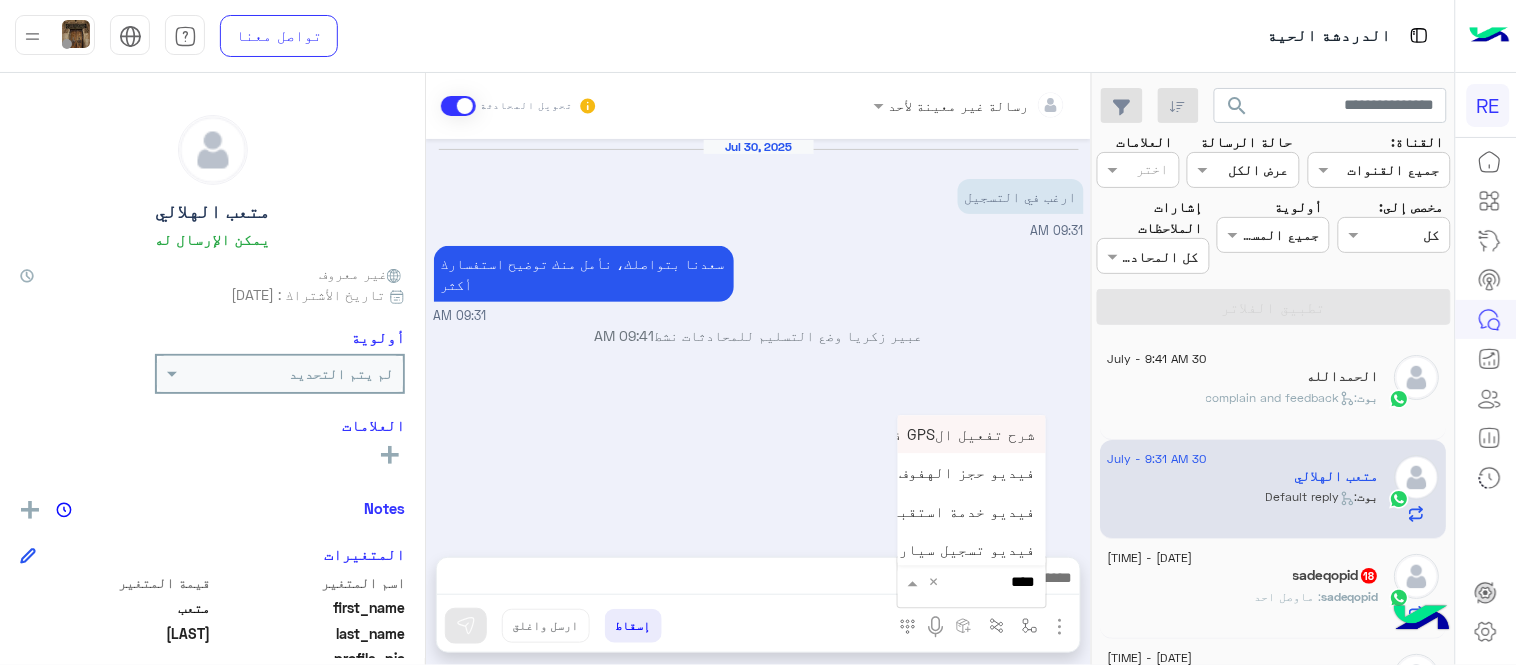 scroll, scrollTop: 81, scrollLeft: 0, axis: vertical 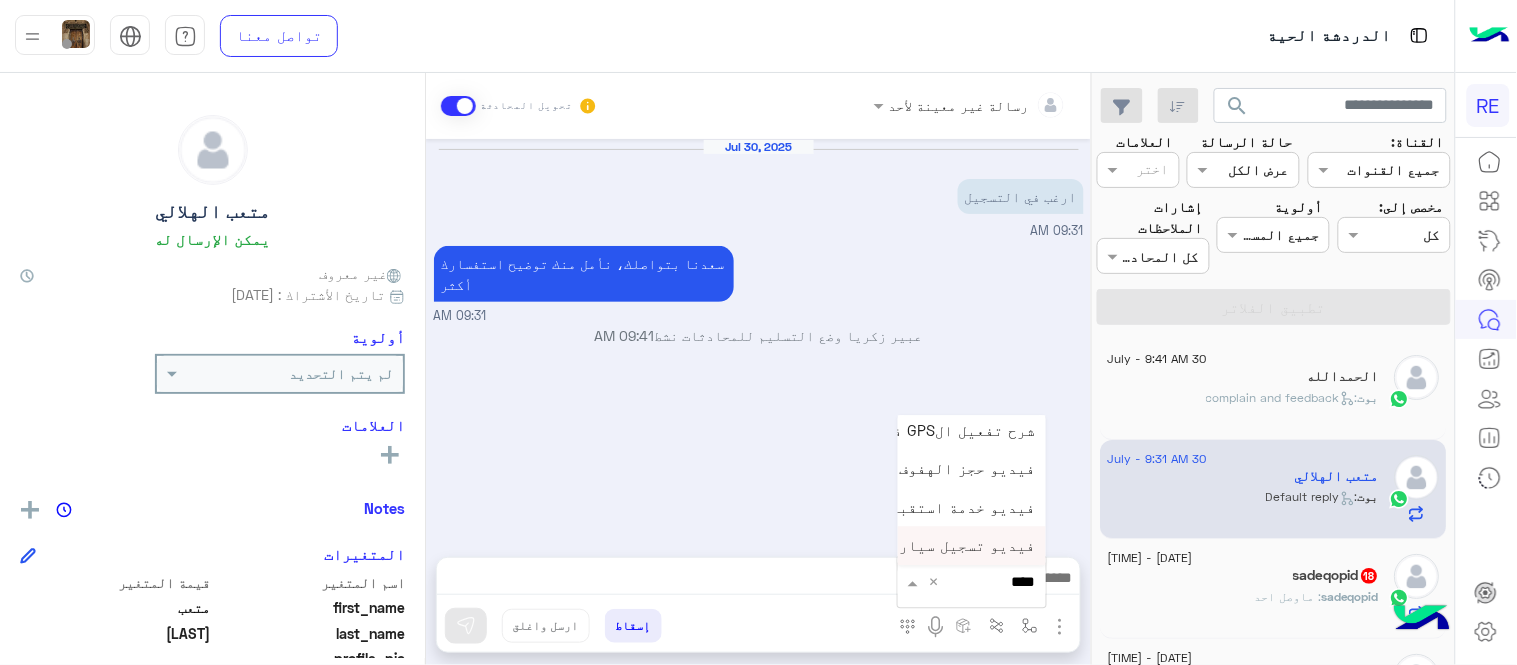 click on "فيديو تسجيل سيارة" at bounding box center (972, 546) 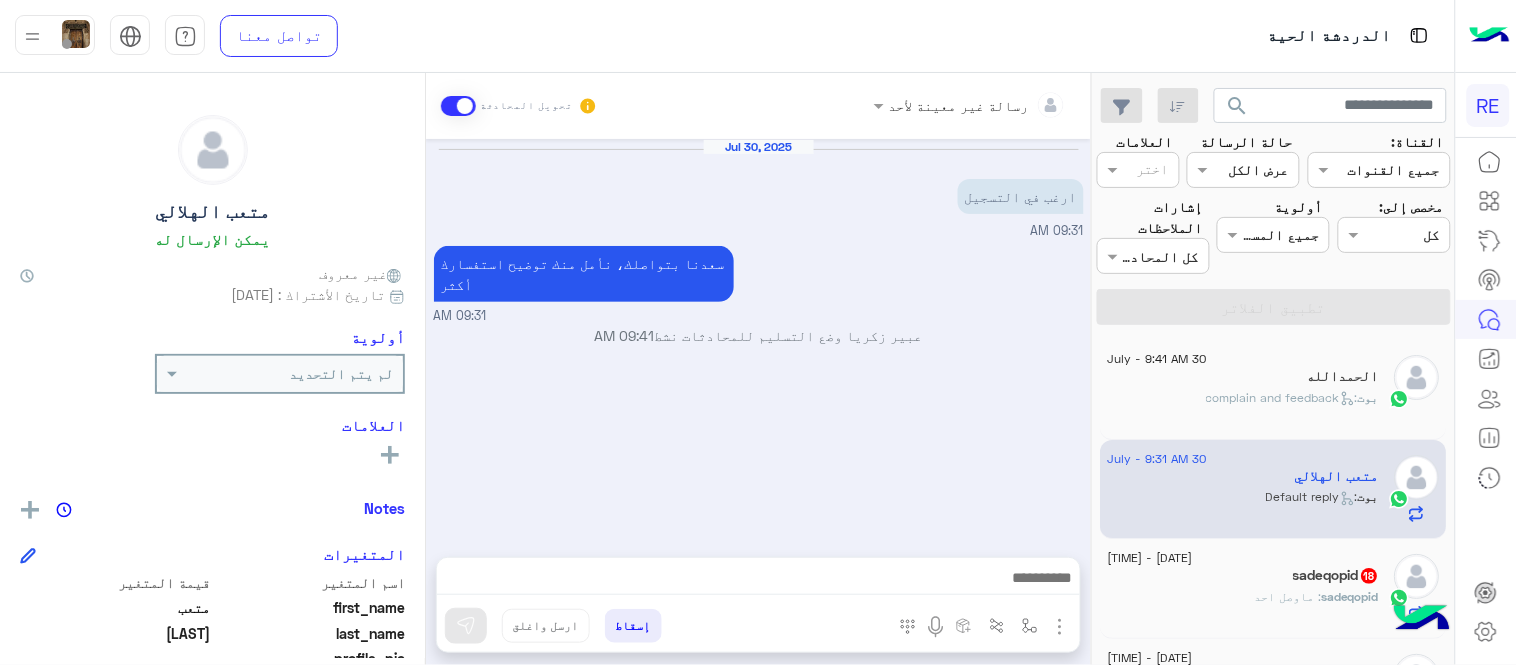 type on "**********" 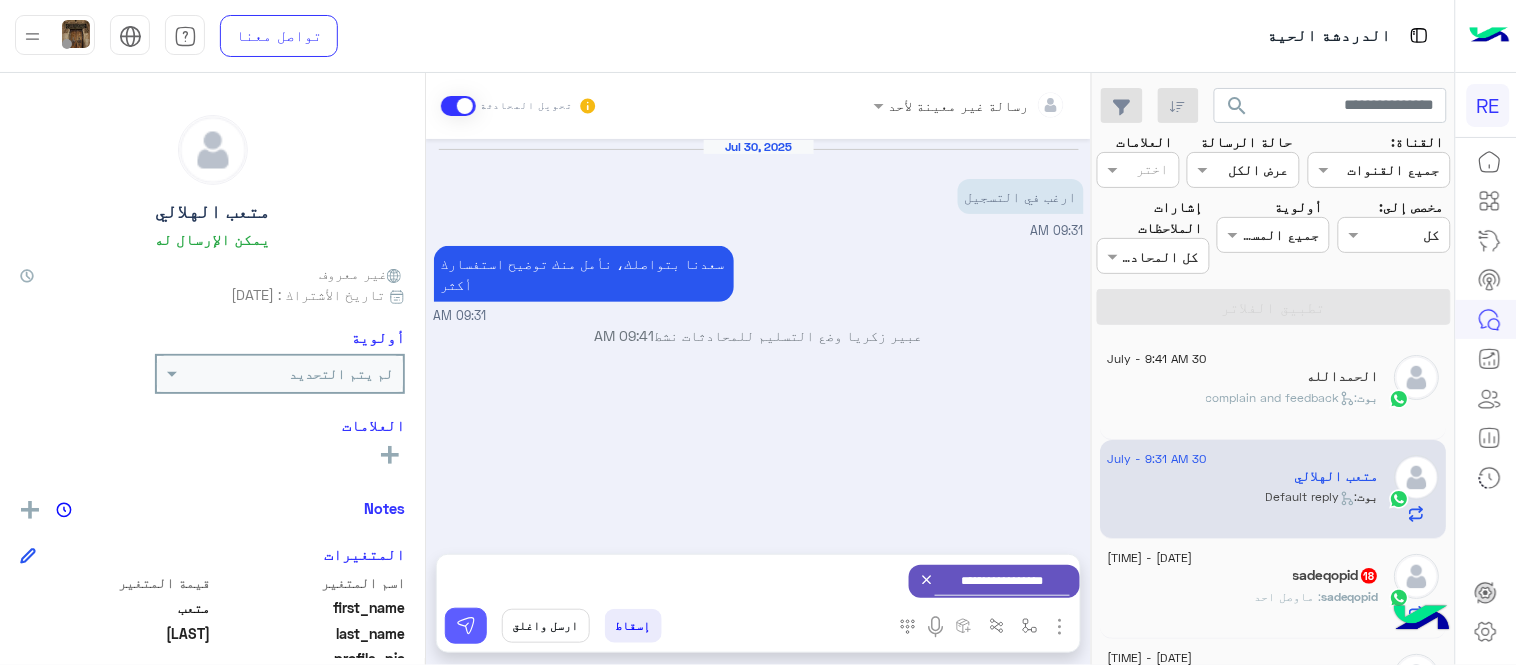 click at bounding box center [466, 626] 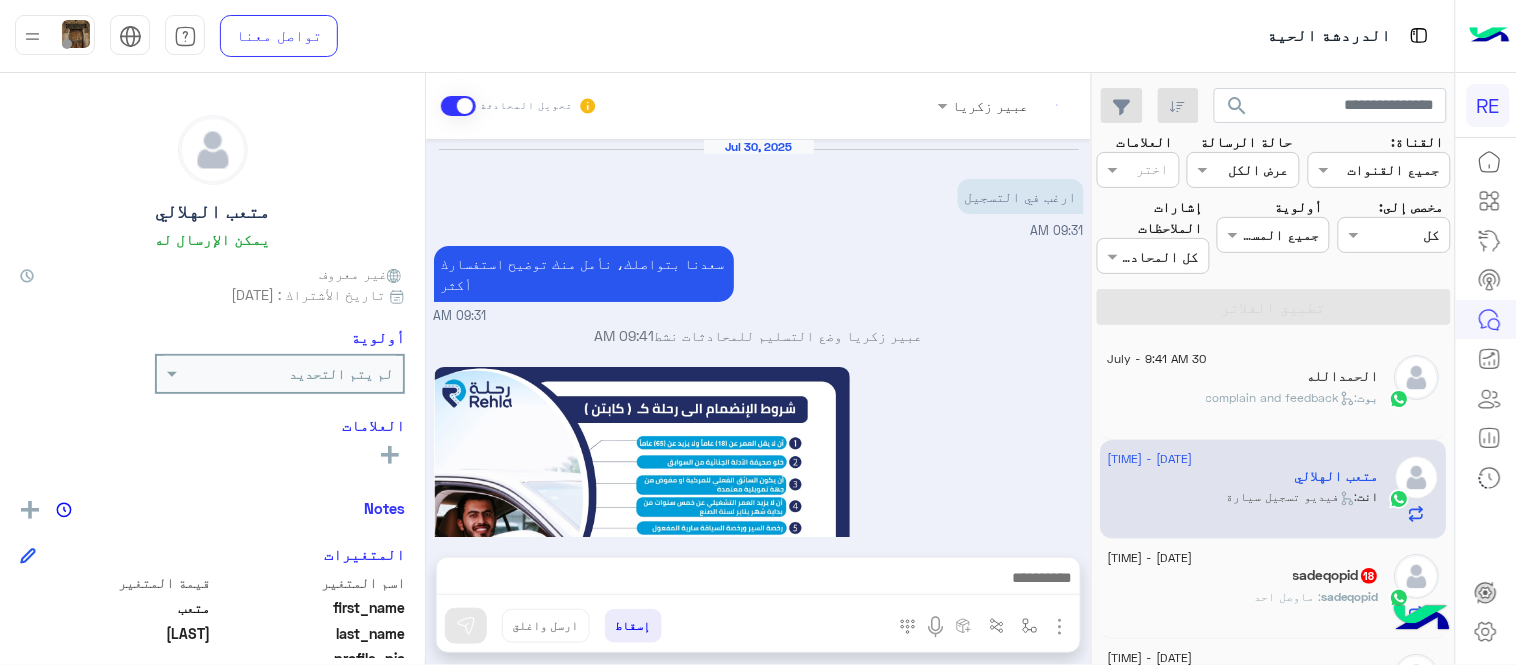 scroll, scrollTop: 291, scrollLeft: 0, axis: vertical 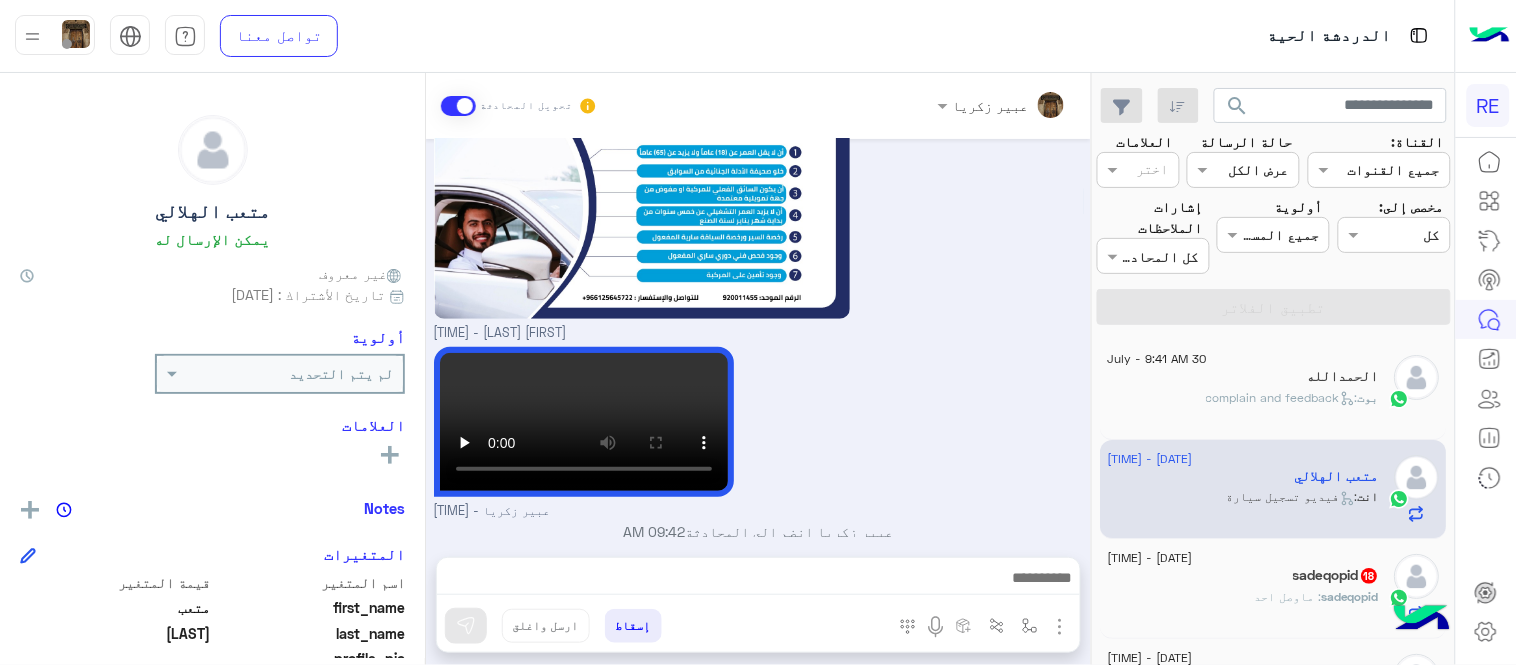 click on "[USERNAME]  [NUMBER]" 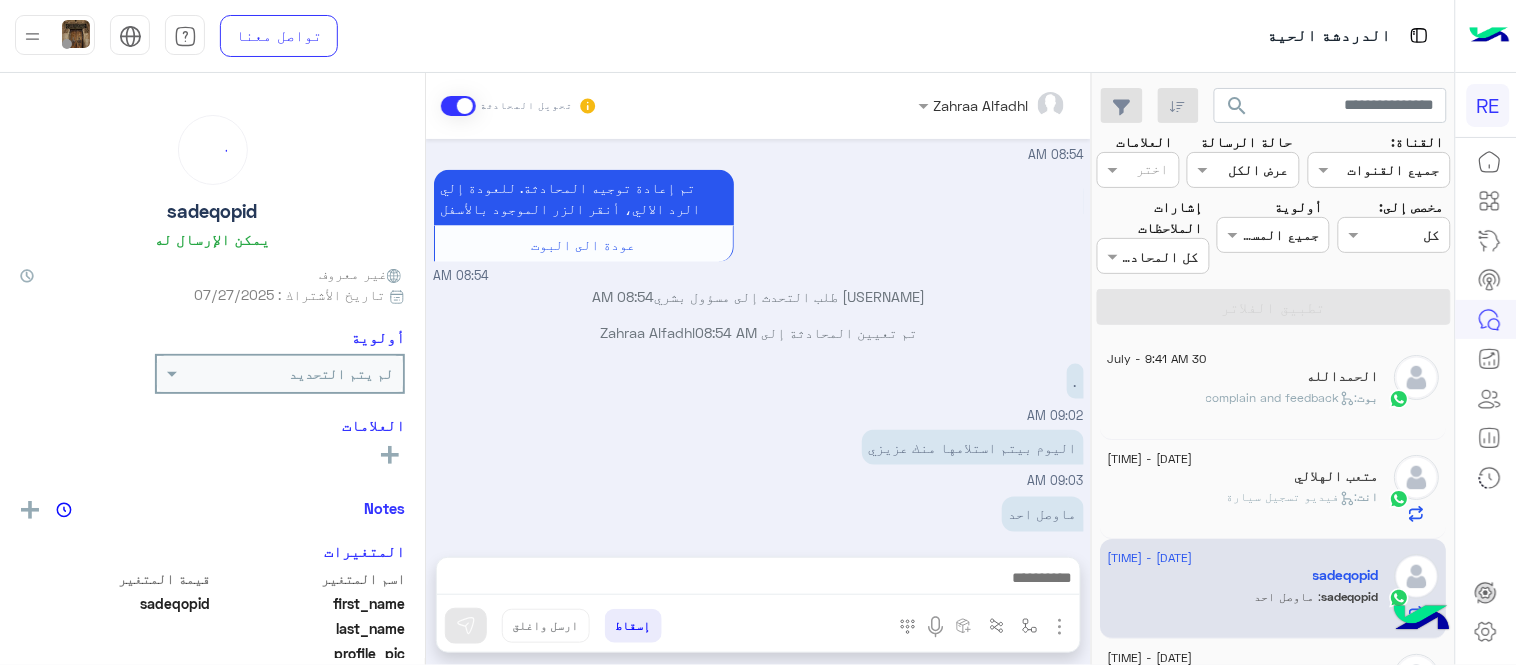 scroll, scrollTop: 645, scrollLeft: 0, axis: vertical 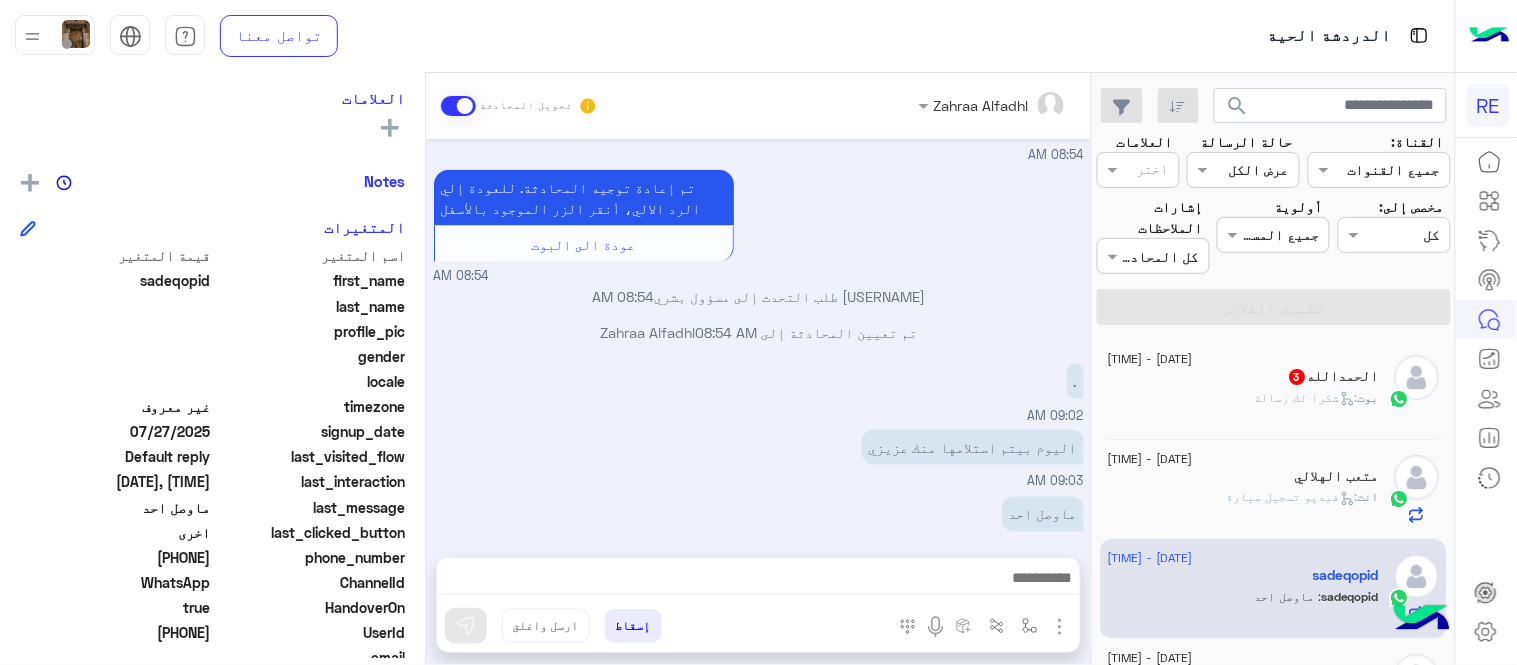 click on "[AGENT_NAME] تحويل المحادثة     Jul 29, 2025  مرحباً بك [USERNAME]، نأسف لمروركم بهذا، برجاء توضيح استفسارك الخاص وسيتم الرد عليكم من فريق الدعم قريبا. كان معك مساعدك الآلي من فريق رحلة. دمت بخير. اي خدمة اخرى ؟  الرجوع للقائمة الرئ   لا     11:41 PM  المندوب ماوصل لاخذ الشحنة لها يومين ودافع حقها تحويل   11:42 PM  سعدنا بتواصلك، نأمل منك توضيح استفسارك أكثر    11:42 PM   Jul 30, 2025  اليوم بيتم استلامها منك عزيزي .....   08:54 AM  تم إعادة توجيه المحادثة. للعودة إلي الرد الالي، أنقر الزر الموجود بالأسفل  عودة الى البوت     08:54 AM   [USERNAME]  طلب التحدث إلى مسؤول بشري   08:54 AM       تم تعيين المحادثة إلى [AGENT_NAME]   08:54 AM      ." at bounding box center [758, 373] 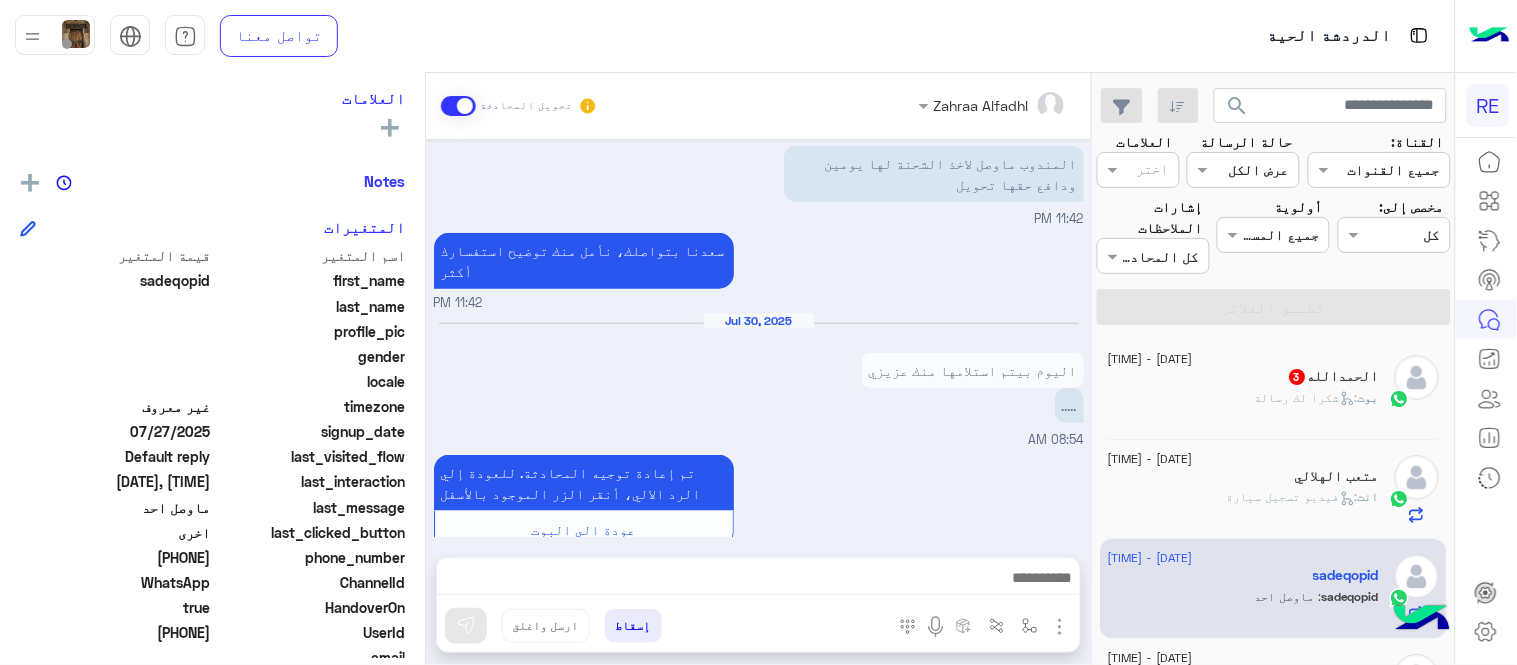 scroll, scrollTop: 645, scrollLeft: 0, axis: vertical 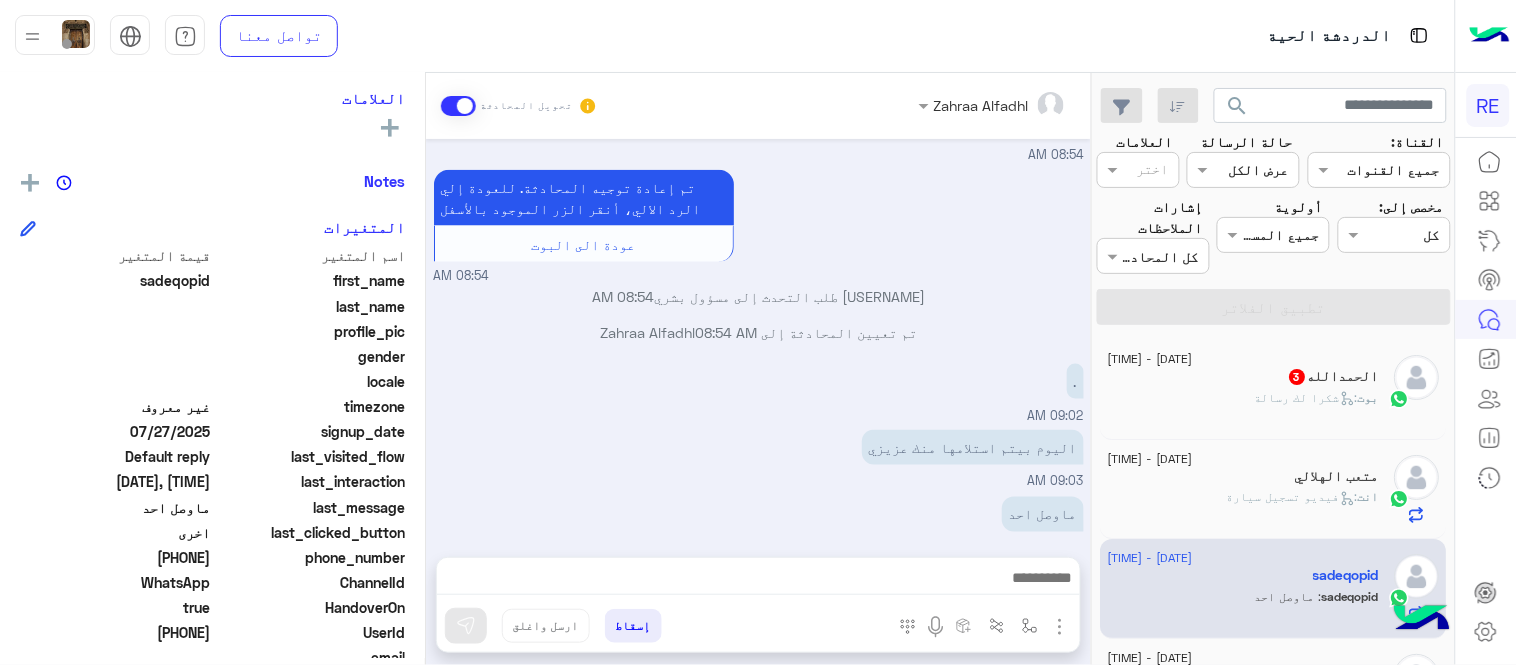 click on "[PHONE]" 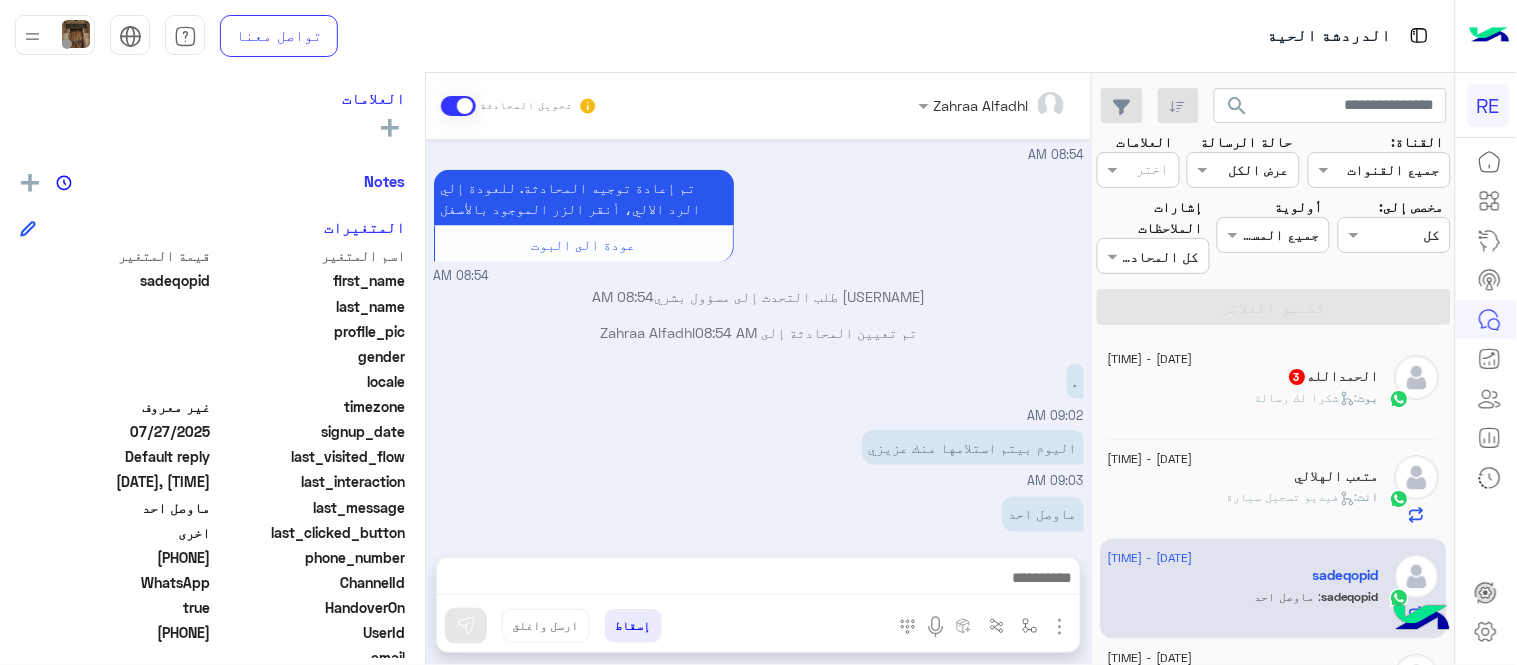 click on "." at bounding box center (877, -111) 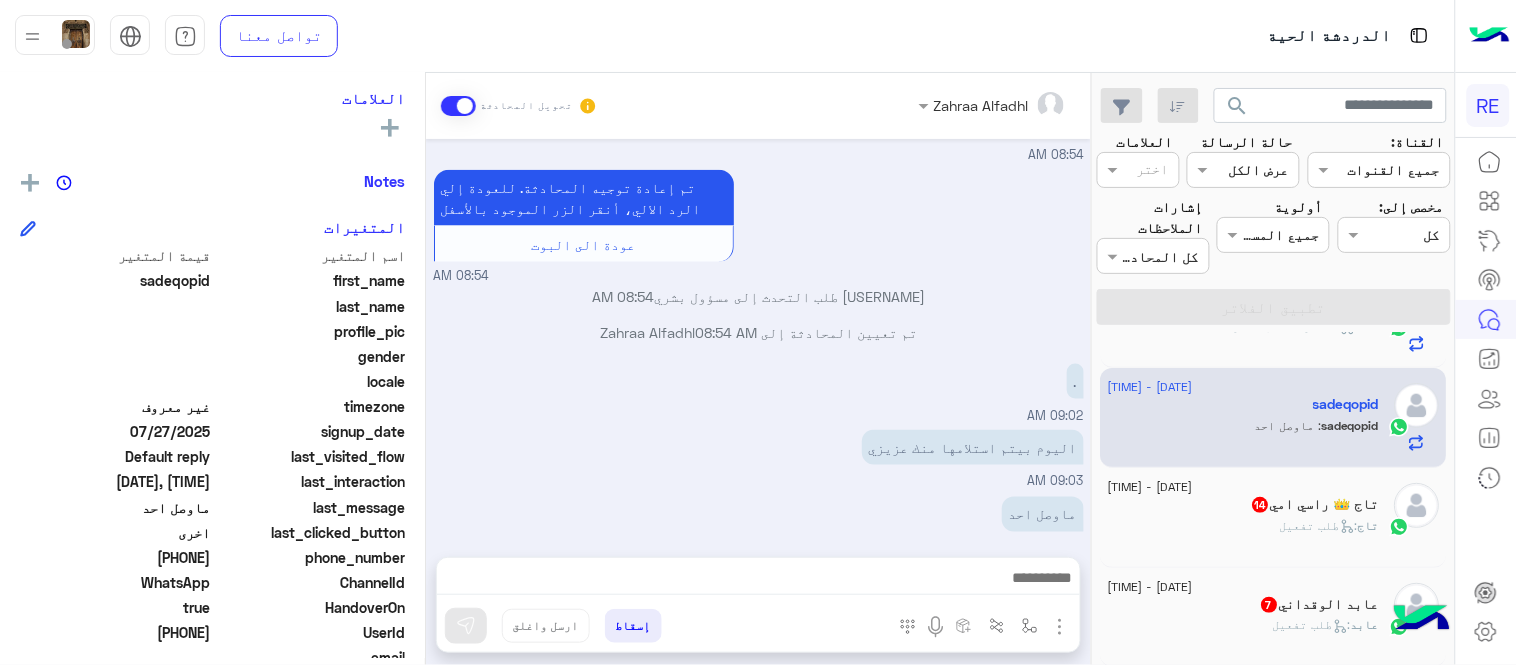 scroll, scrollTop: 197, scrollLeft: 0, axis: vertical 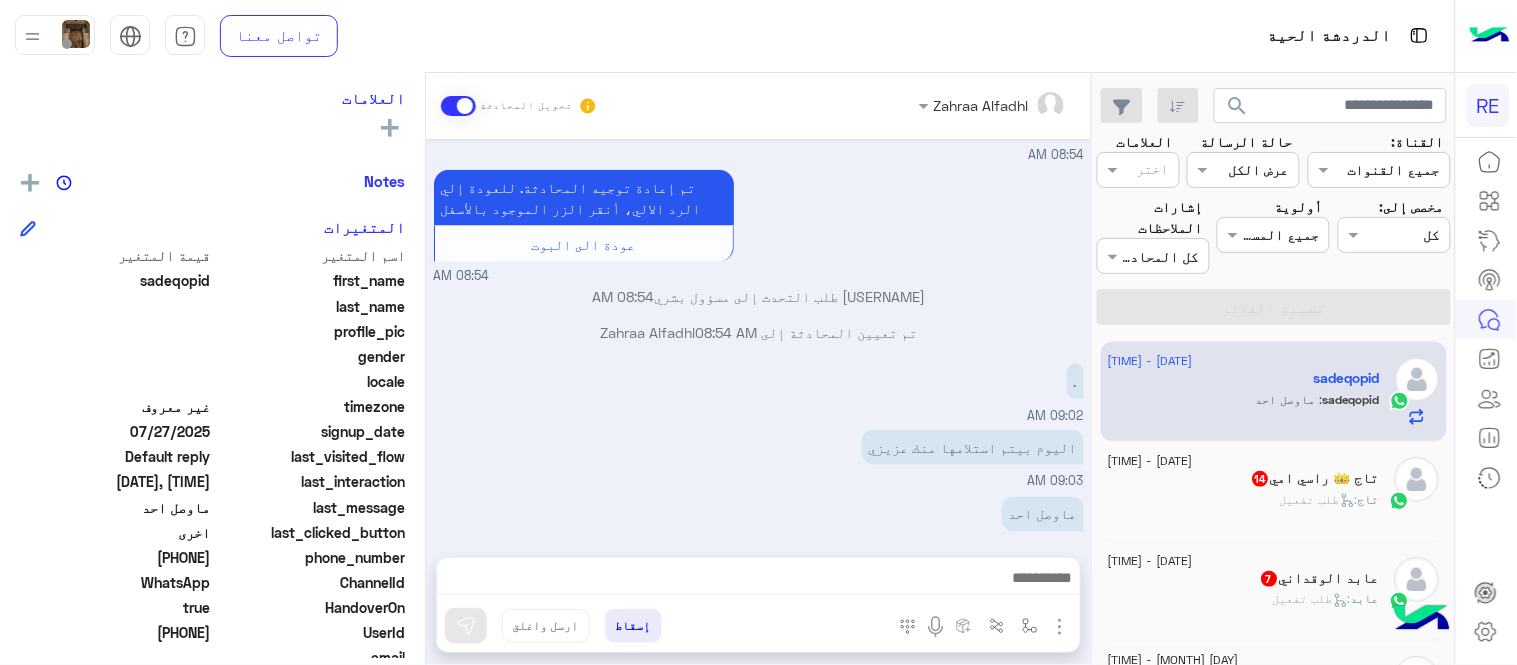 click on "تاج 👑 راسي امي  14" 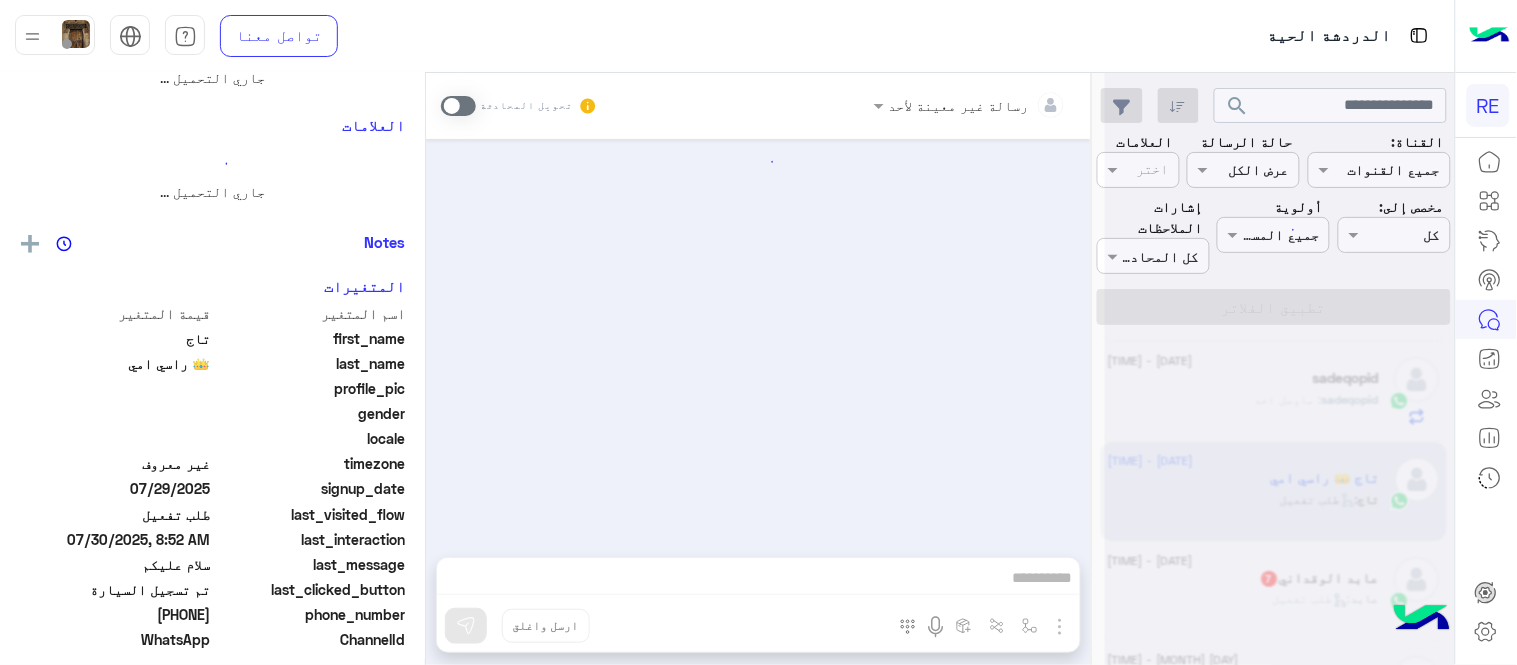 scroll, scrollTop: 0, scrollLeft: 0, axis: both 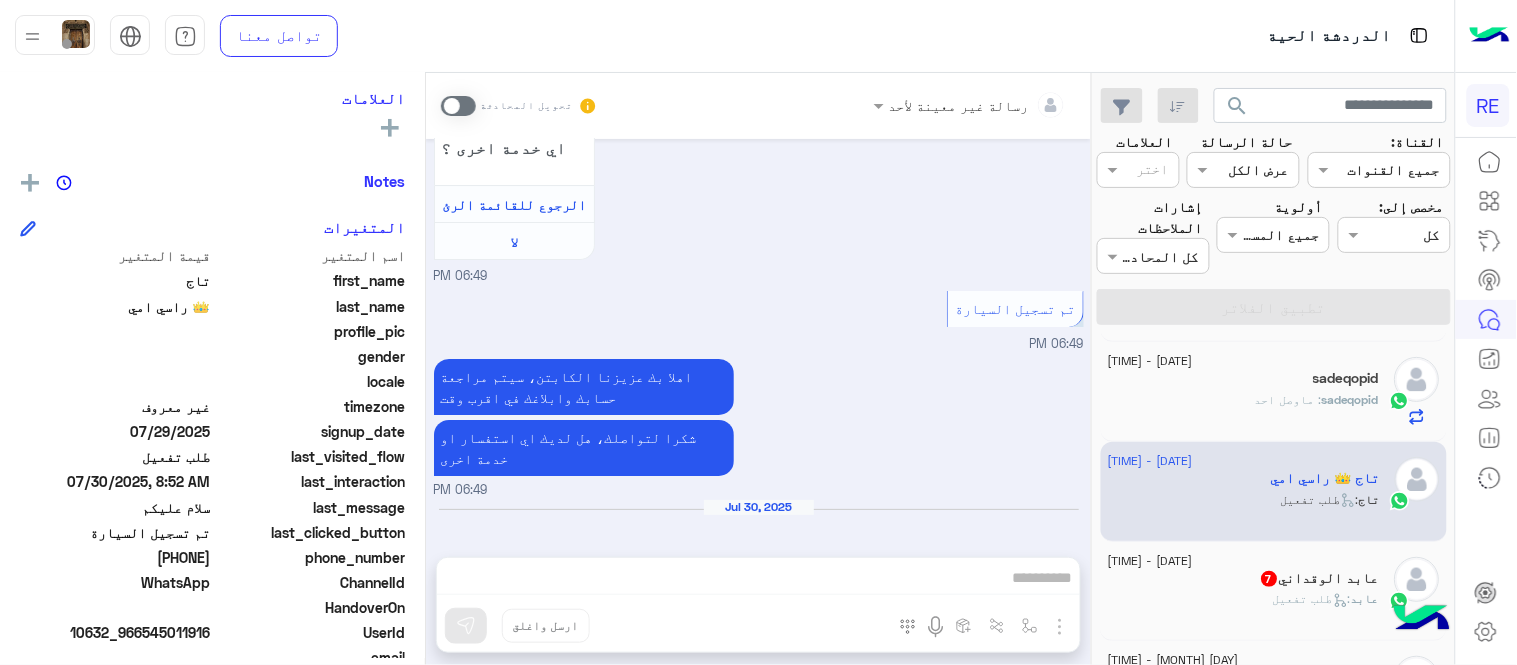 click at bounding box center [458, 106] 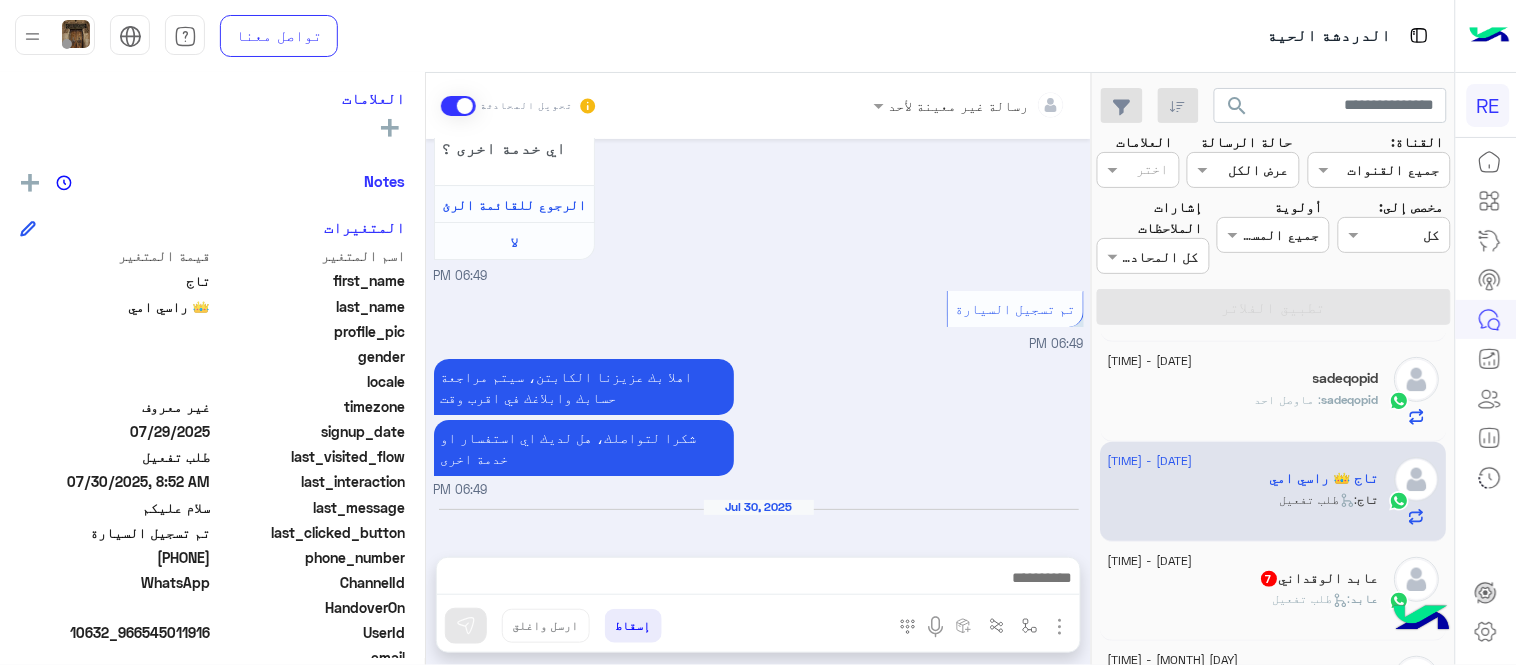 scroll, scrollTop: 1873, scrollLeft: 0, axis: vertical 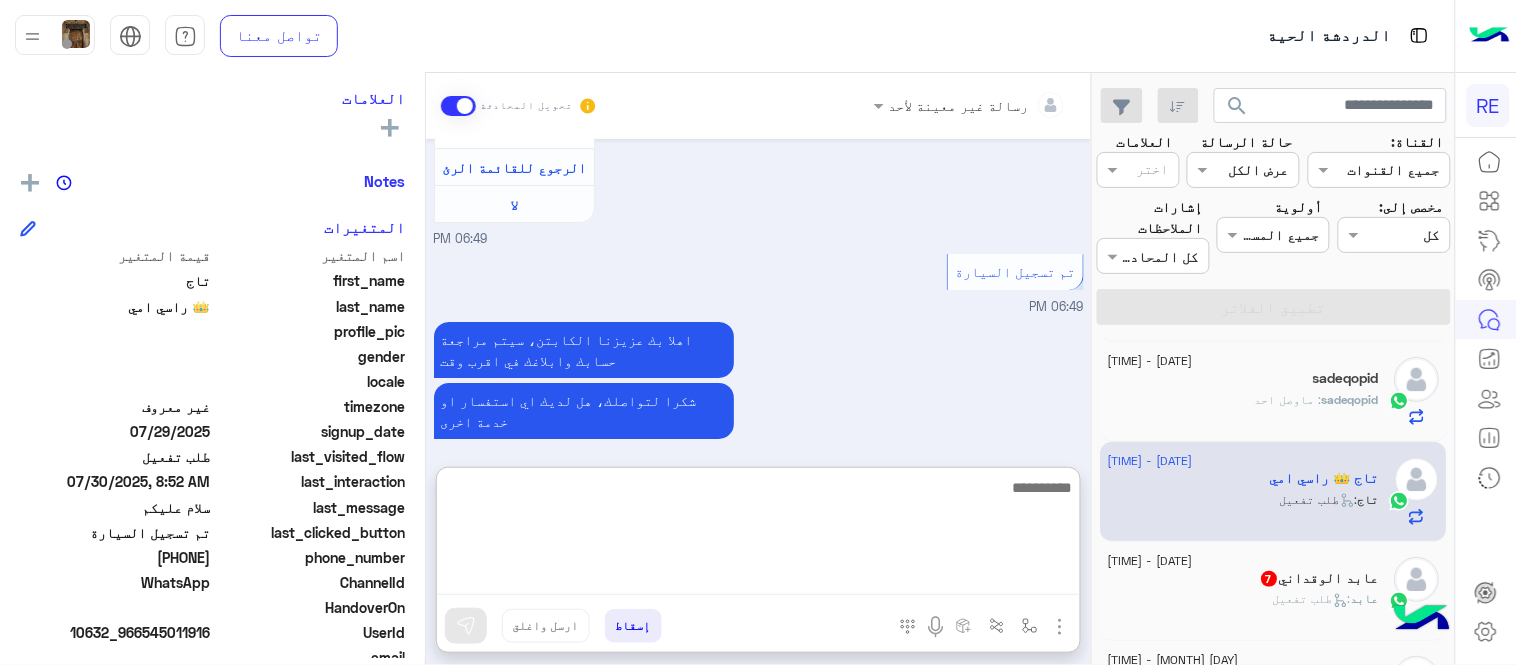click at bounding box center (758, 535) 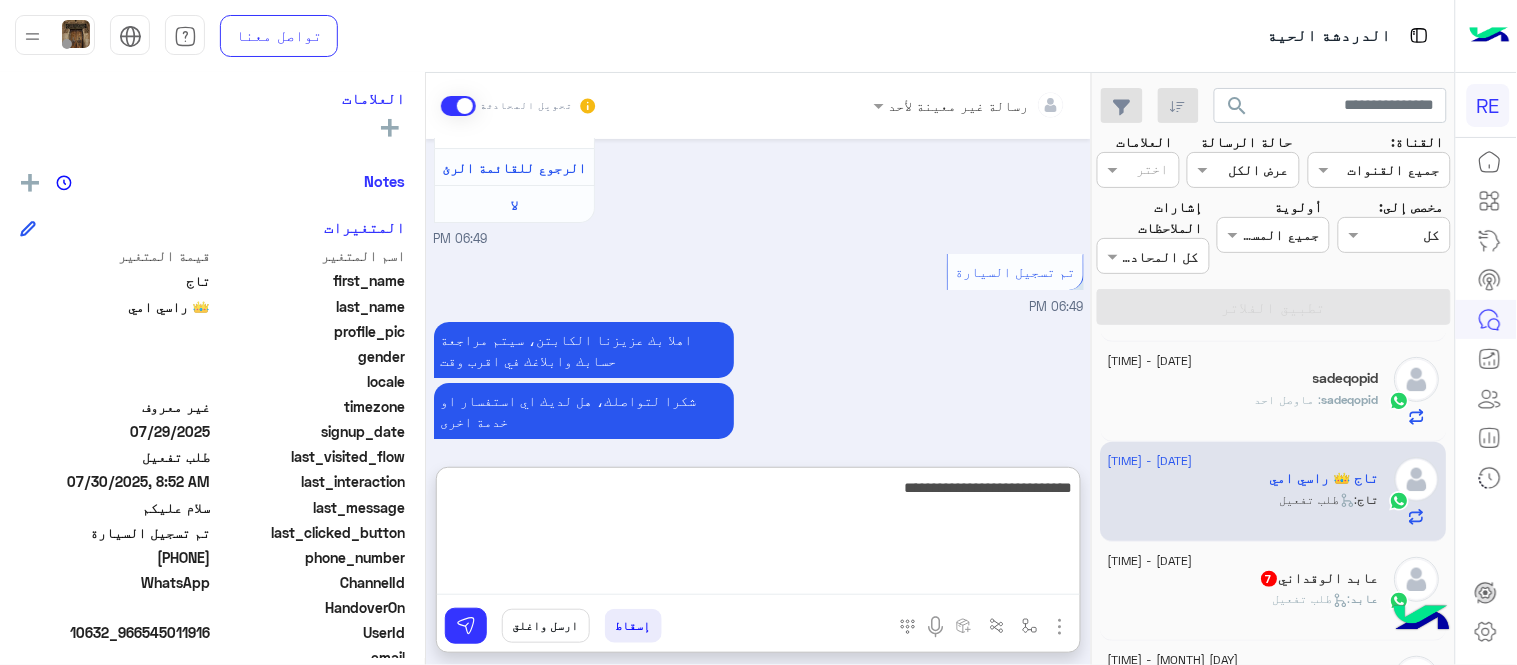 type on "**********" 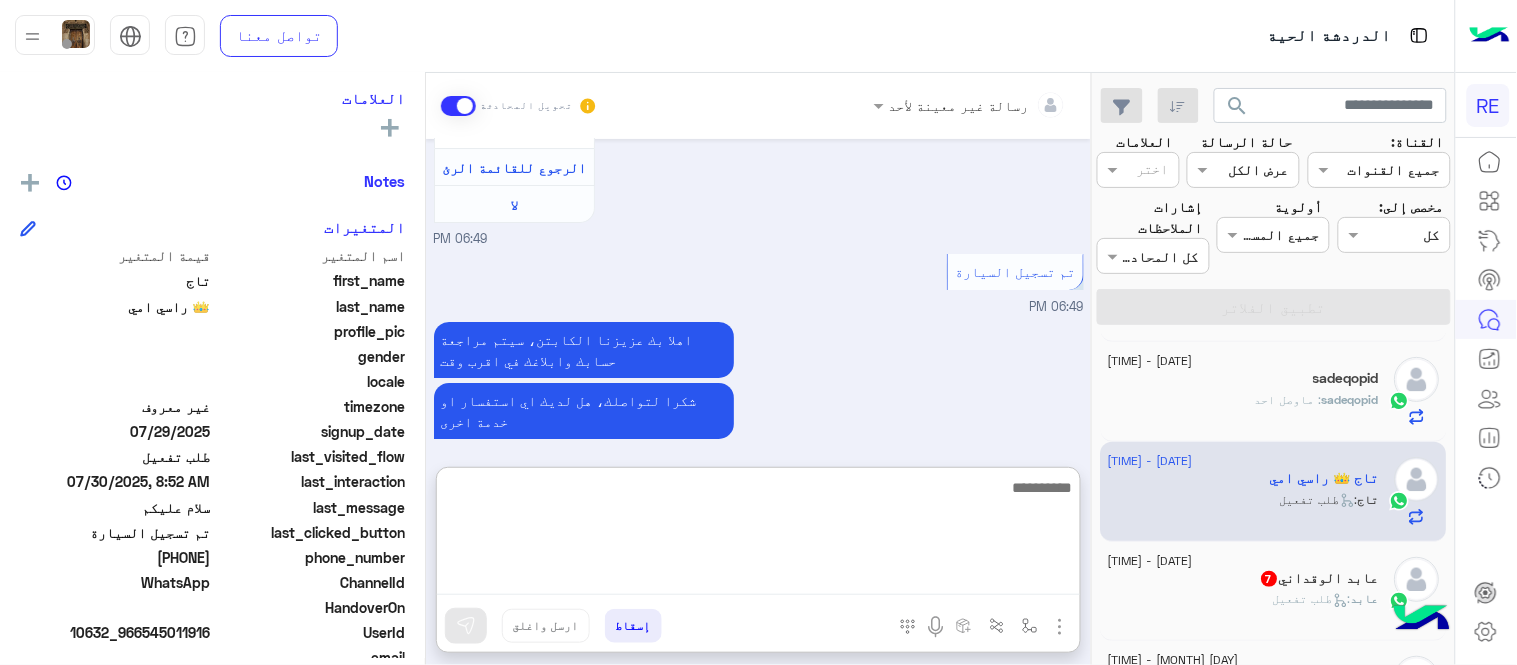 scroll, scrollTop: 2026, scrollLeft: 0, axis: vertical 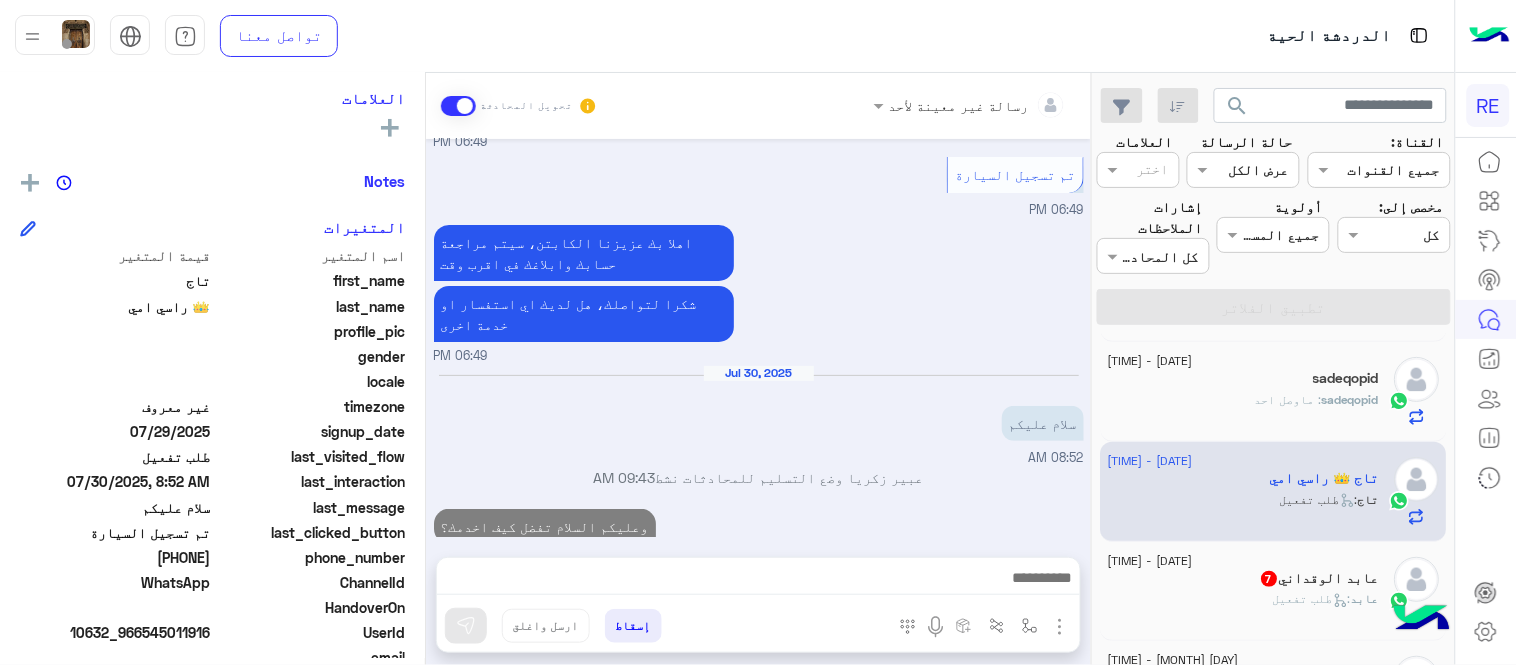 click on "[DATE]  اهلا بك عزيزنا الكابتن، سيتم مراجعة حسابك وابلاغك في اقرب وقت شكرا لتواصلك، هل لديك اي استفسار او خدمة اخرى    [TIME]   الرجوع للقائمة الرئ    [TIME]  اختر احد الخدمات التالية:    [TIME]    كباتن الطائف     [TIME]  عزيزي الكابتن نامل منكم التعاون مع فريق العمل في رحلة ورجال المرور والشرطة واتباع توجيهاتهم. - الوقوف في المكان المخصص حسب الترتيب لعدد ٣ سيارات فقط. - وقوف السيارات الاخرى في المواقف المخصصة عند حديقة الكوبري . - سيتم ارسال جدول الرحلات بشكل يومي في قروب الواتساب . - التعاون مع الزملاء في سيارات الاجرة في حال وصول طلب لاحد كباتن الاجرة لتحميل.    [TIME]    [TIME]" at bounding box center (758, 338) 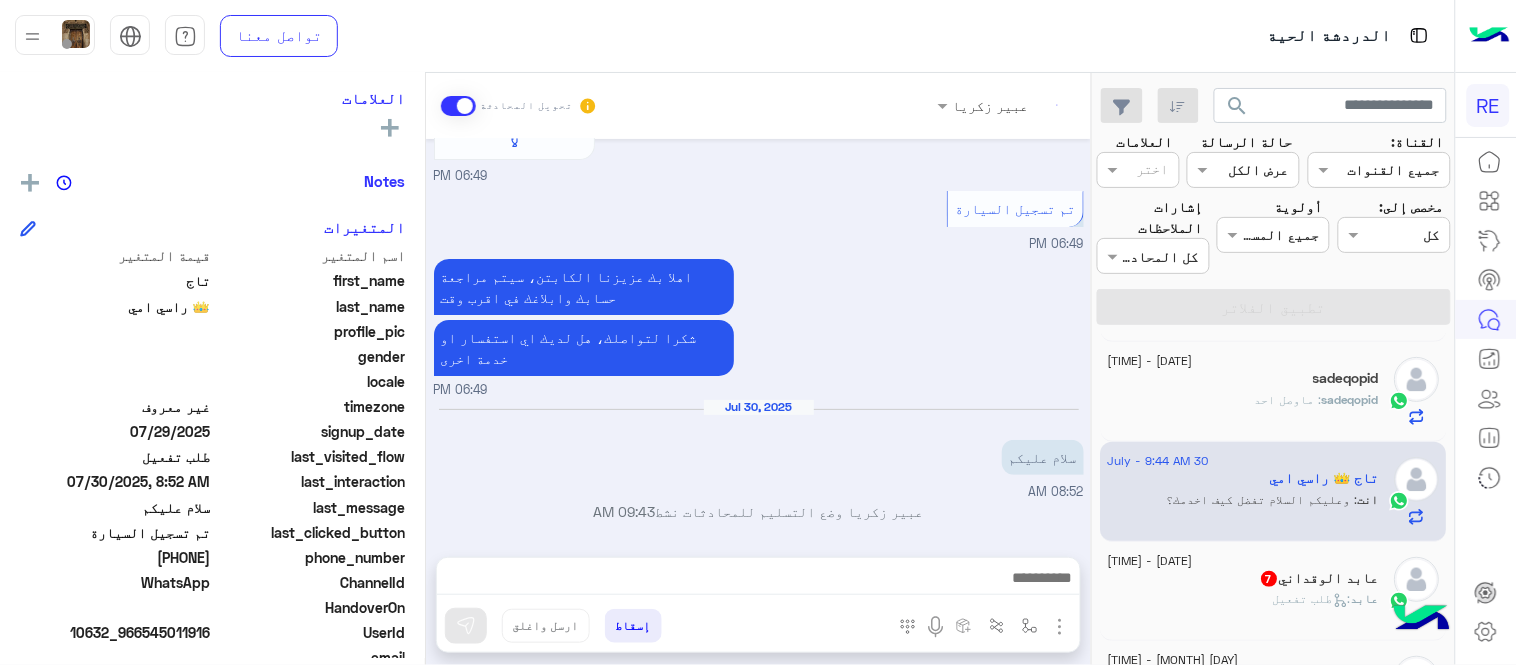 scroll, scrollTop: 1973, scrollLeft: 0, axis: vertical 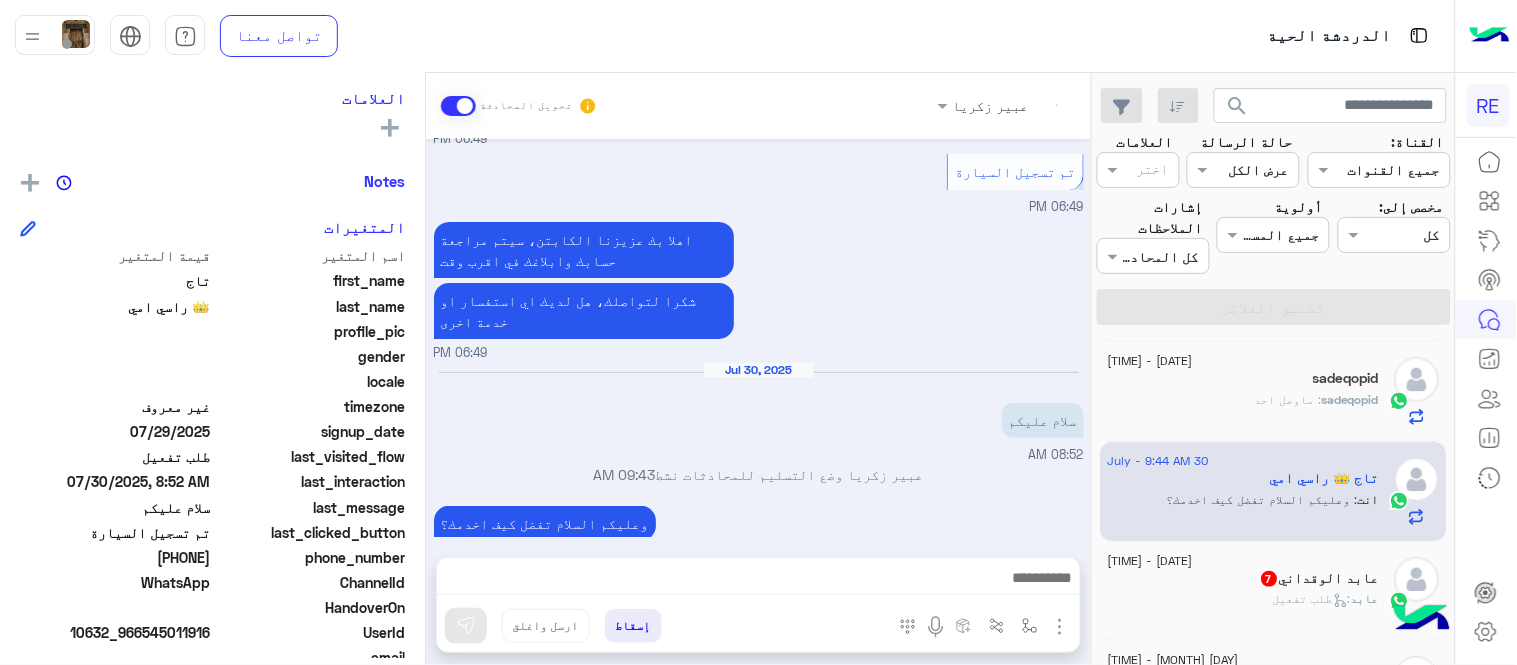 click on "[FIRST] :   طلب تفعيل" 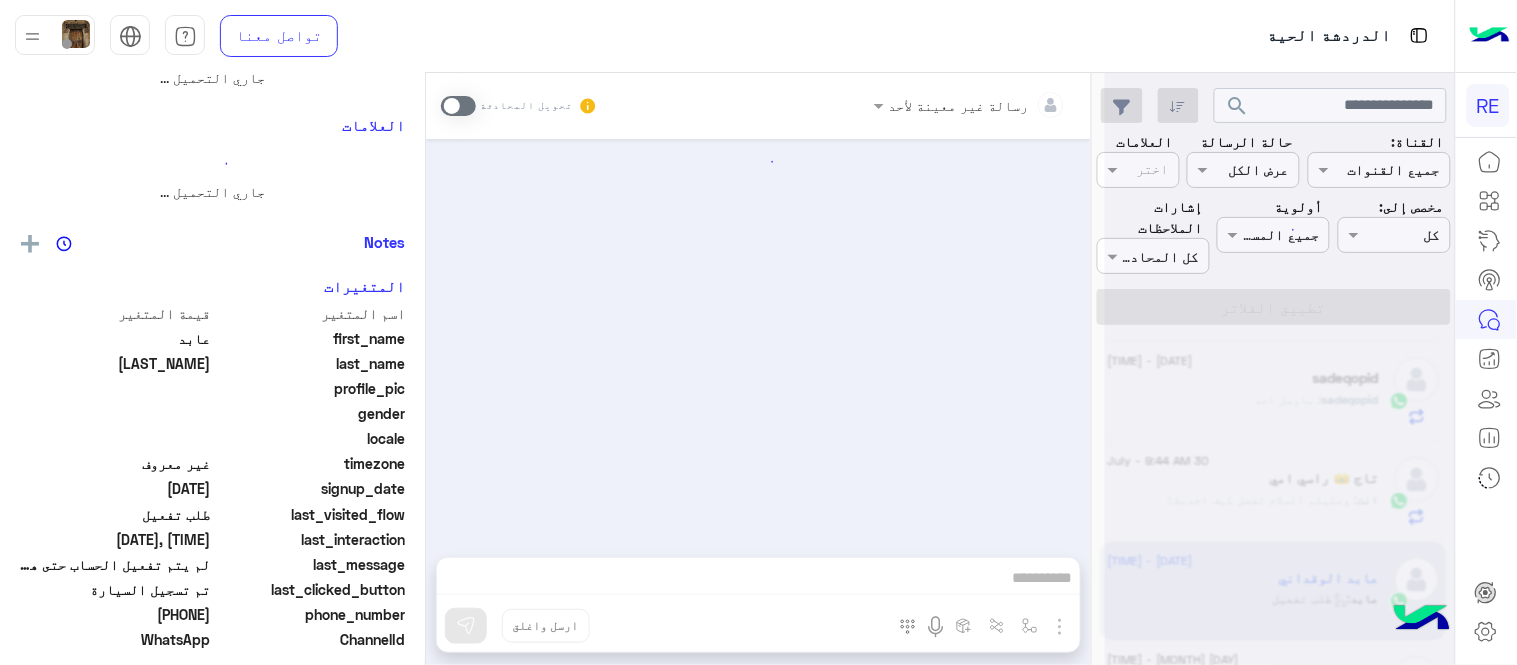 scroll, scrollTop: 0, scrollLeft: 0, axis: both 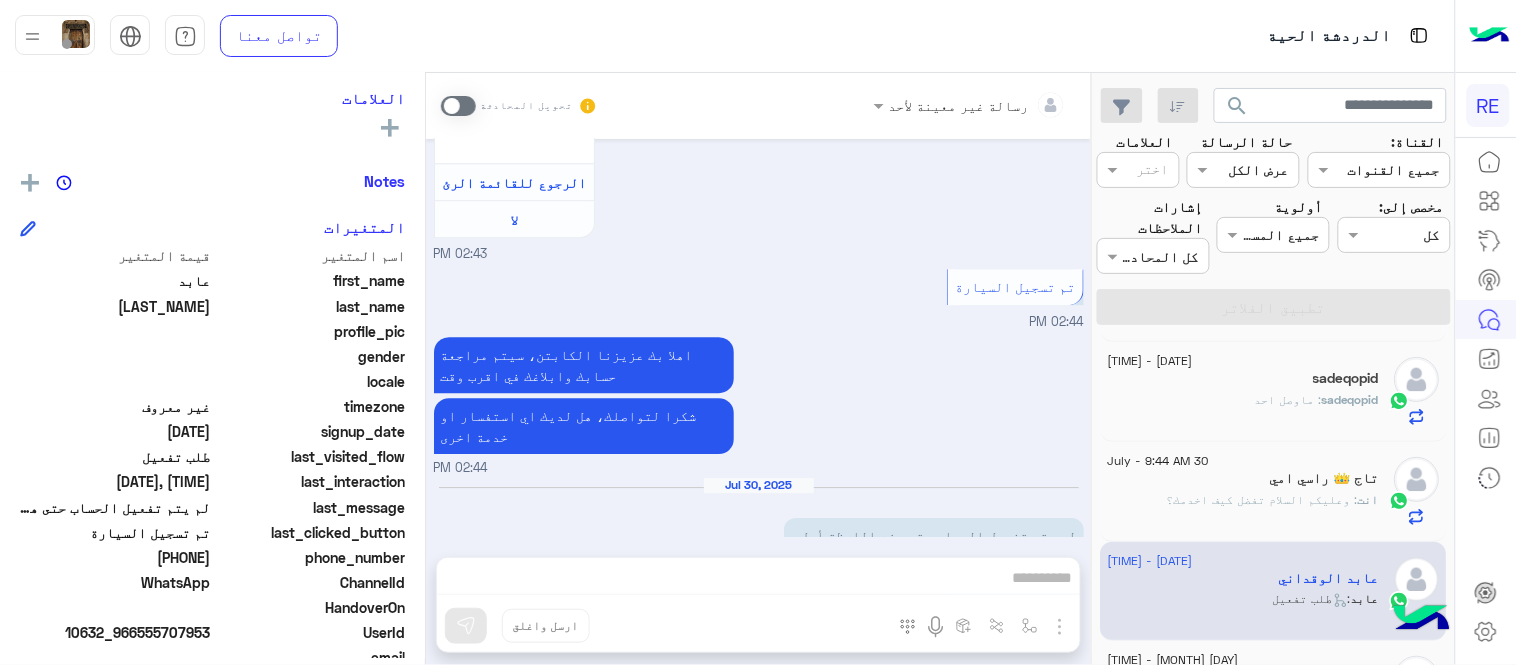 drag, startPoint x: 142, startPoint y: 558, endPoint x: 212, endPoint y: 564, distance: 70.256676 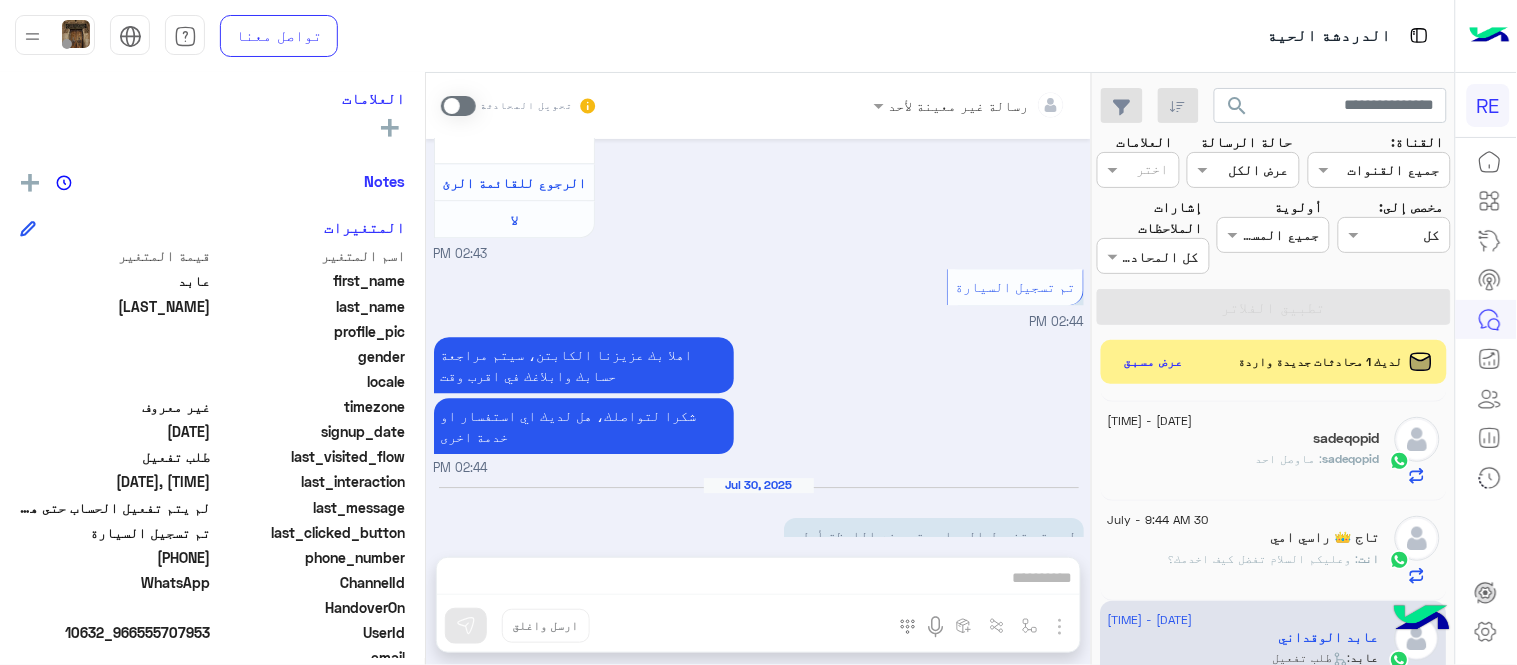 click at bounding box center (458, 106) 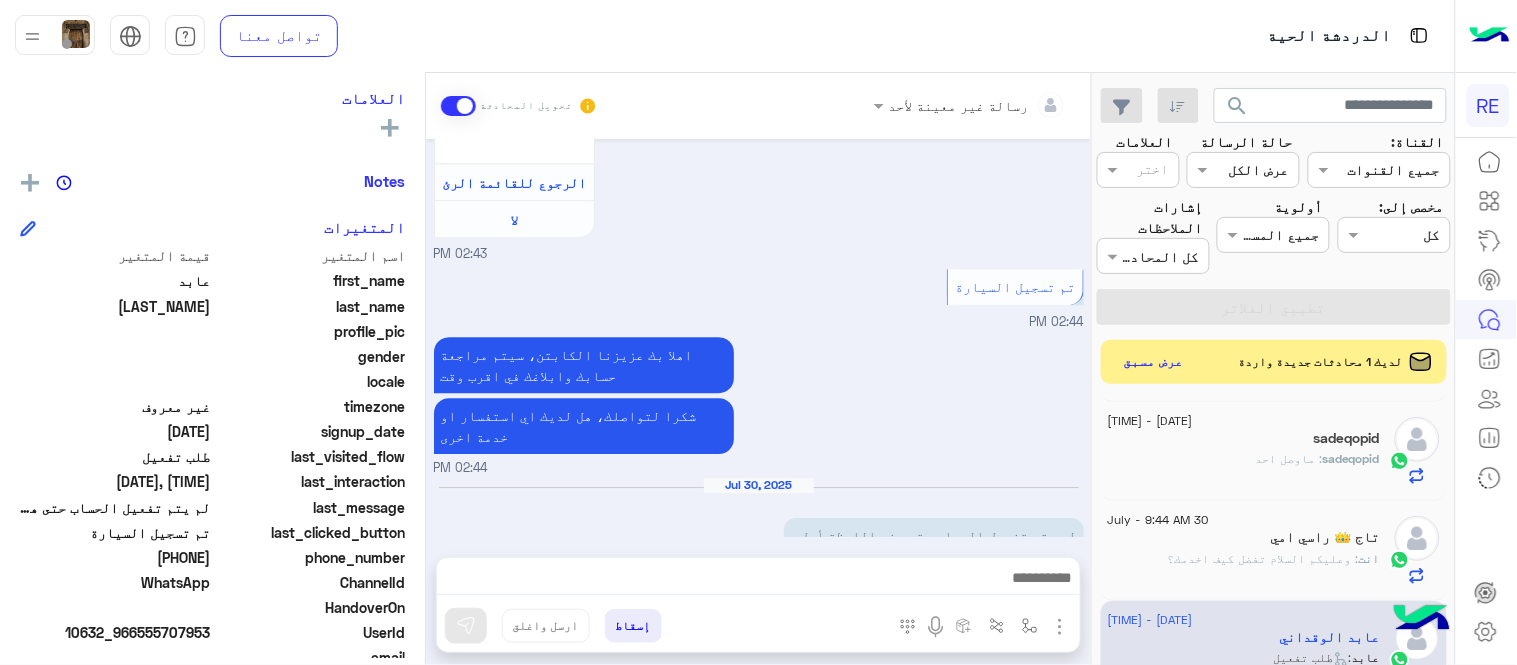 scroll, scrollTop: 1484, scrollLeft: 0, axis: vertical 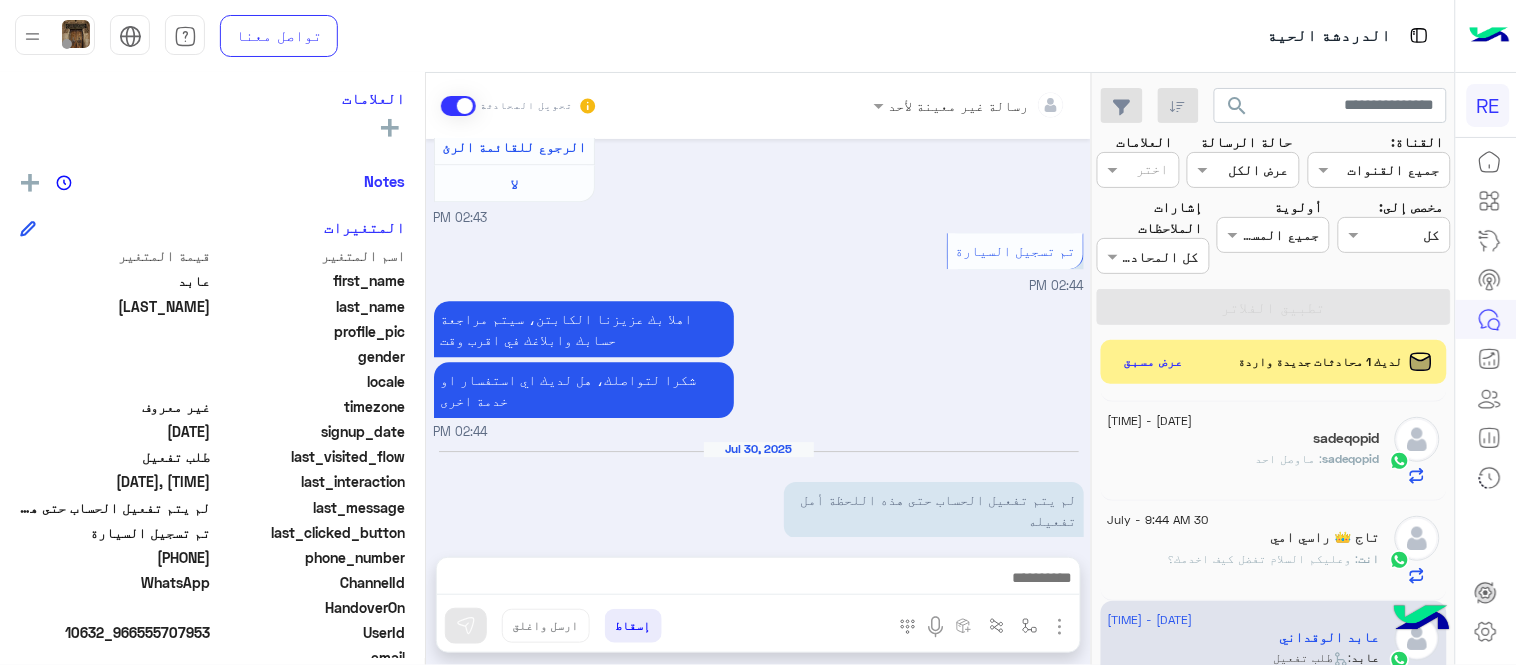 drag, startPoint x: 866, startPoint y: 545, endPoint x: 878, endPoint y: 570, distance: 27.730848 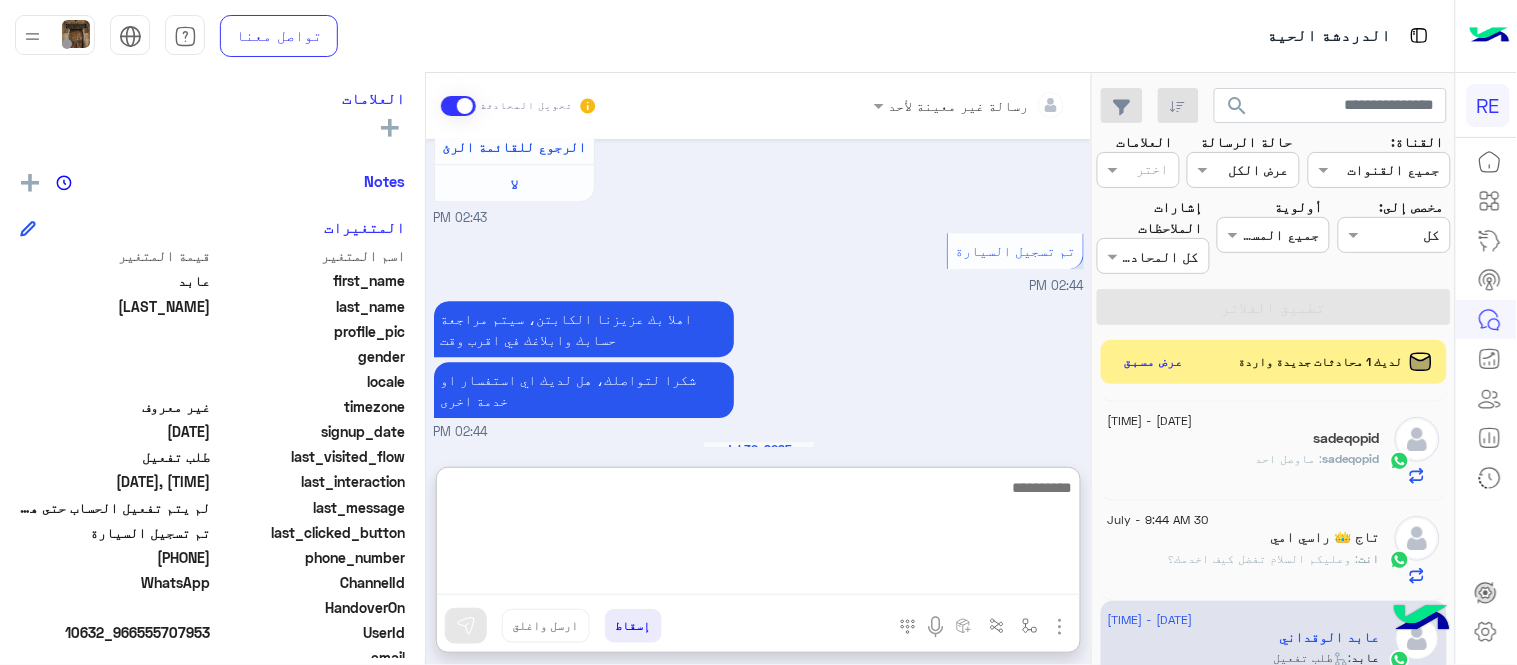 click at bounding box center (758, 535) 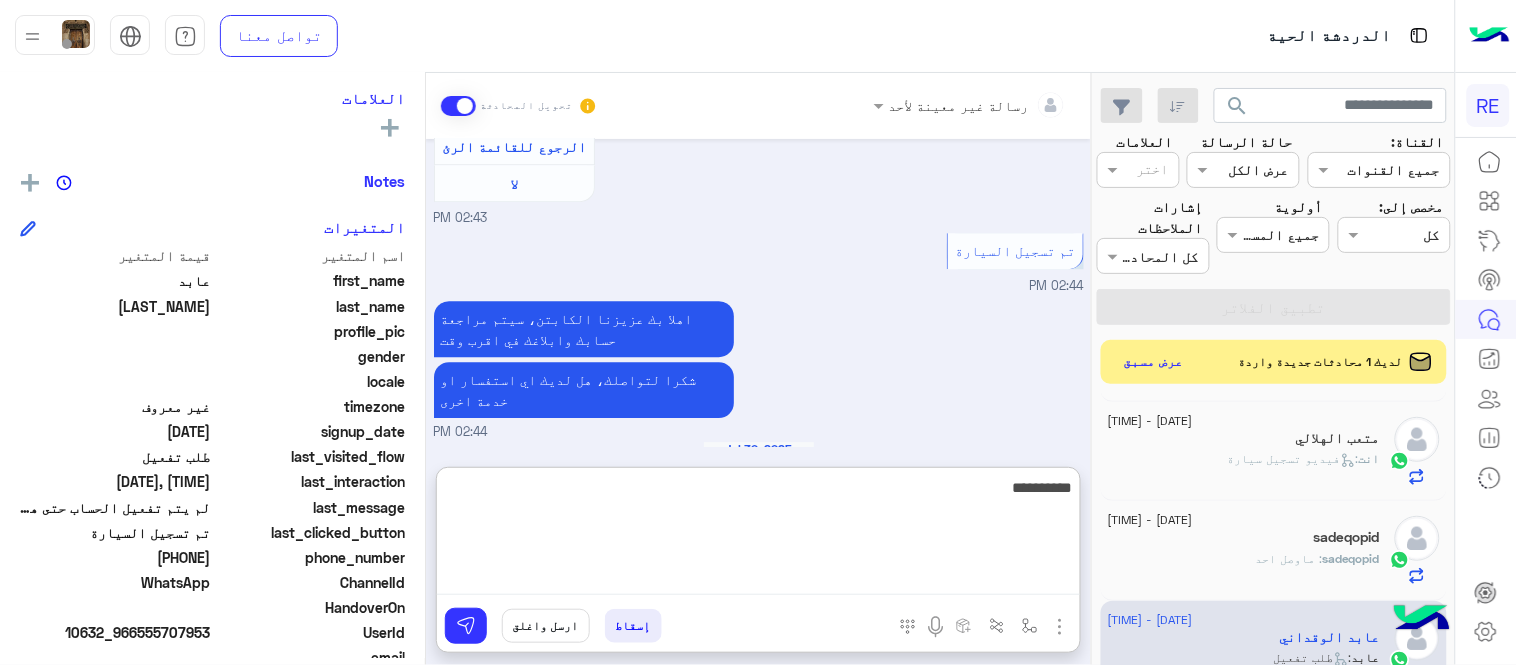 type on "**********" 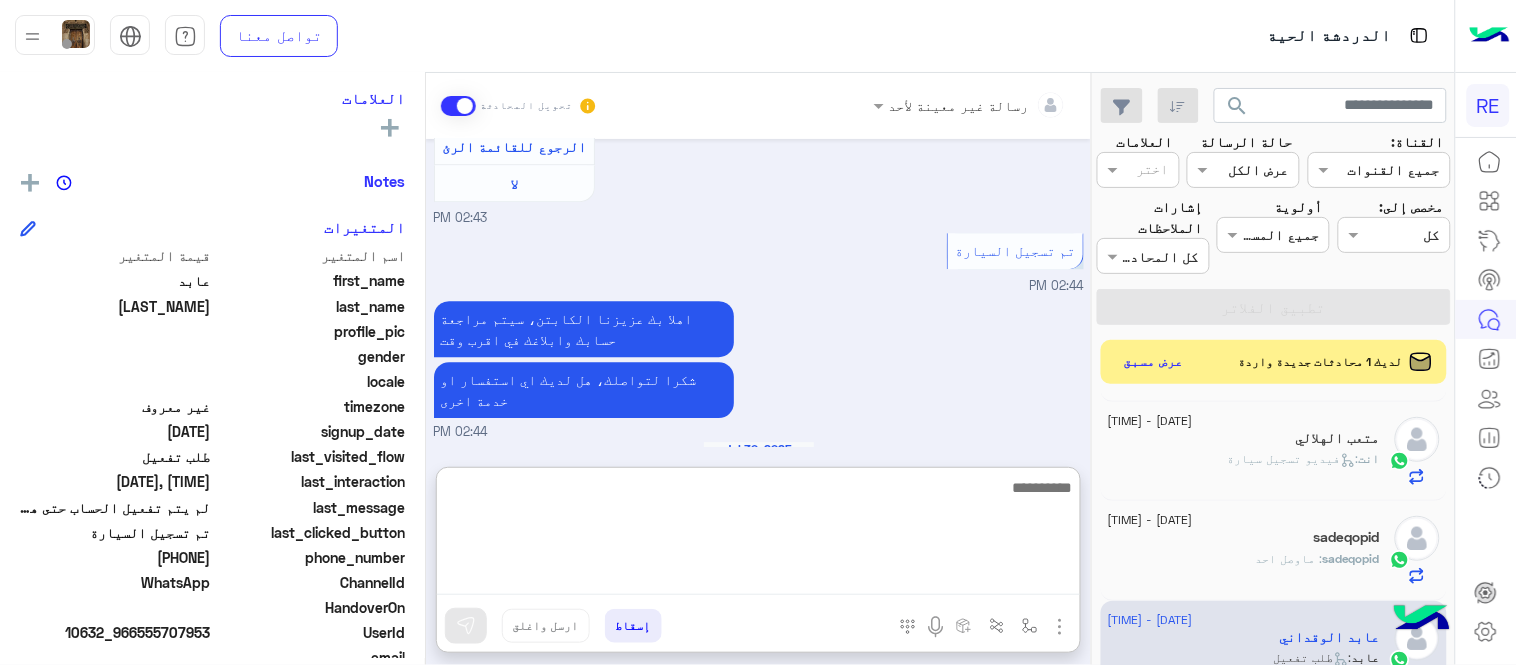 scroll, scrollTop: 1638, scrollLeft: 0, axis: vertical 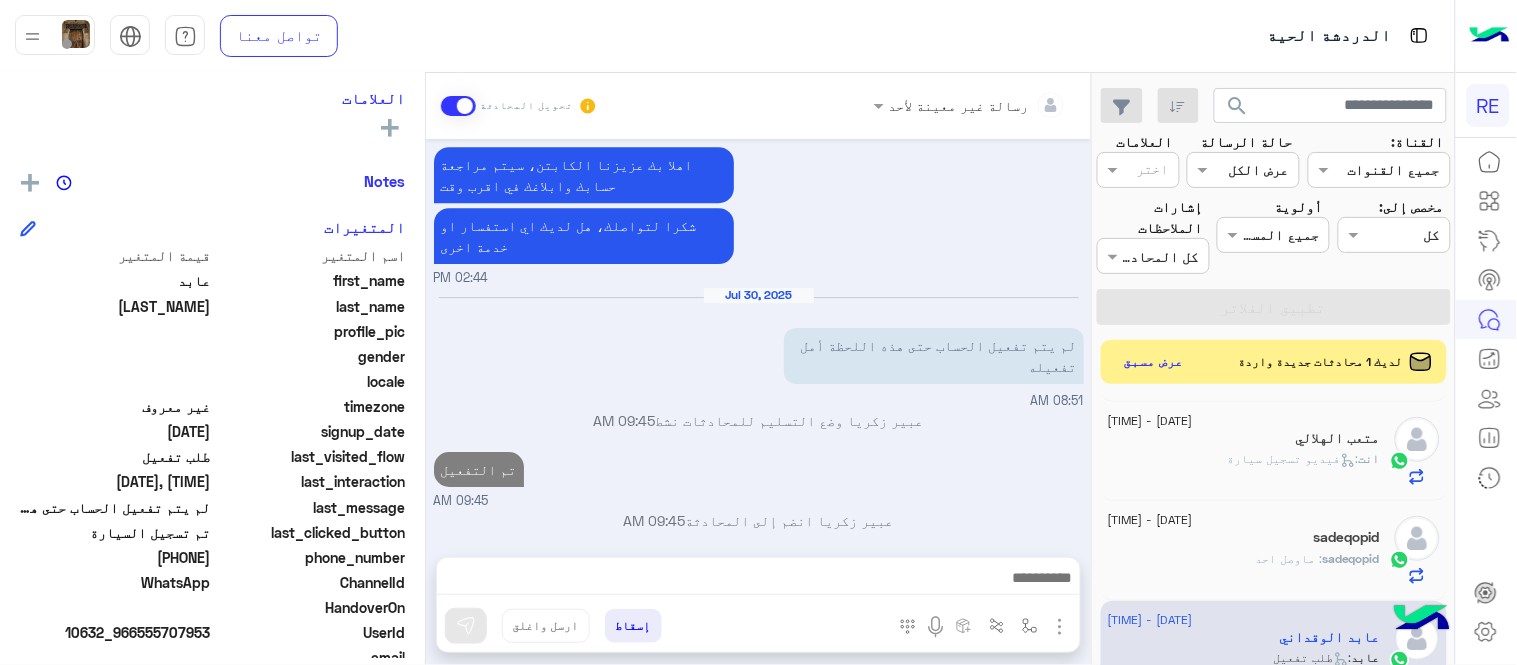 click on "تم التفعيل   [TIME]" at bounding box center [759, 479] 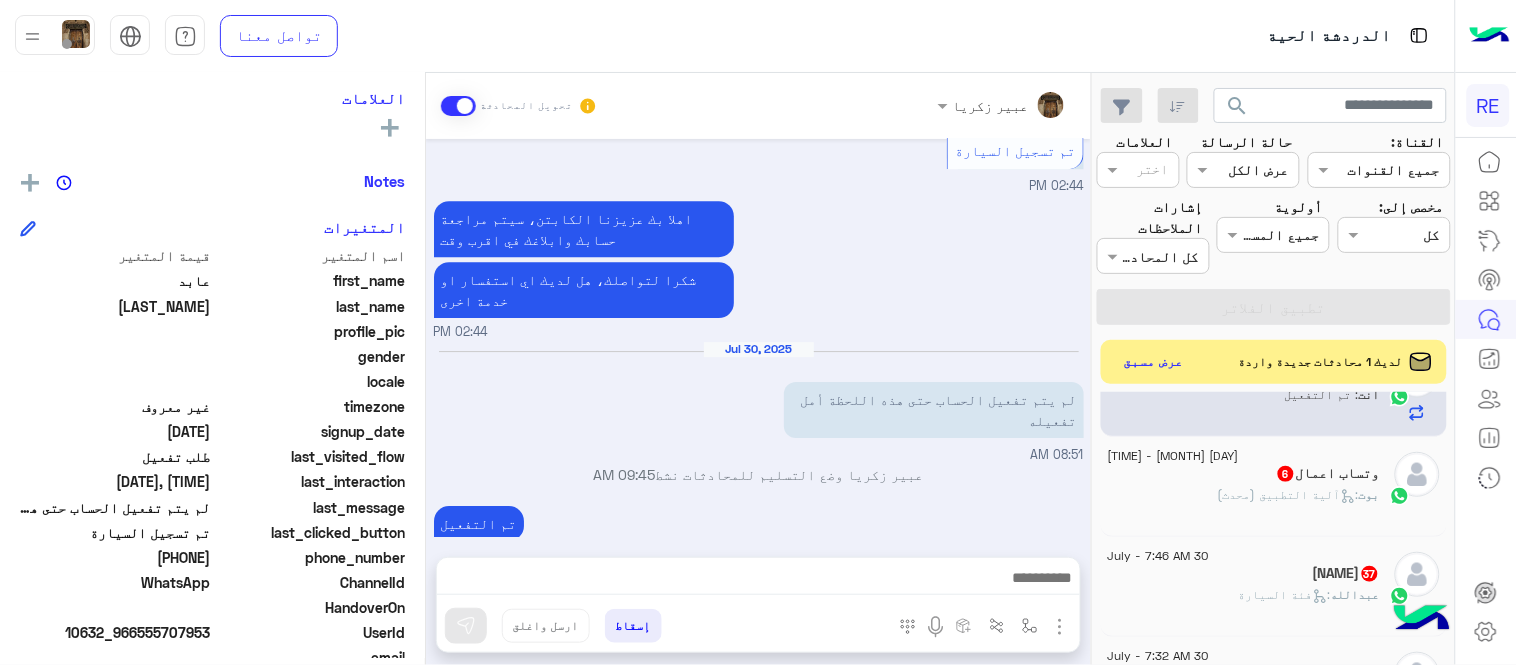 scroll, scrollTop: 461, scrollLeft: 0, axis: vertical 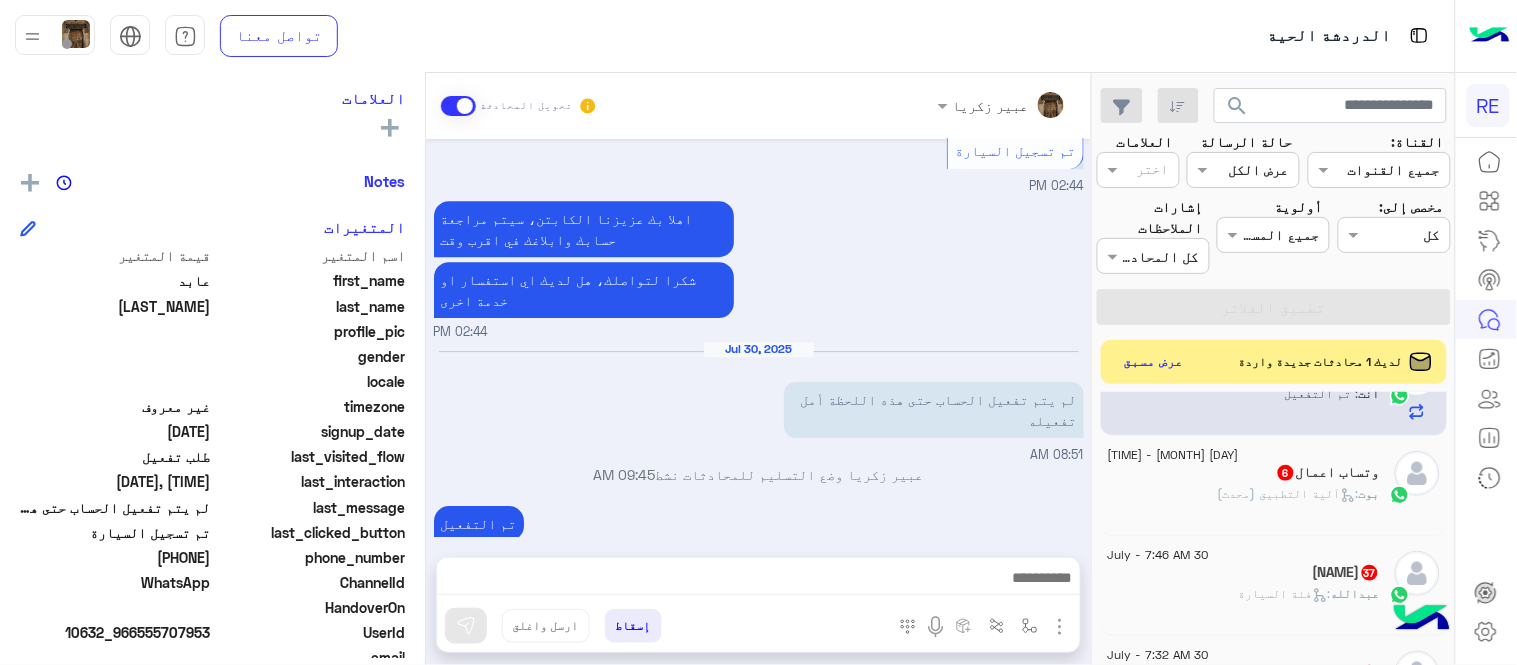 click on "بوت :   آلية التطبيق (محدث)" 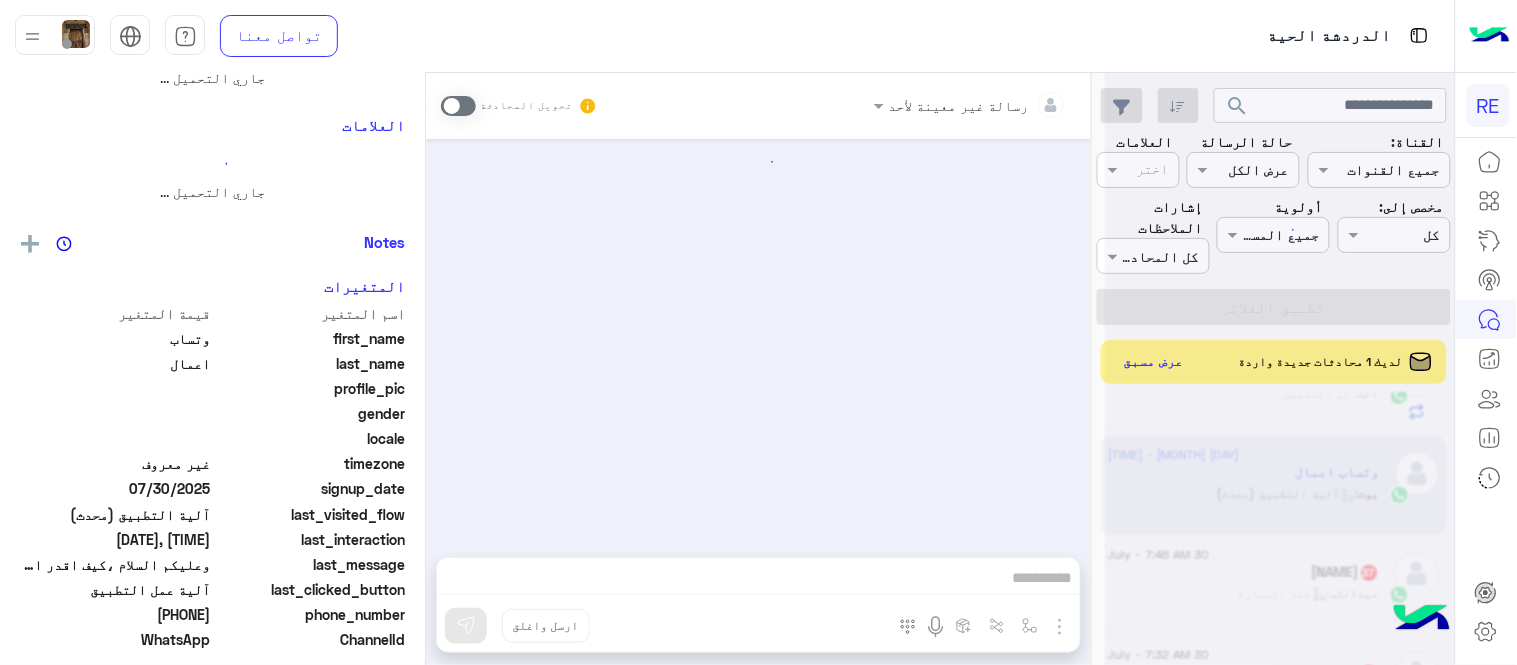 scroll, scrollTop: 0, scrollLeft: 0, axis: both 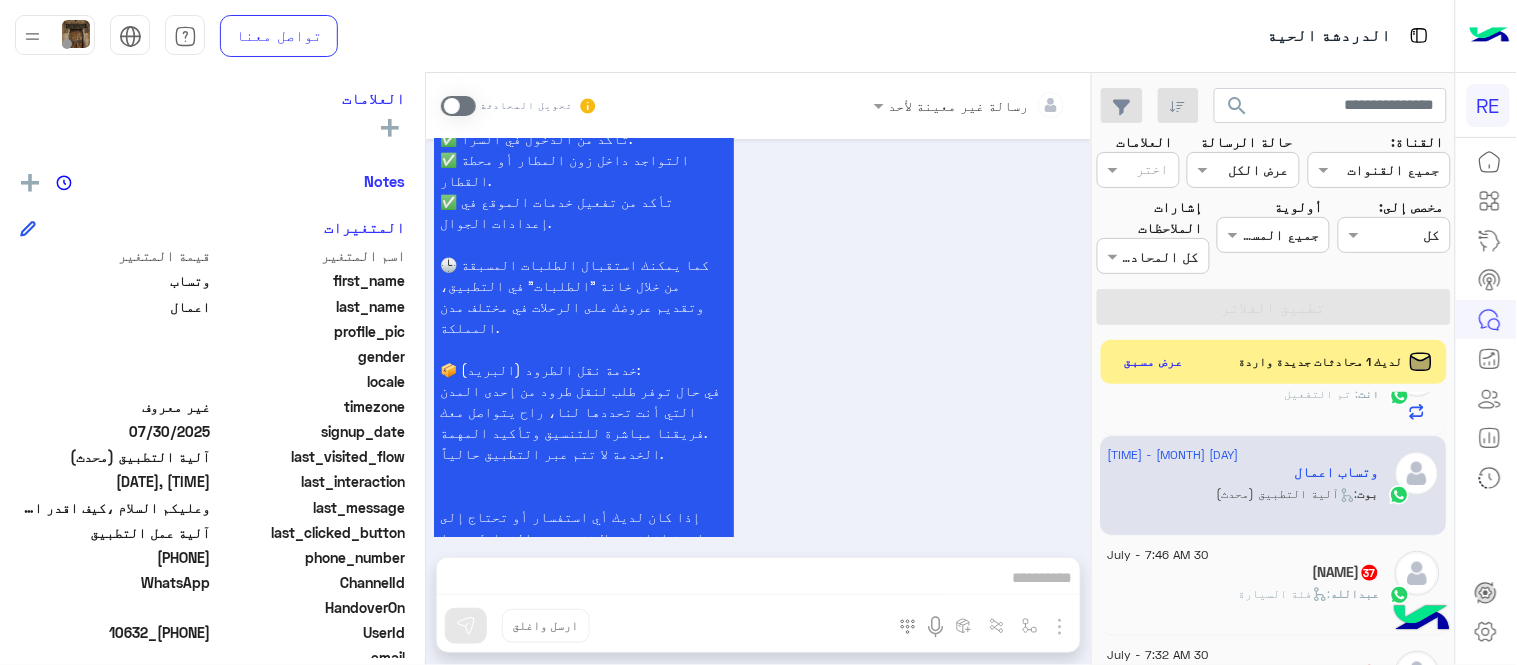 click at bounding box center [458, 106] 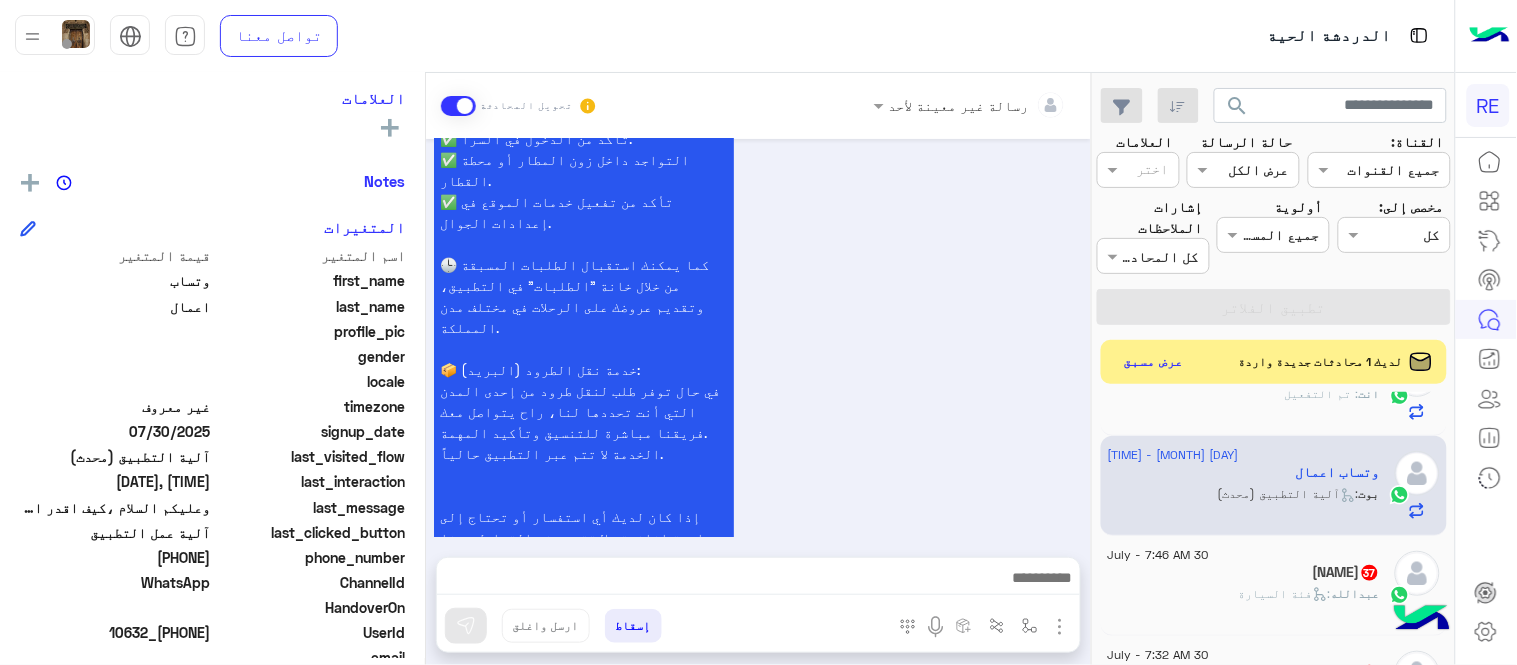 scroll, scrollTop: 1788, scrollLeft: 0, axis: vertical 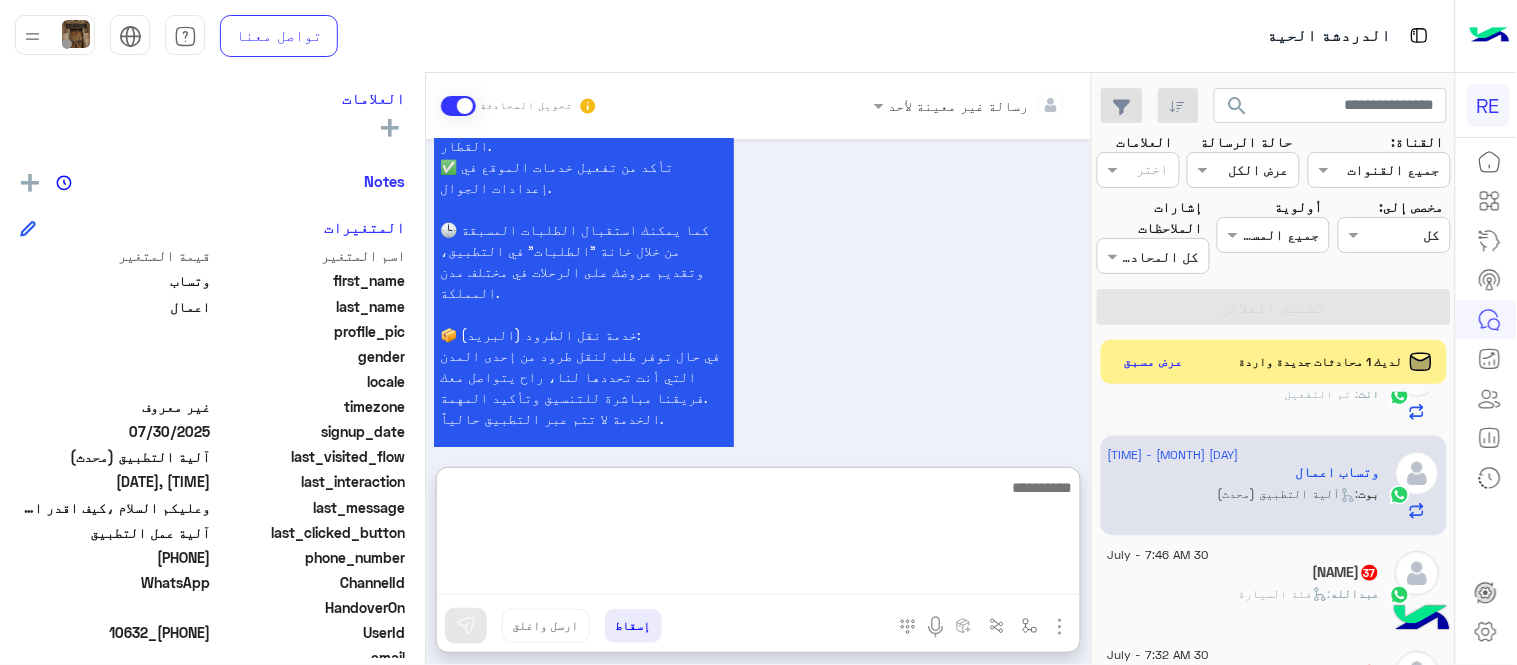click at bounding box center (758, 535) 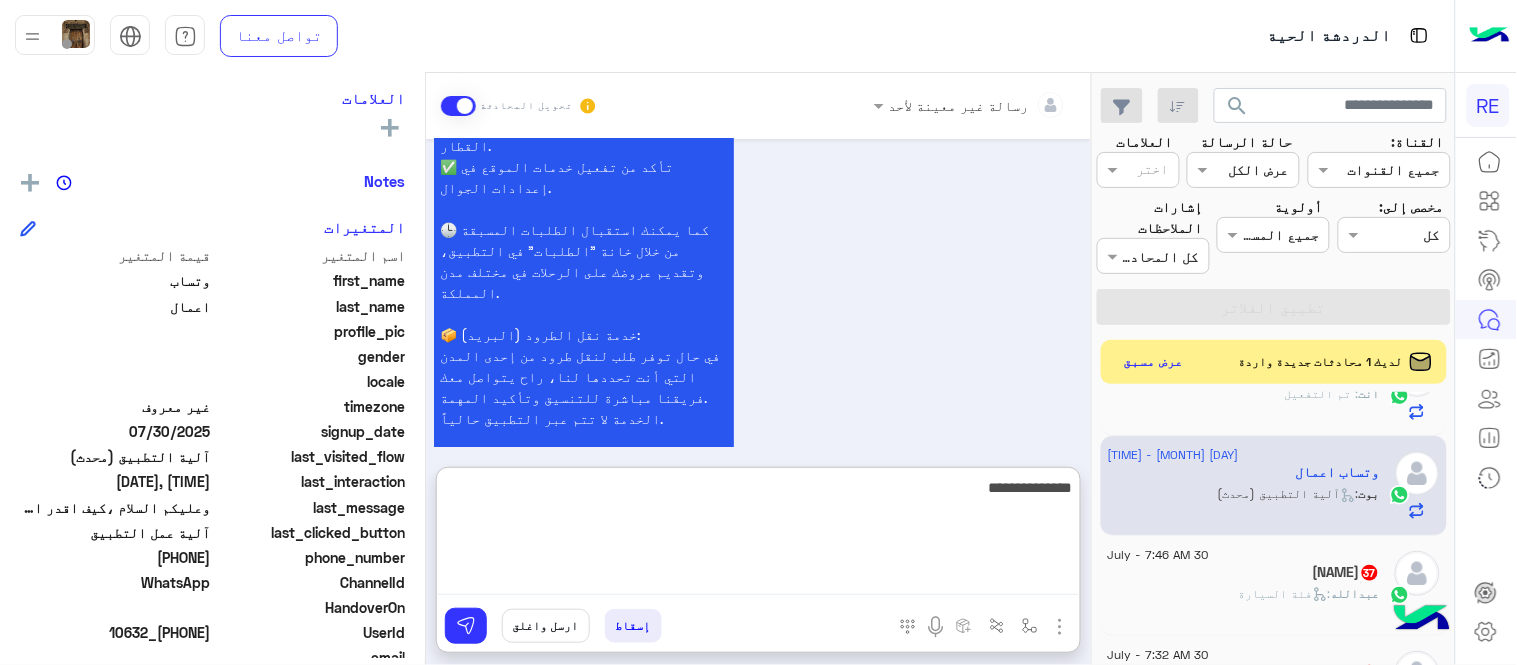 type on "**********" 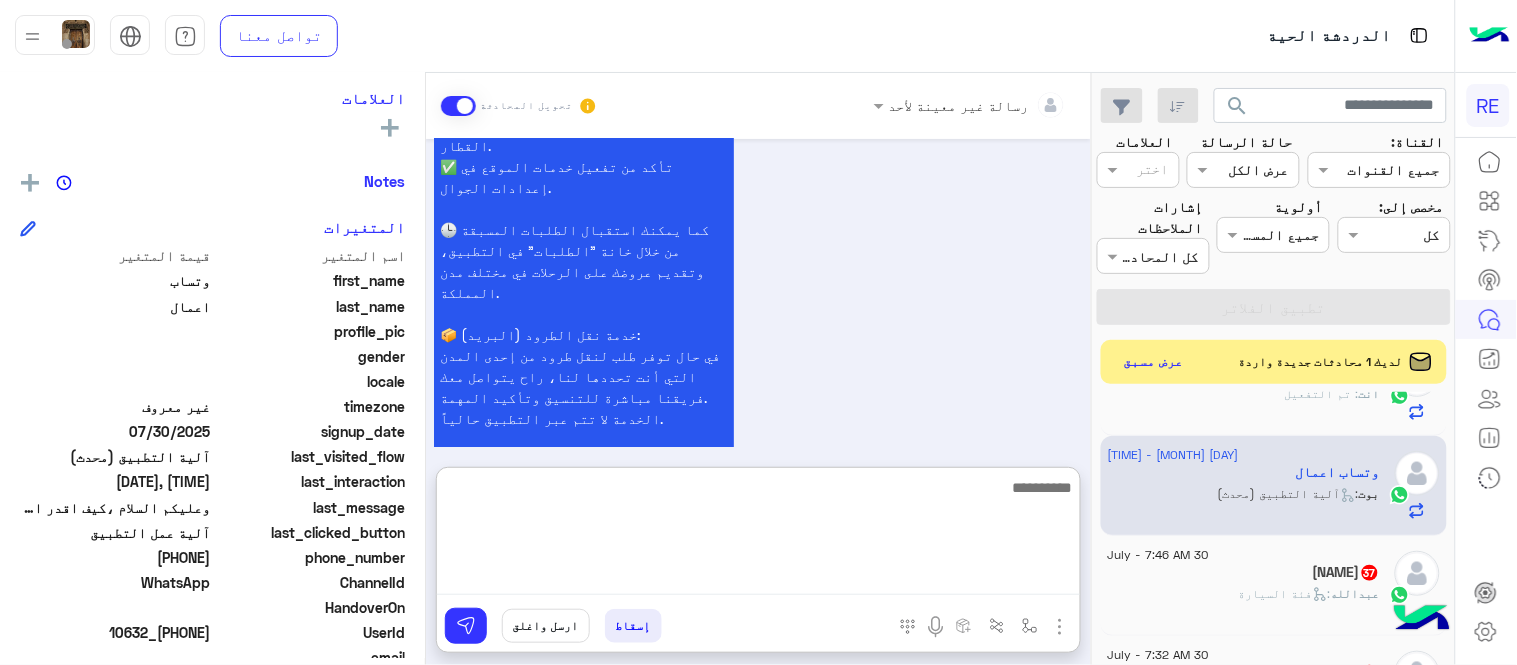 scroll, scrollTop: 1943, scrollLeft: 0, axis: vertical 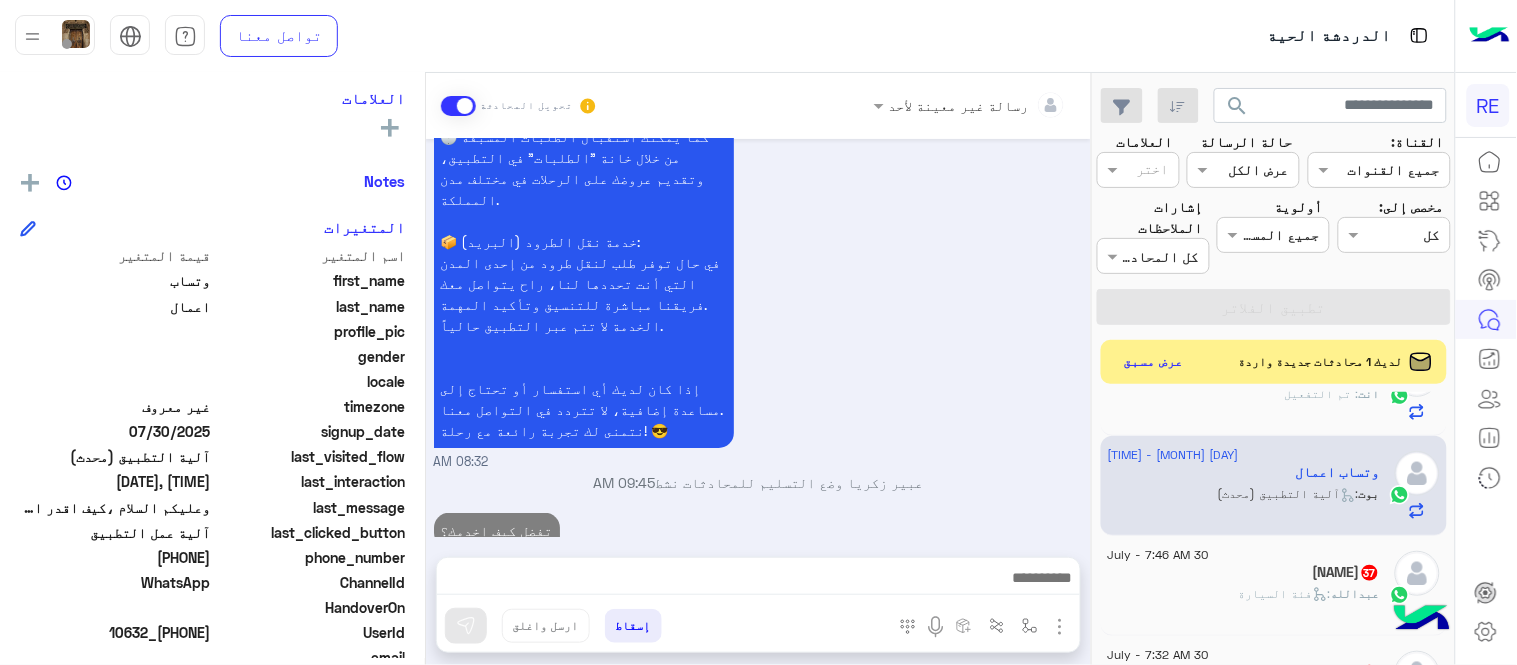 click on "رسالة غير معينة لأحد تحويل المحادثة     [DATE]   عربي    [TIME]  هل أنت ؟   كابتن 👨🏻‍✈️   عميل 🧳   رحال (مرشد مرخص) 🏖️     [TIME]   كابتن     [TIME]  اختر احد الخدمات التالية:    [TIME]   فيديوهات تعليمية    [TIME]  🎦الفيديوهات التعليمية
فيديو تمهيدي :
https://youtu.be/SinfLZHYE1k
خدمة استقبال الحجوزات المسبقة للكباتن باتباع الخطوات المذكورة بالفيديو التالي :
https://youtu.be/Ck1xKFLwvEs
خطوات تسجيل سيارة على التطبيق    اي خدمة اخرى ؟  الرجوع للقائمة الرئ   لا     [TIME]   الرجوع للقائمة الرئ    [TIME]  اختر احد الخدمات التالية:    [TIME]   آلية عمل التطبيق    [TIME]  خطوات البدء والدخول في السرا: لتفادي مشاكل السرا:" at bounding box center [758, 373] 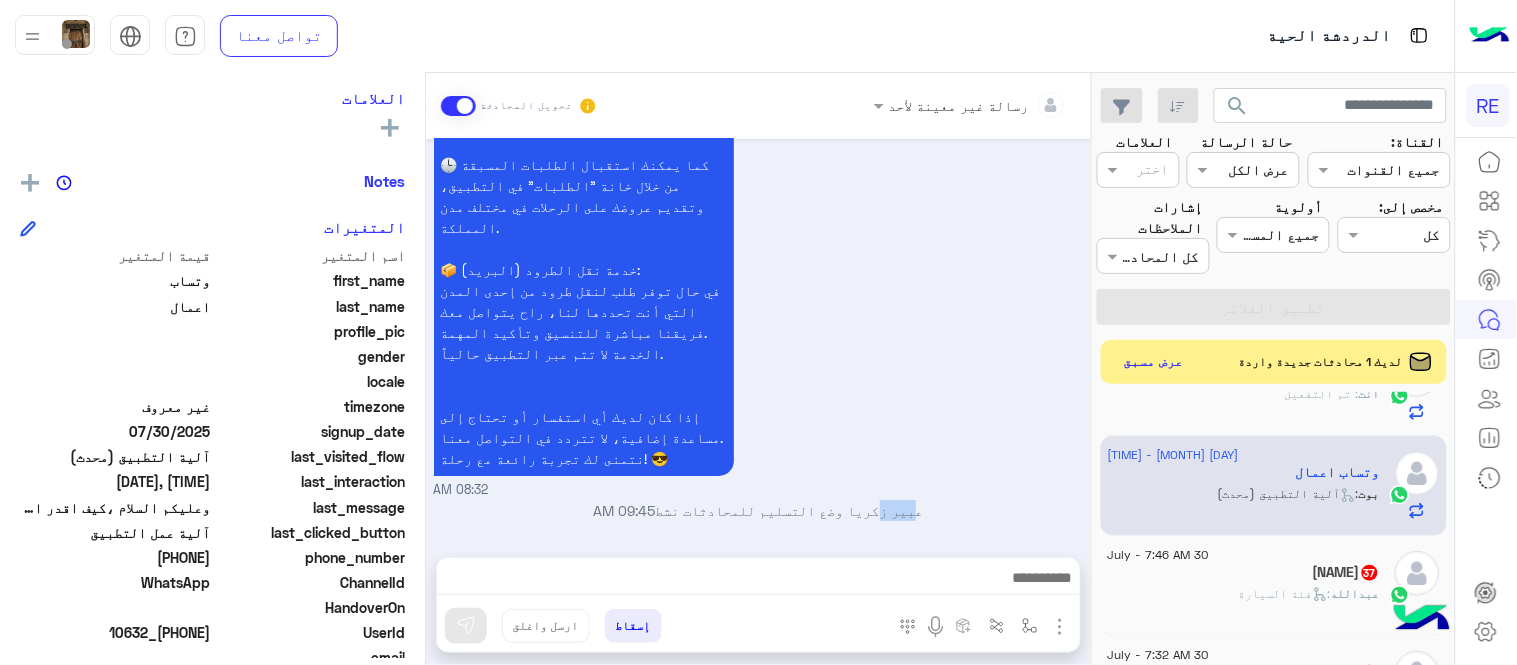 click on "[FIRST] [LAST] وضع التسليم للمحادثات نشط   [TIME]" at bounding box center [759, 510] 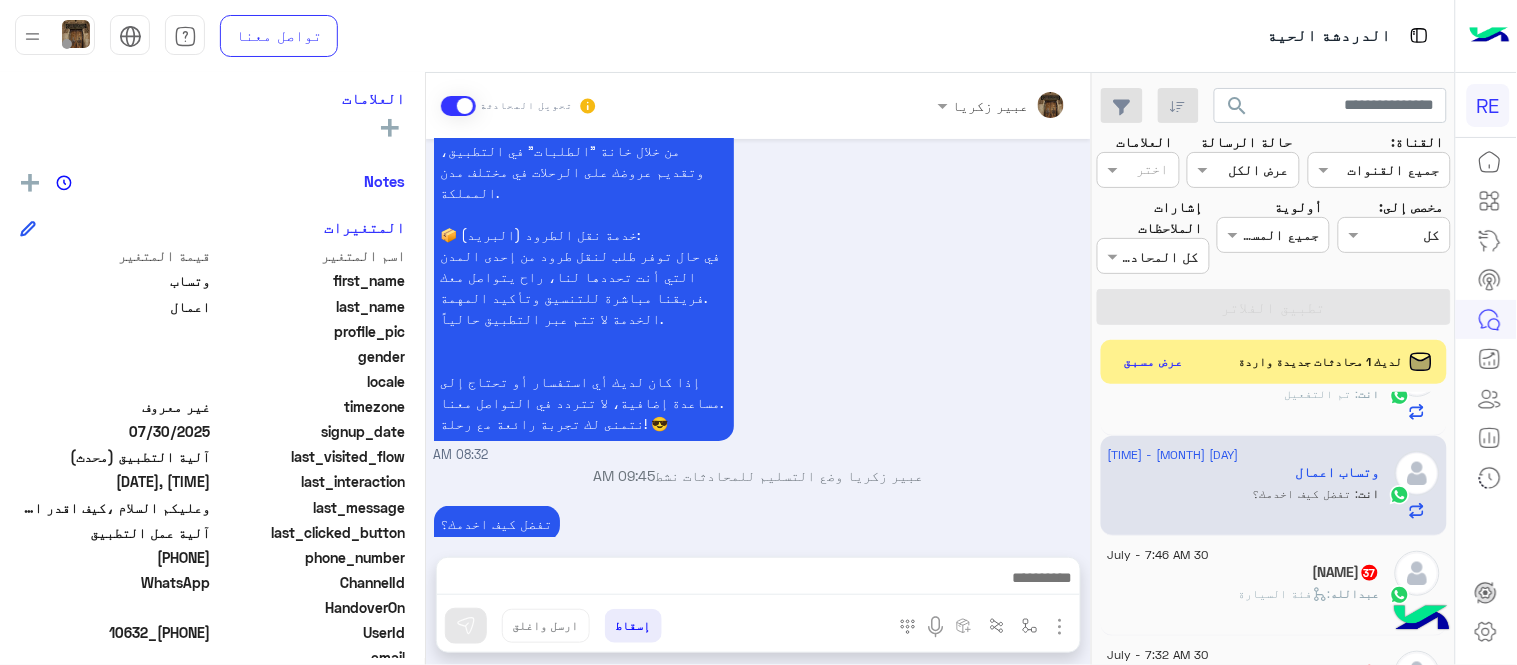 click on "37" 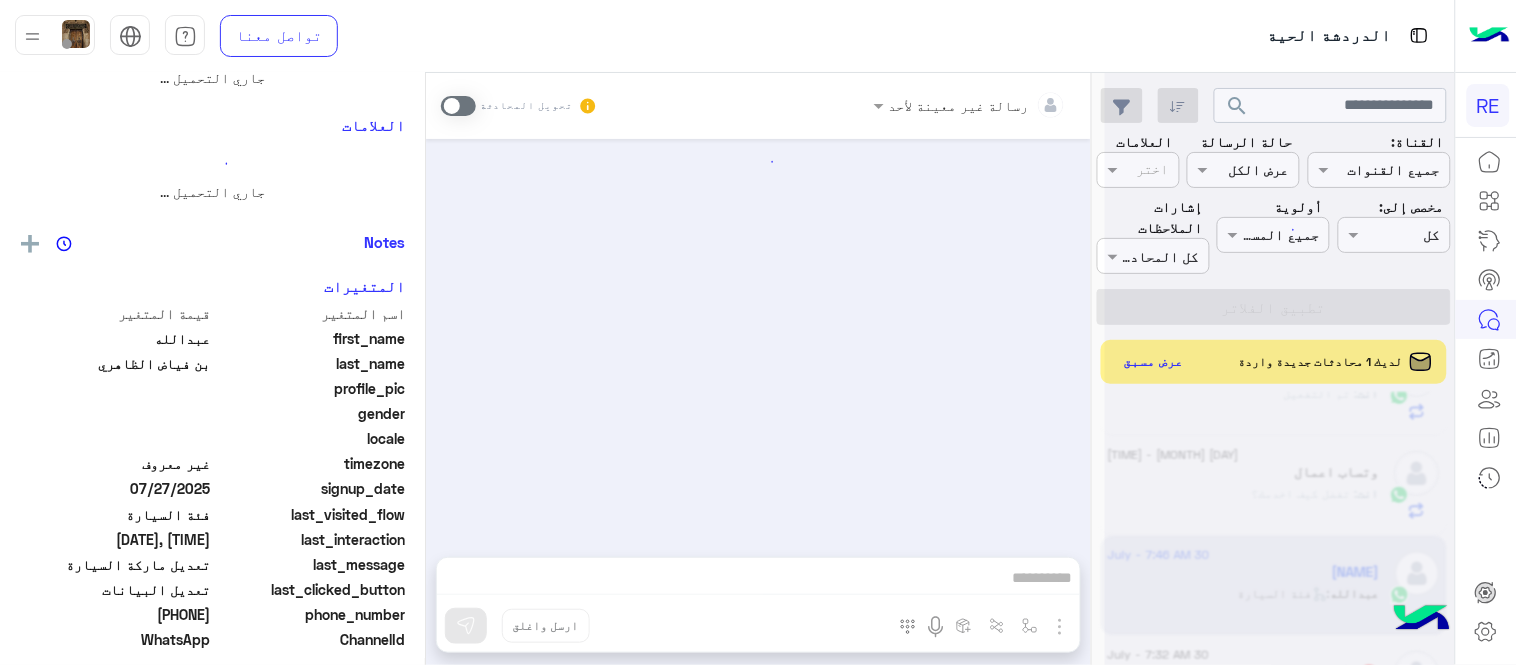 scroll, scrollTop: 0, scrollLeft: 0, axis: both 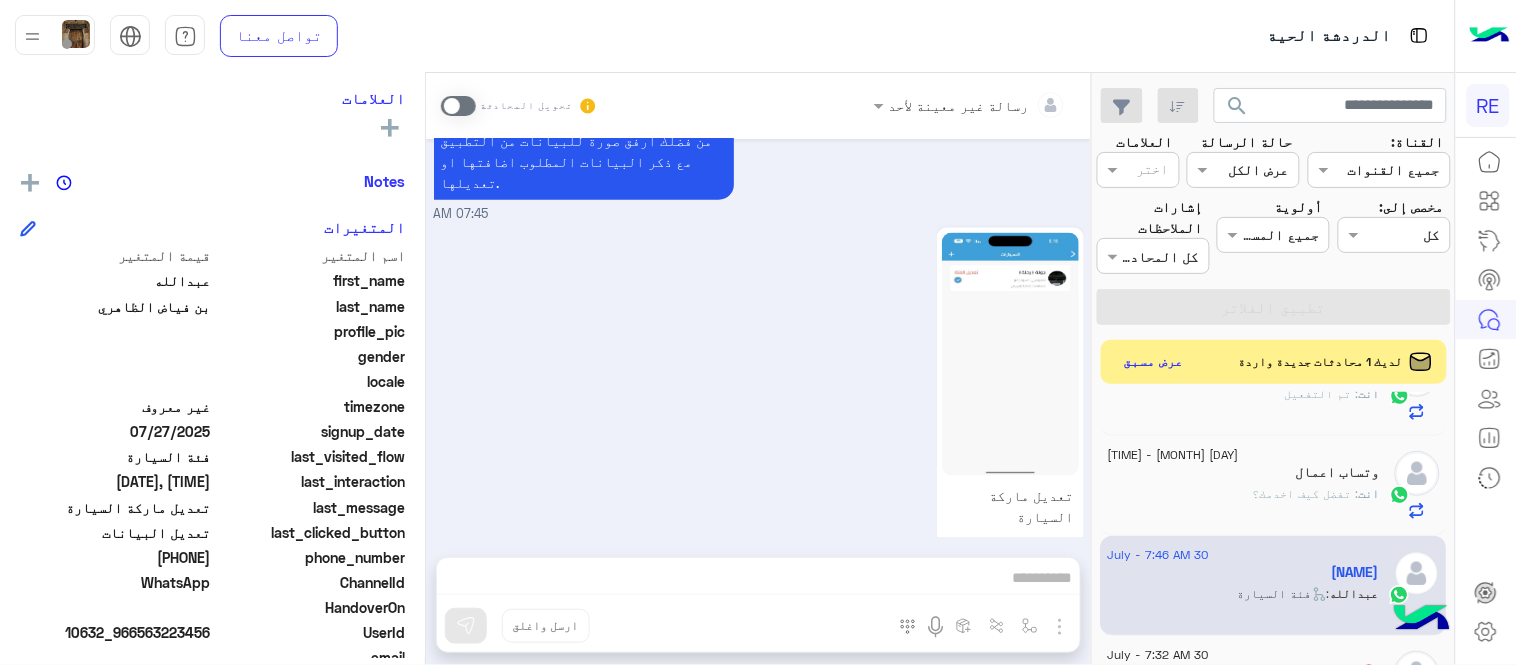 drag, startPoint x: 143, startPoint y: 551, endPoint x: 213, endPoint y: 554, distance: 70.064255 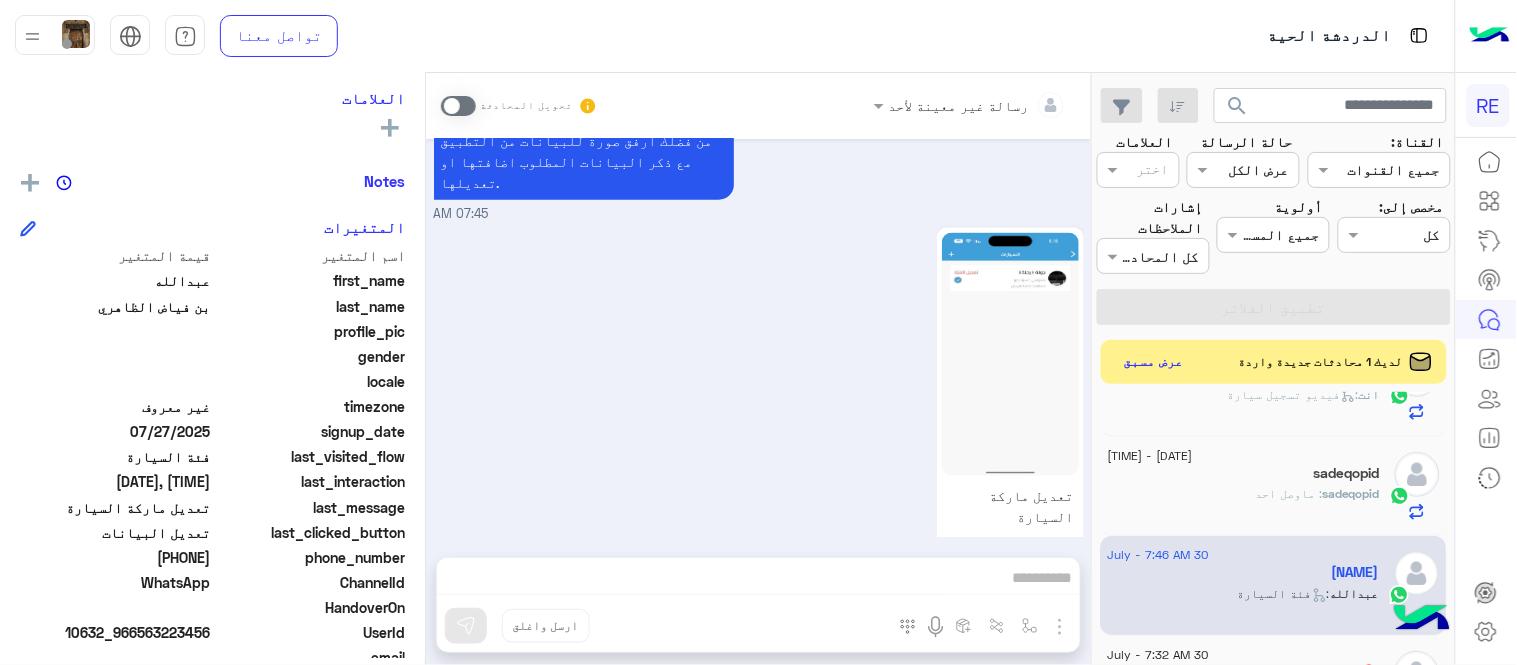 click at bounding box center (458, 106) 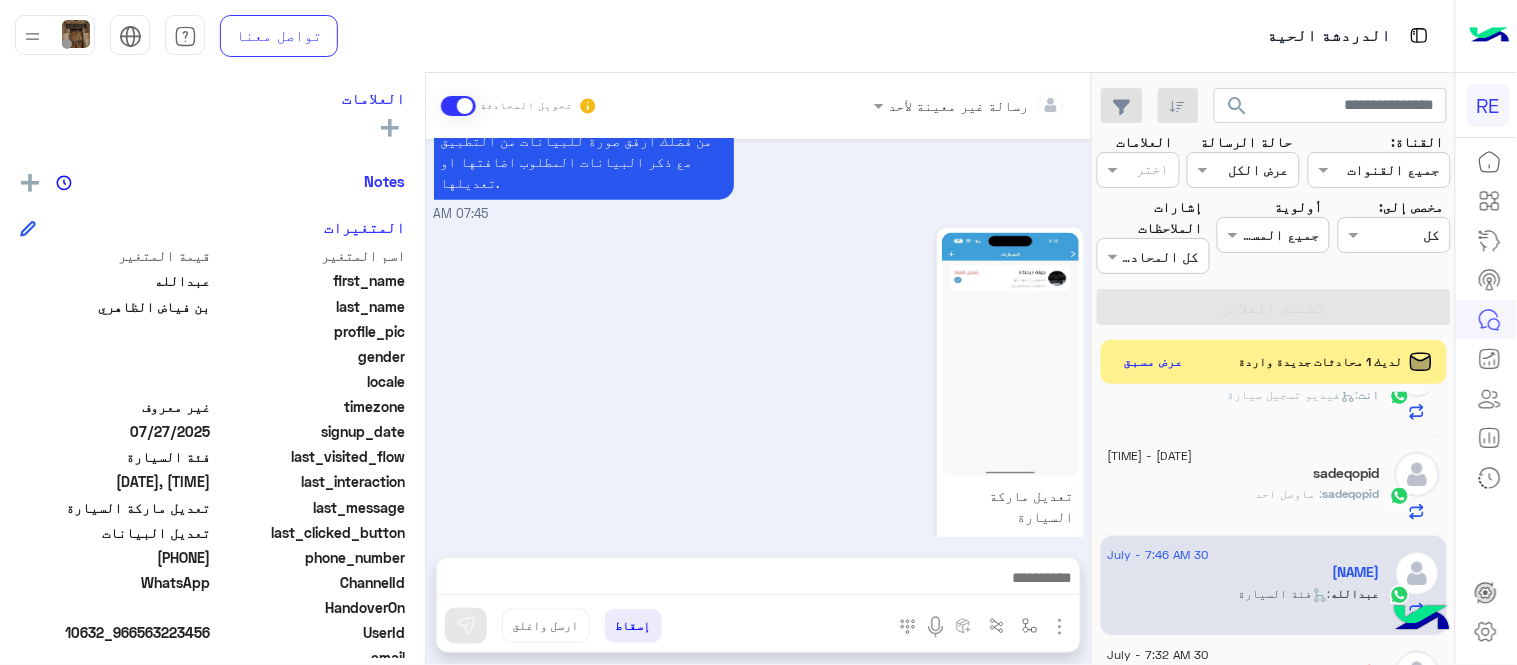 scroll, scrollTop: 695, scrollLeft: 0, axis: vertical 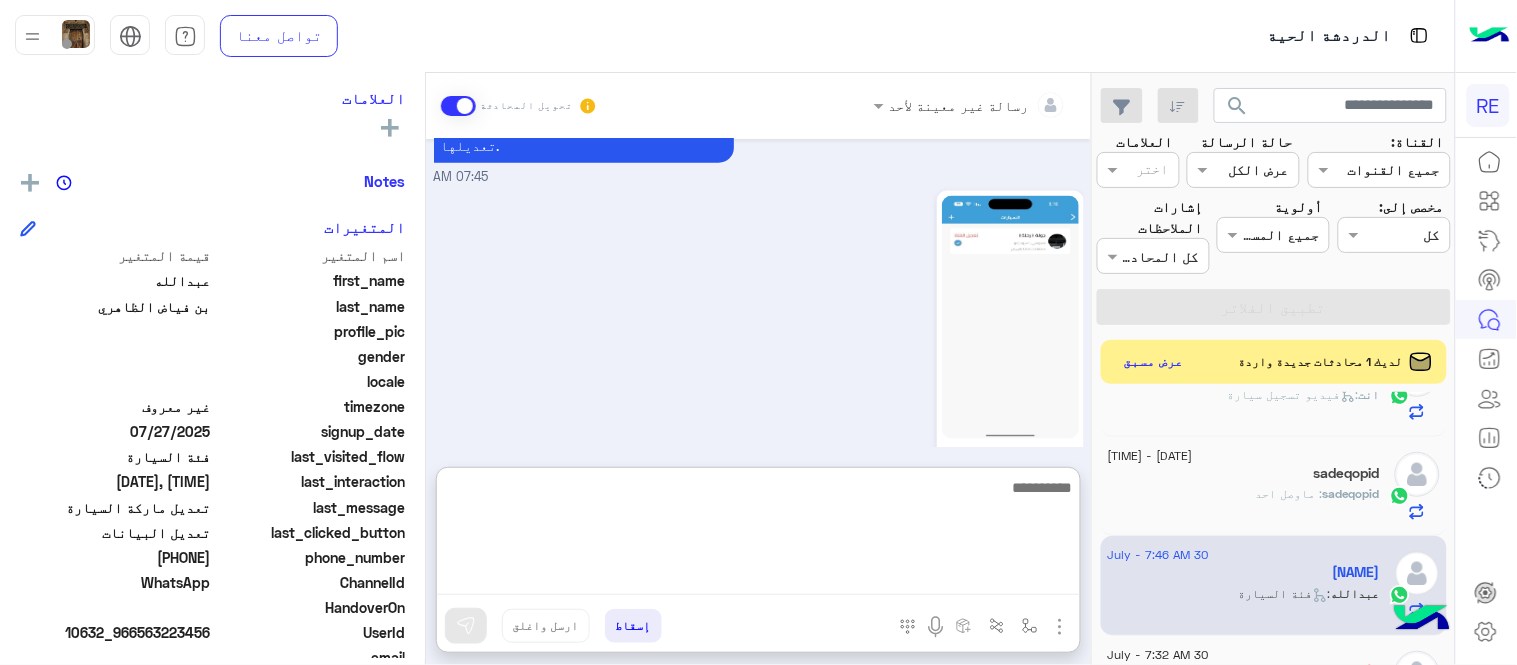 click at bounding box center (758, 535) 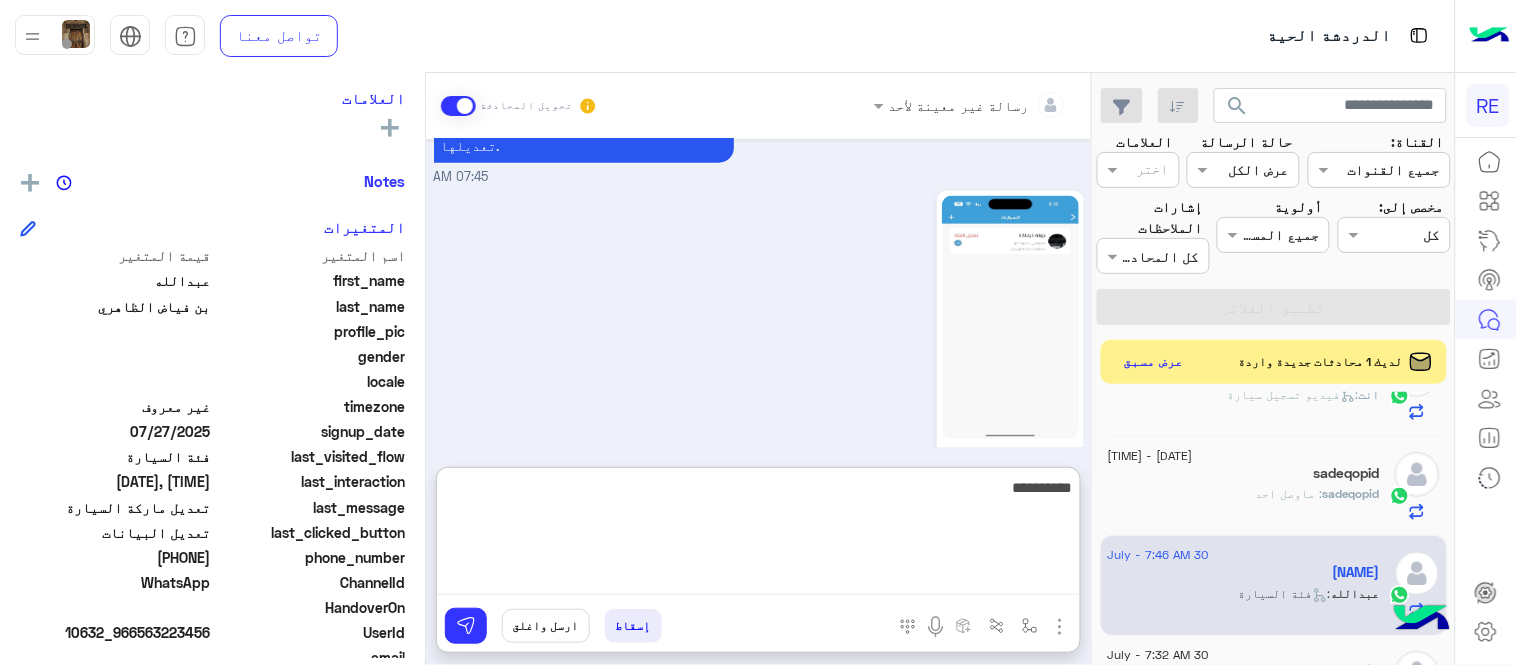 type on "**********" 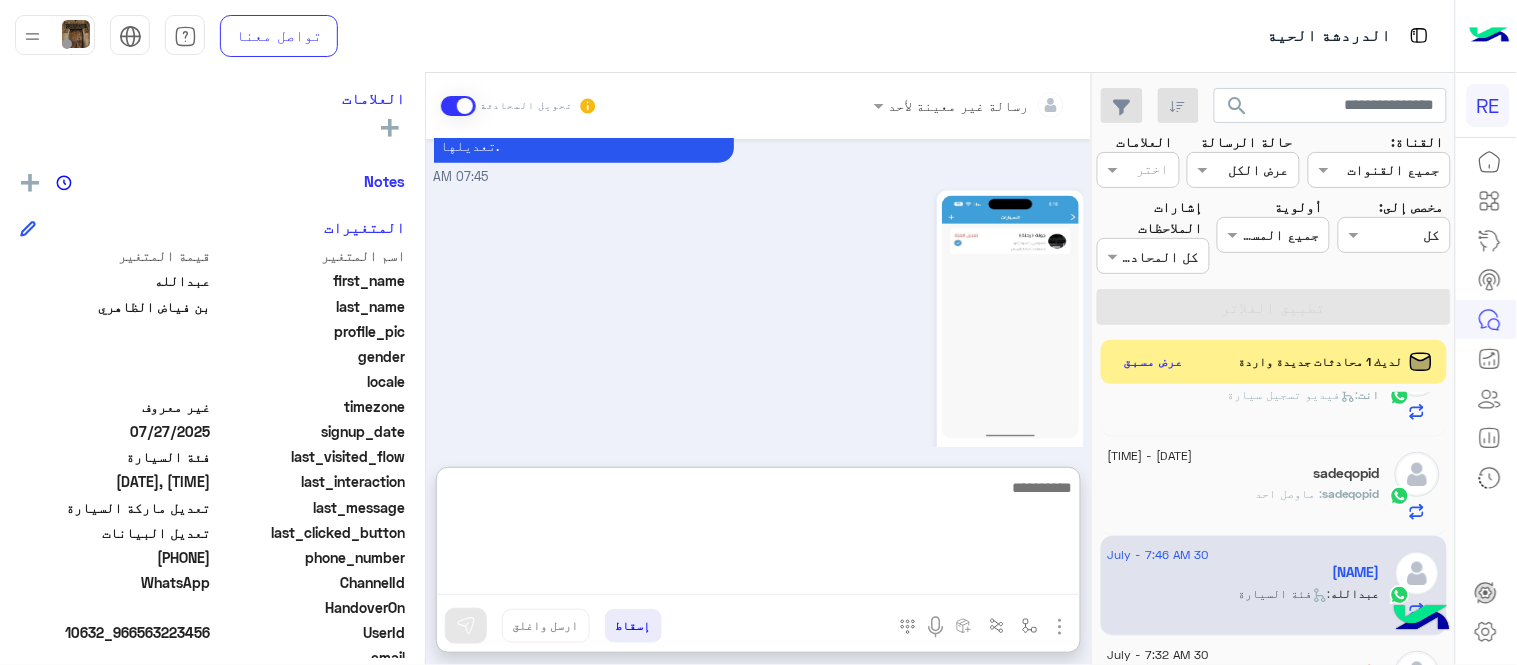 scroll, scrollTop: 848, scrollLeft: 0, axis: vertical 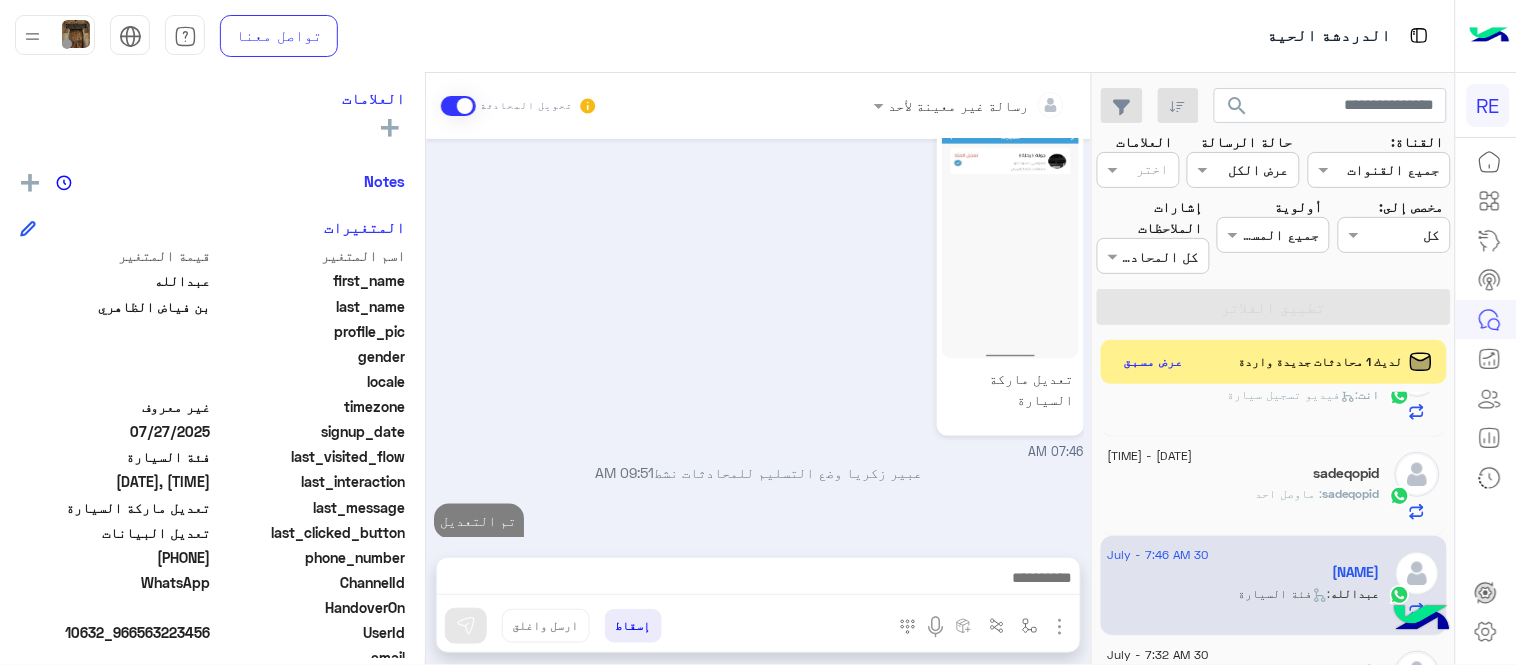 click on "رسالة غير معينة لأحد تحويل المحادثة     [DATE]   تم تعيين المحادثة إلى [PERSON]   [TIME]       [PERSON] طلب التحدث إلى مسؤول بشري   [TIME]       Return to Bot    [TIME]  اي خدمة اخرى ؟  الرجوع للقائمة الرئ   لا     [TIME]   الرجوع للقائمة الرئ    [TIME]  اختر احد الخدمات التالية:    [TIME]   [PERSON] غادر المحادثة   [TIME]       تعديل البيانات    [TIME]  من فضلك ارفق صورة للبيانات من التطبيق  مع ذكر البيانات المطلوب اضافتها او تعديلها.    [TIME]   تعديل ماركة السيارة    [TIME]   [PERSON] وضع التسليم للمحادثات نشط   [TIME]      تم التعديل   [TIME]  أدخل اسم مجموعة الرسائل  إسقاط" at bounding box center (758, 373) 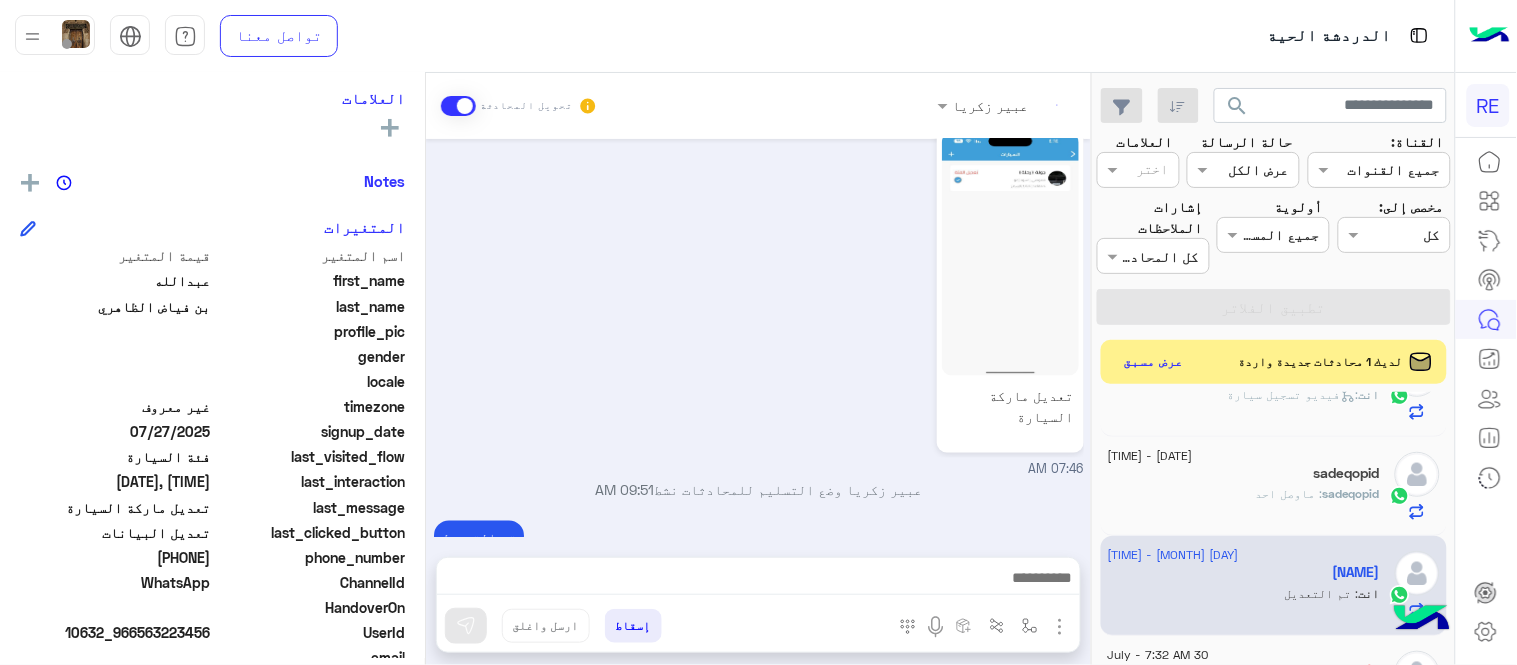 scroll, scrollTop: 795, scrollLeft: 0, axis: vertical 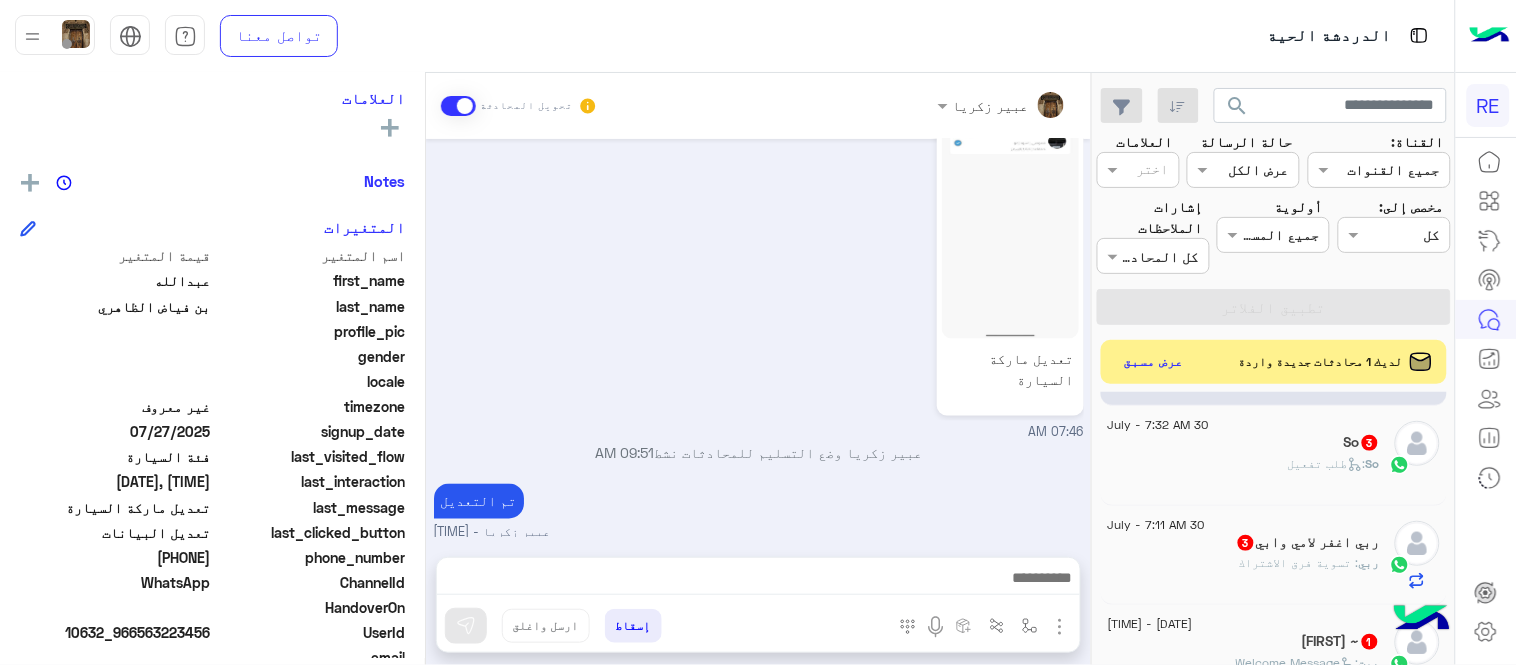 click on "So :   طلب تفعيل" 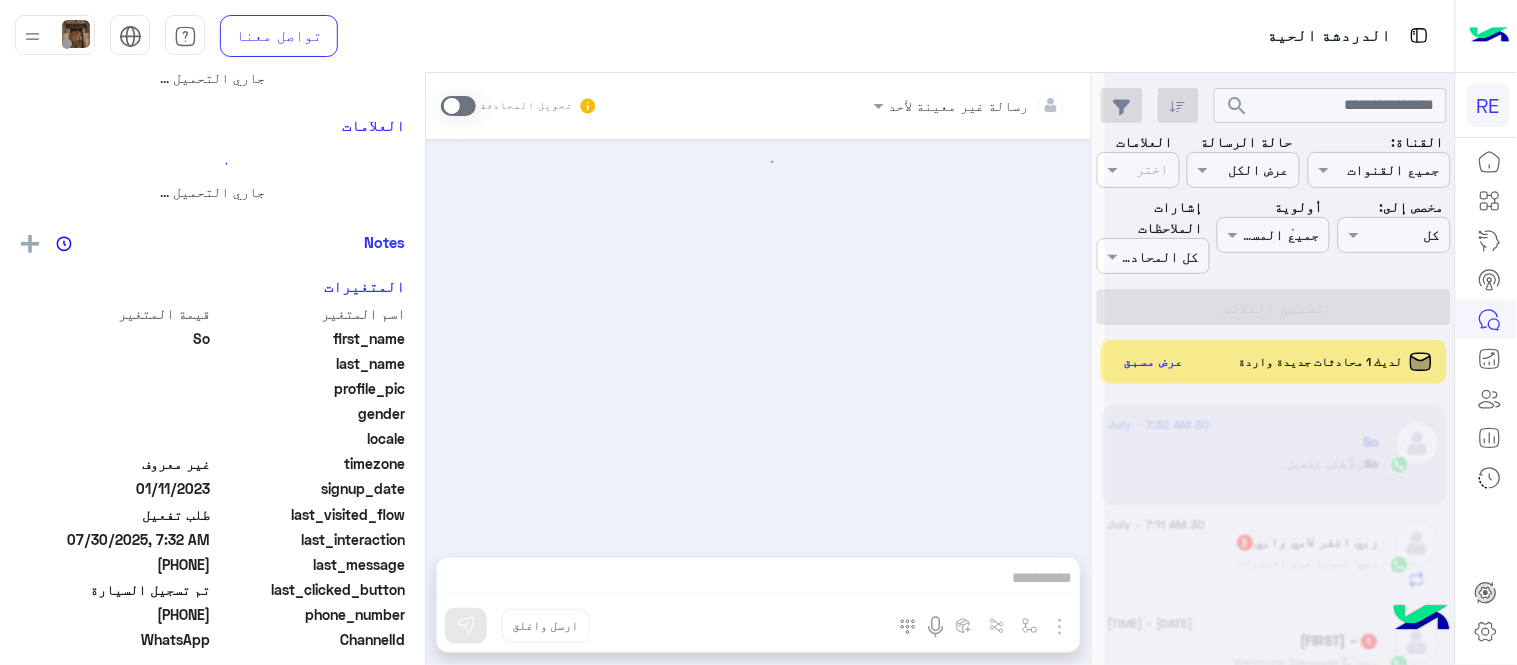 scroll, scrollTop: 0, scrollLeft: 0, axis: both 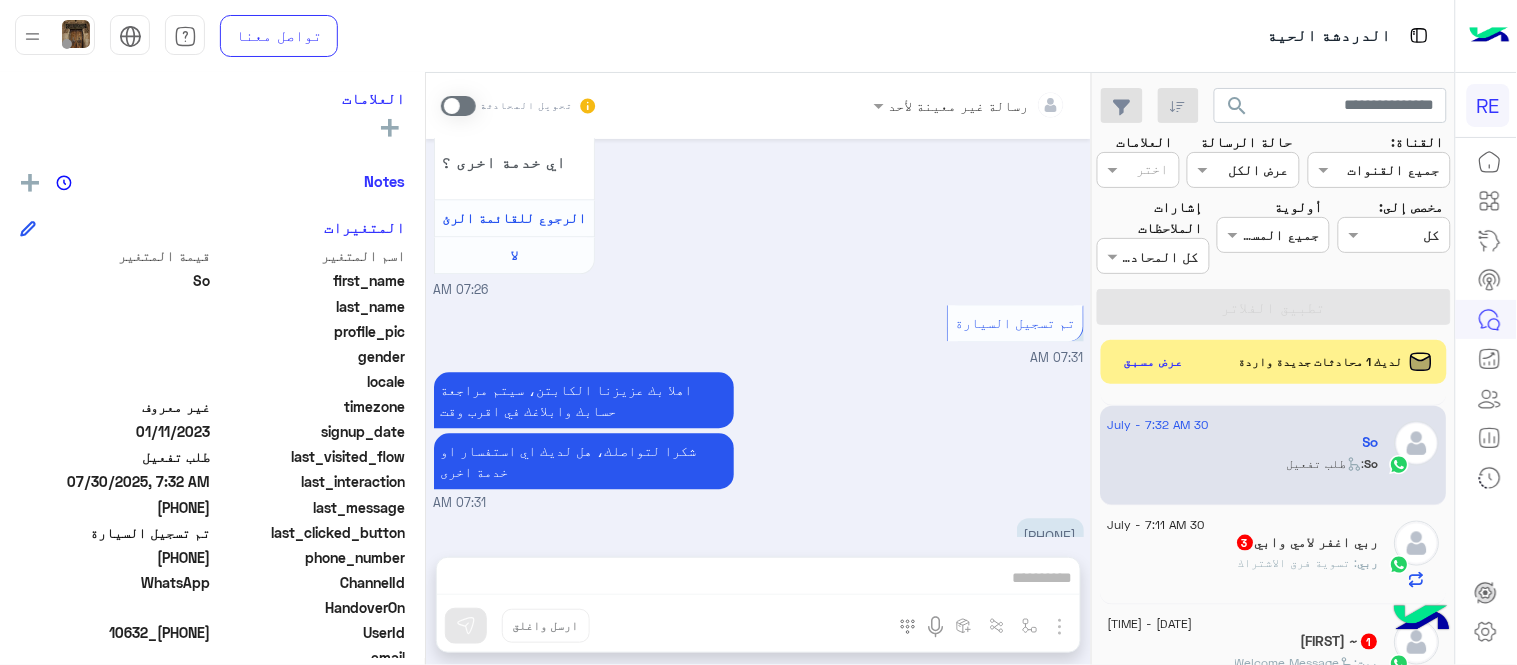 click on "[PHONE]" at bounding box center (1050, 535) 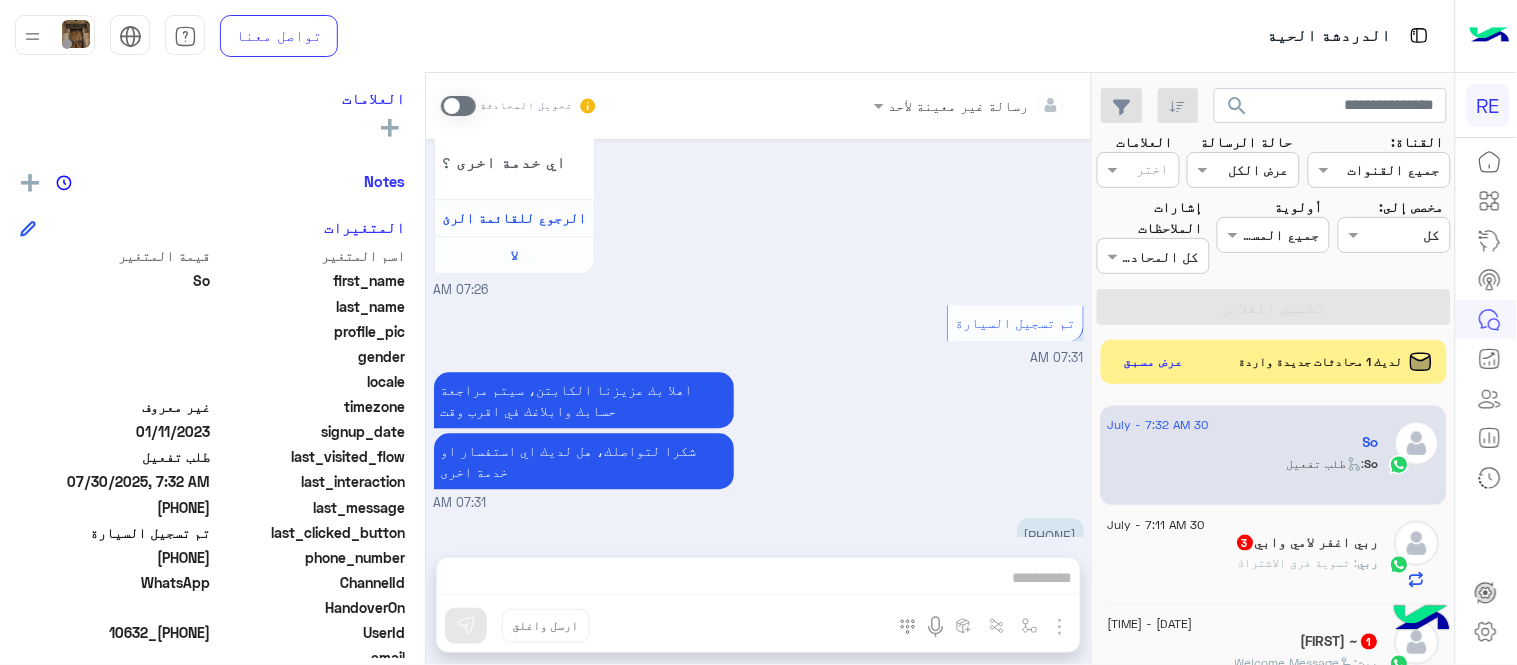 copy on "[PHONE]" 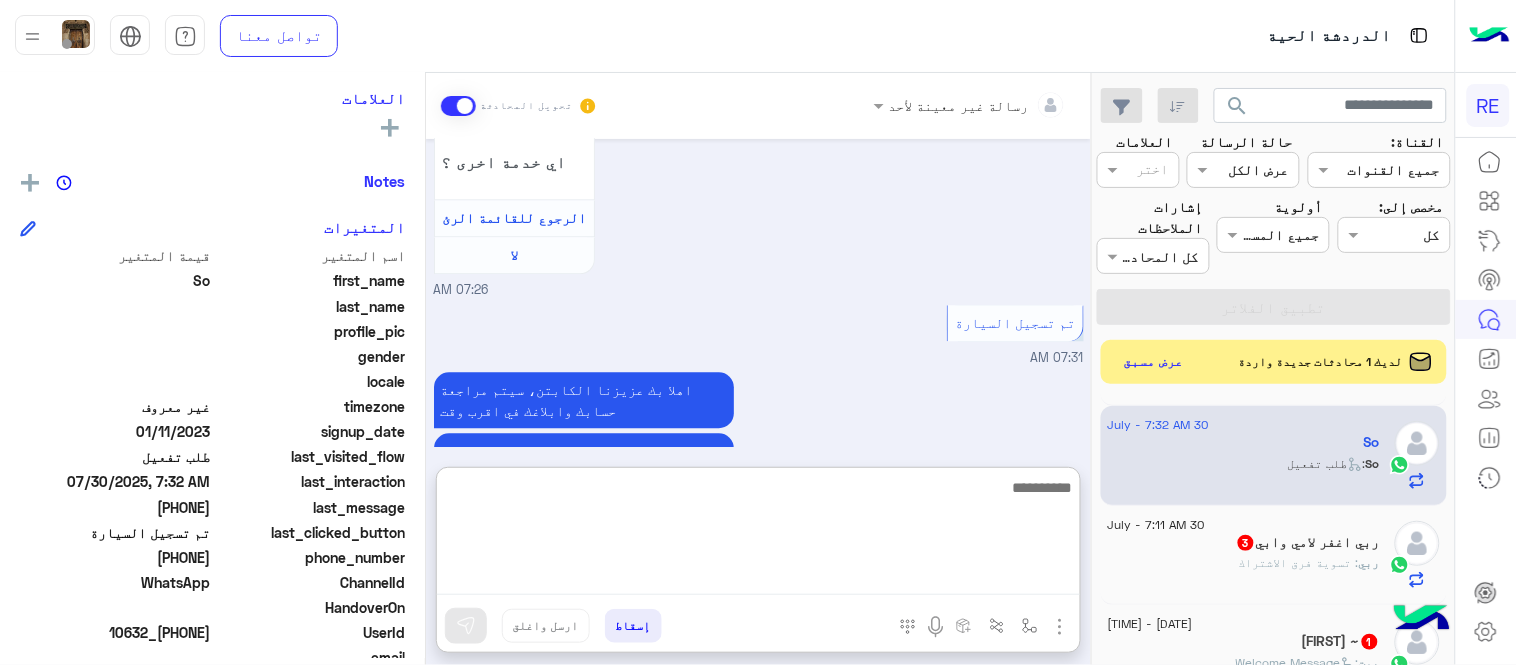 scroll, scrollTop: 1213, scrollLeft: 0, axis: vertical 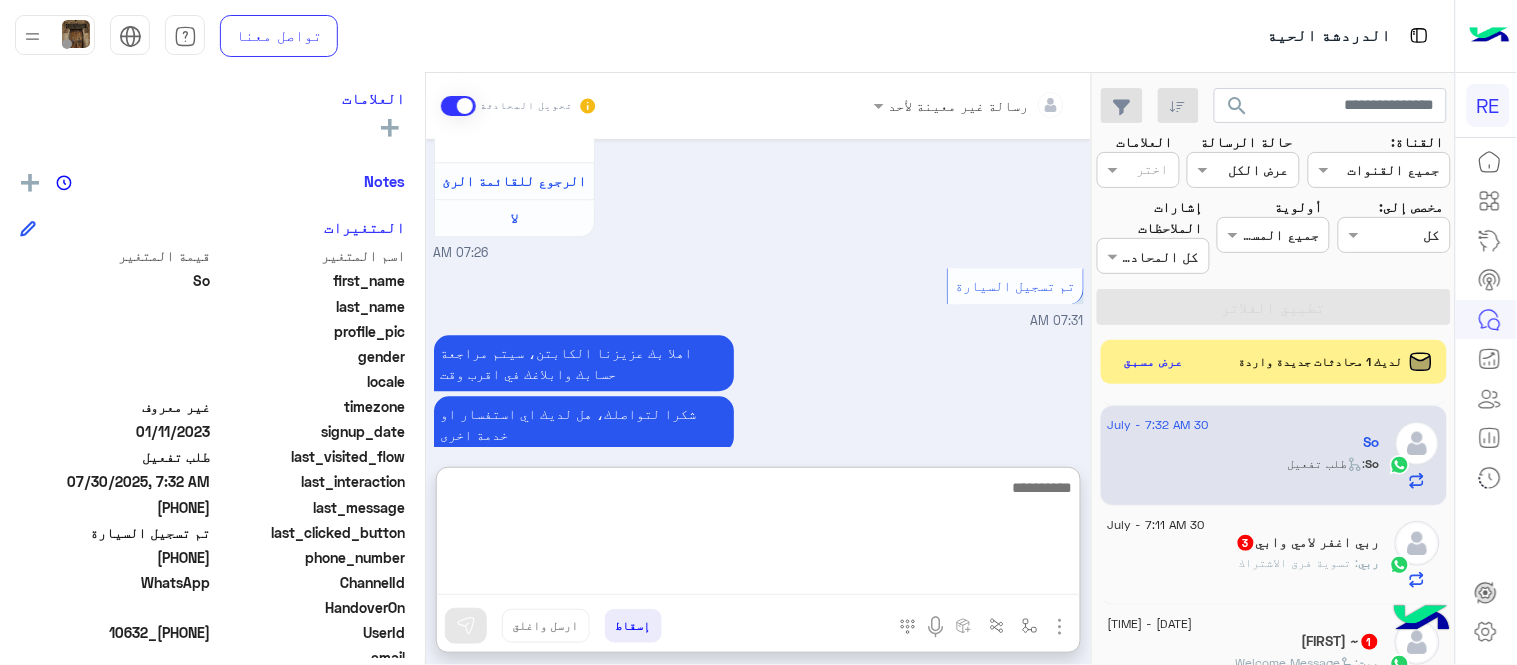 click at bounding box center [758, 535] 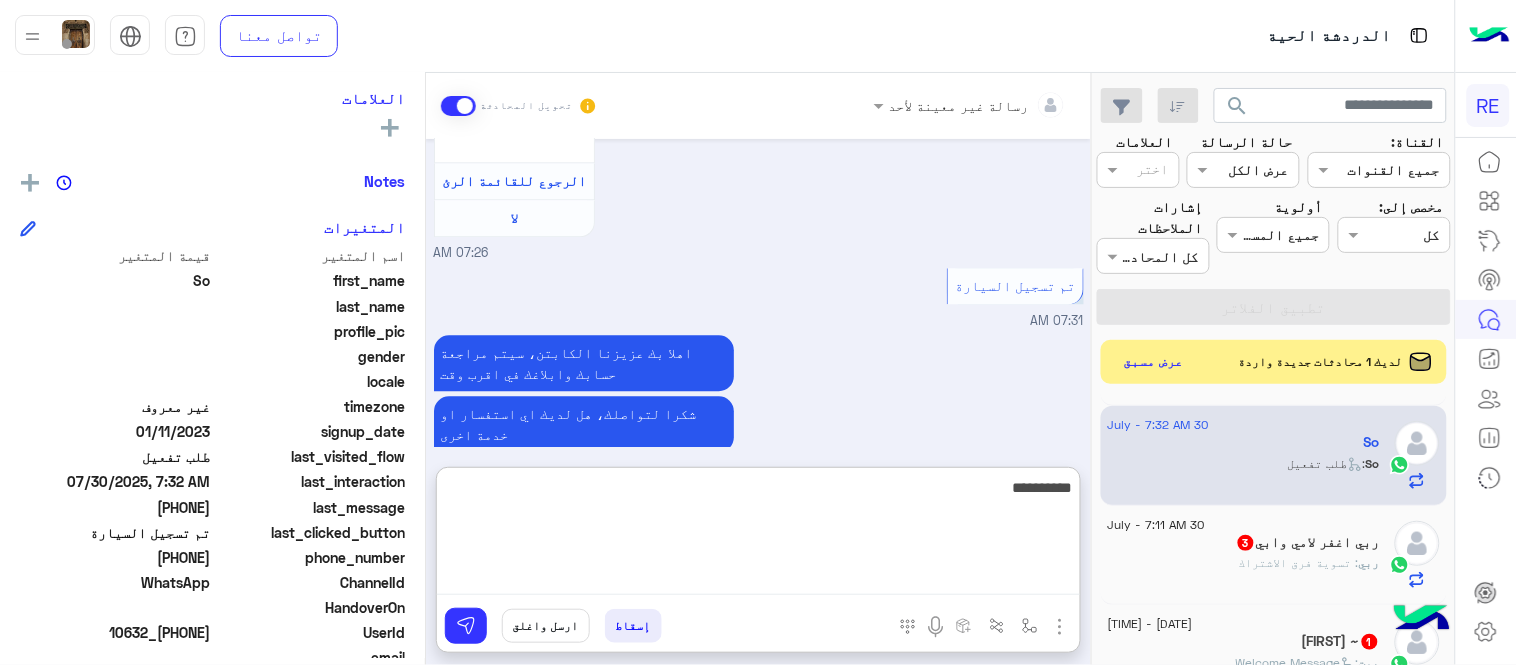 type on "**********" 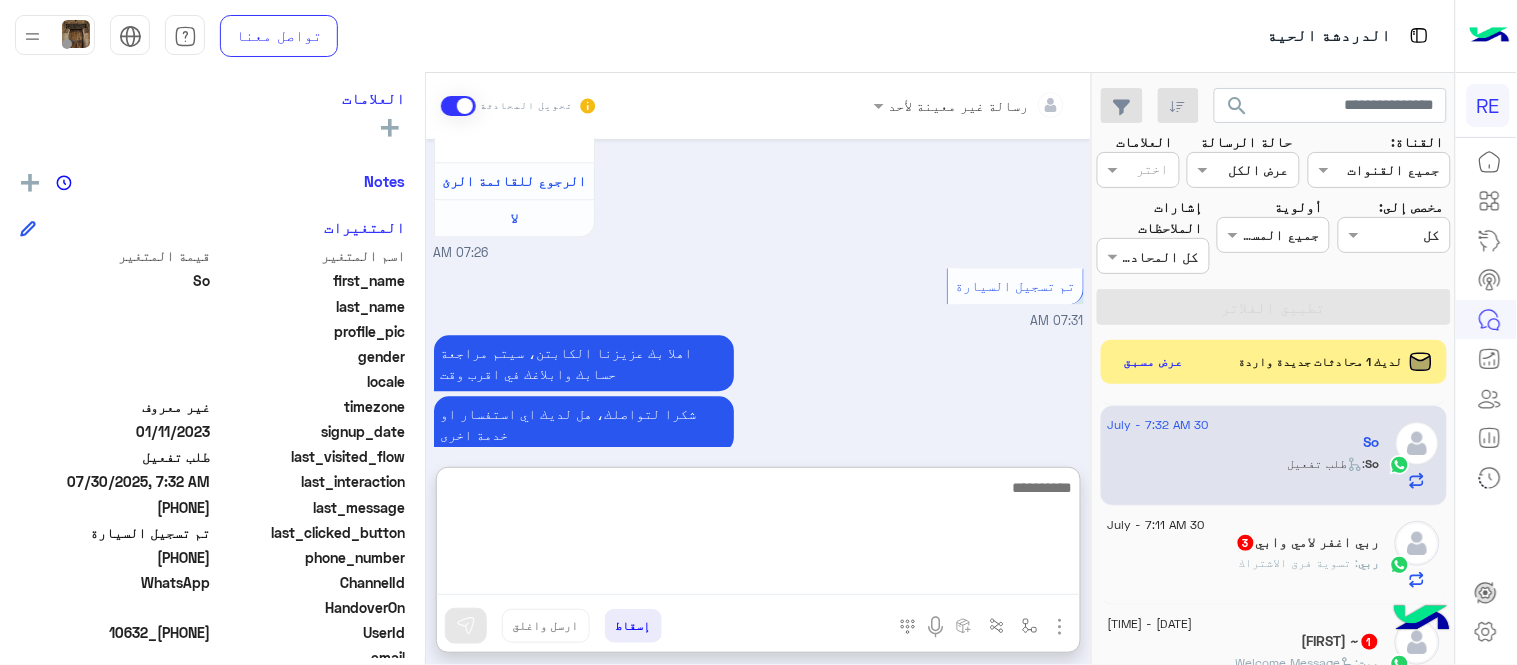 scroll, scrollTop: 1366, scrollLeft: 0, axis: vertical 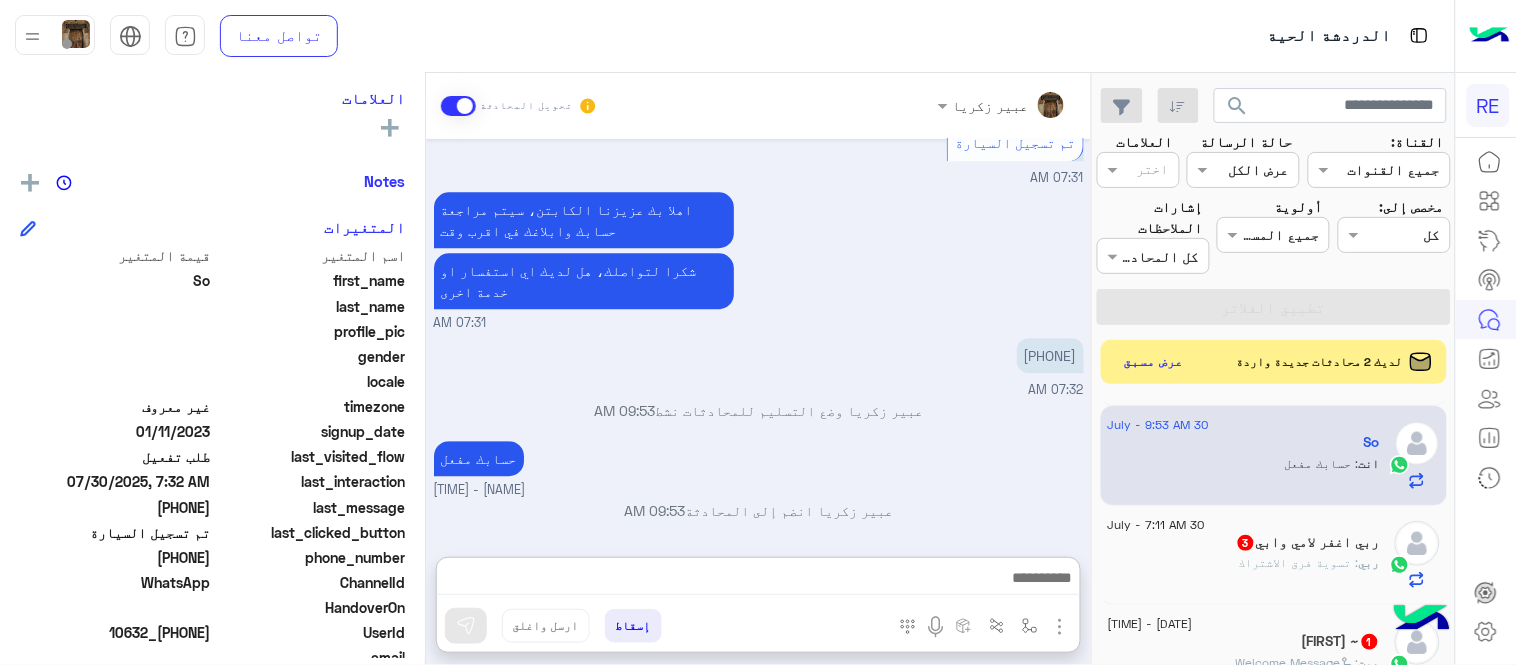 click on "Jul 15, 2025   [AGENT_NAME] وضع التسليم للمحادثات نشط   02:19 PM      زودني برقم الهاتف المسجل بالتطبيق  [AGENT_NAME] -  02:19 PM   [AGENT_NAME] انضم إلى المحادثة   02:19 PM      [PHONE]   02:24 PM   Jul 16, 2025   Conversation has been unassigned automatically and closed by system   02:20 PM       Jul 30, 2025   تفعيل حساب    07:26 AM  يمكنك الاطلاع على شروط الانضمام لرحلة ك (كابتن ) الموجودة بالصورة أعلاه،
لتحميل التطبيق عبر الرابط التالي : 📲
http://onelink.to/Rehla    يسعدنا انضمامك لتطبيق رحلة يمكنك اتباع الخطوات الموضحة لتسجيل بيانات سيارتك بالفيديو التالي  : عزيزي الكابتن، فضلًا ، للرغبة بتفعيل الحساب قم برفع البيانات عبر التطبيق والتواصل معنا  لا     07:26 AM" at bounding box center [758, 338] 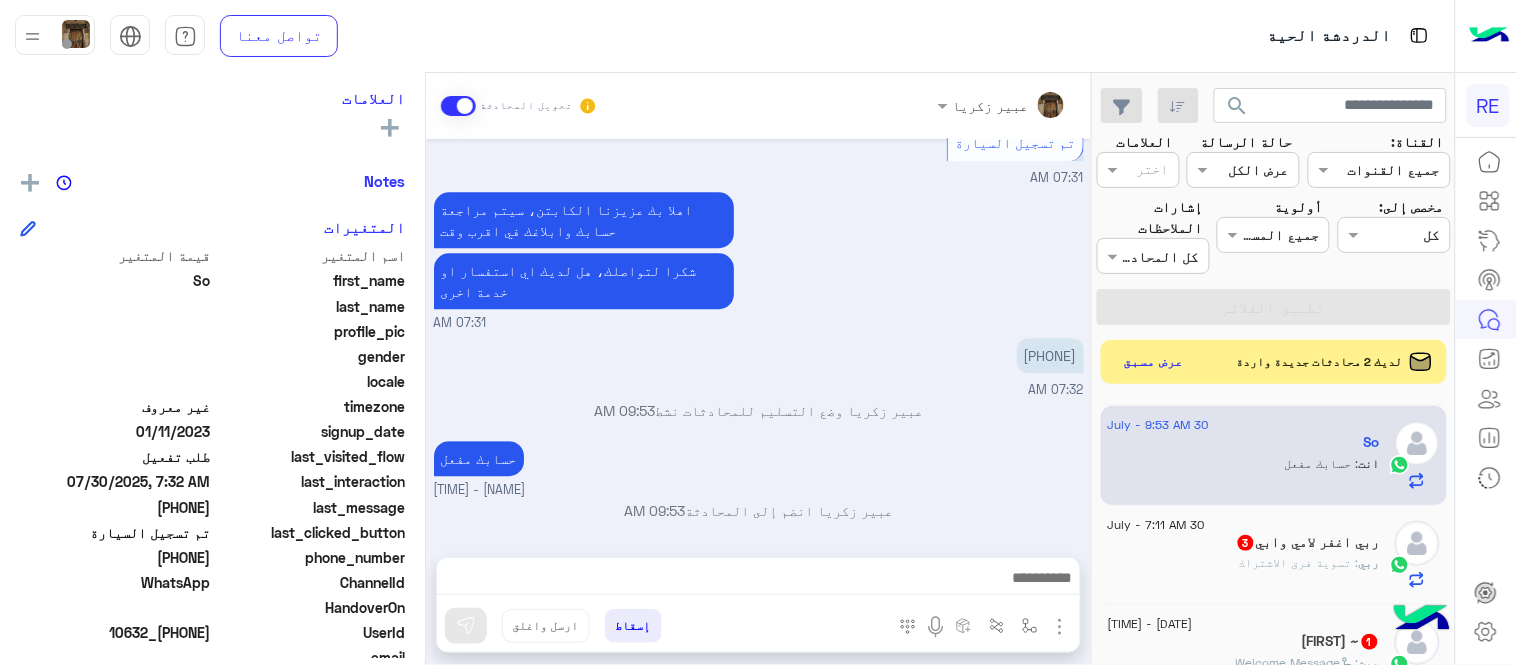 scroll, scrollTop: 1313, scrollLeft: 0, axis: vertical 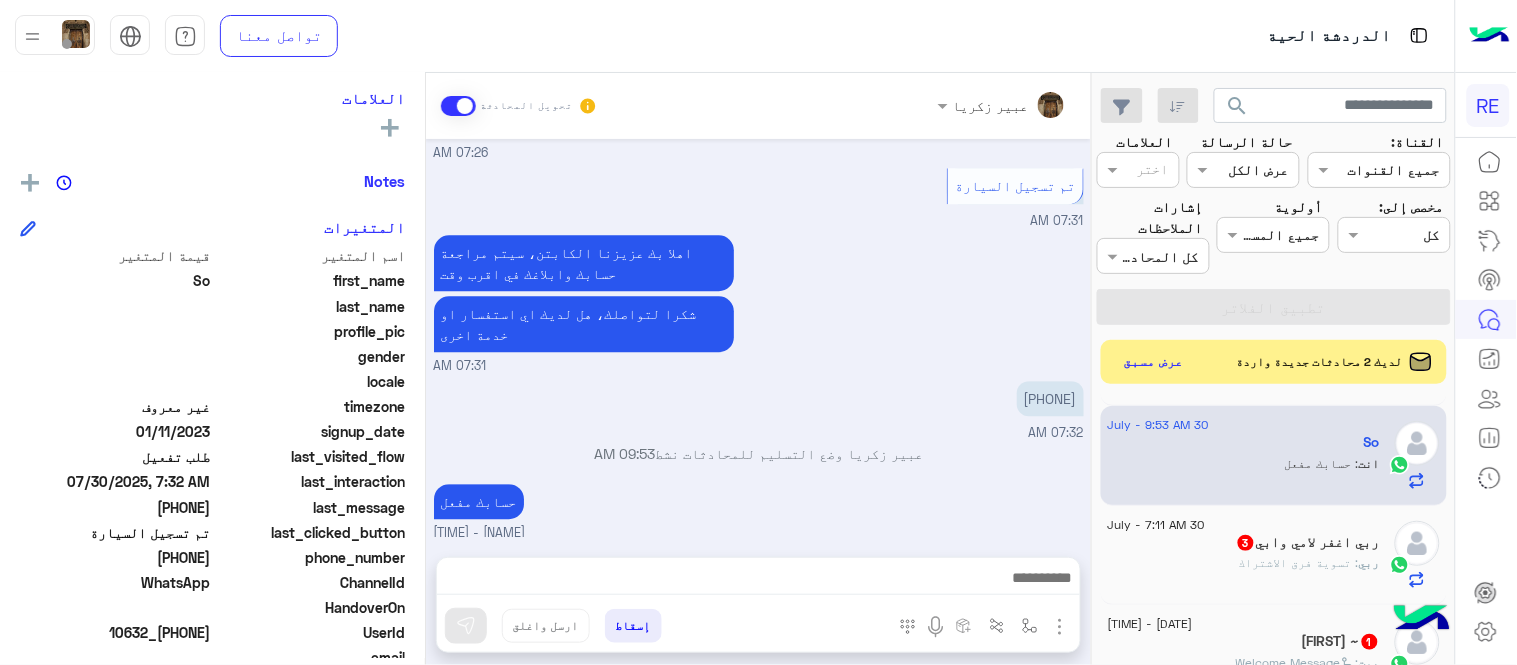 click on "ربي اغفر لامي وابي  3" 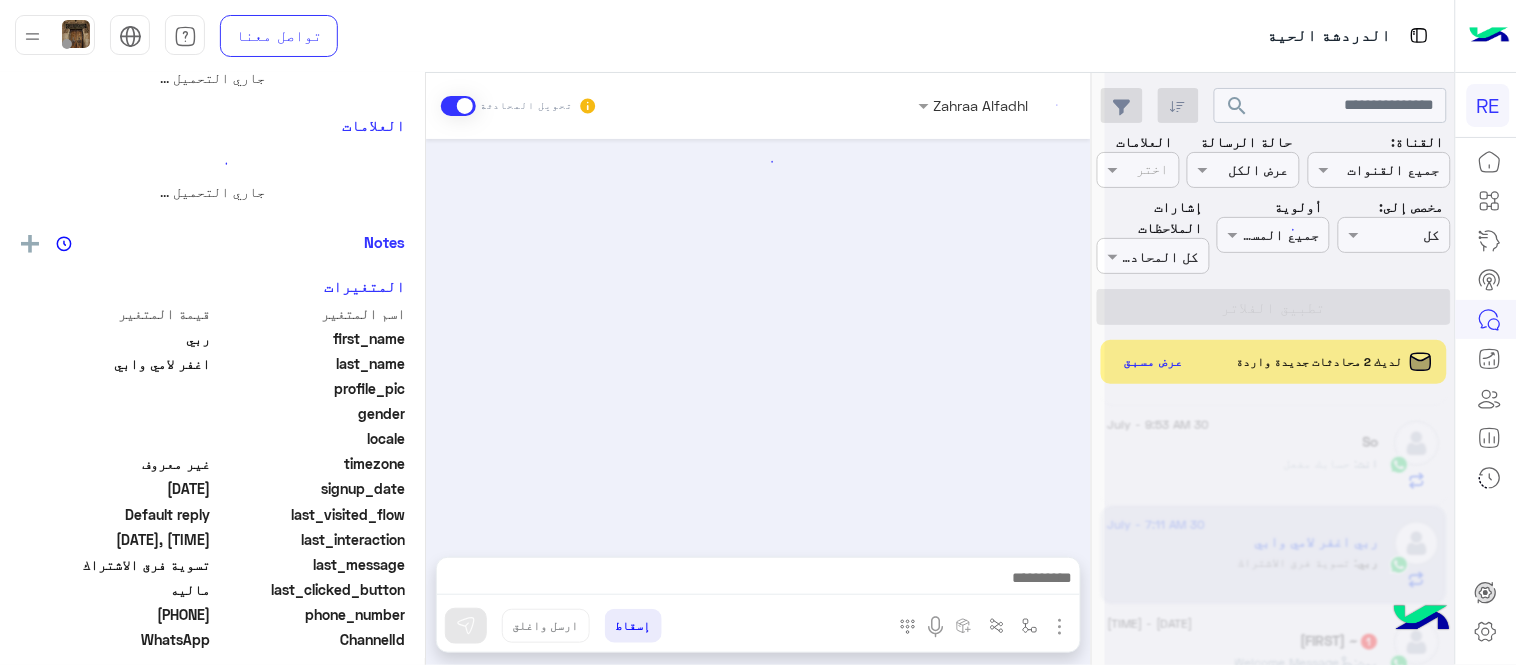 scroll, scrollTop: 0, scrollLeft: 0, axis: both 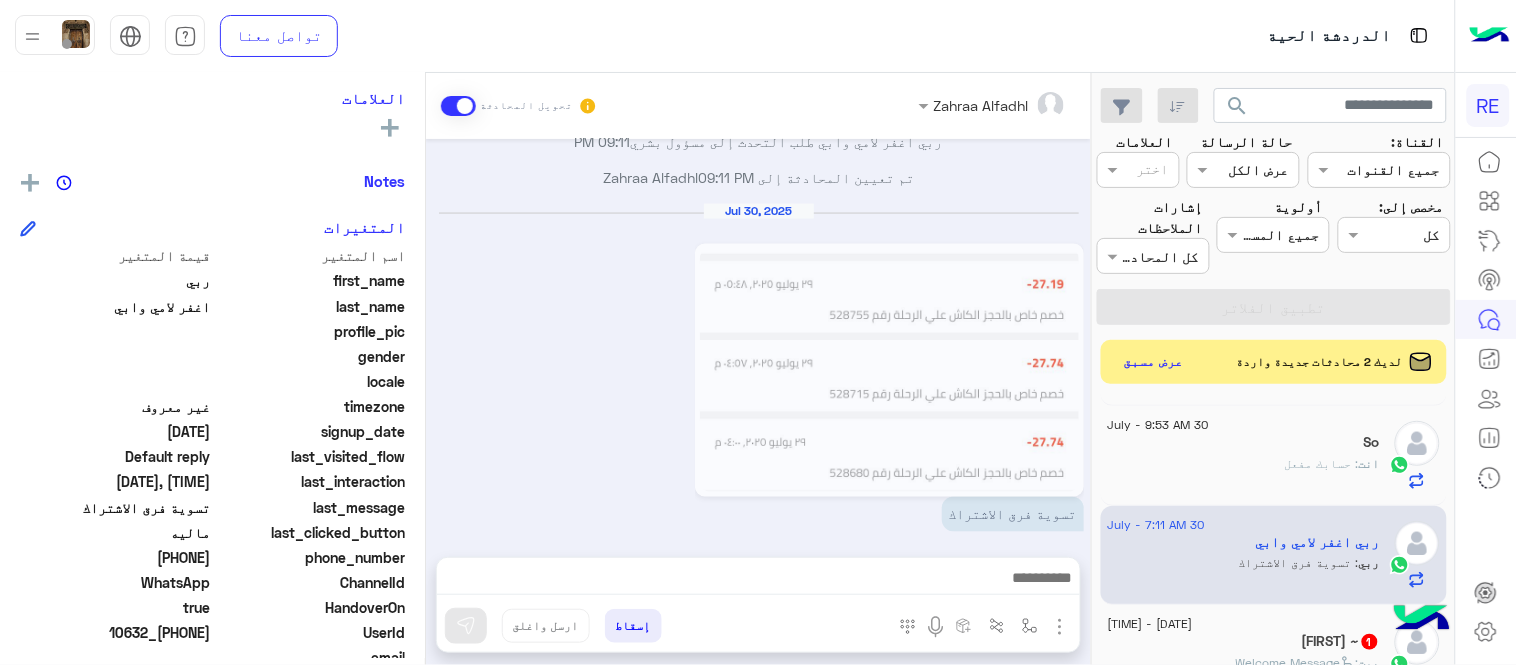 click on "اسم المتغير قيمة المتغير first_name  ربي  last_name  اغفر لامي وابي  profile_pic gender    locale    timezone  غير معروف signup_date  02/15/2024  last_visited_flow  Default reply  last_interaction  [DATE], [TIME]  last_message  تسوية فرق الاشتراك  last_clicked_button  ماليه  phone_number  [PHONE]  ChannelId  WhatsApp  HandoverOn  true  UserId  10632_[PHONE]  email    last_message_sentiment  Neutral  last_message_id  wamid.HBgMOTY2NTQxOTc2MzY2FQIAEhgUM0E1QjE4RDI3NDMwMDc0NDVDRDEA" 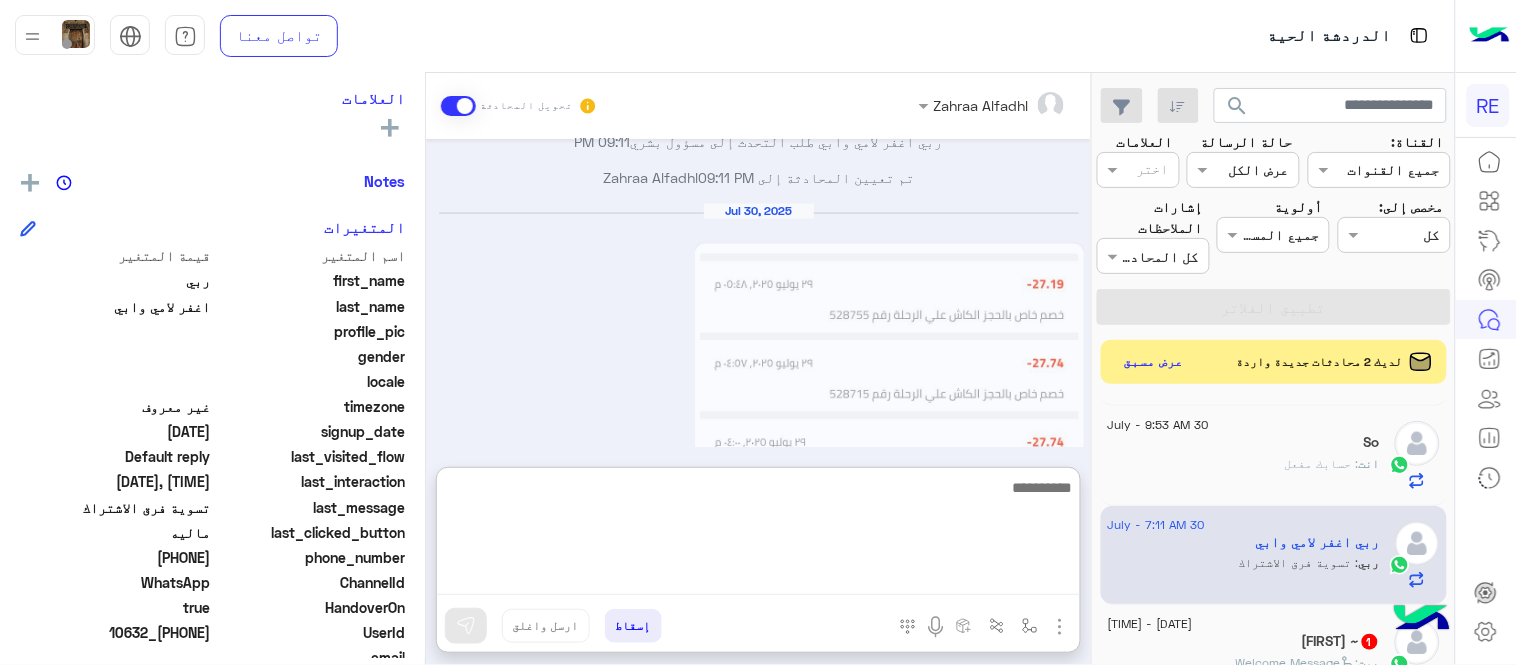 click at bounding box center [758, 535] 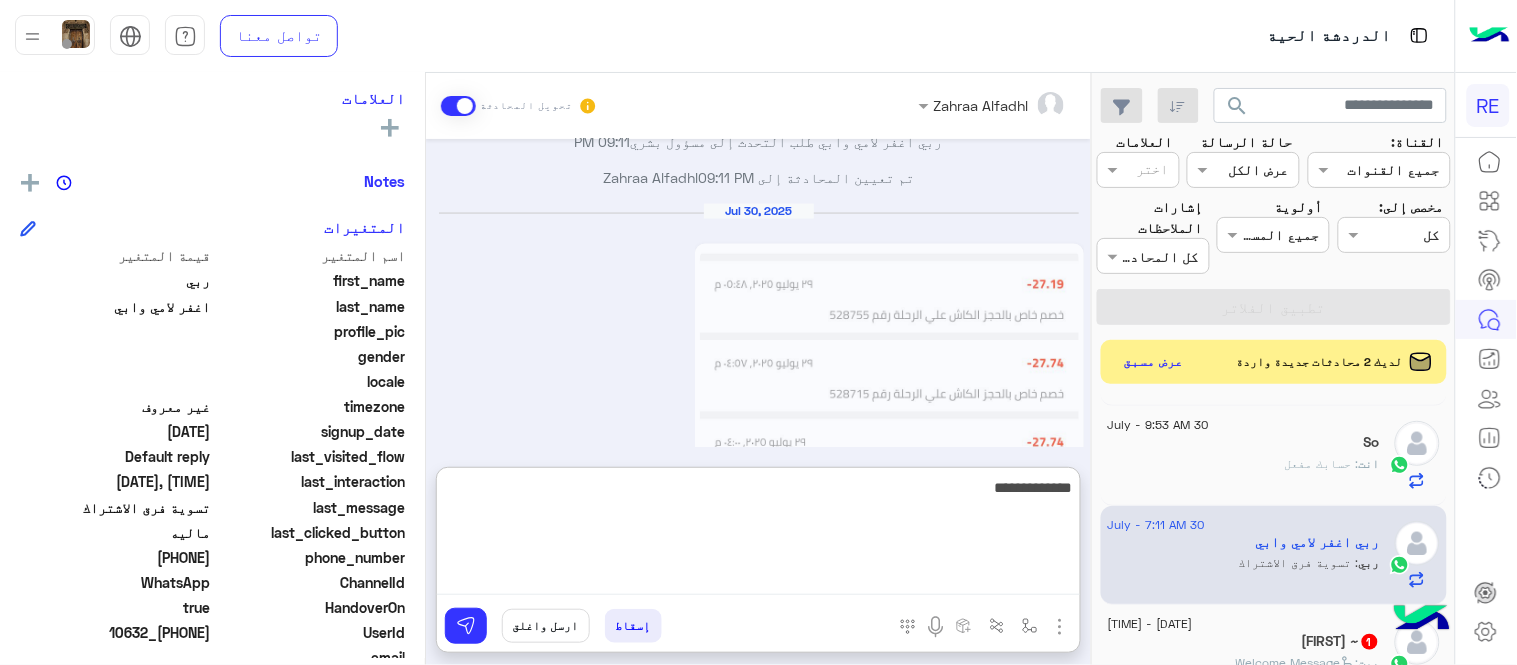 type on "**********" 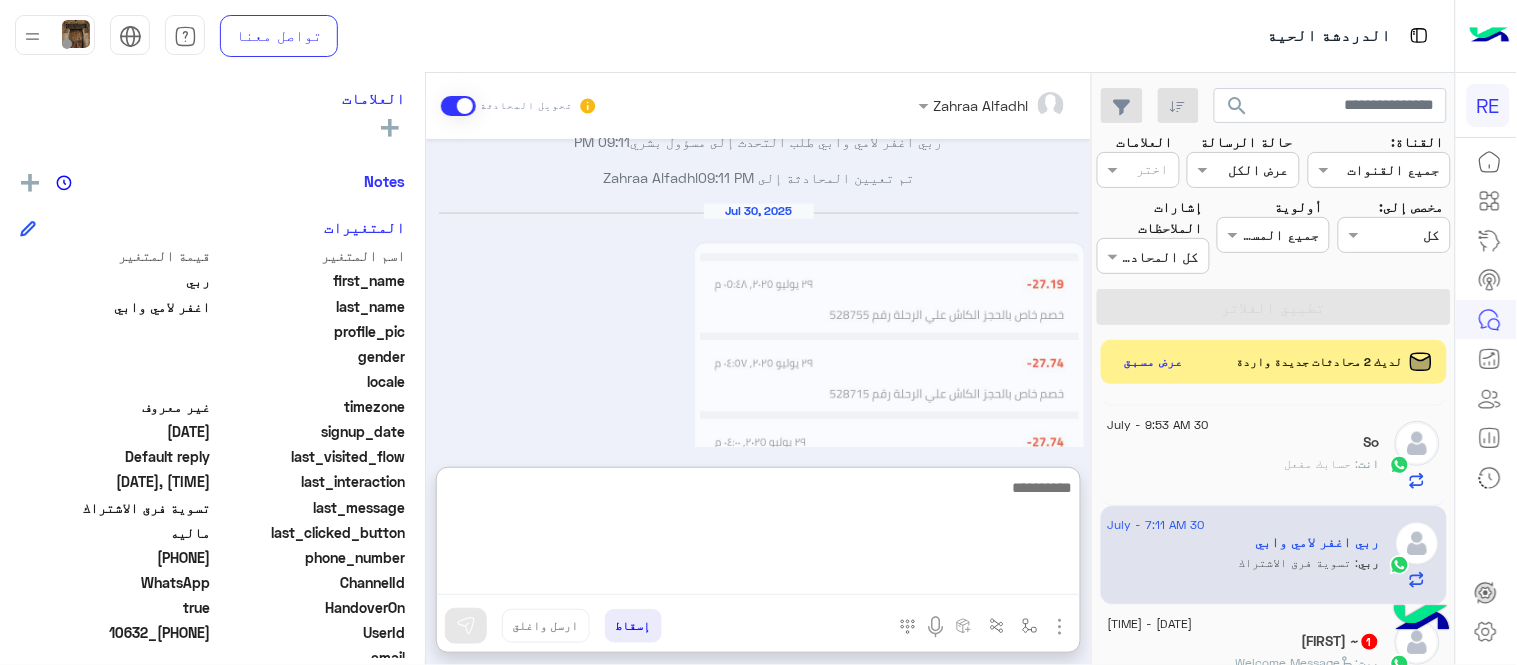 scroll, scrollTop: 944, scrollLeft: 0, axis: vertical 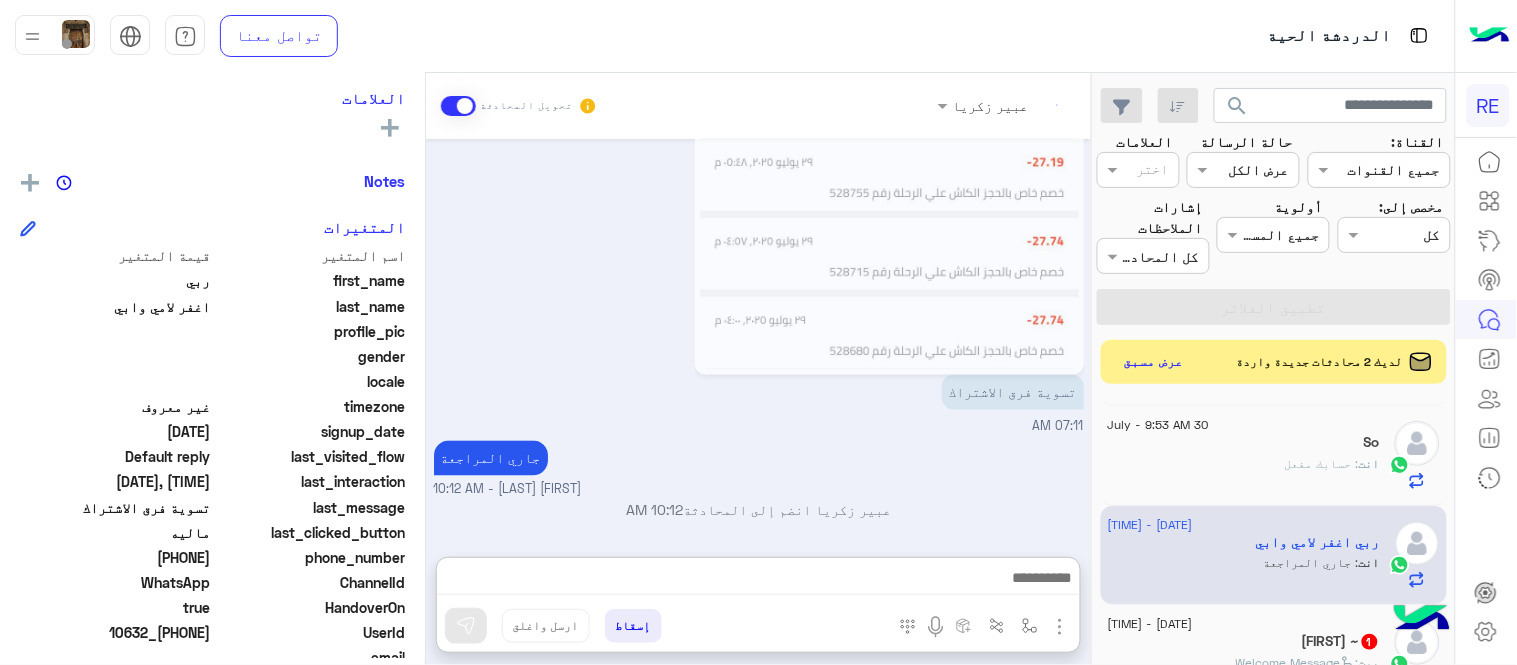 click on "[DATE]  الرحلة من خارج المحطة  [NAME] - [TIME]   [NAME] انضم إلى المحادثة   [TIME]       Conversation has been unassigned automatically and closed by system   [TIME]       [DATE]    [TIME]  سعدنا بتواصلك، نأمل منك توضيح استفسارك أكثر    [TIME]   Your browser does not support the audio tag.
[TIME]  تم إعادة توجيه المحادثة. للعودة إلي الرد الالي، أنقر الزر الموجود بالأسفل  عودة الى البوت     [TIME]   ربي اغفر لامي وابي طلب التحدث إلى مسؤول بشري   [TIME]       تم تعيين المحادثة إلى [NAME]   [TIME]       [DATE]  تسوية فرق الاشتراك   [TIME]  جاري المراجعة  [NAME] - [TIME]   [NAME] انضم إلى المحادثة   [TIME]" at bounding box center [758, 338] 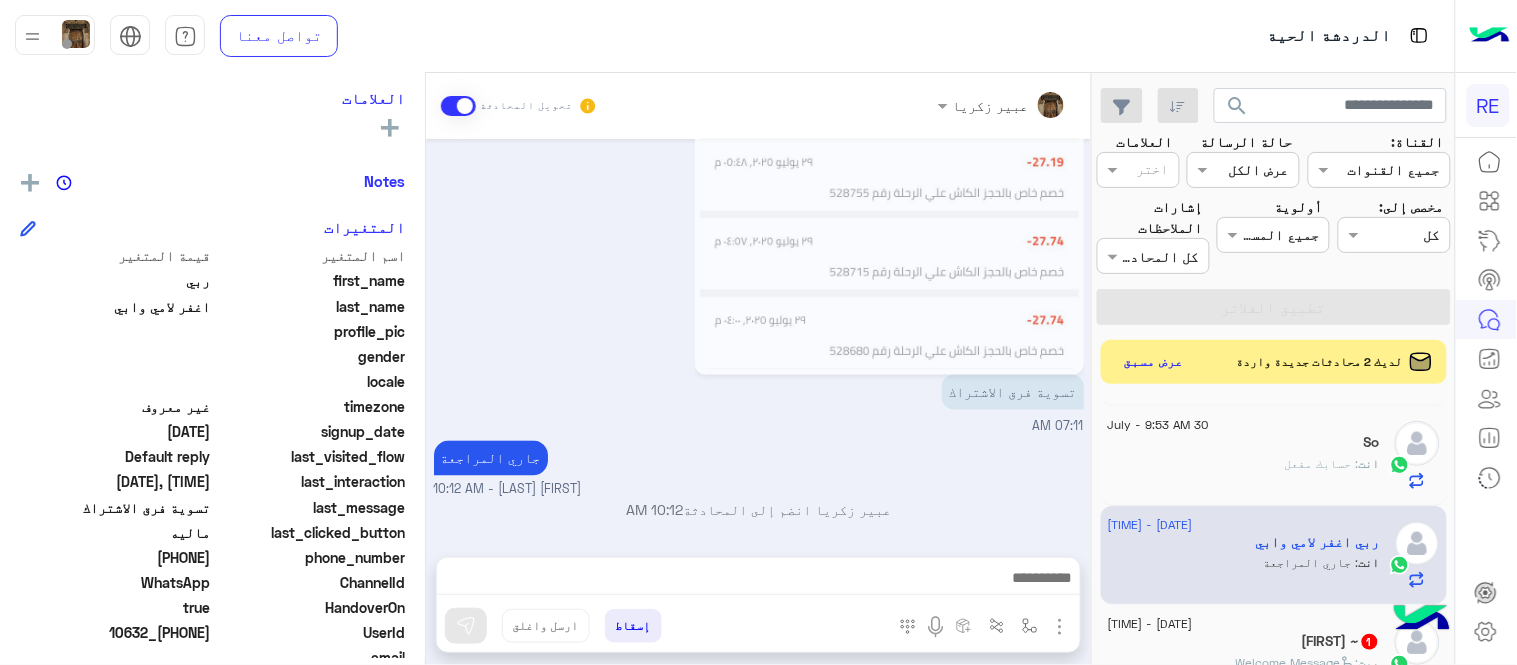 scroll, scrollTop: 891, scrollLeft: 0, axis: vertical 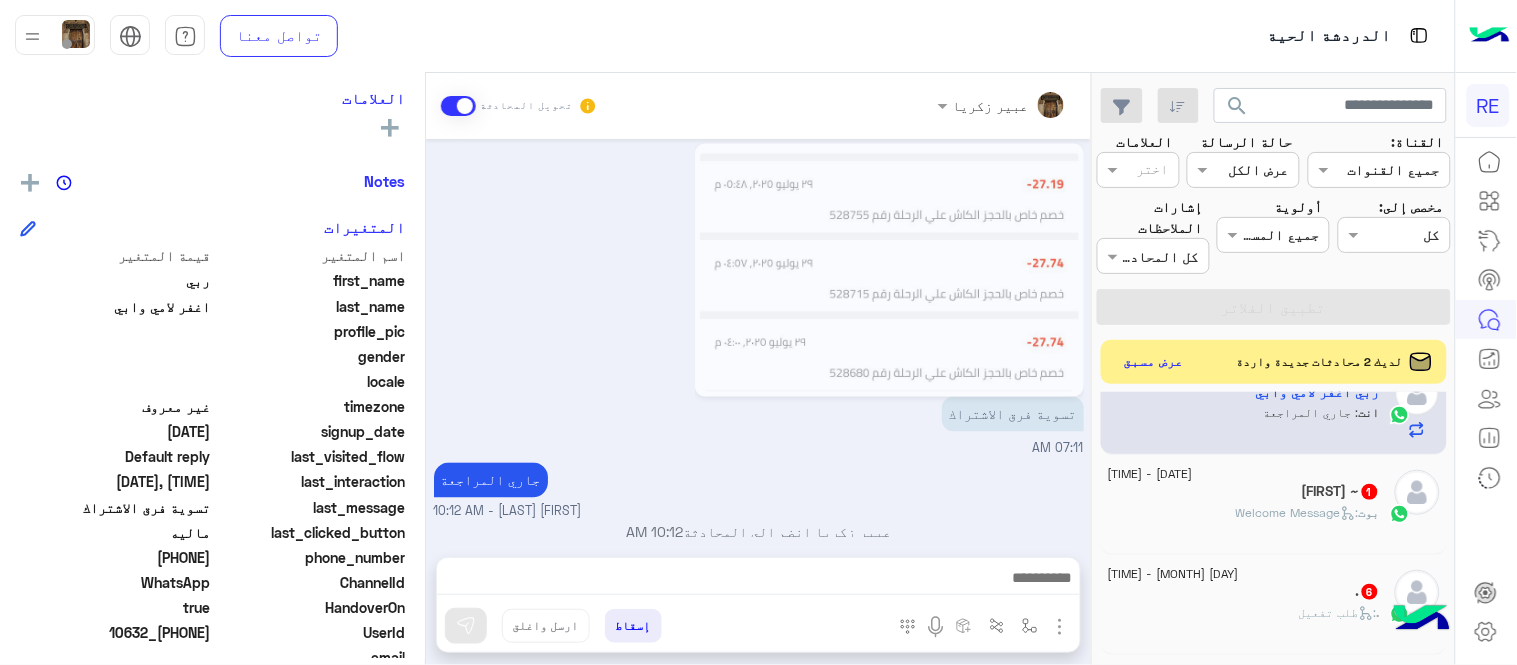 click on "بوت :   Welcome Message" 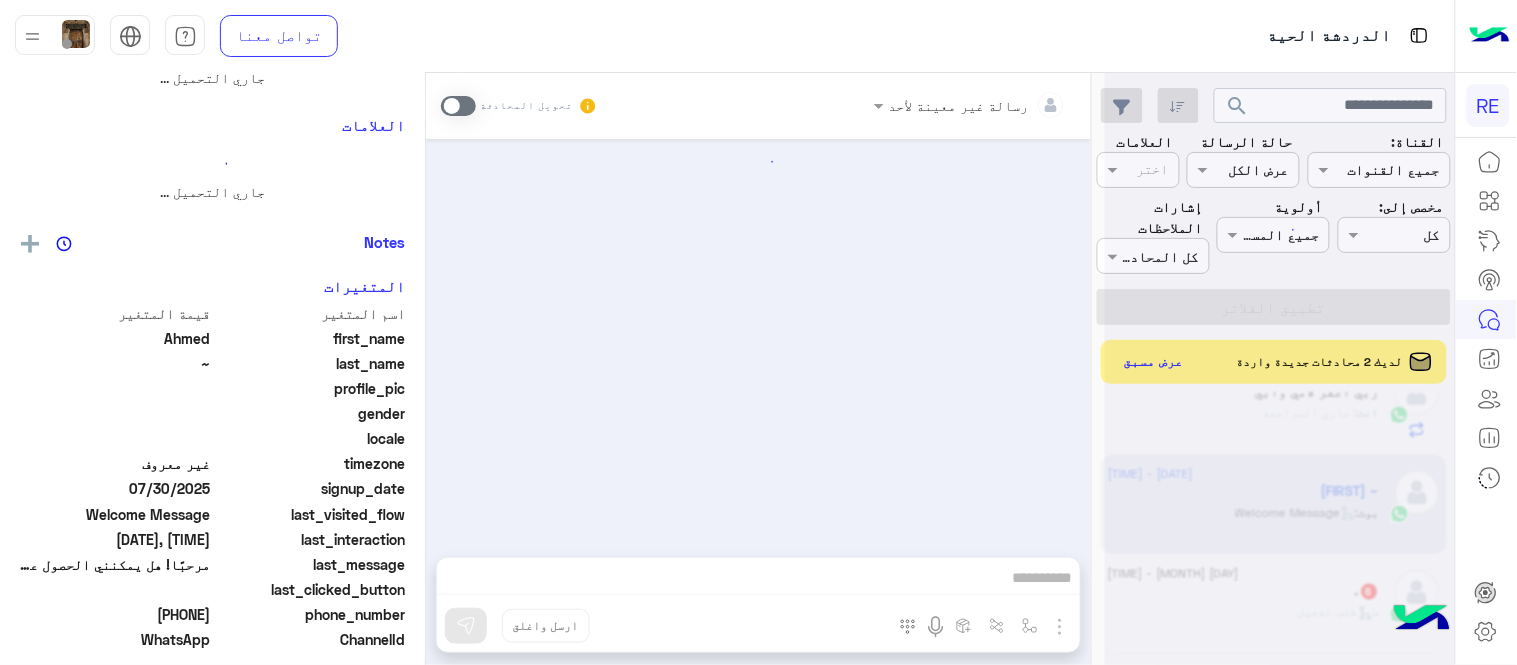 scroll, scrollTop: 0, scrollLeft: 0, axis: both 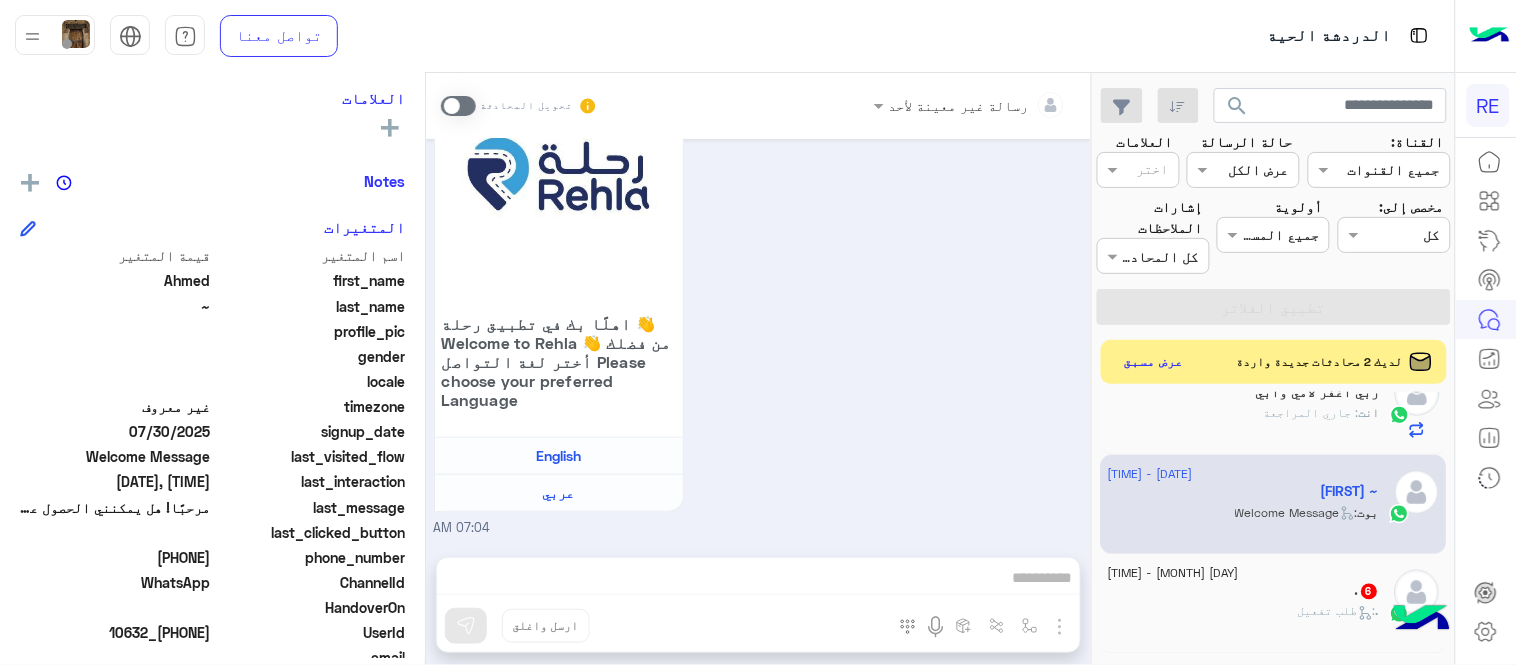 click at bounding box center (458, 106) 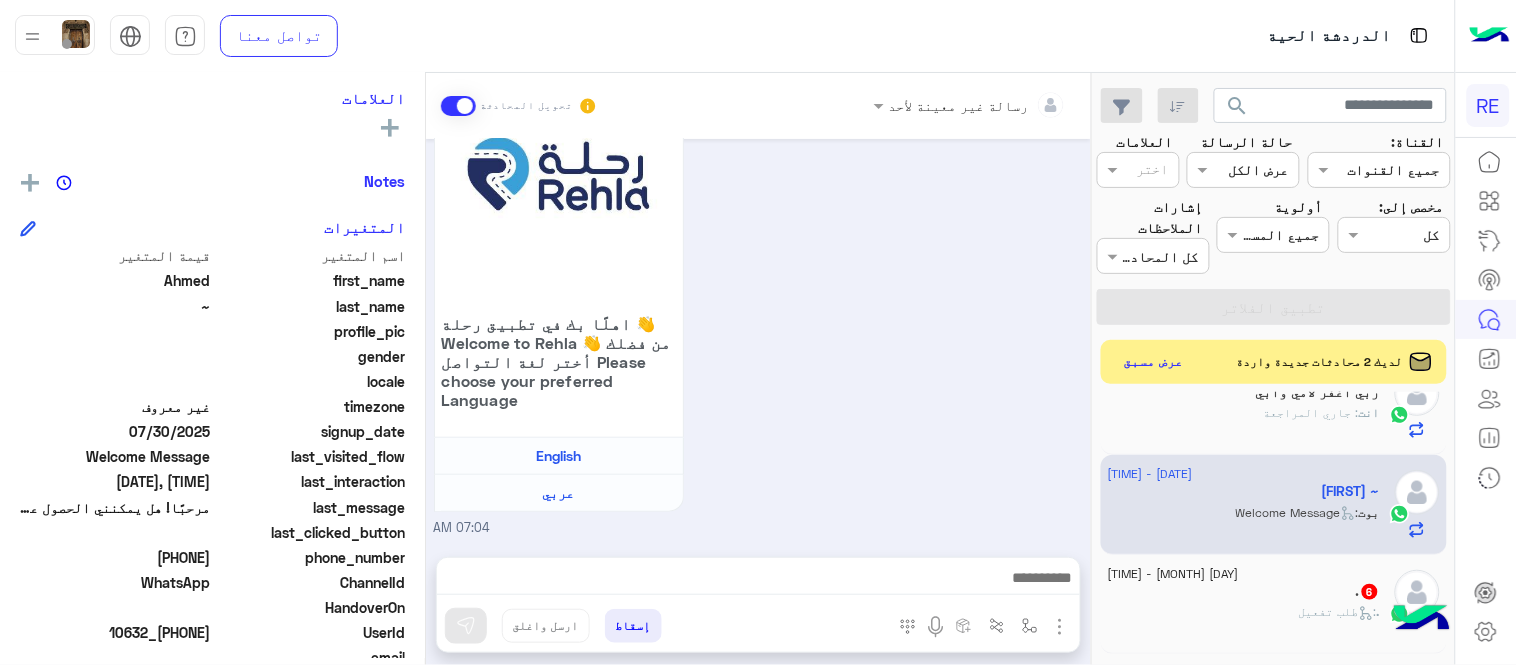 scroll, scrollTop: 253, scrollLeft: 0, axis: vertical 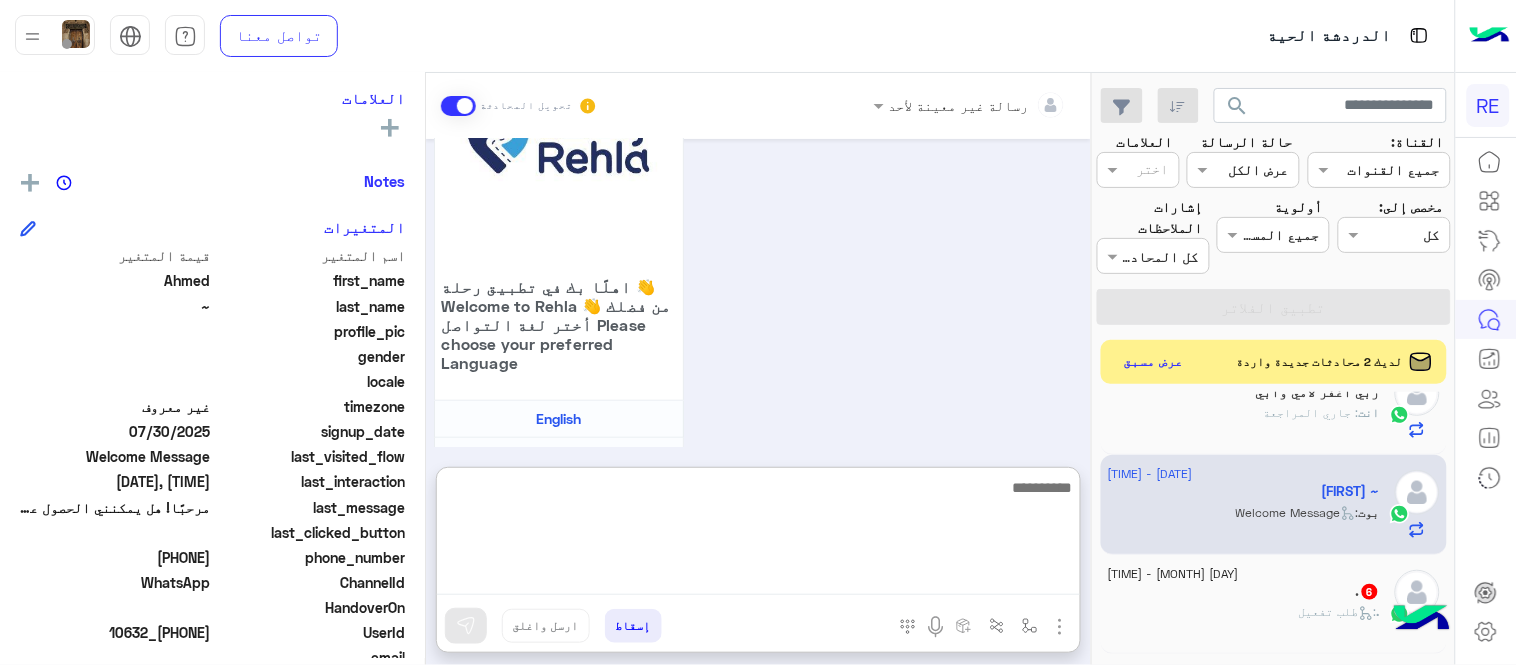 click at bounding box center [758, 535] 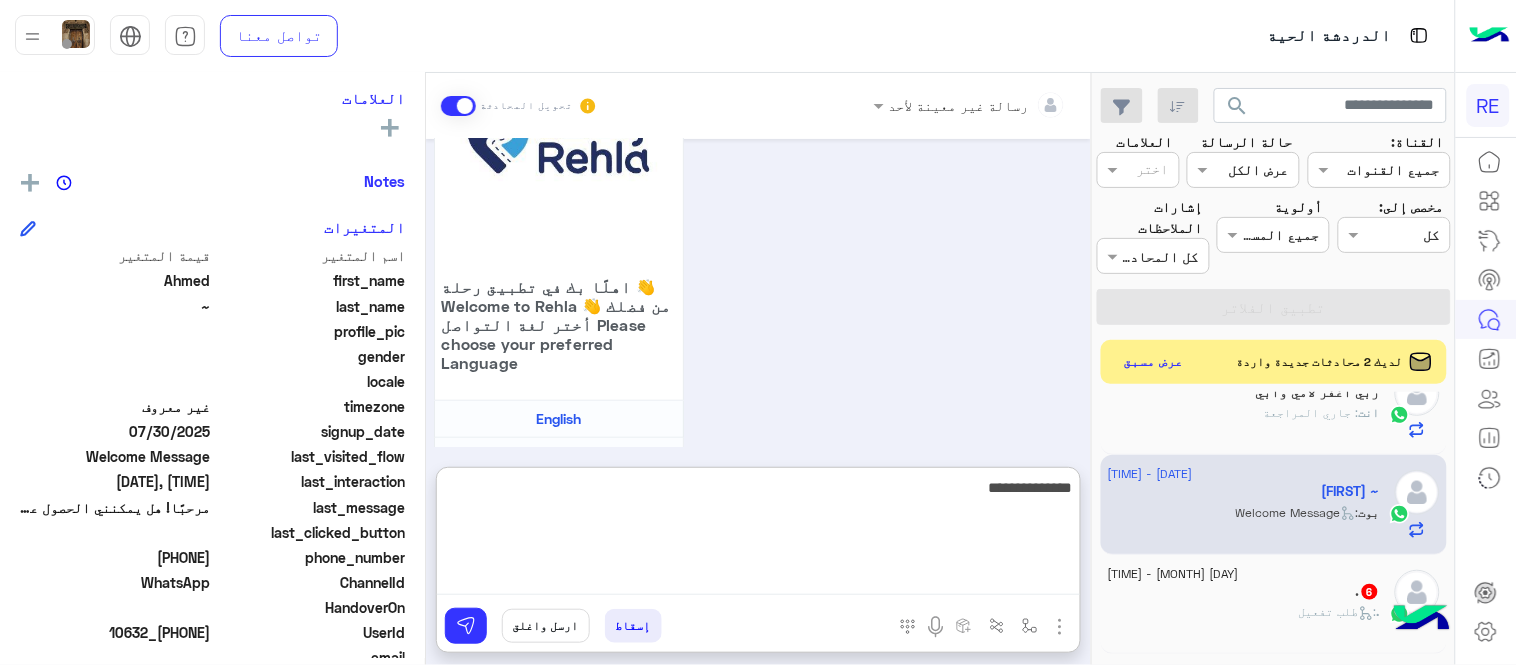 type on "**********" 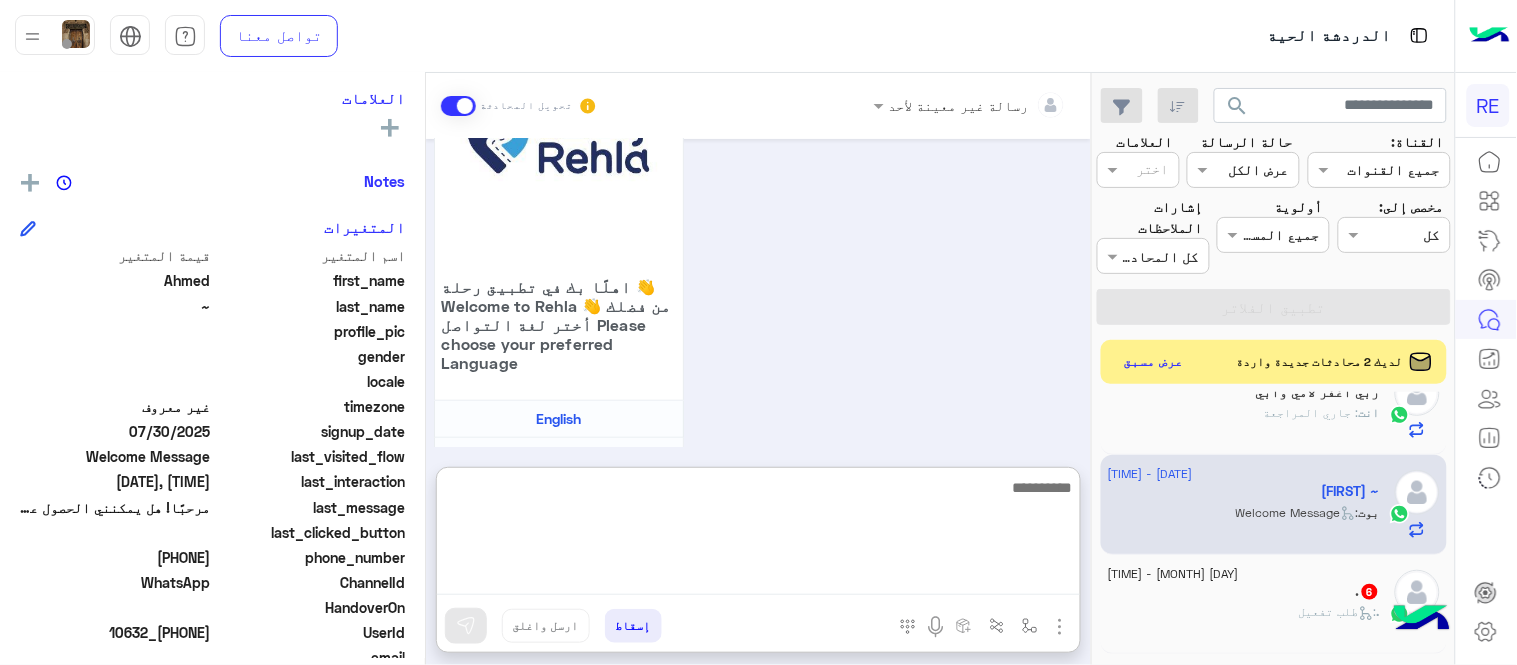 scroll, scrollTop: 406, scrollLeft: 0, axis: vertical 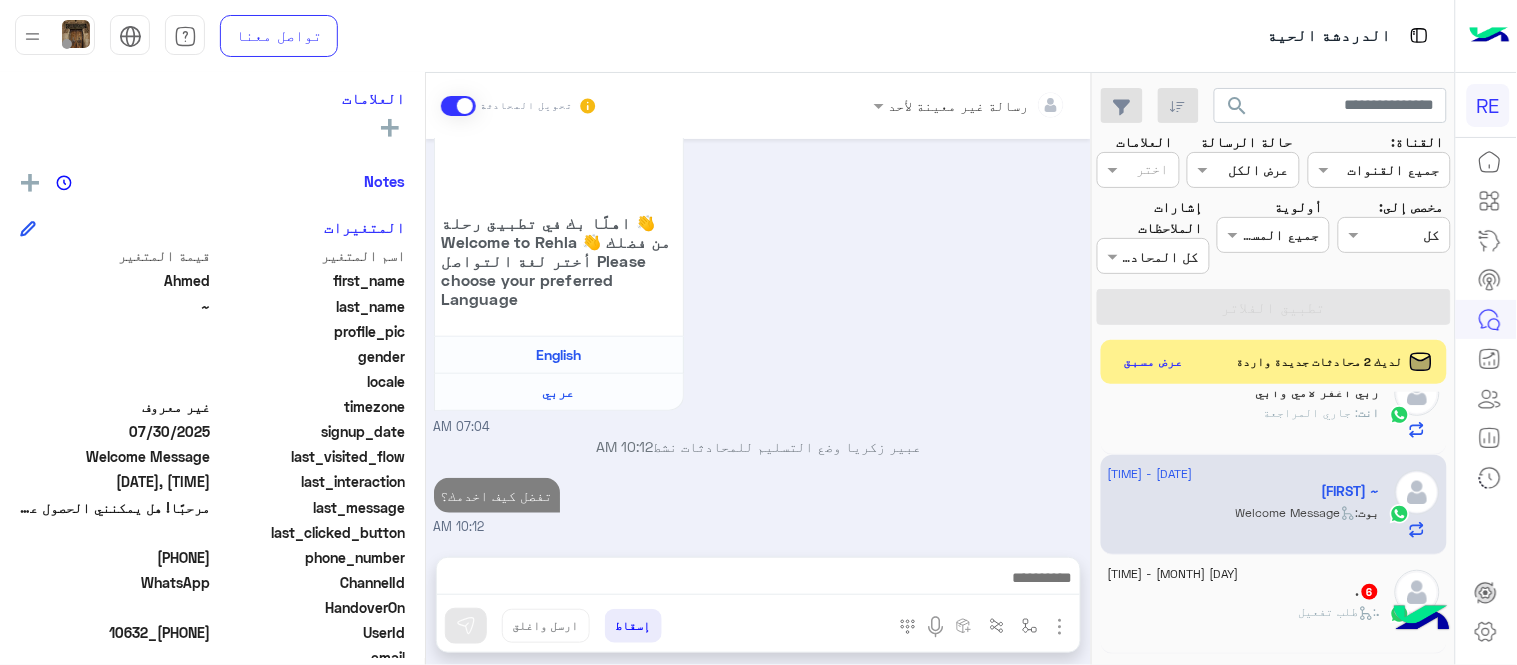 click on "[DATE]  مرحبًا! هل يمكنني الحصول على مزيد من المعلومات حول هذا؟   [TIME]
اهلًا بك في تطبيق رحلة 👋
Welcome to Rehla  👋
من فضلك أختر لغة التواصل
Please choose your preferred Language
English   عربي     [TIME]   عبير زكريا وضع التسليم للمحادثات نشط   [TIME]      تفضل كيف اخدمك؟   [TIME]" at bounding box center (758, 338) 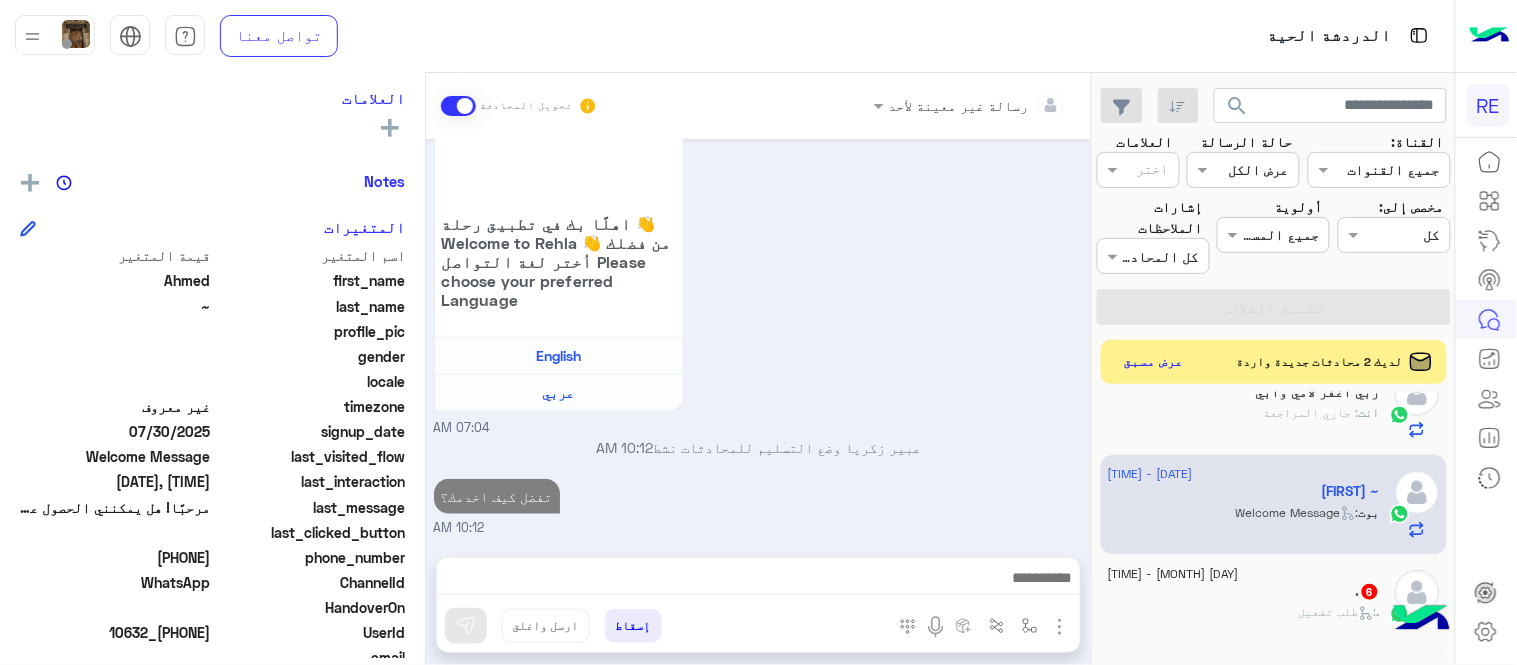 click on ". :   طلب تفعيل" 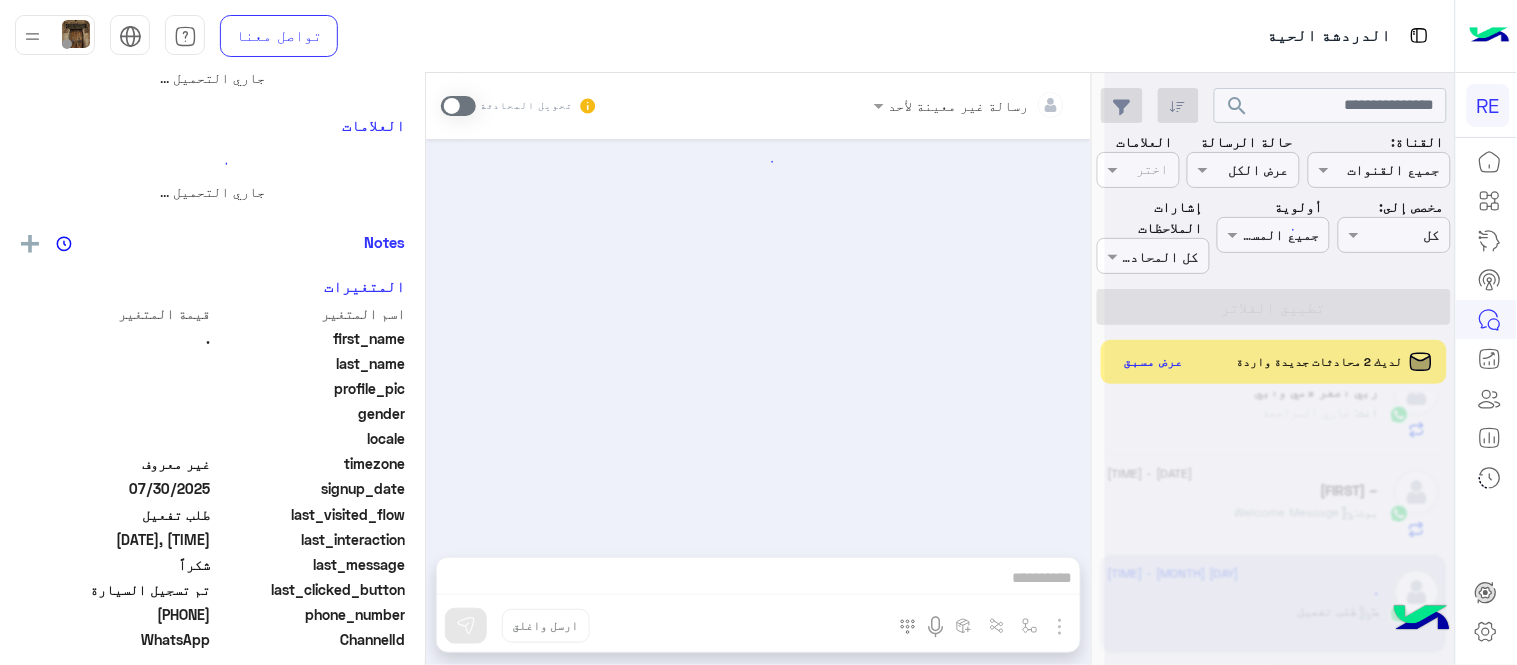 scroll, scrollTop: 0, scrollLeft: 0, axis: both 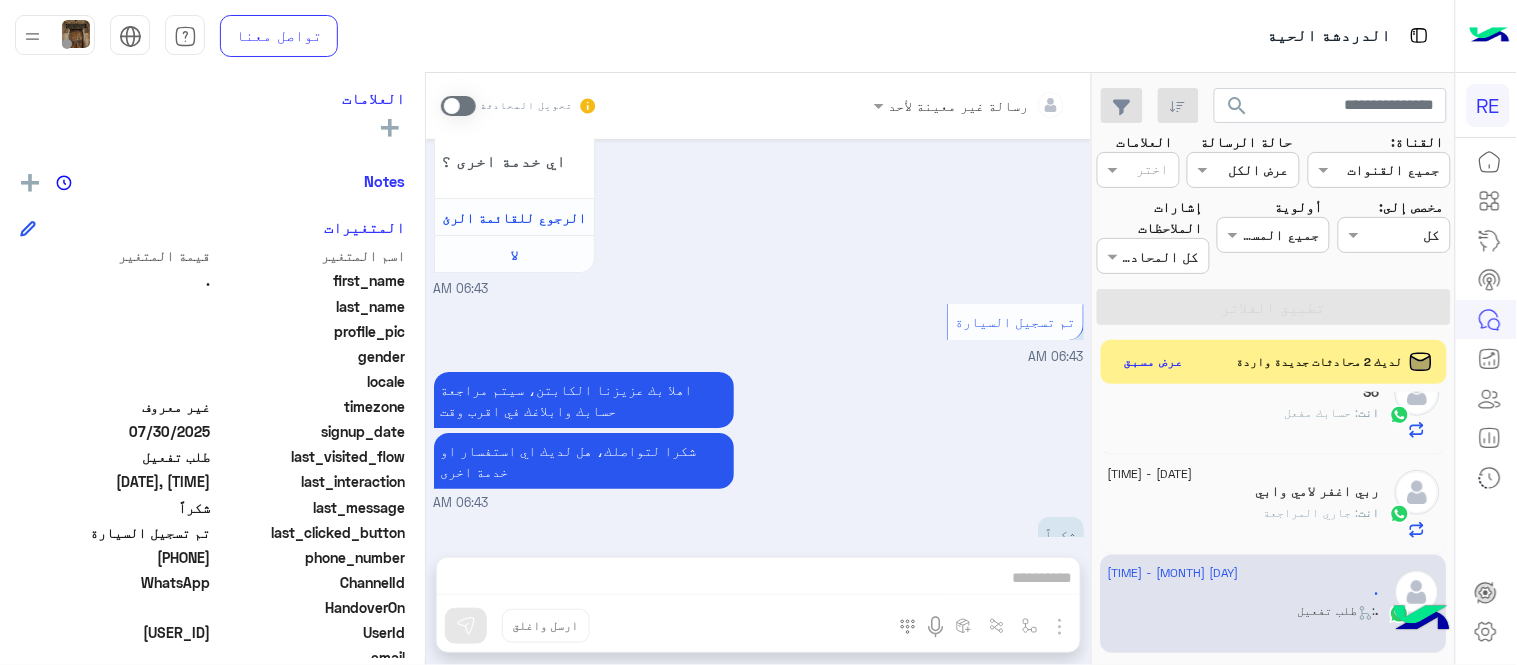 drag, startPoint x: 141, startPoint y: 556, endPoint x: 212, endPoint y: 566, distance: 71.70077 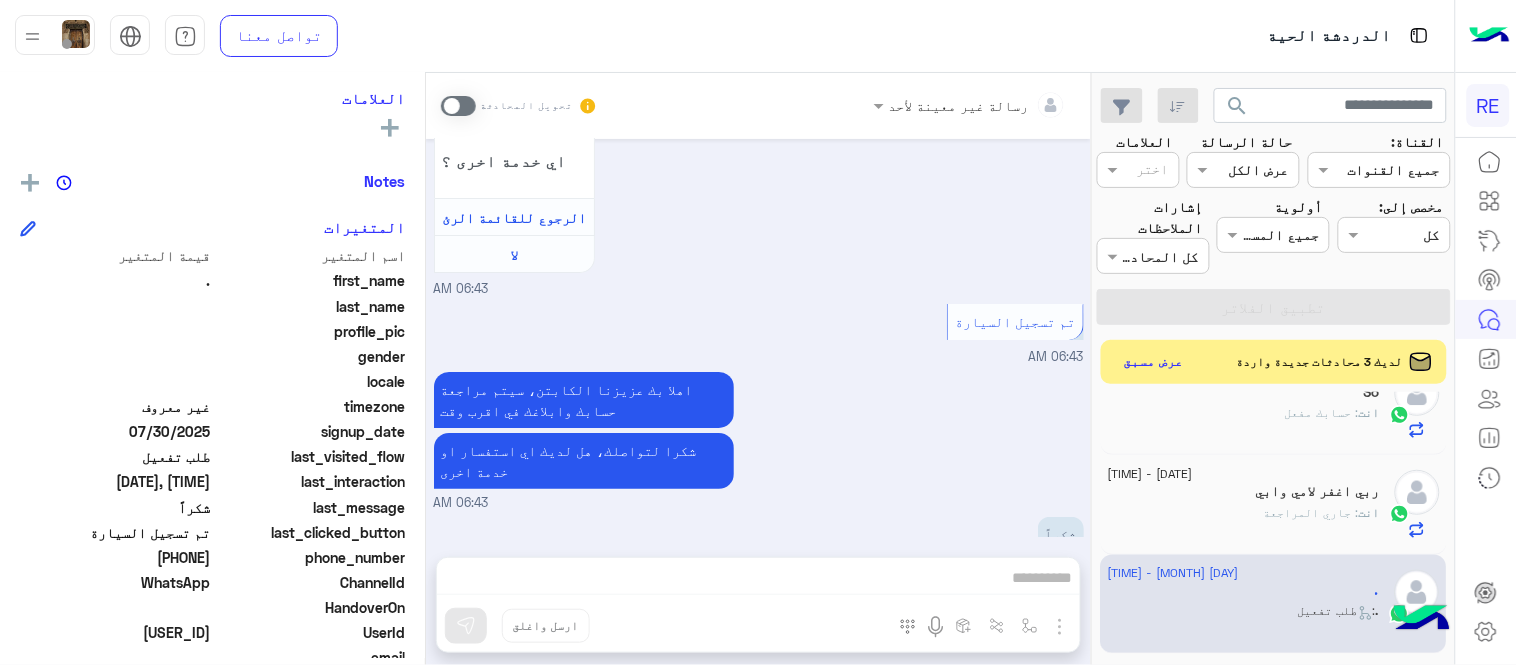 click at bounding box center [458, 106] 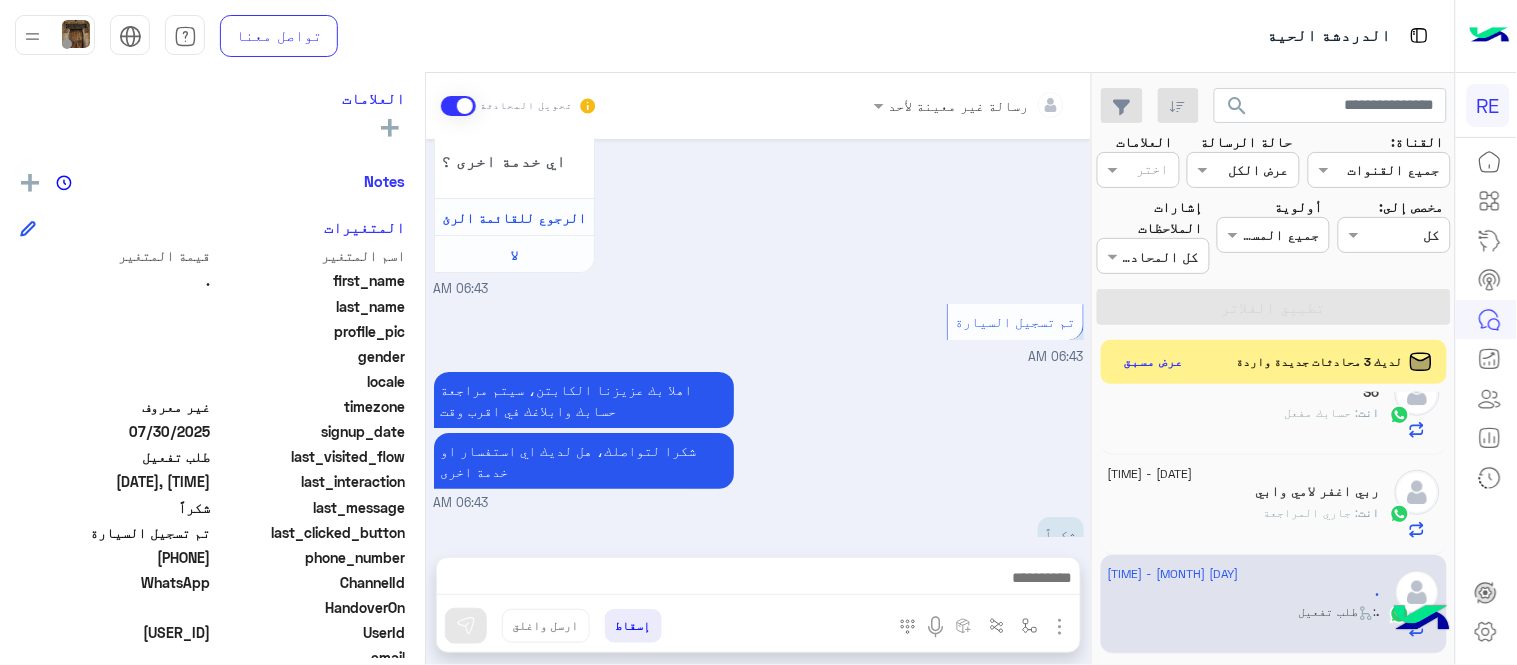 scroll, scrollTop: 1896, scrollLeft: 0, axis: vertical 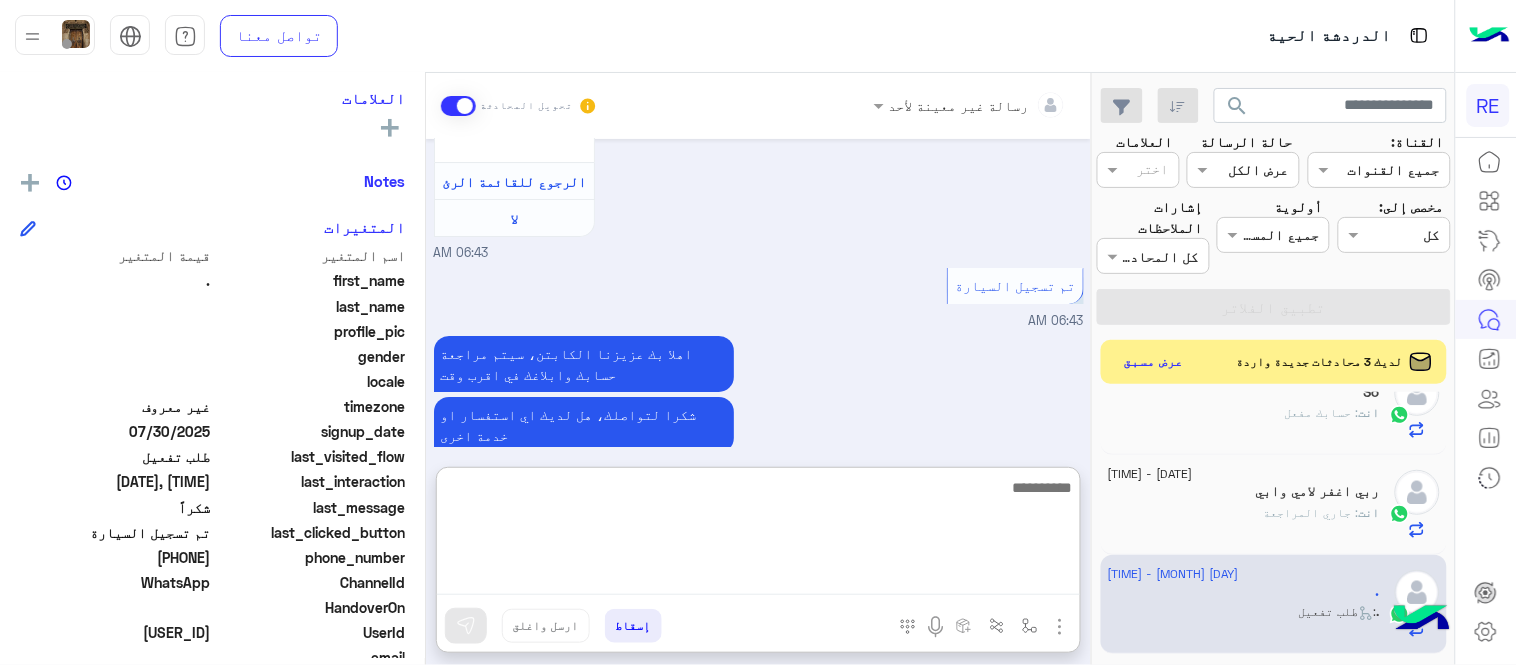 click at bounding box center (758, 535) 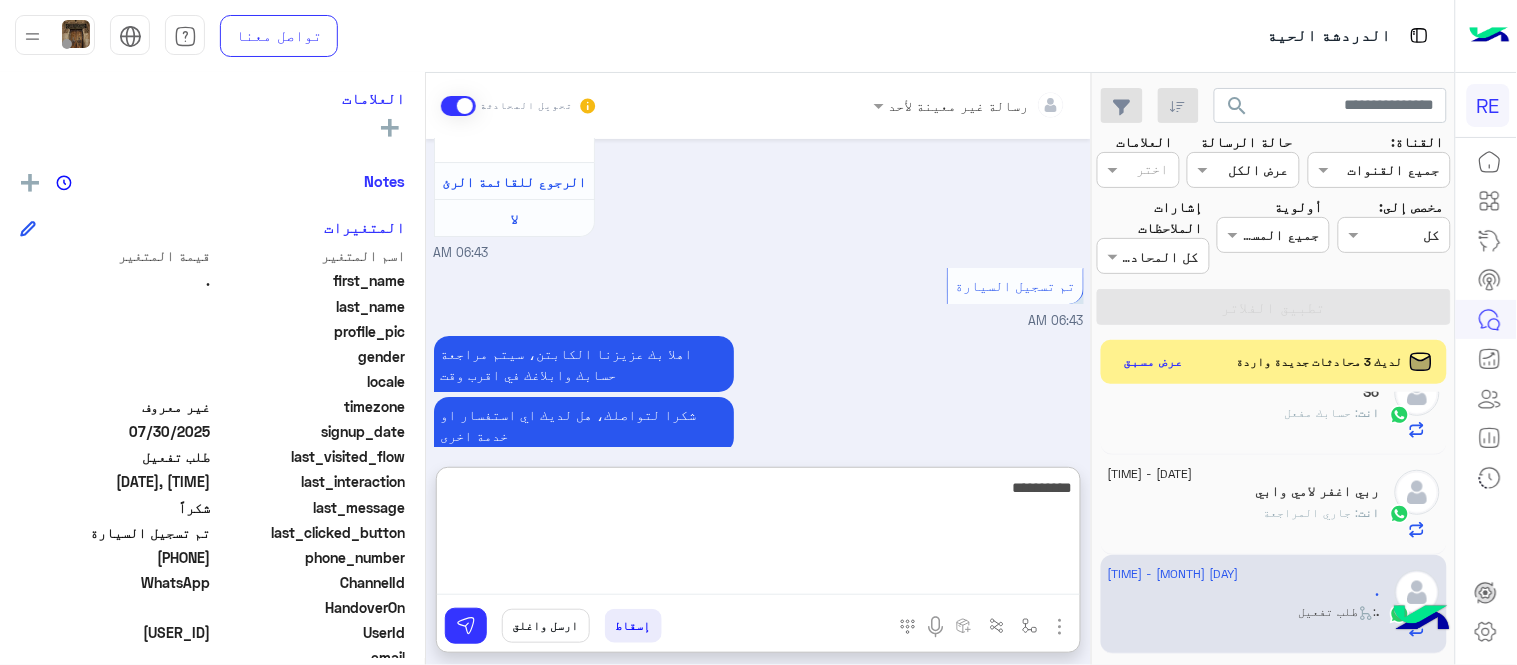 type on "**********" 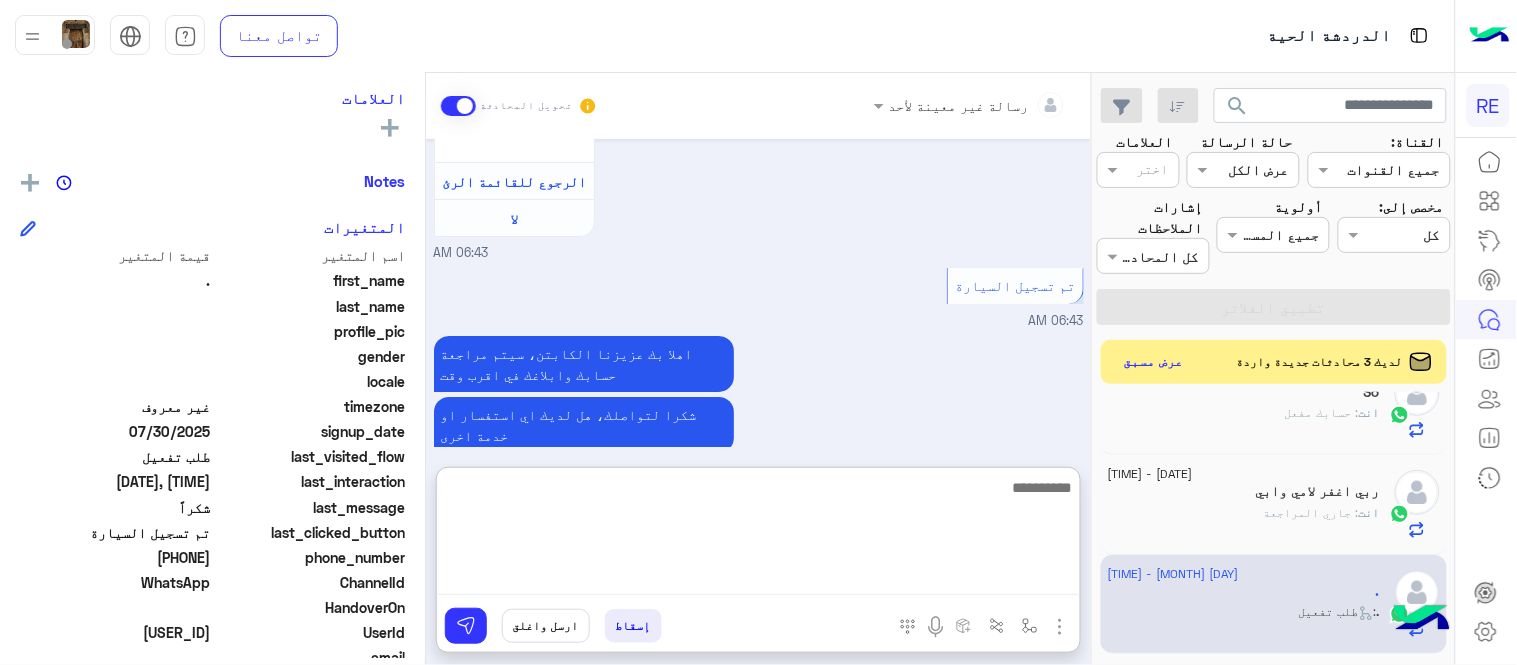 scroll, scrollTop: 2050, scrollLeft: 0, axis: vertical 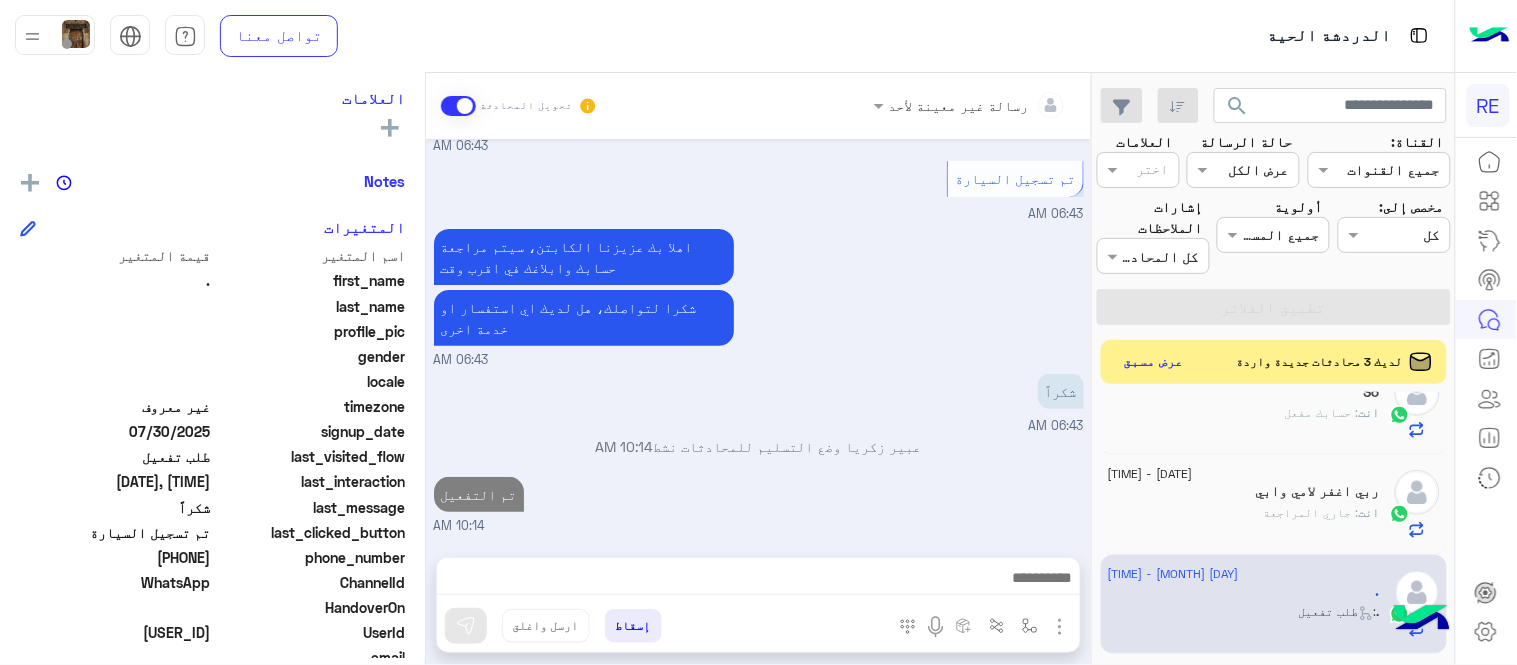 click on "رسالة غير معينة لأحد تحويل المحادثة     Jul 30, 2025  وعليكم السلام ،كيف اقدر اساعدك
اهلًا بك في تطبيق رحلة 👋
Welcome to Rehla  👋
من فضلك أختر لغة التواصل
Please choose your preferred Language
English   عربي     06:42 AM   عربي    06:42 AM  هل أنت ؟   كابتن 👨🏻‍✈️   عميل 🧳   رحال (مرشد مرخص) 🏖️     06:42 AM   كابتن     06:43 AM  اختر احد الخدمات التالية:    06:43 AM   تفعيل حساب    06:43 AM  يمكنك الاطلاع على شروط الانضمام لرحلة ك (كابتن ) الموجودة بالصورة أعلاه،
لتحميل التطبيق عبر الرابط التالي : 📲
http://onelink.to/Rehla    يسعدنا انضمامك لتطبيق رحلة يمكنك اتباع الخطوات الموضحة لتسجيل بيانات سيارتك بالفيديو التالي  : اي خدمة اخرى ؟" at bounding box center (758, 373) 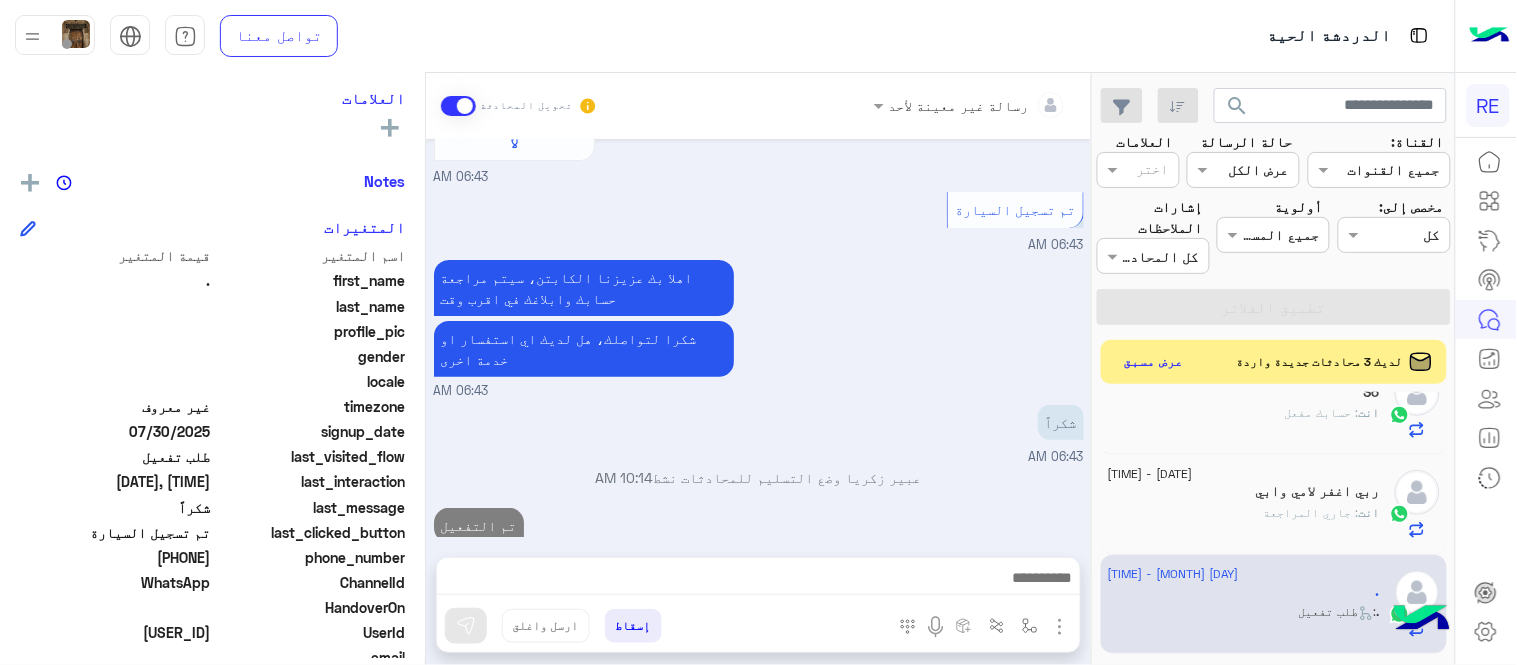 scroll, scrollTop: 1960, scrollLeft: 0, axis: vertical 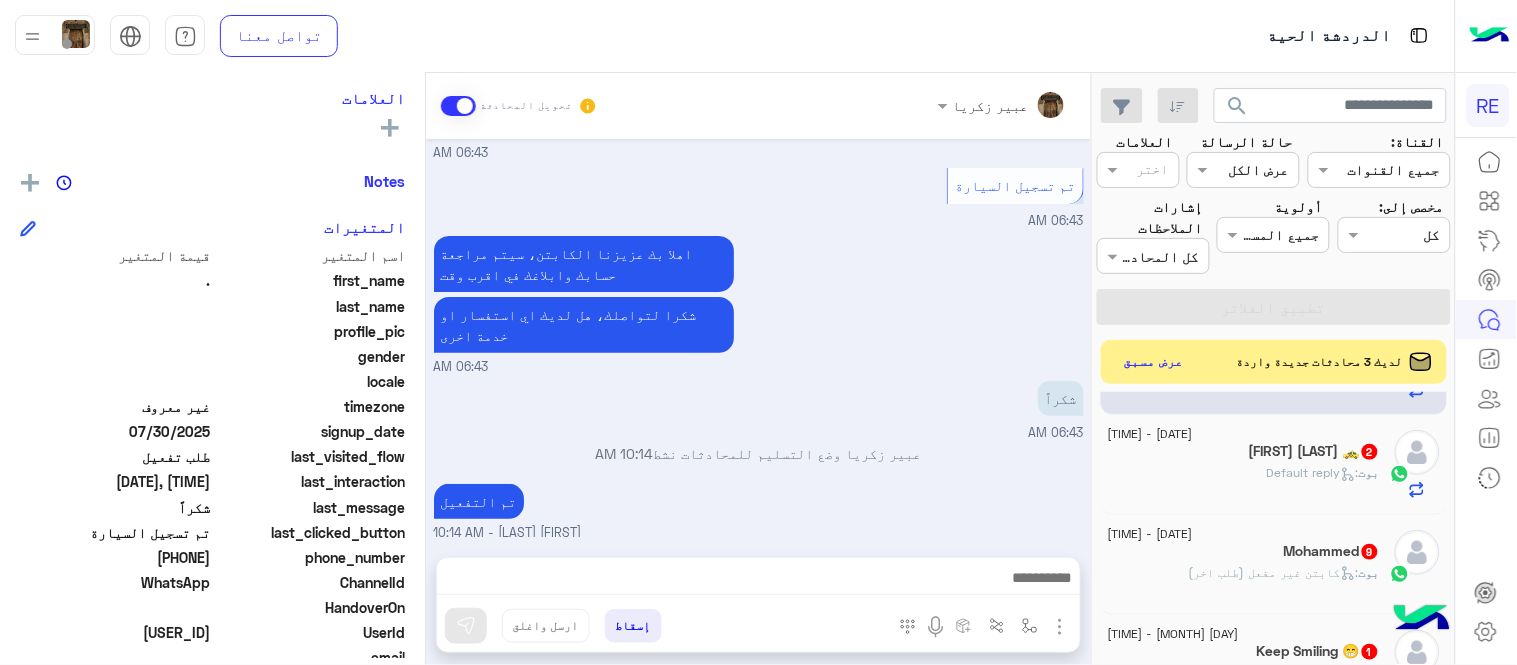 click on "بوت :   Default reply" 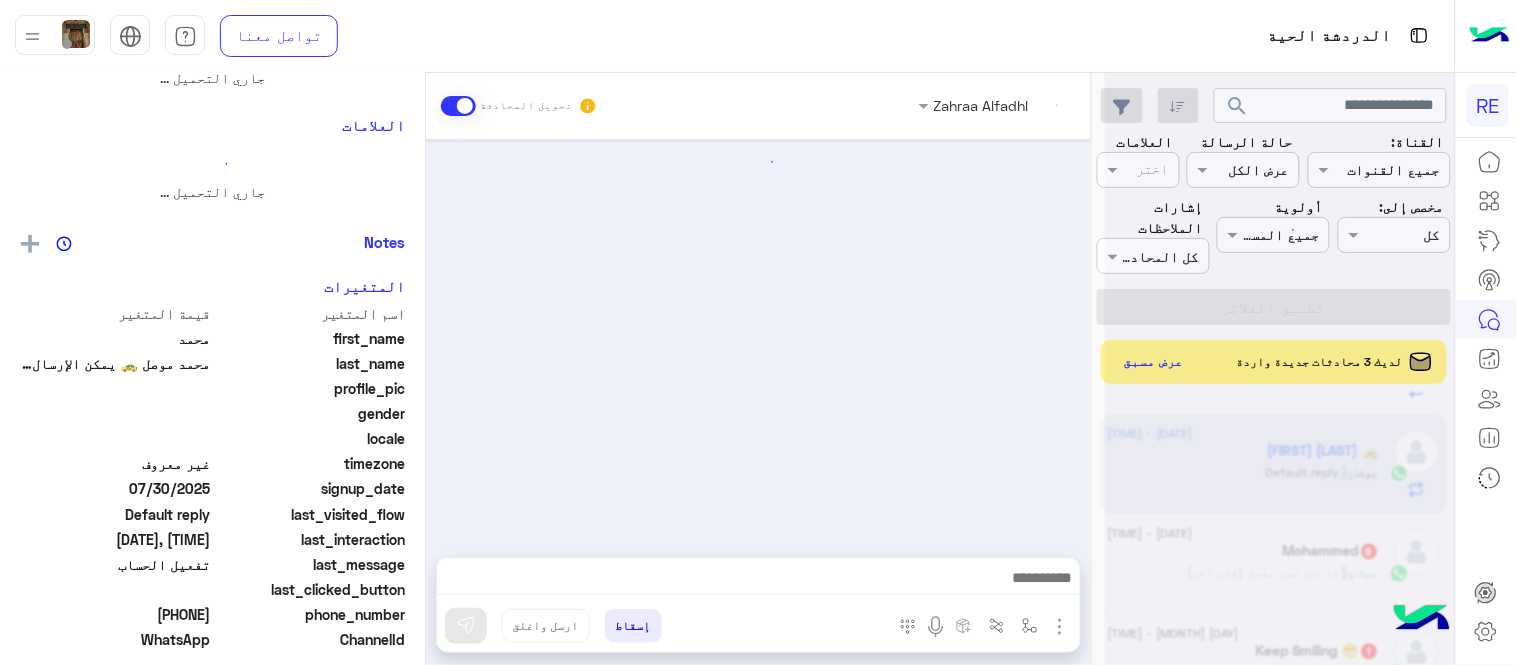 scroll, scrollTop: 0, scrollLeft: 0, axis: both 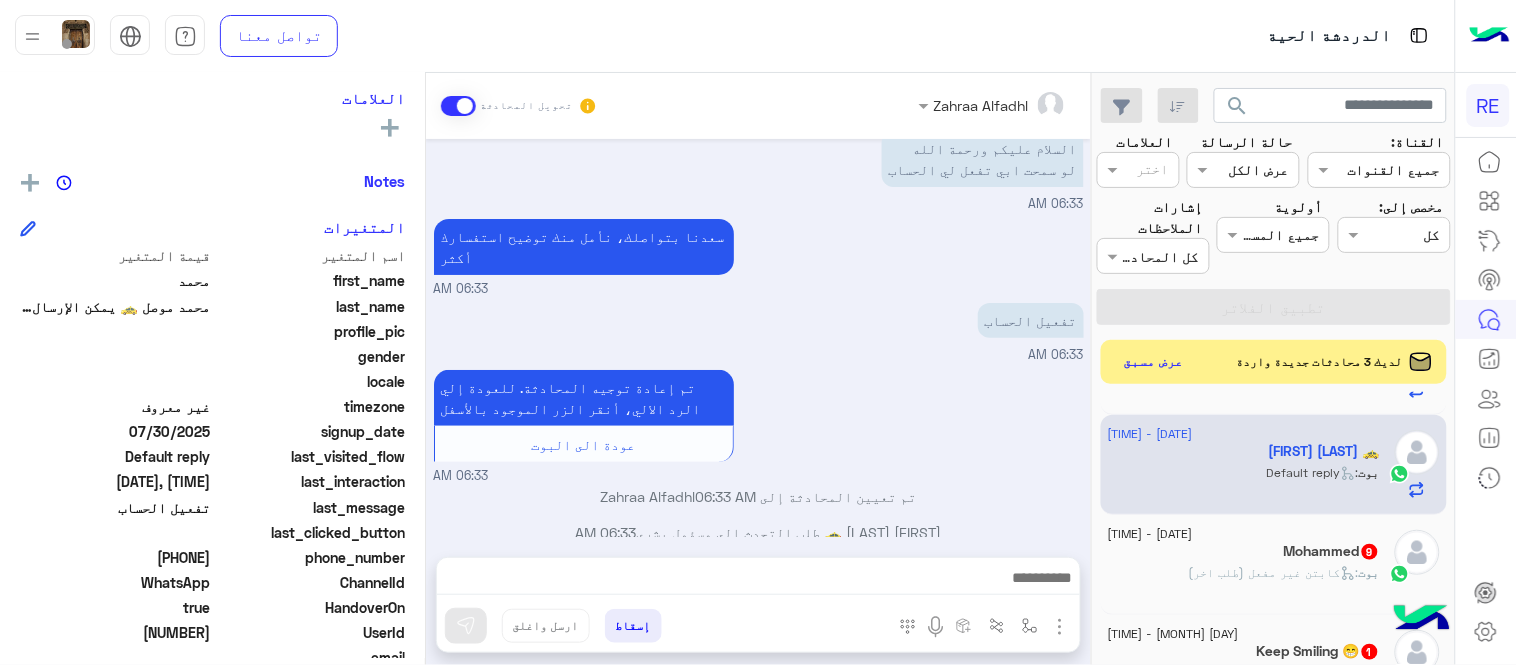 drag, startPoint x: 141, startPoint y: 561, endPoint x: 210, endPoint y: 561, distance: 69 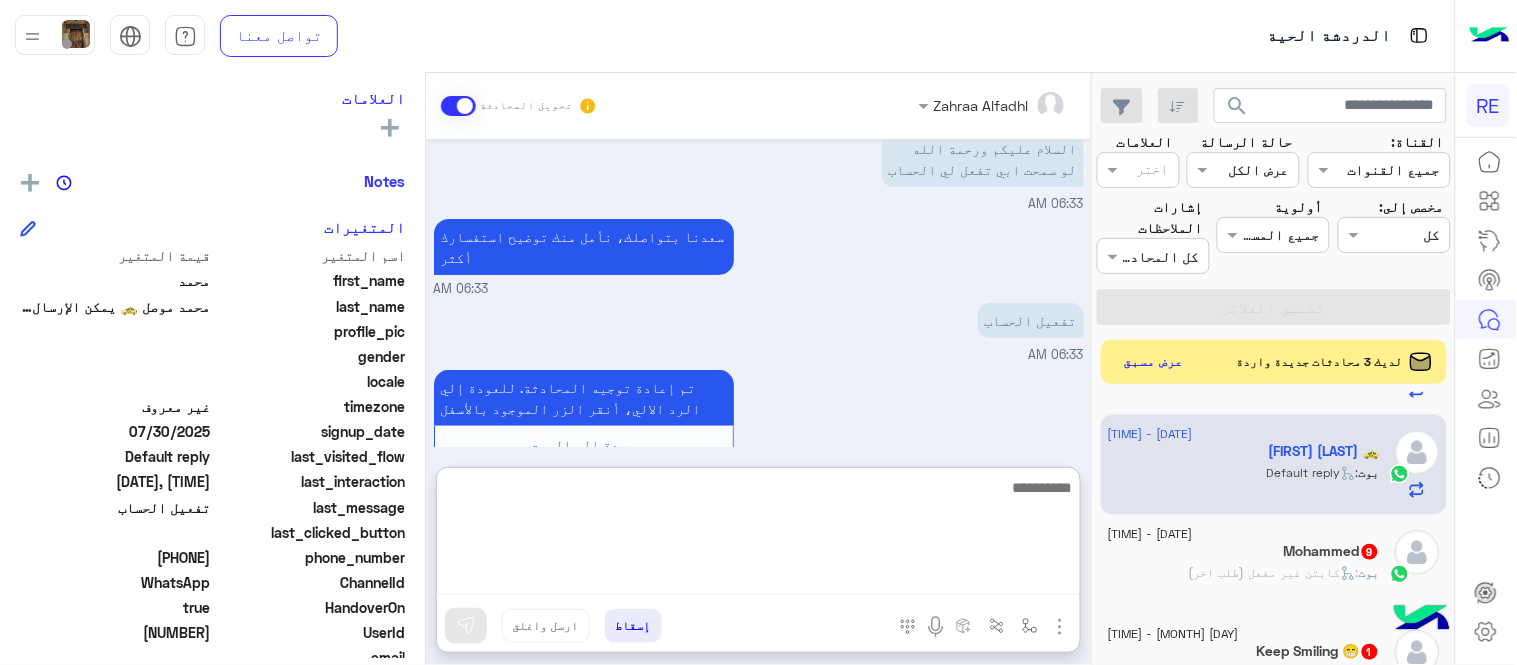 click at bounding box center [758, 535] 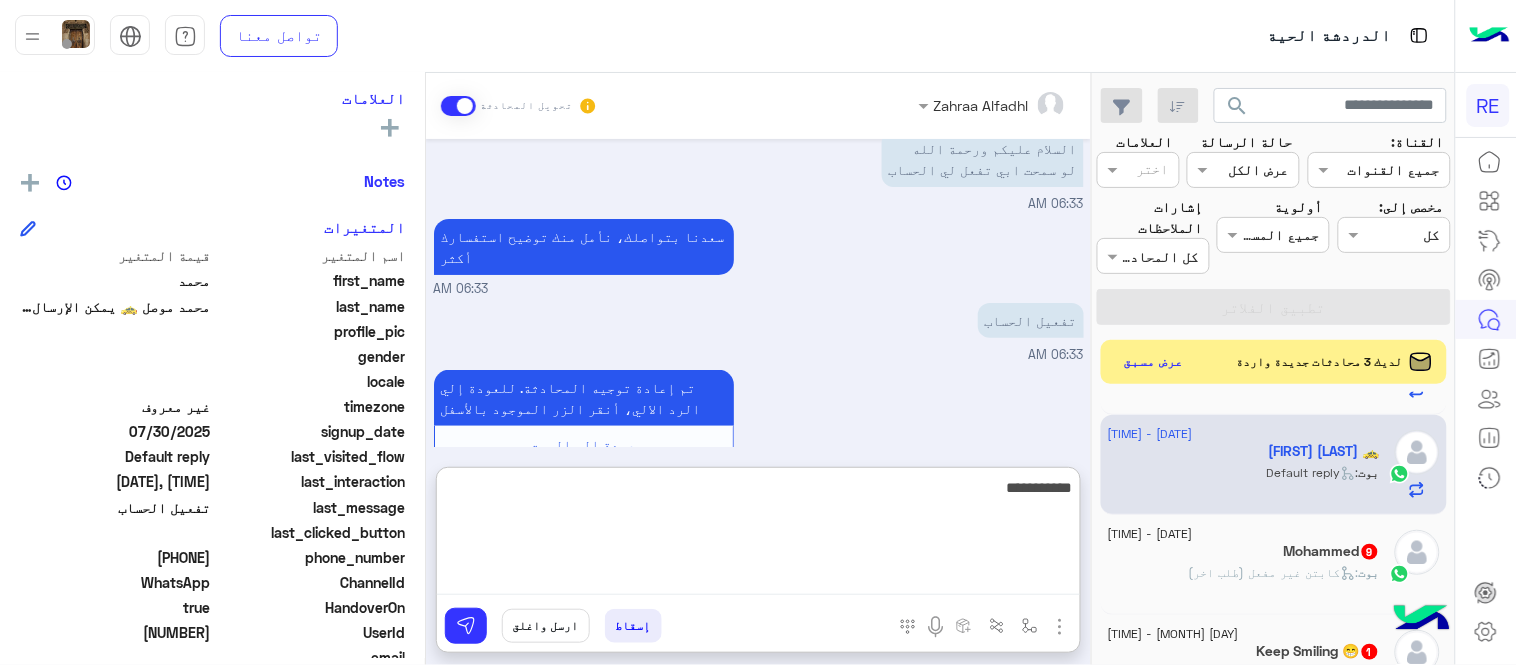 type on "**********" 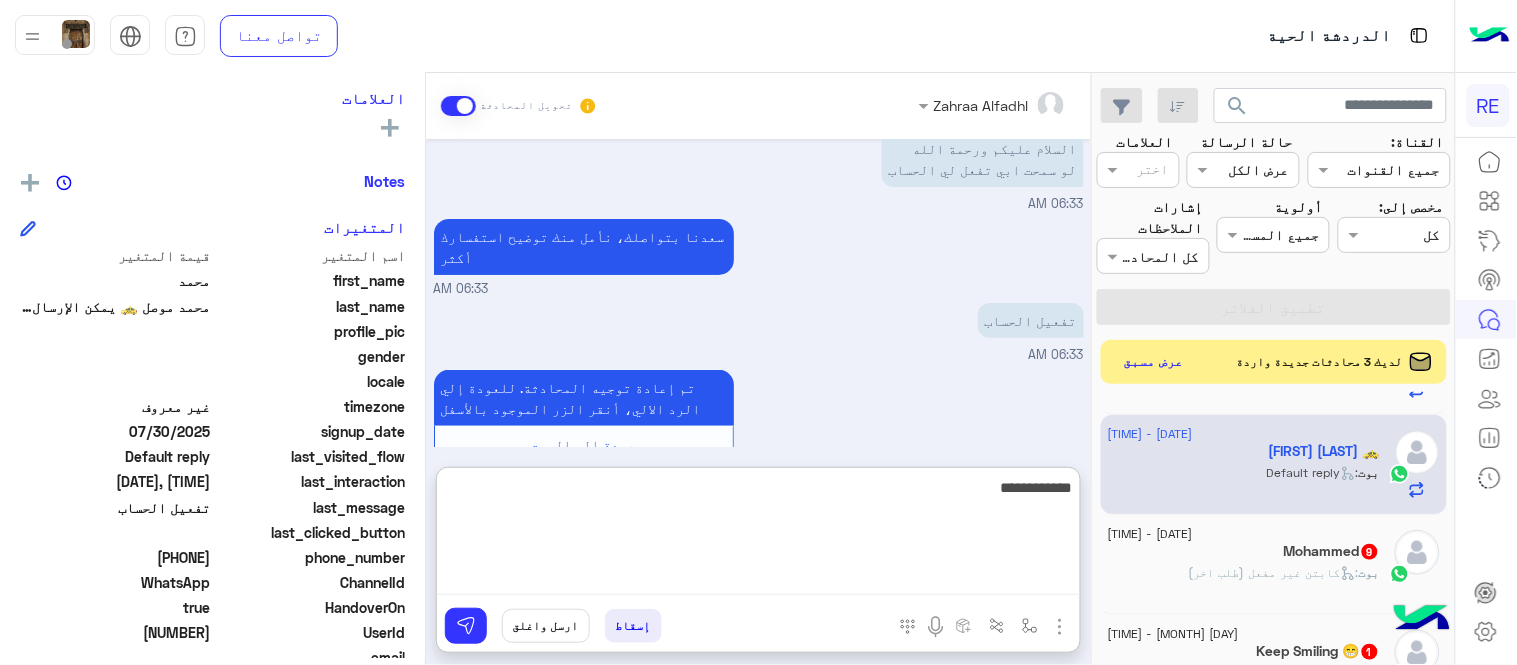 type 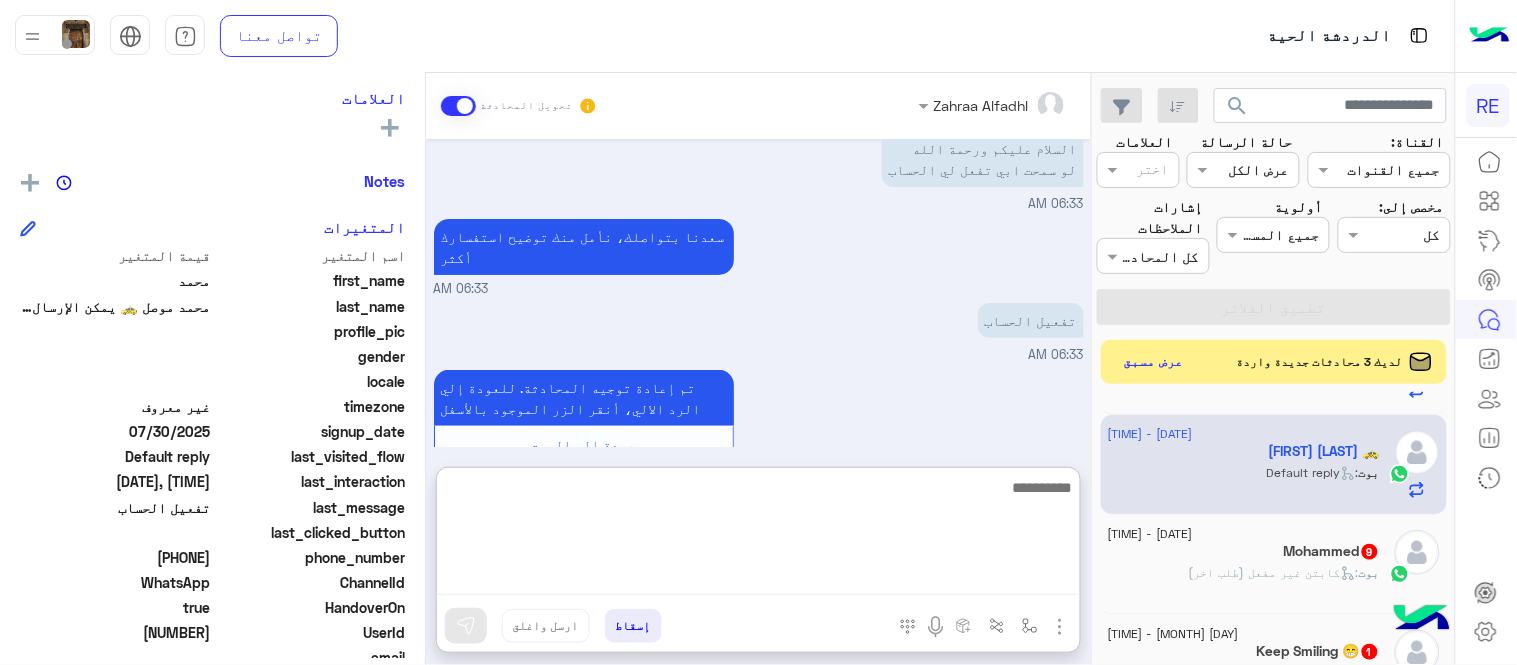 scroll, scrollTop: 202, scrollLeft: 0, axis: vertical 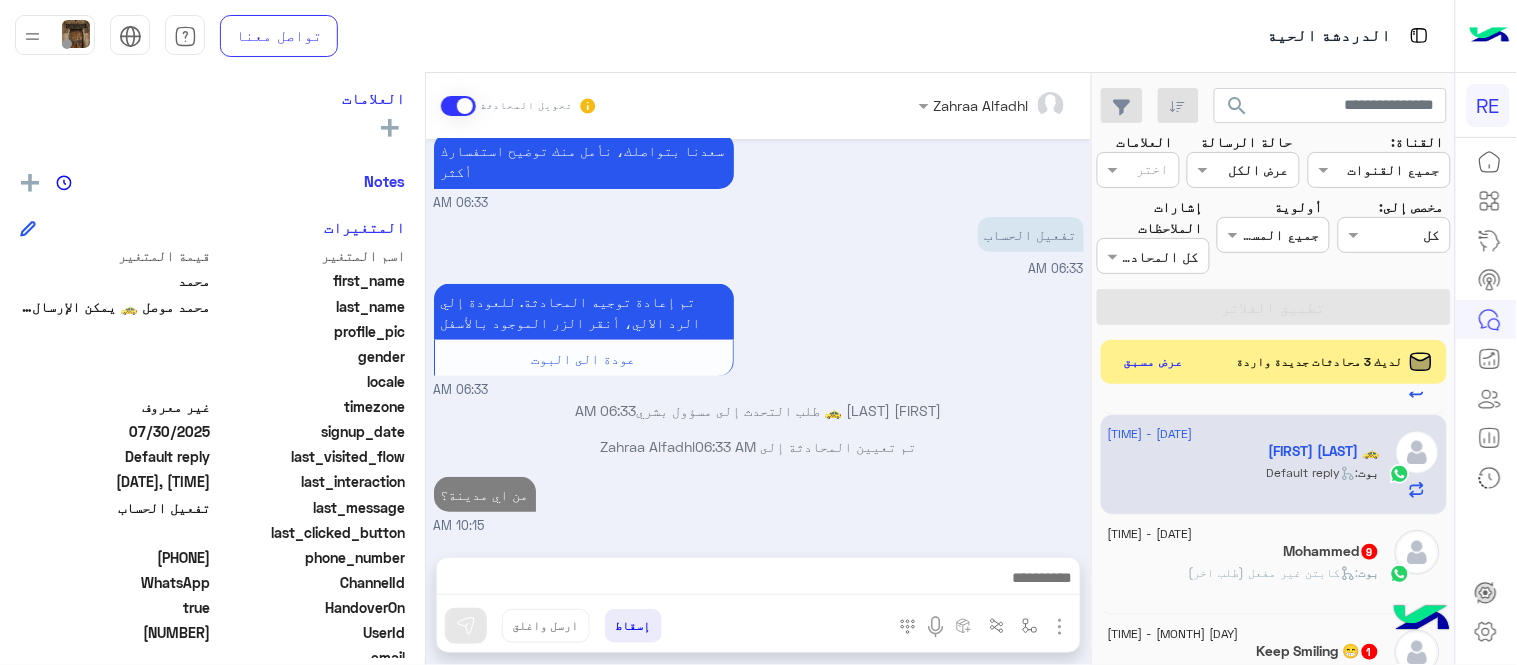 click 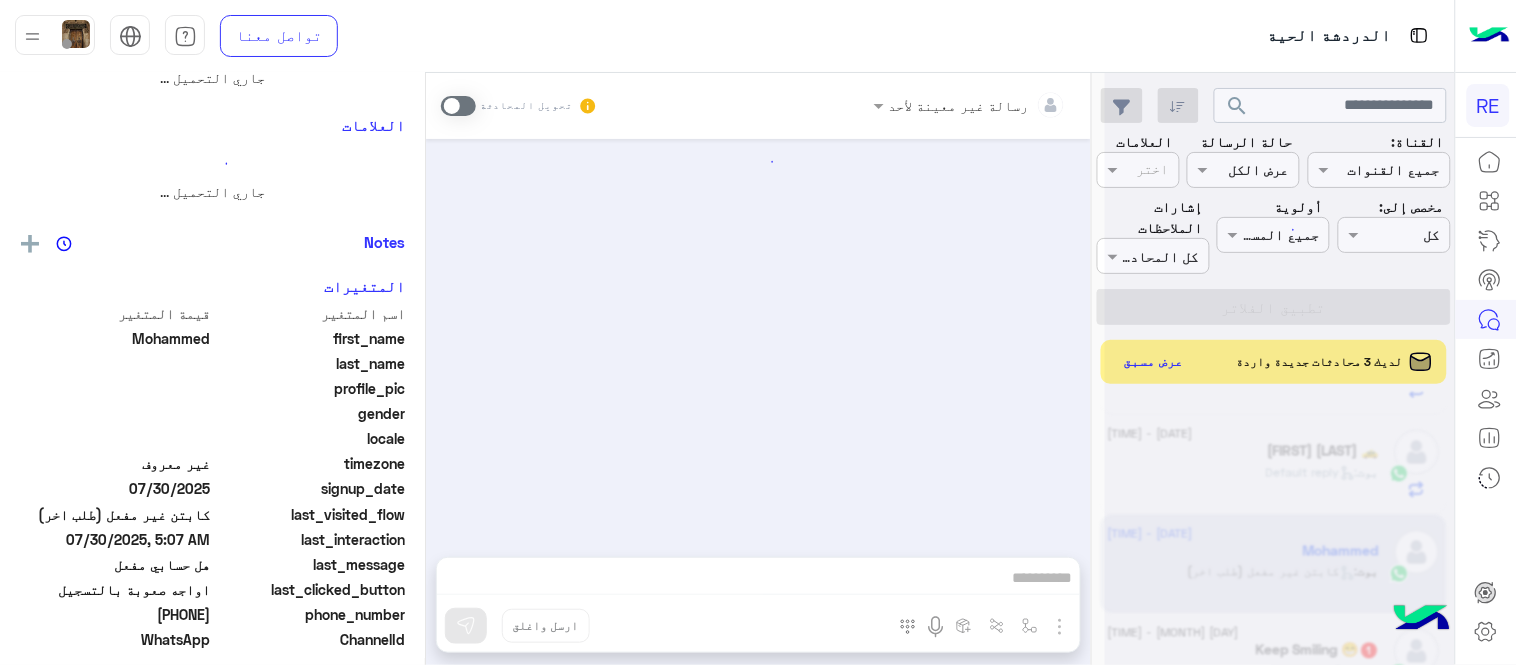 scroll, scrollTop: 0, scrollLeft: 0, axis: both 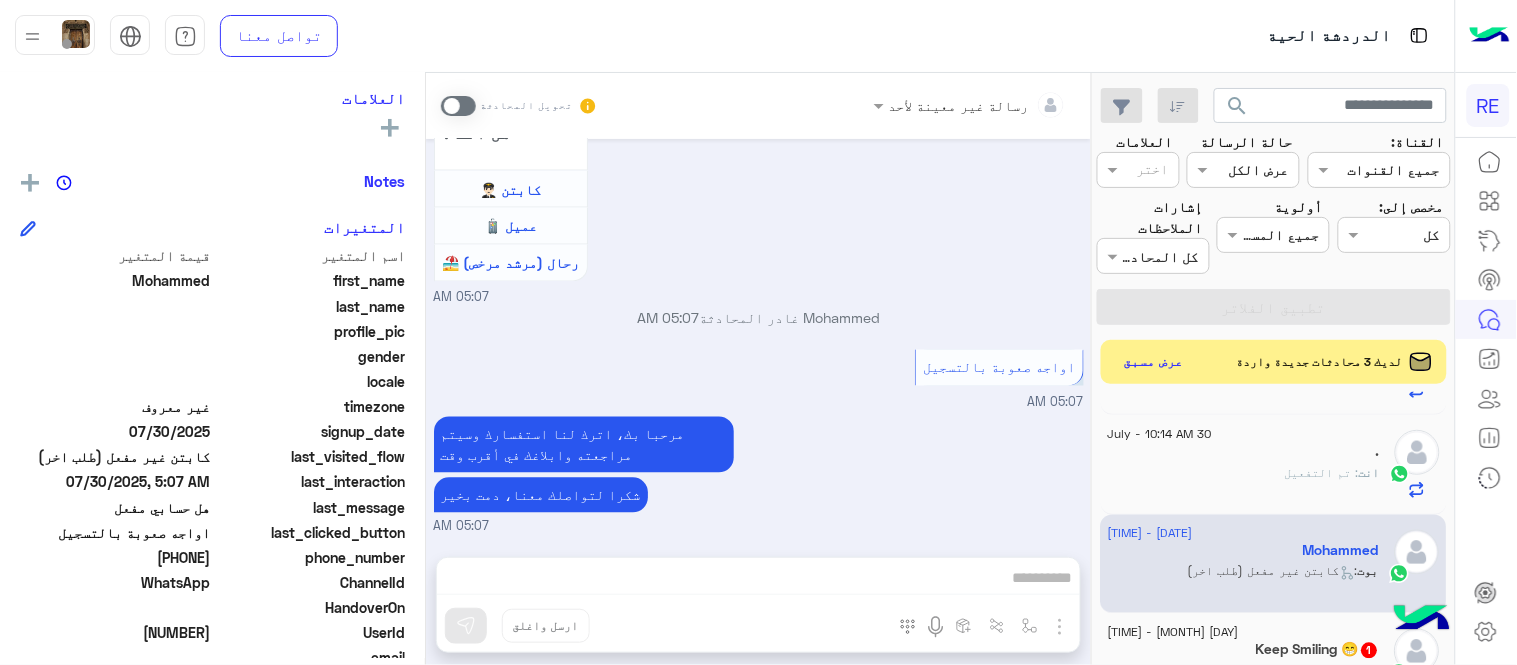 drag, startPoint x: 140, startPoint y: 554, endPoint x: 214, endPoint y: 562, distance: 74.431175 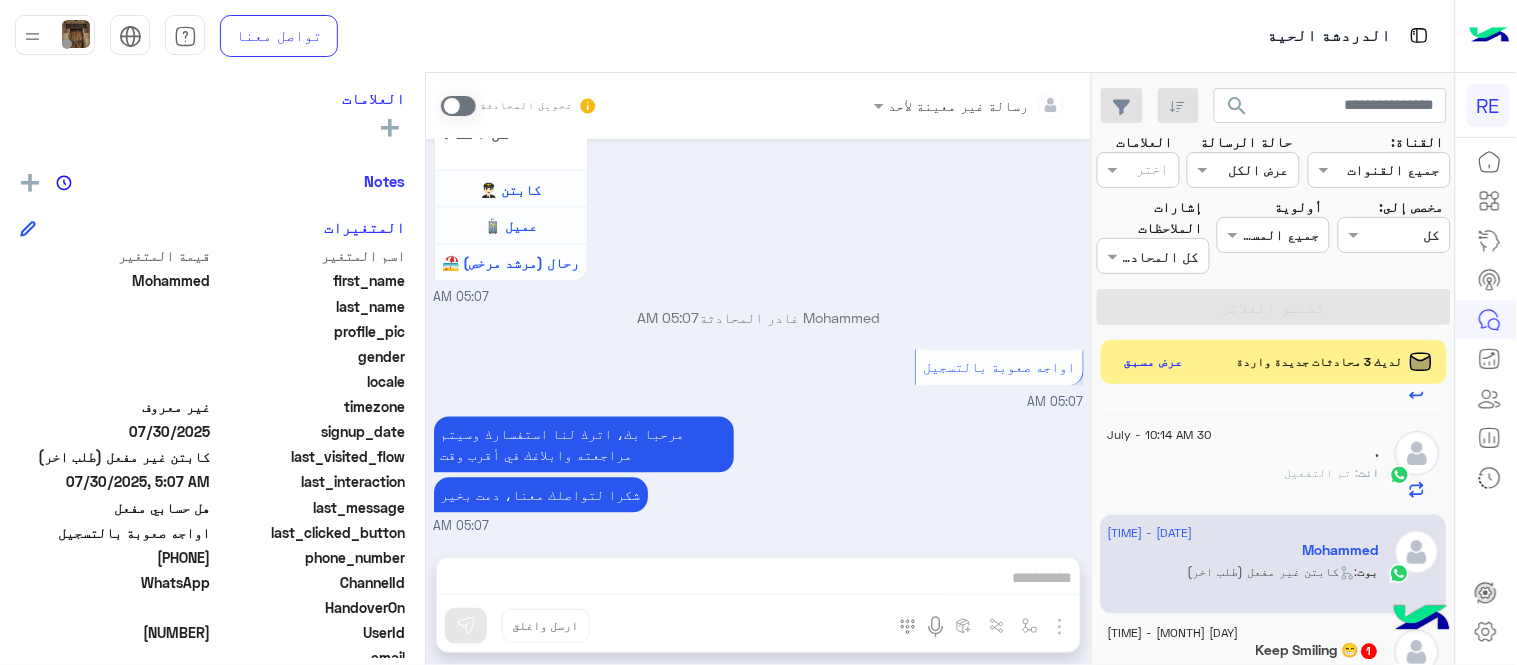 scroll, scrollTop: 1081, scrollLeft: 0, axis: vertical 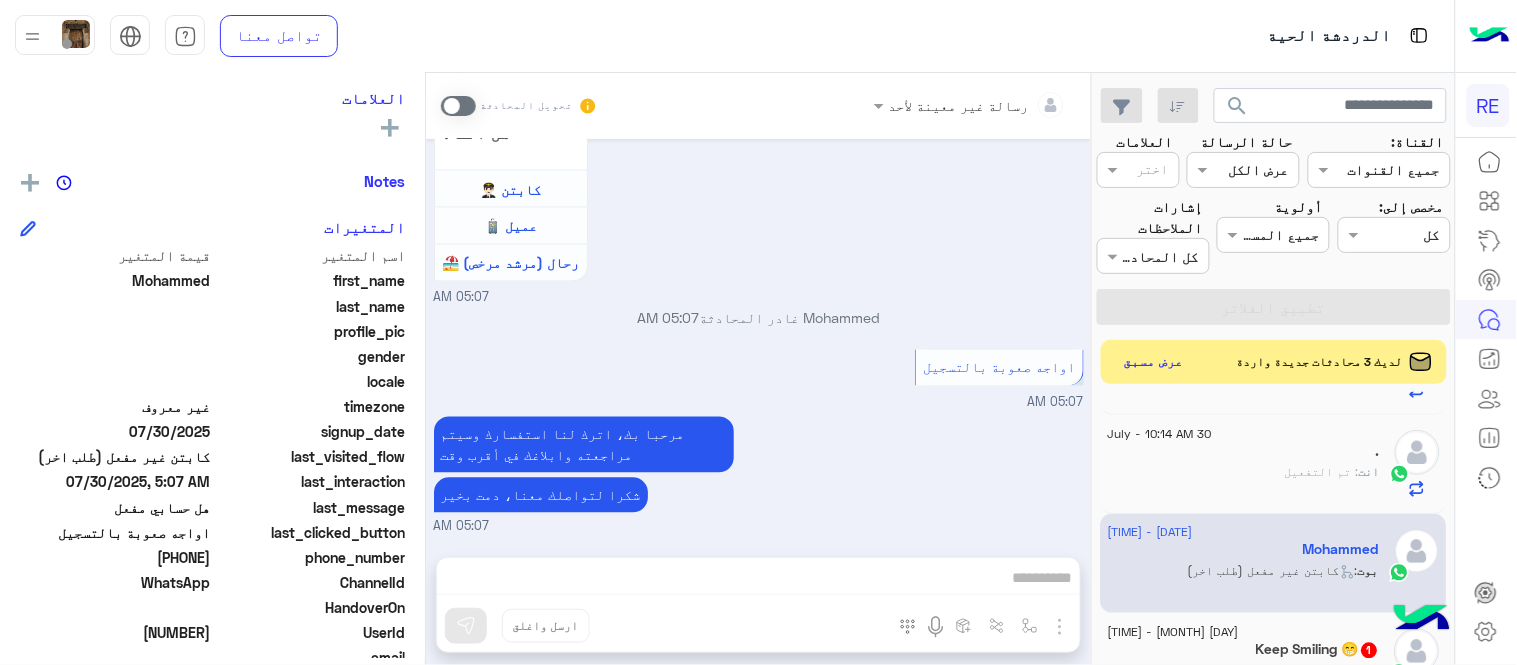 click at bounding box center (458, 106) 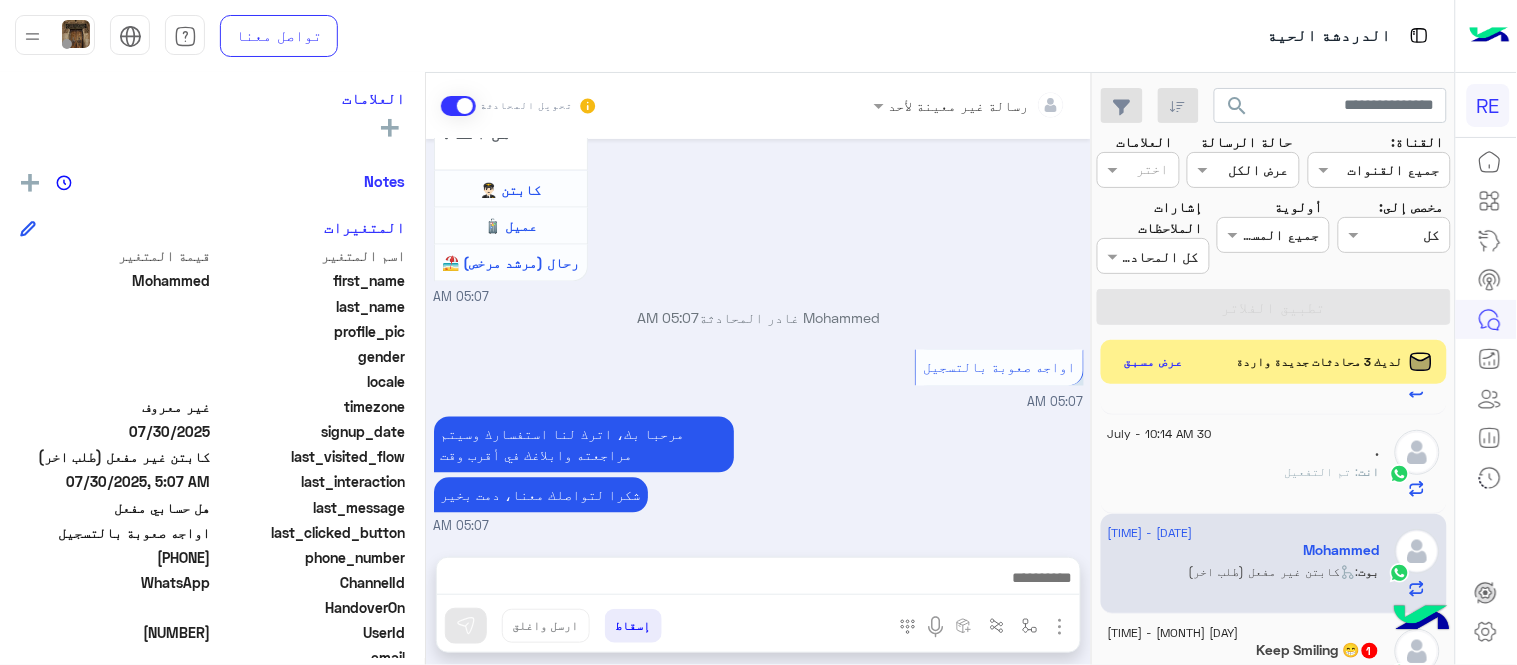 scroll, scrollTop: 941, scrollLeft: 0, axis: vertical 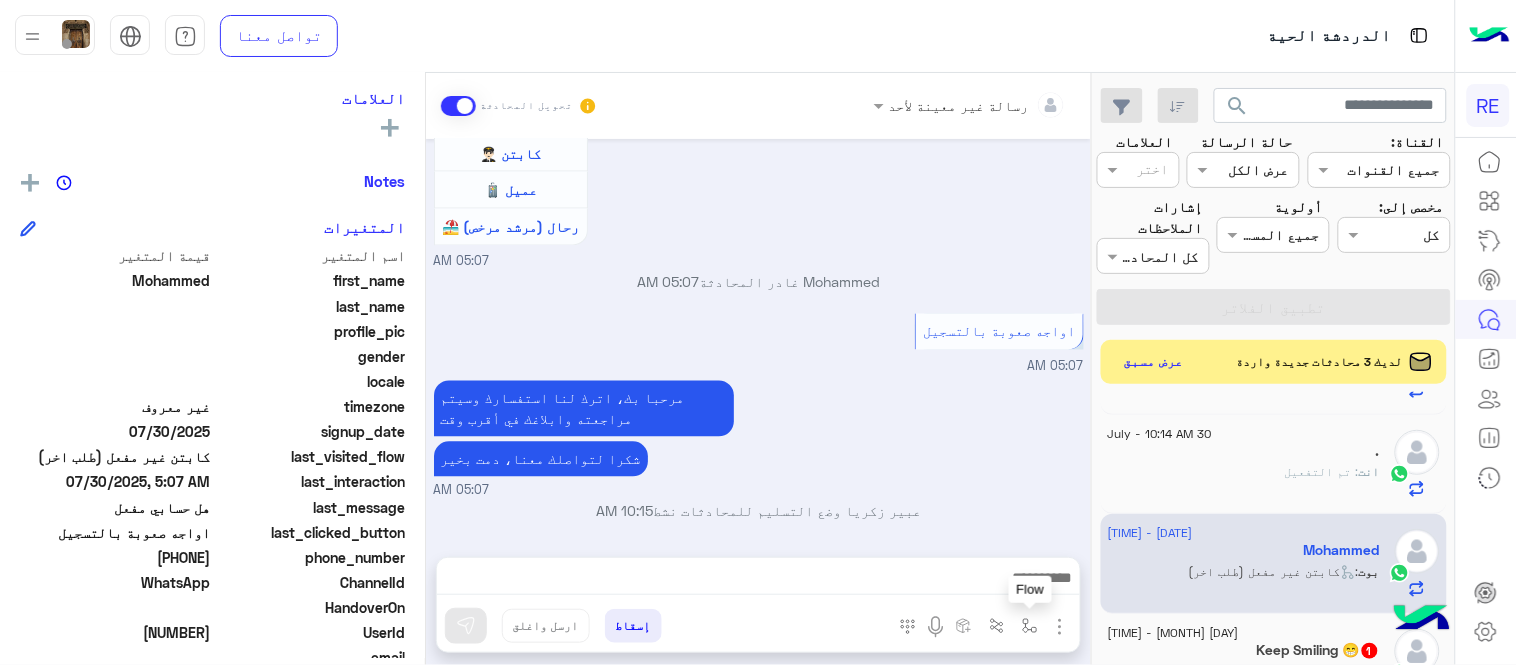 click at bounding box center (1030, 626) 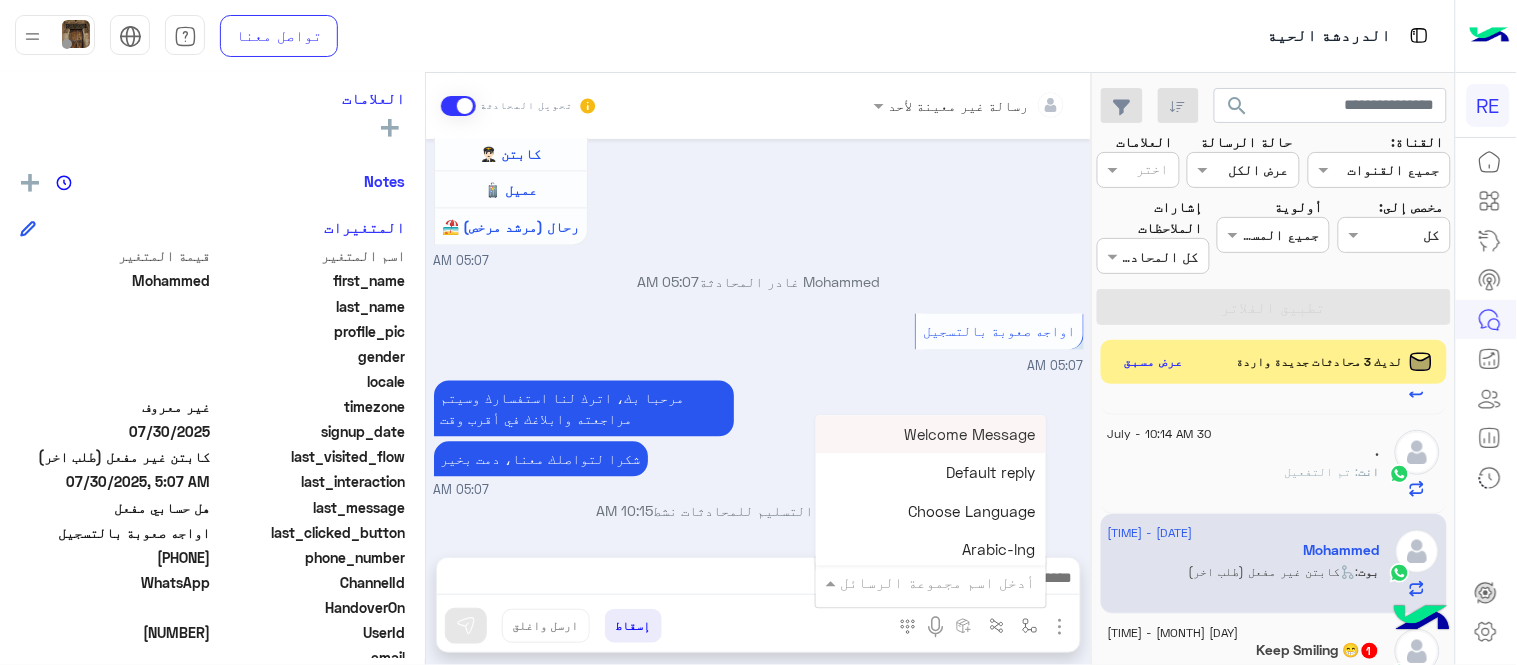 click at bounding box center (959, 582) 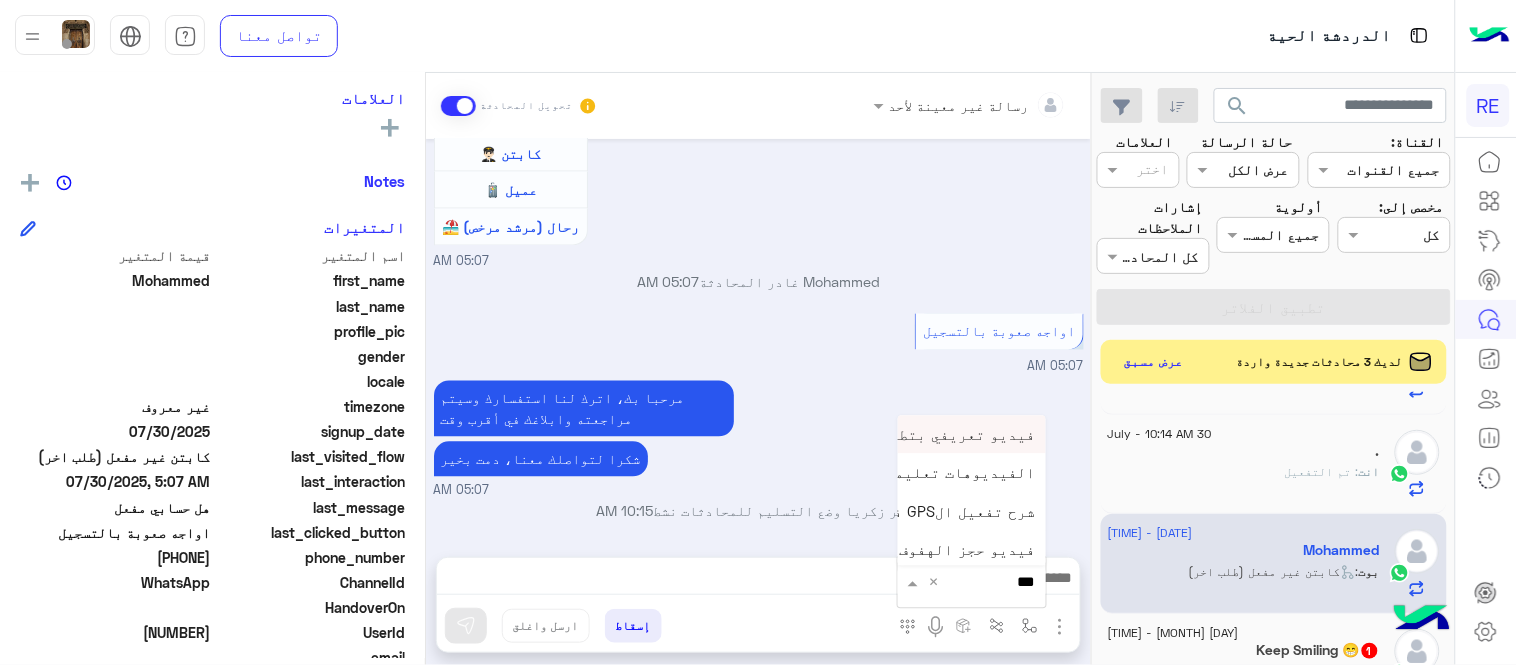 type on "****" 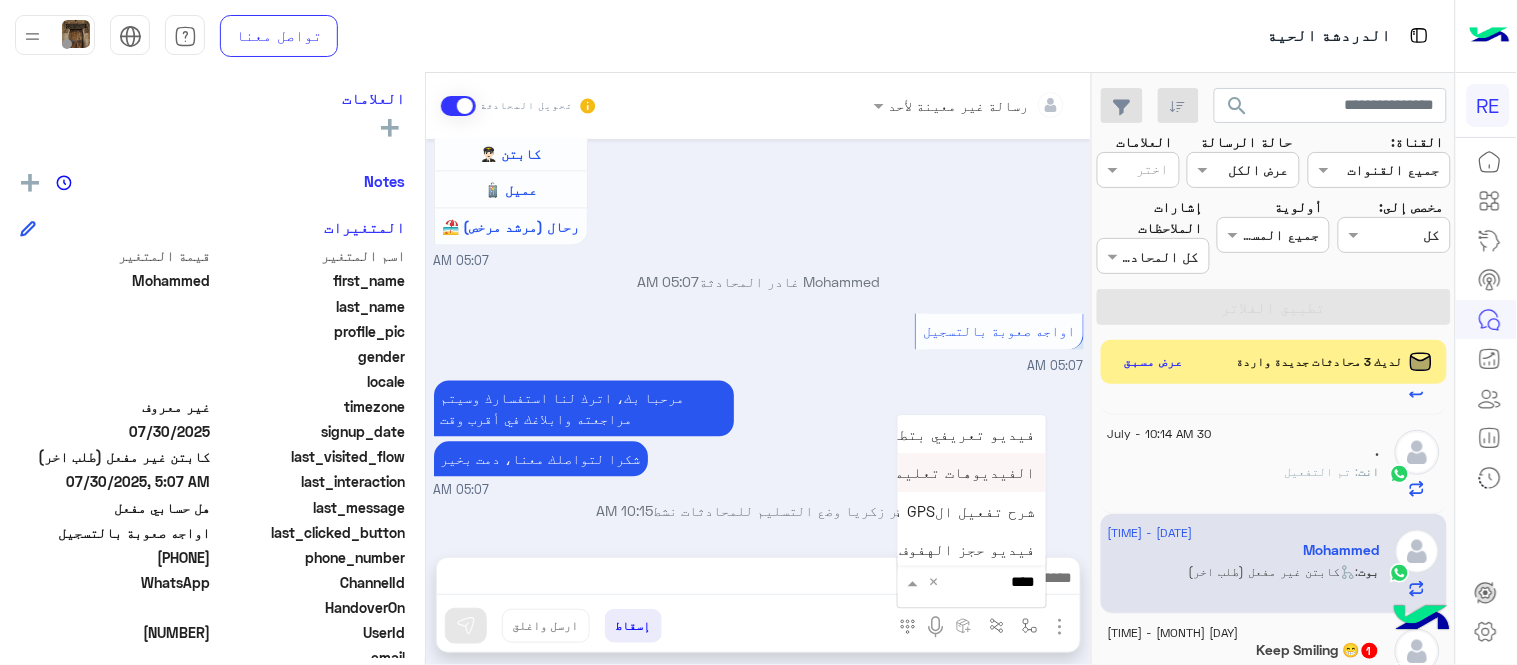 scroll, scrollTop: 81, scrollLeft: 0, axis: vertical 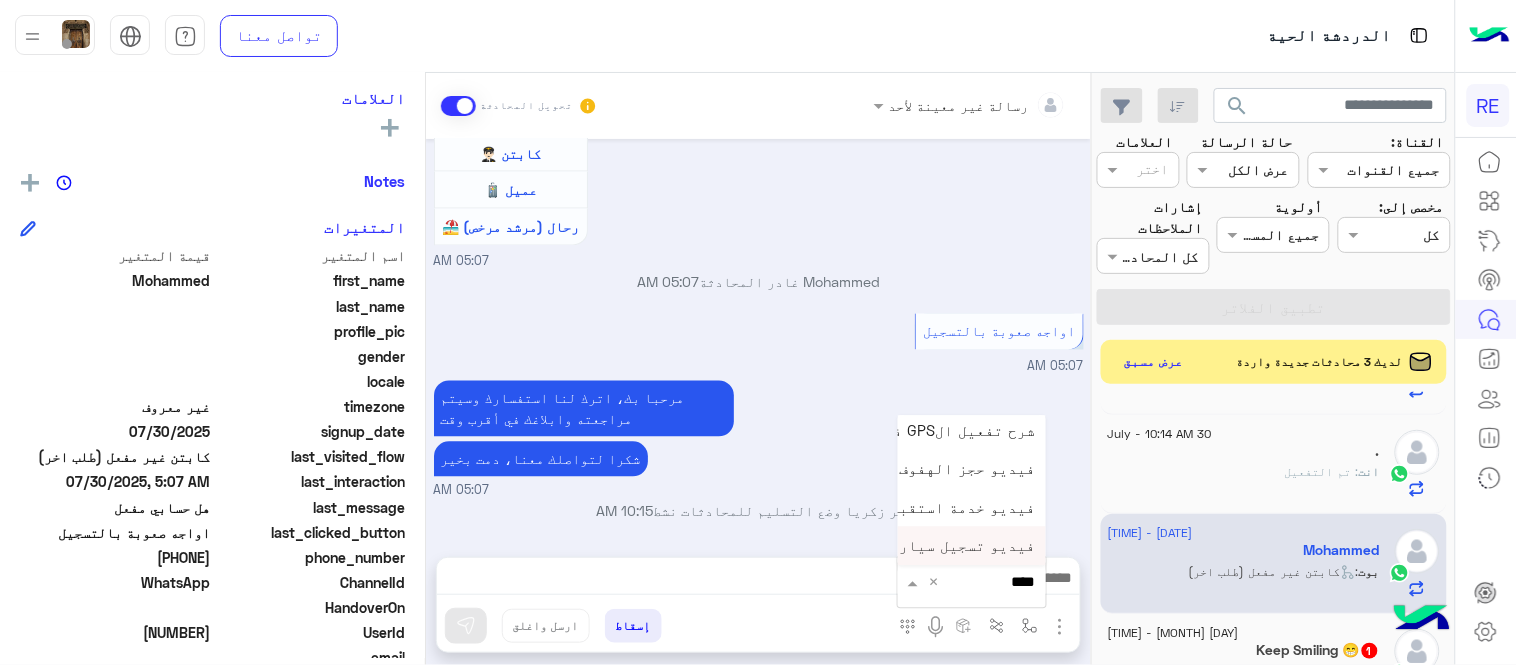 click on "فيديو تسجيل سيارة" at bounding box center (972, 546) 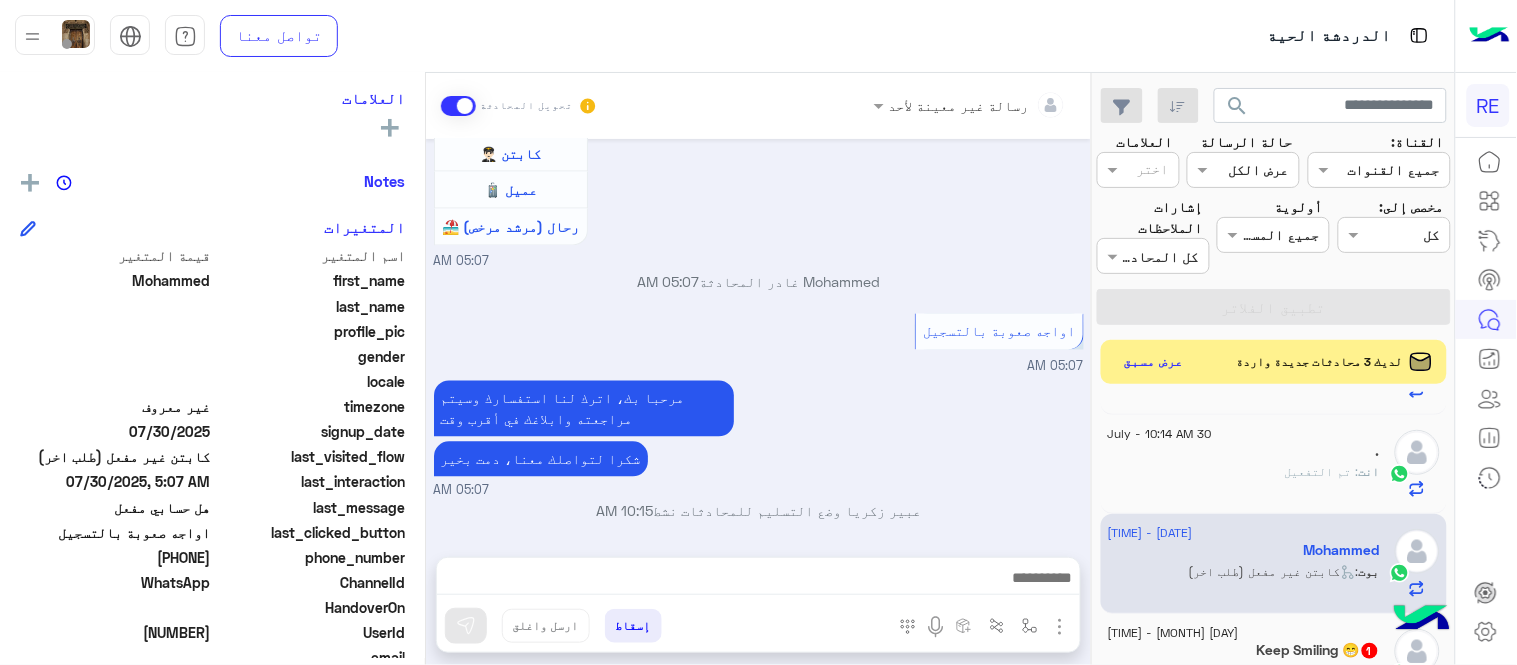 type on "**********" 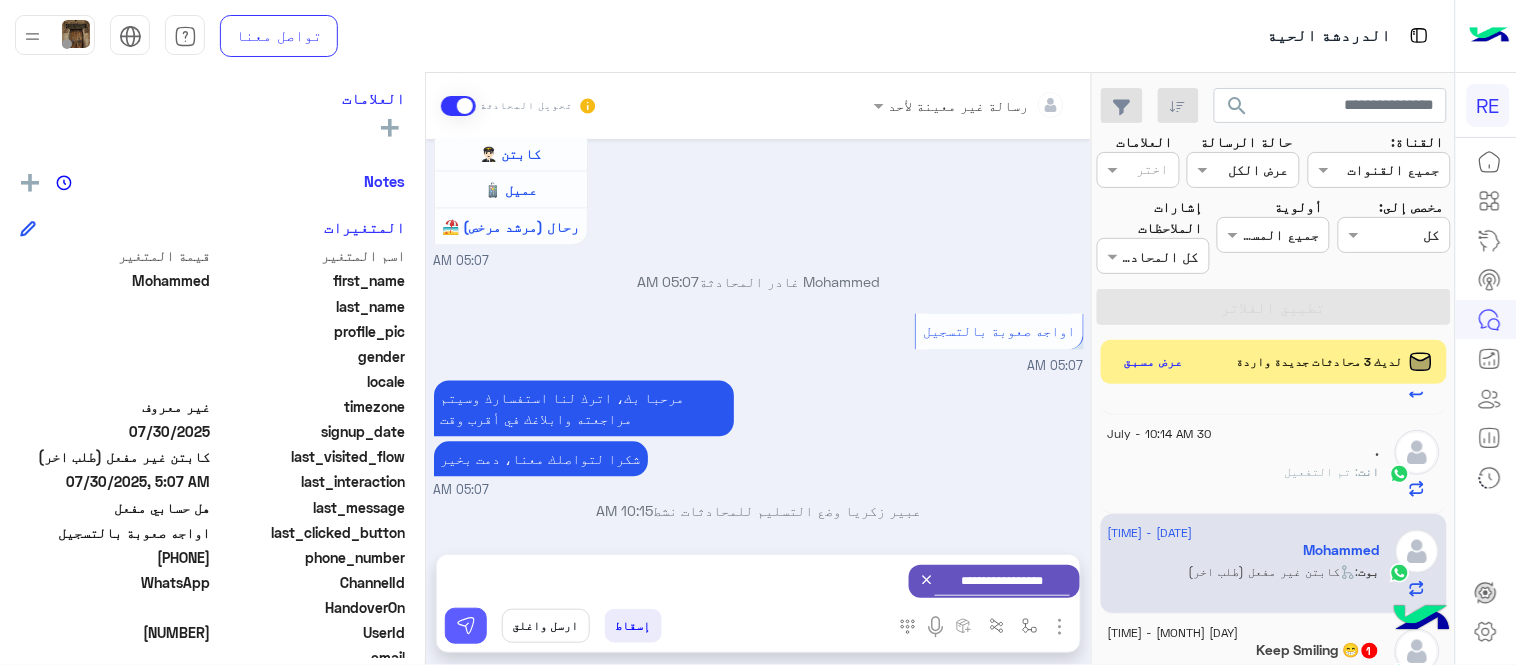 drag, startPoint x: 488, startPoint y: 612, endPoint x: 458, endPoint y: 615, distance: 30.149628 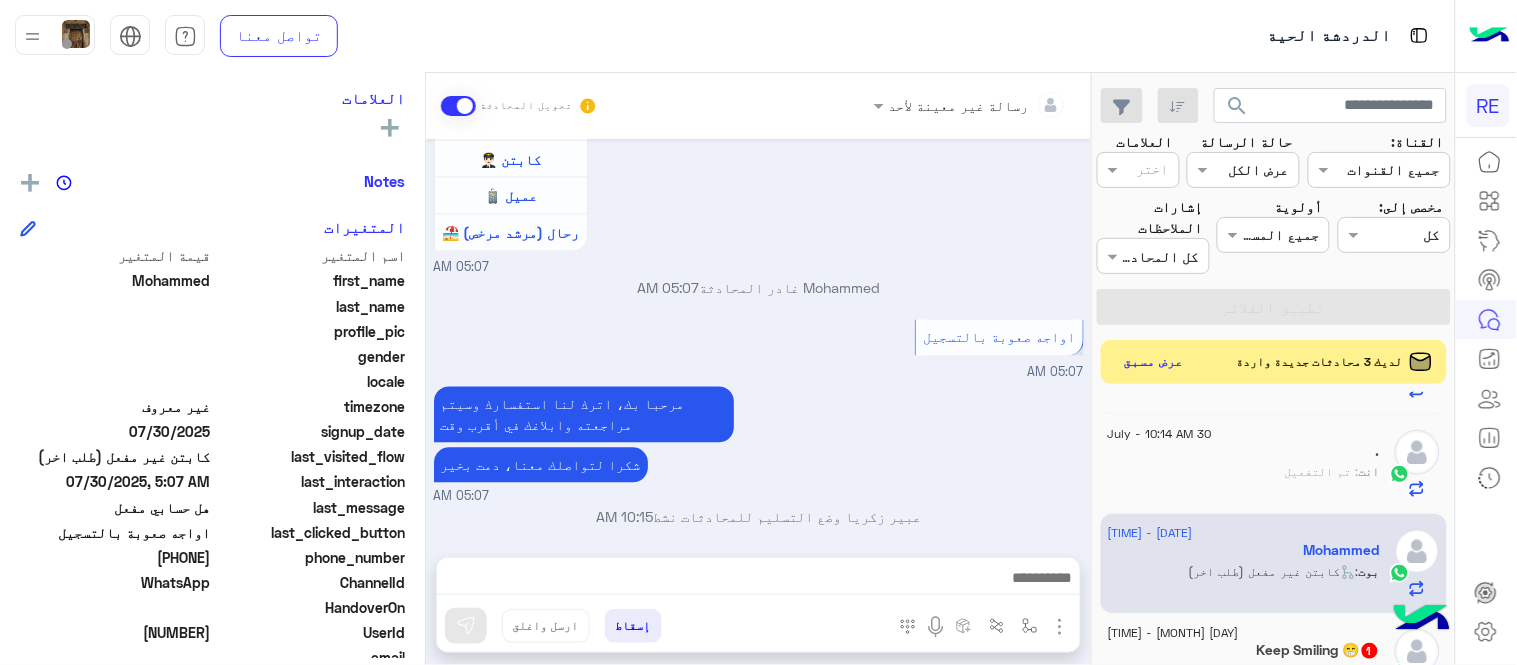 scroll, scrollTop: 941, scrollLeft: 0, axis: vertical 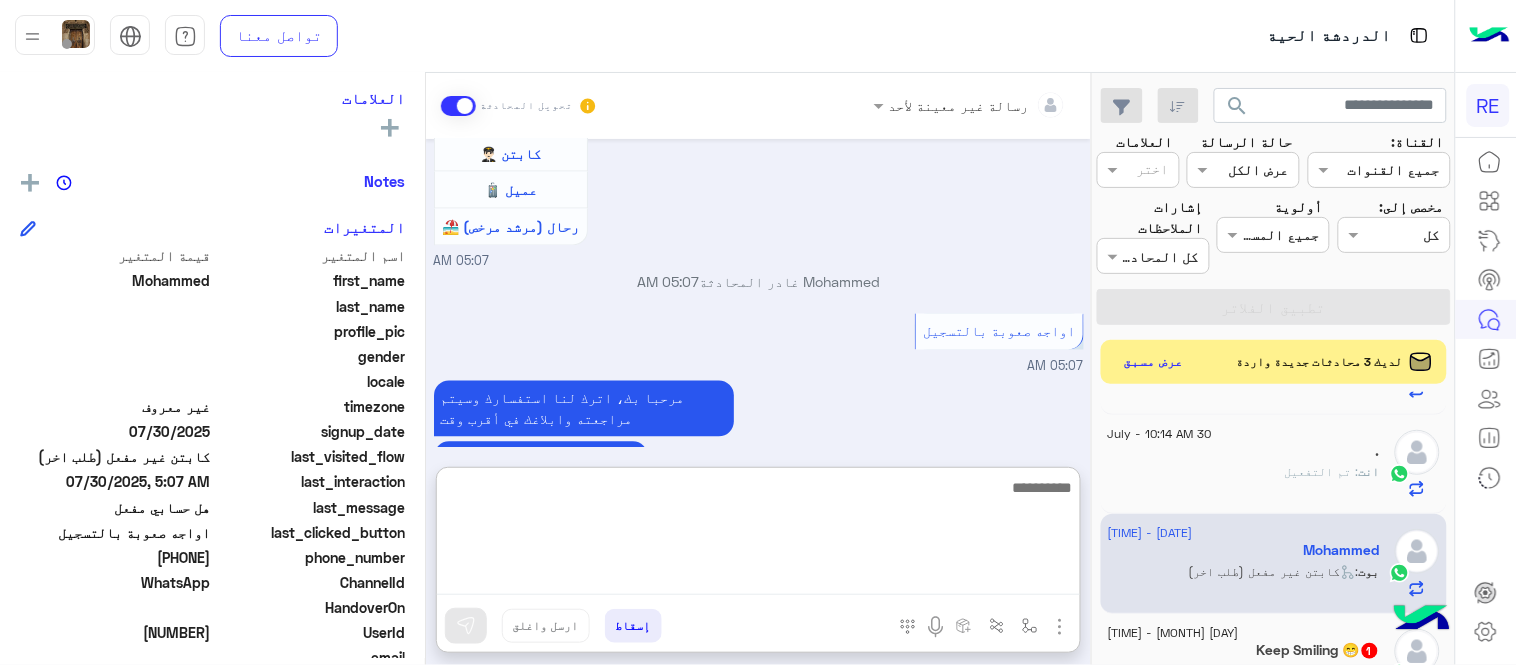 click at bounding box center [758, 535] 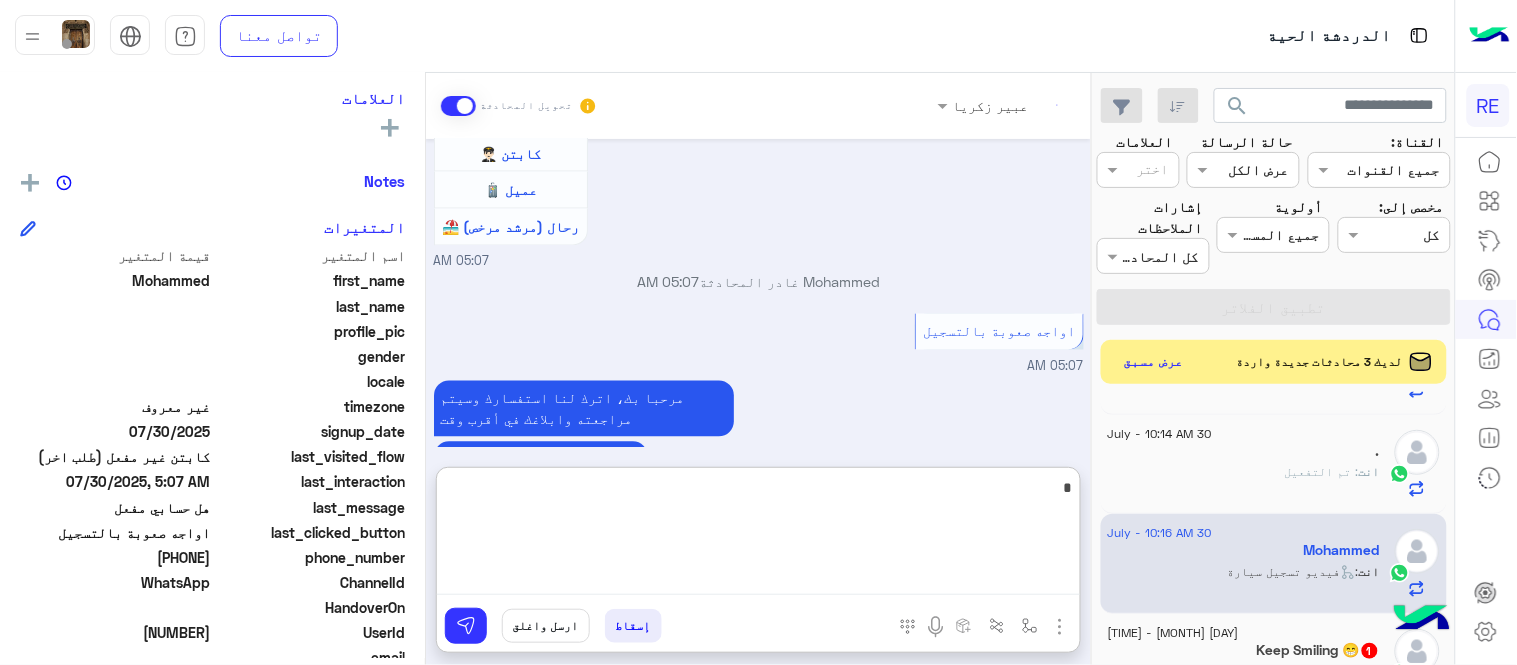 scroll, scrollTop: 1246, scrollLeft: 0, axis: vertical 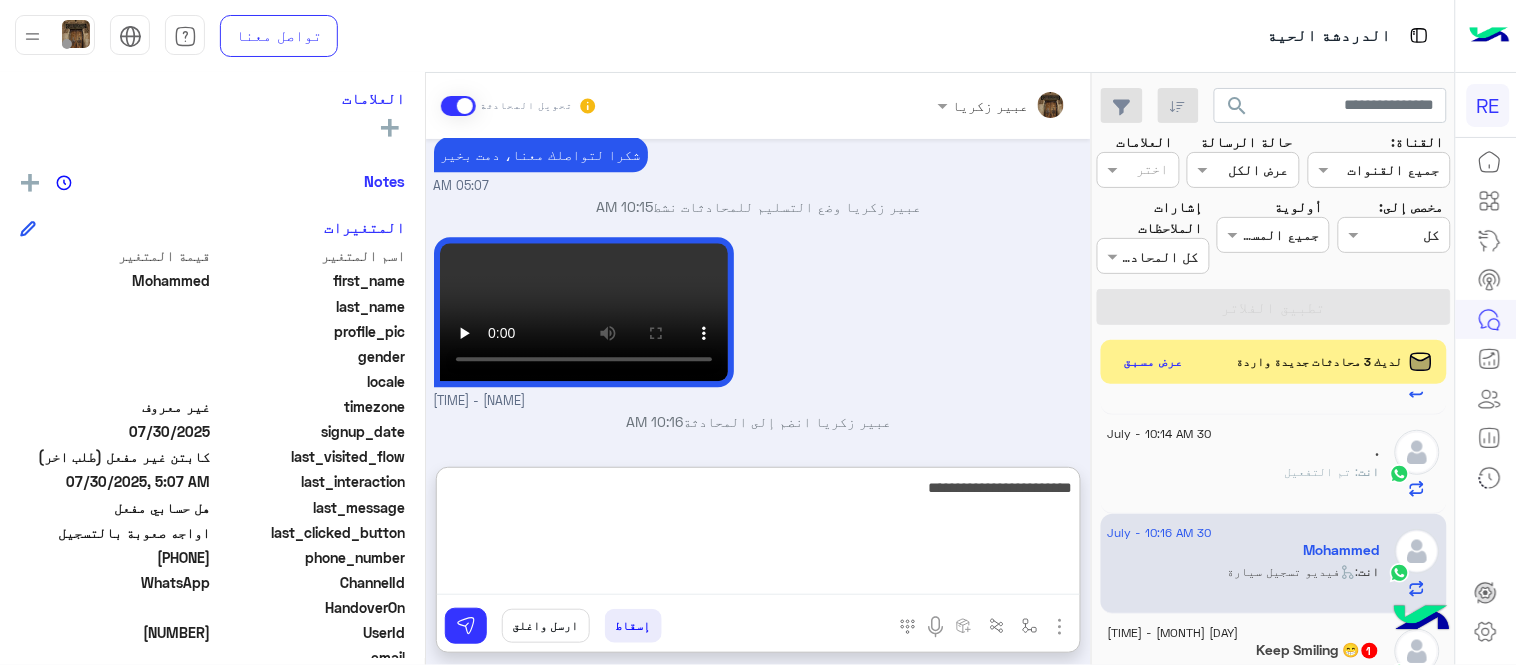 type on "**********" 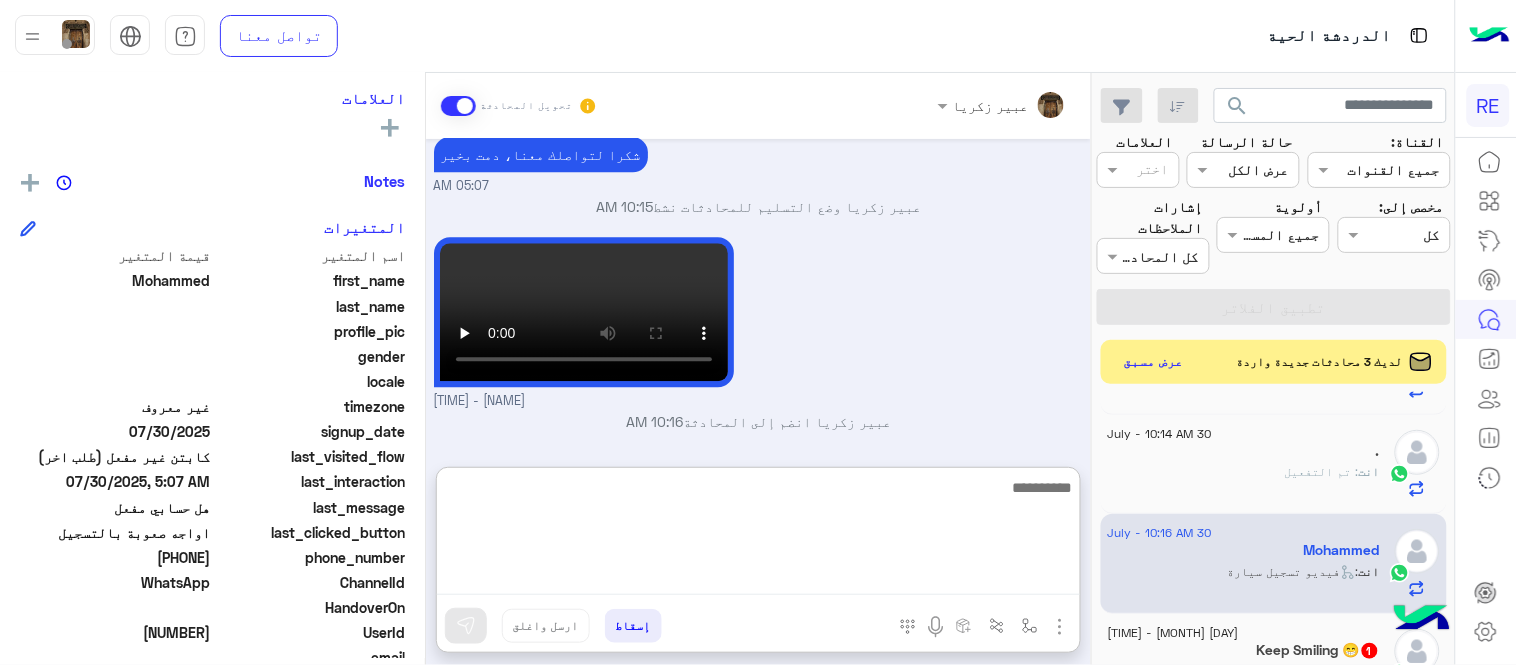scroll, scrollTop: 1310, scrollLeft: 0, axis: vertical 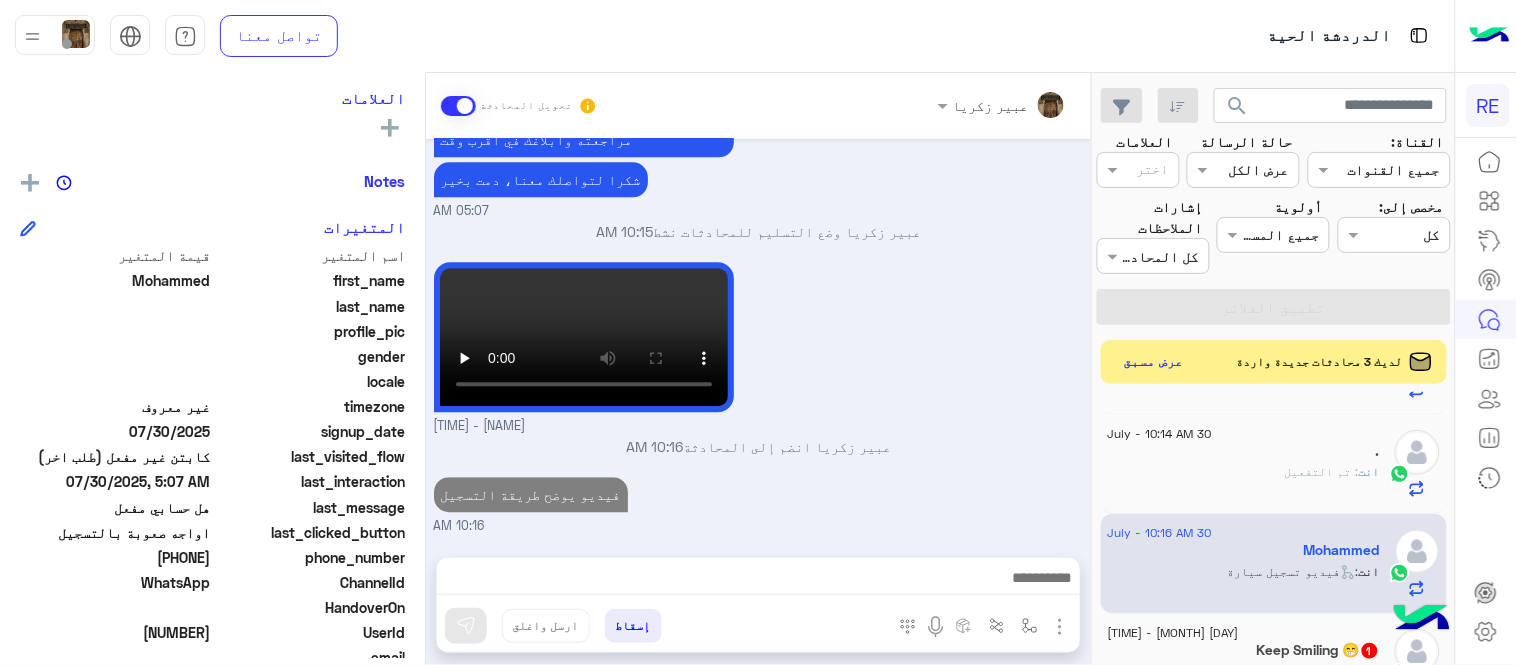 click on "[DATE]  تم إعادة توجيه المحادثة. للعودة إلي الرد الالي، أنقر الزر الموجود بالأسفل  عودة الى البوت     [TIME]   تم تعيين المحادثة إلى [PERSON]   [TIME]       [PERSON] طلب التحدث إلى مسؤول بشري   [TIME]       عودة الى البوت    [TIME]
اهلًا بك في تطبيق رحلة 👋
Welcome to Rehla  👋
من فضلك أختر لغة التواصل
Please choose your preferred Language
English   عربي     [TIME]   عربي    [TIME]  هل أنت ؟   كابتن 👨🏻‍✈️   عميل 🧳   رحال (مرشد مرخص) 🏖️     [TIME]   [PERSON] غادر المحادثة   [TIME]       اواجه صعوبة بالتسجيل    [TIME]  مرحبا بك، اترك لنا استفسارك وسيتم مراجعته وابلاغك في أقرب وقت شكرا لتواصلك معنا، دمت بخير    [TIME]  [TIME]       [TIME]" at bounding box center (758, 338) 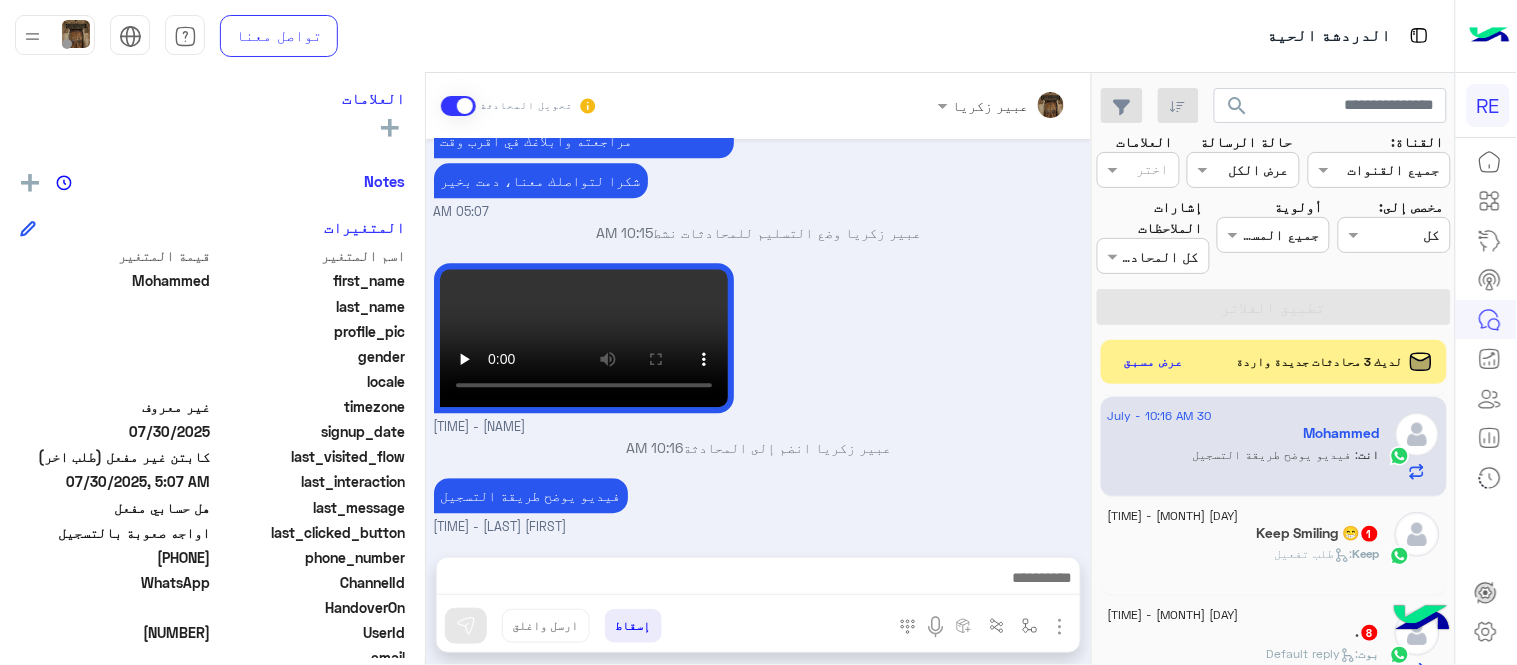 scroll, scrollTop: 1205, scrollLeft: 0, axis: vertical 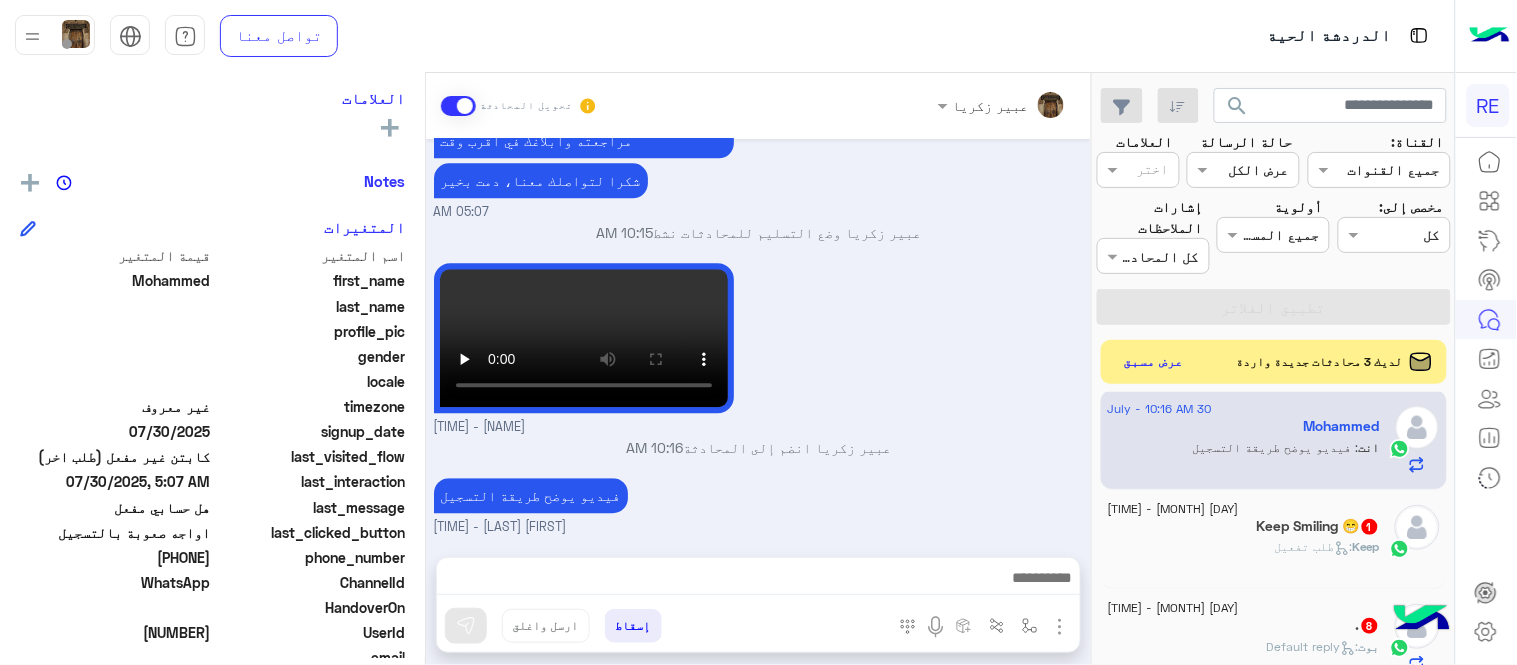 click on "Keep :   طلب تفعيل" 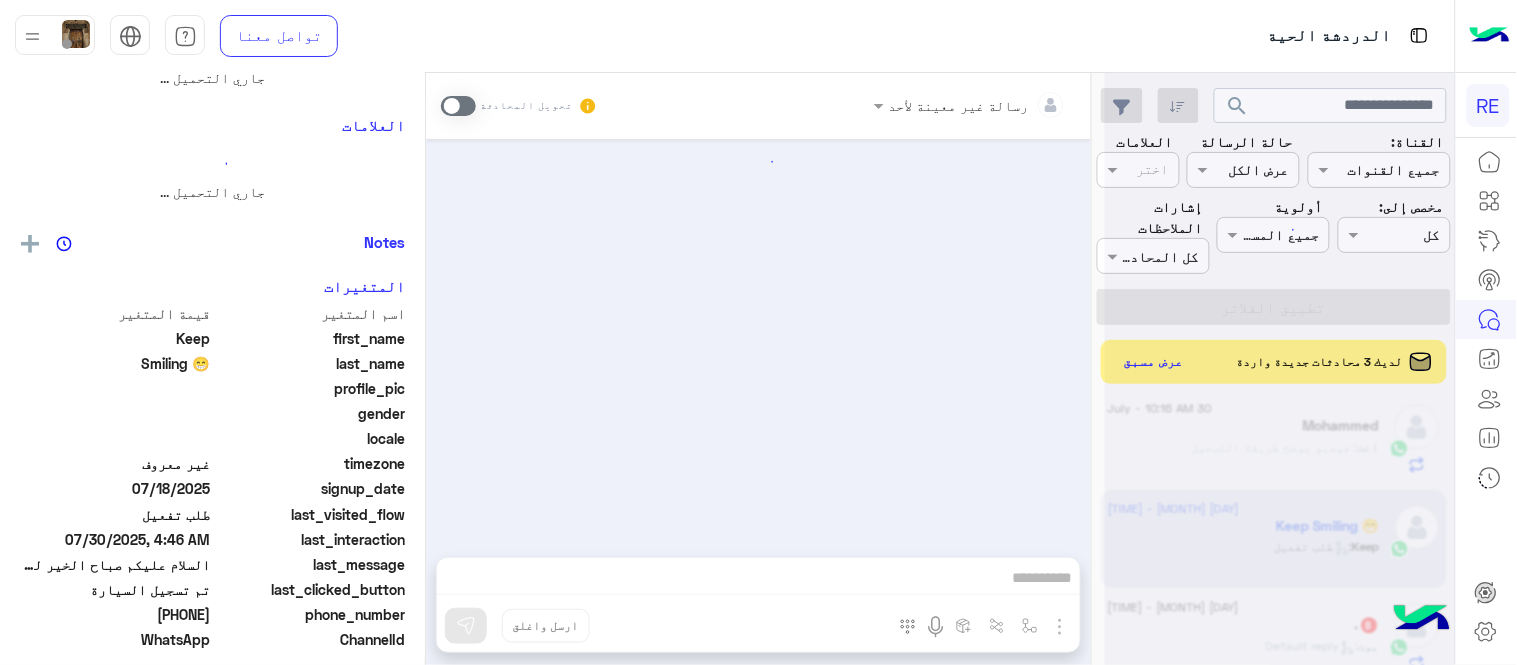 scroll, scrollTop: 0, scrollLeft: 0, axis: both 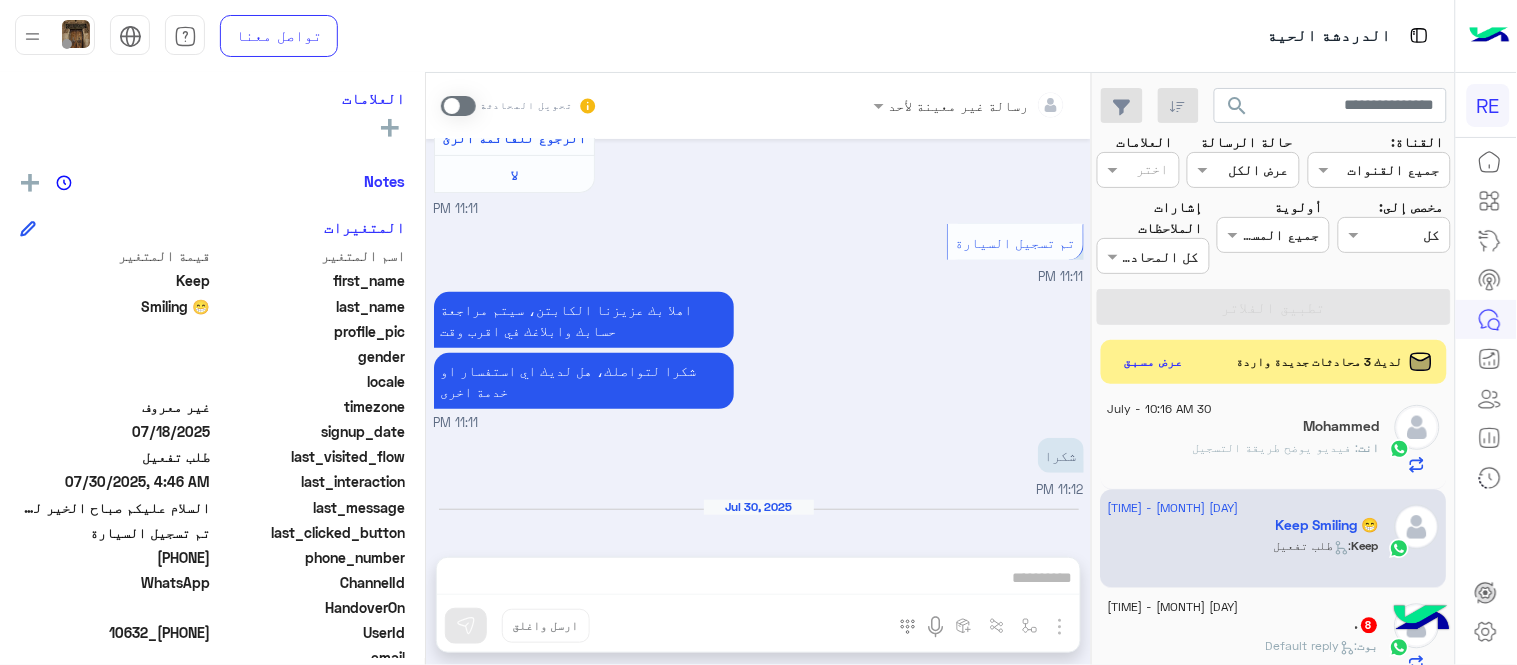 drag, startPoint x: 143, startPoint y: 554, endPoint x: 211, endPoint y: 556, distance: 68.0294 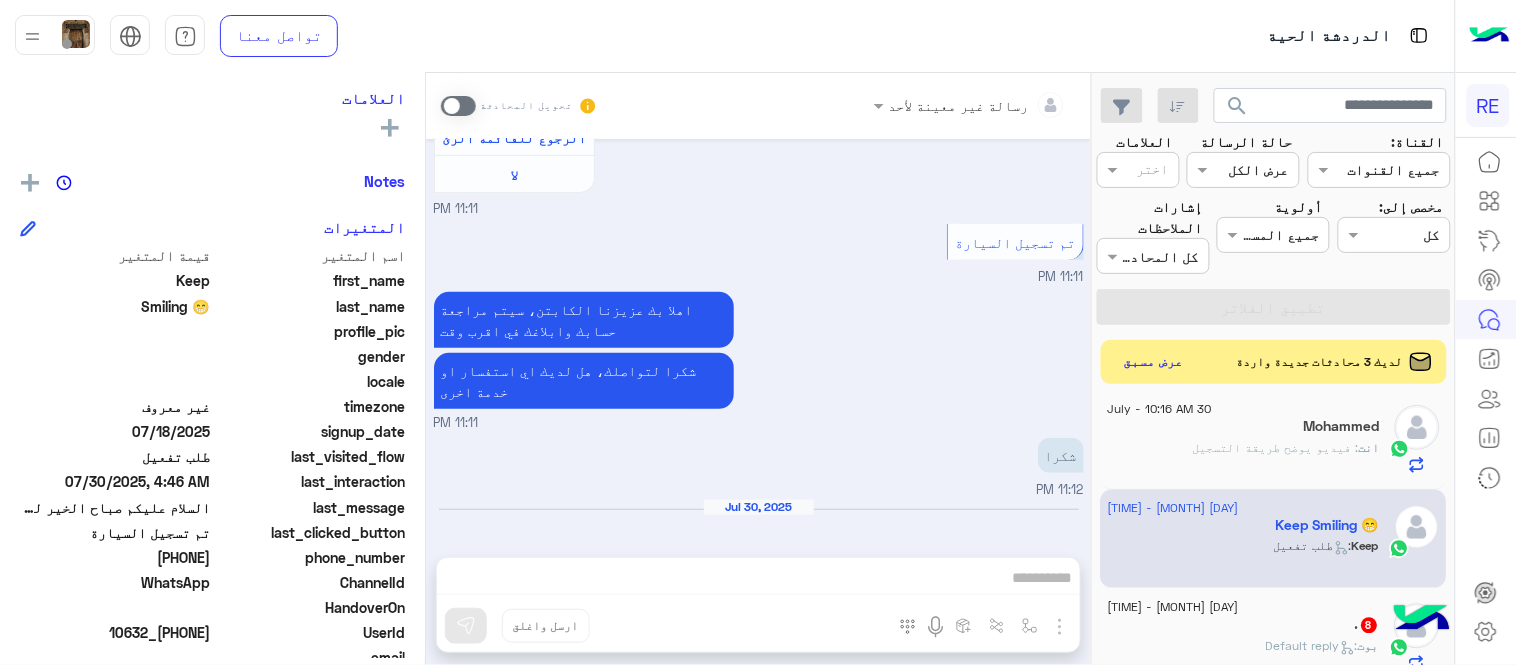 click on "[PHONE]" 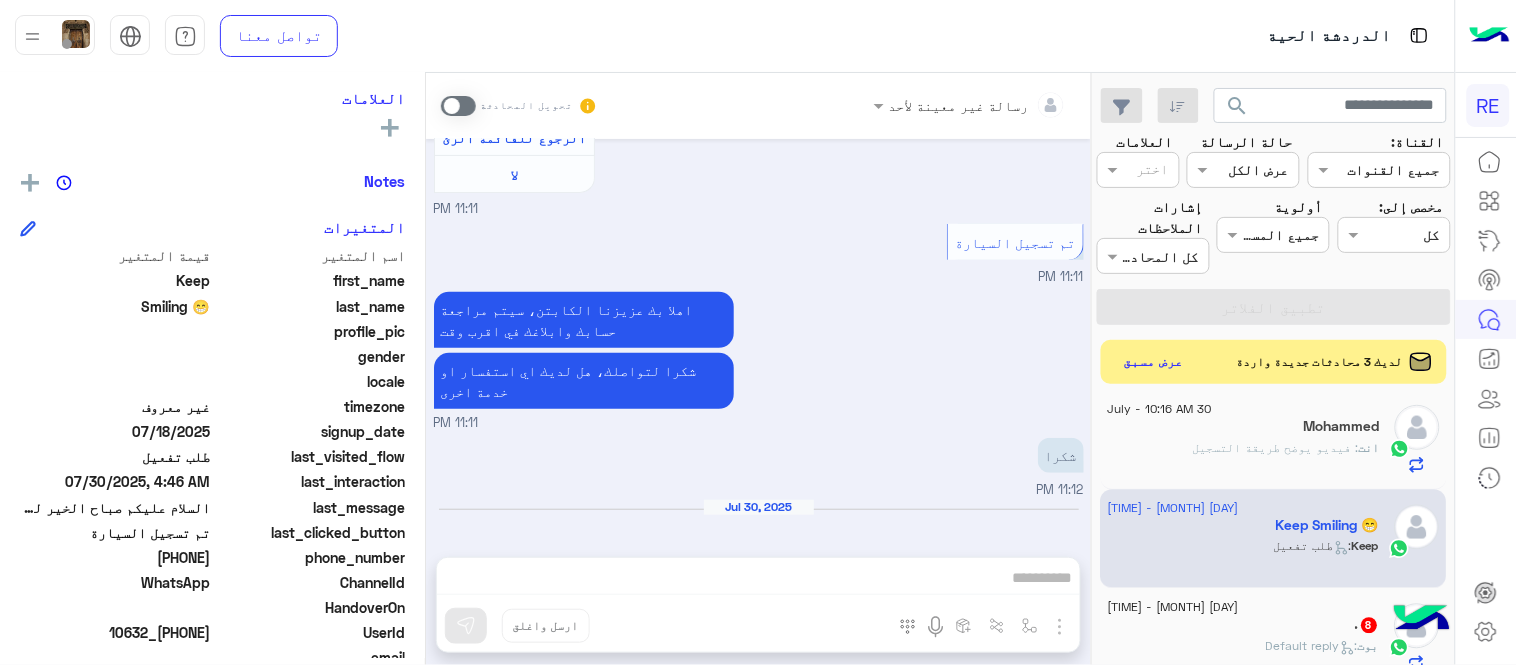 drag, startPoint x: 140, startPoint y: 556, endPoint x: 213, endPoint y: 554, distance: 73.02739 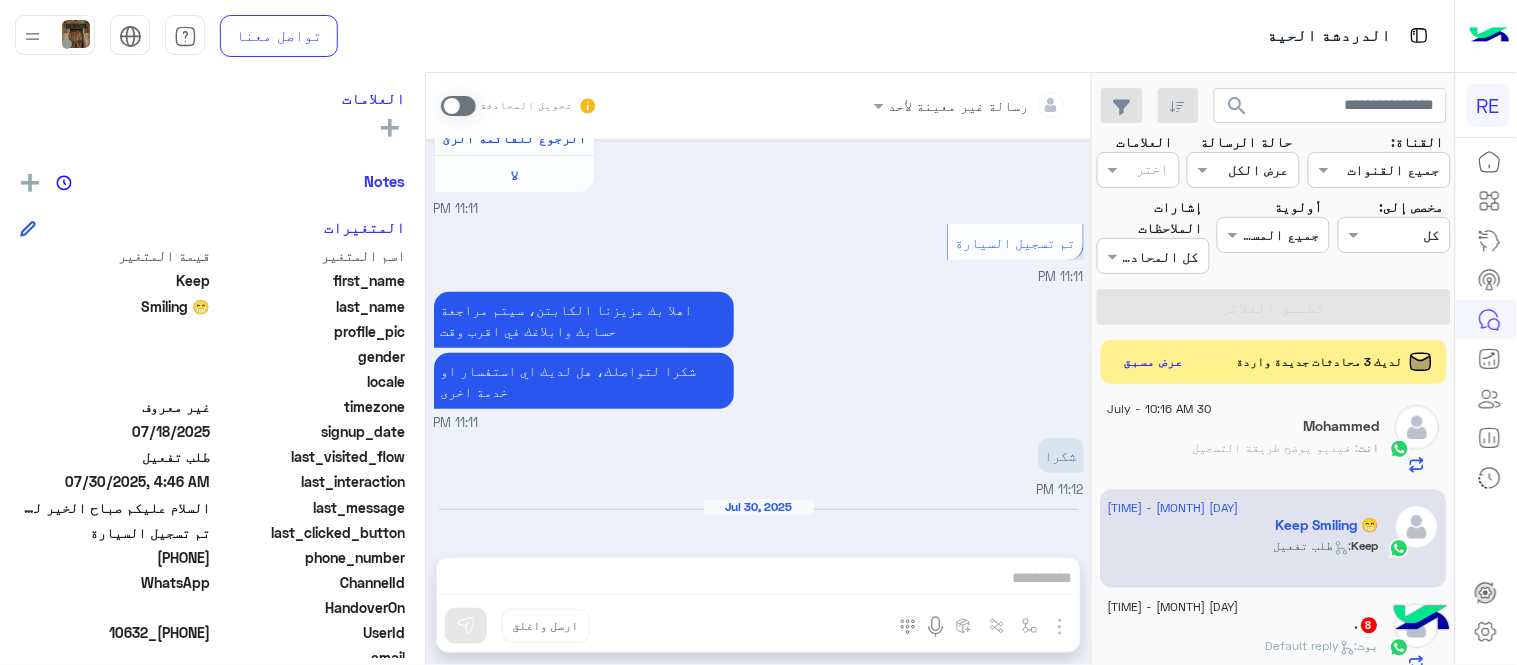 click on "[PHONE]" 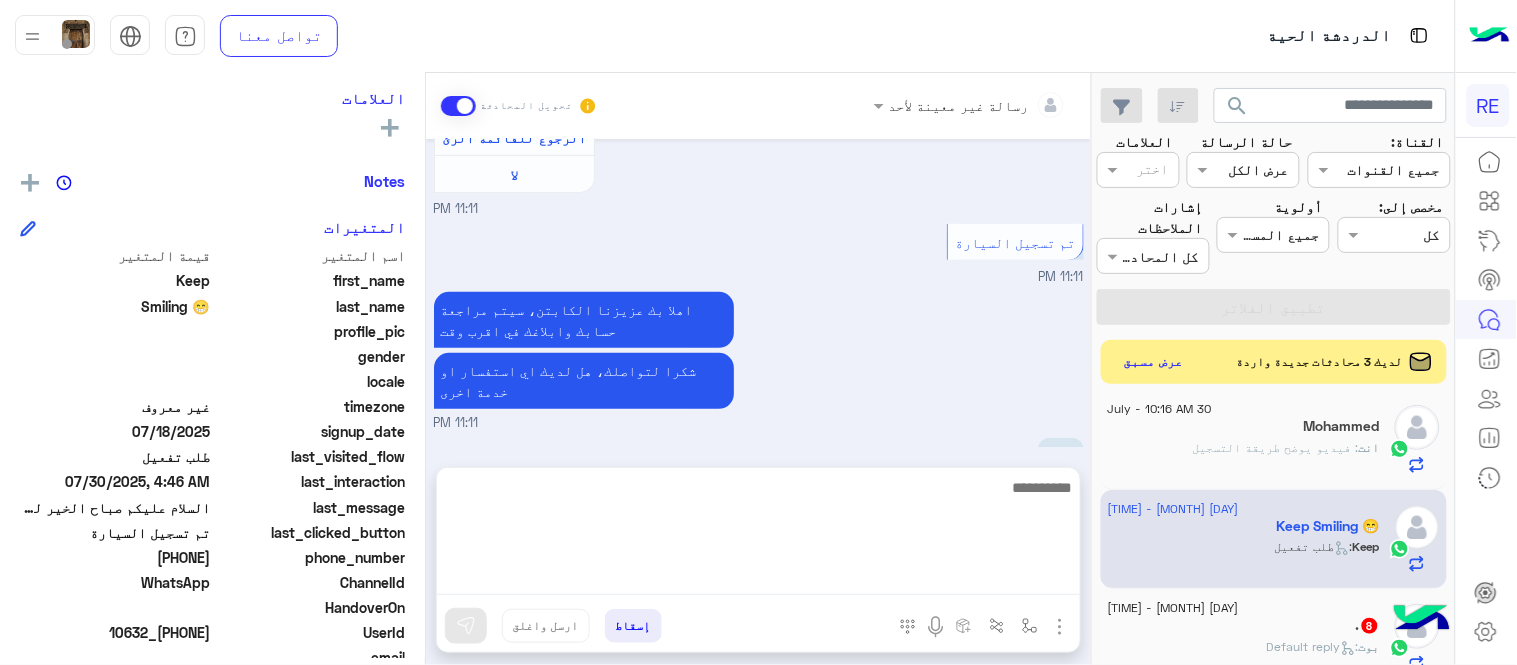 scroll, scrollTop: 2150, scrollLeft: 0, axis: vertical 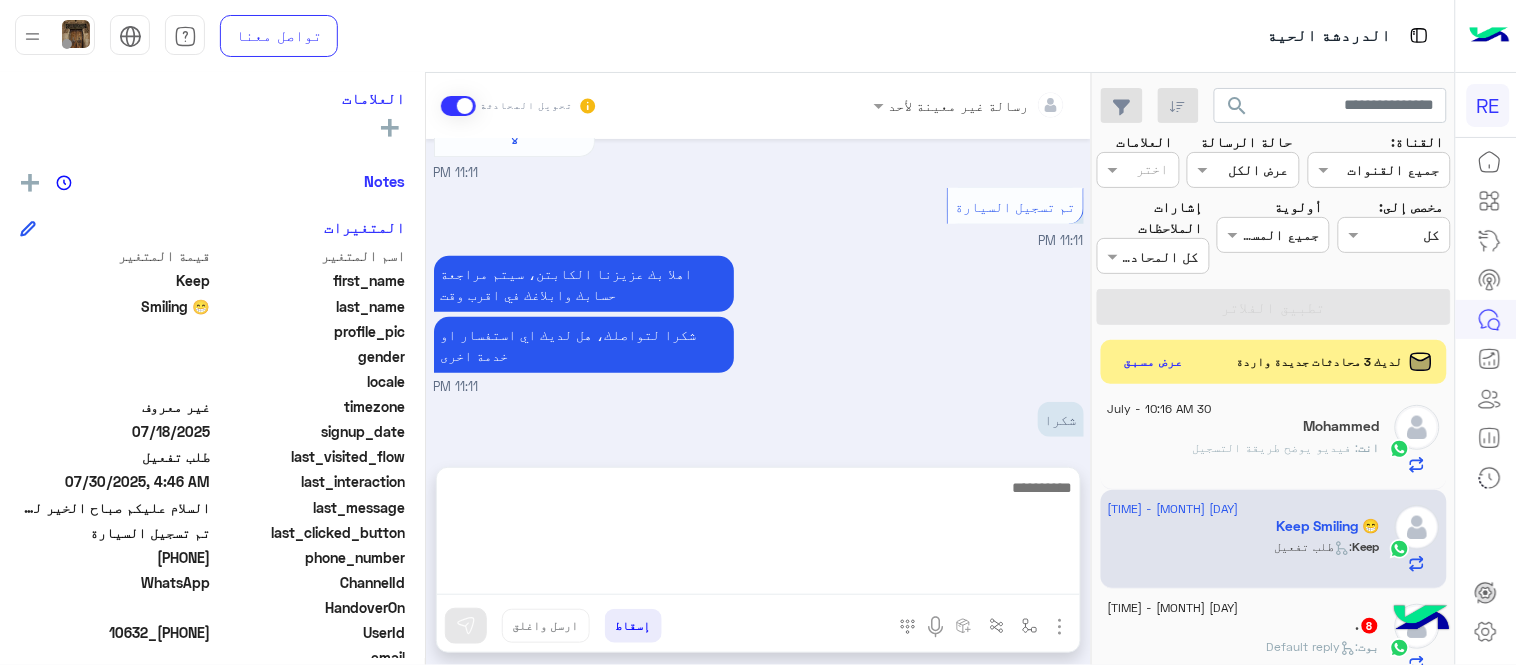 click at bounding box center [758, 535] 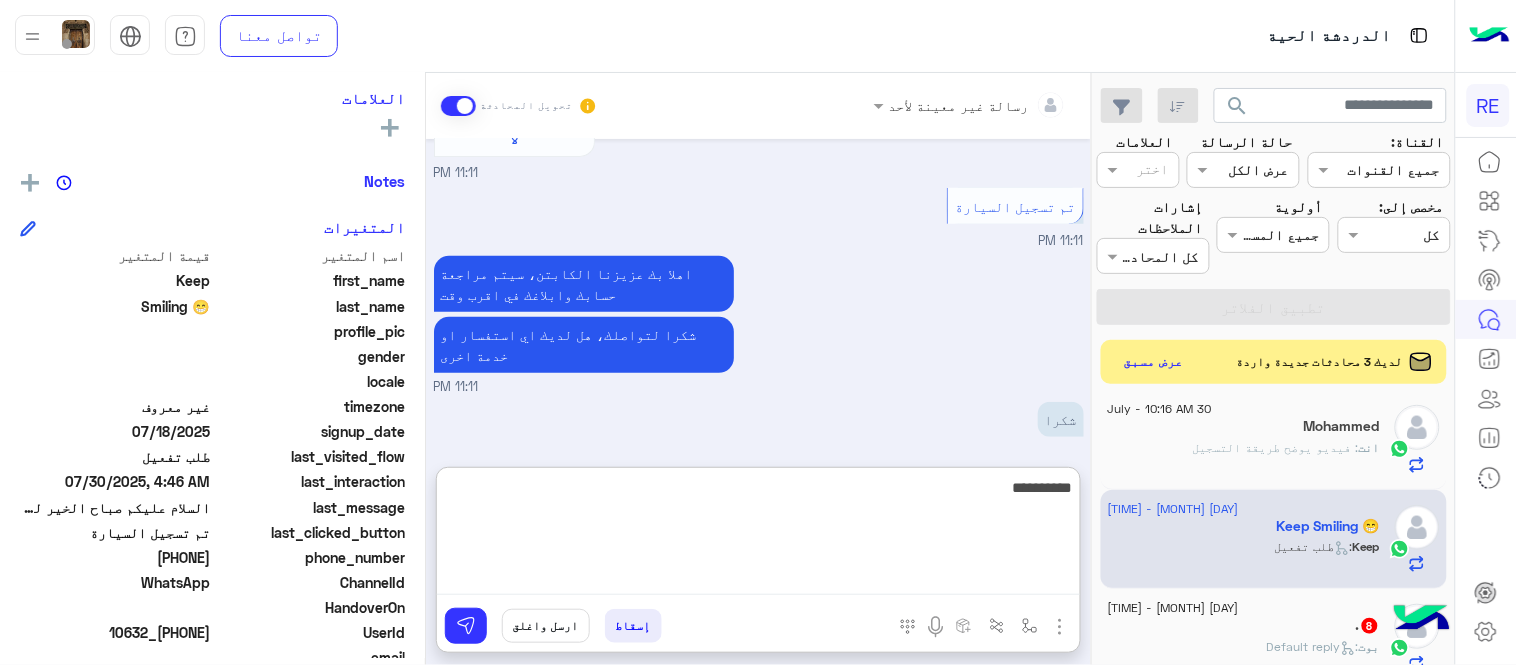 type on "**********" 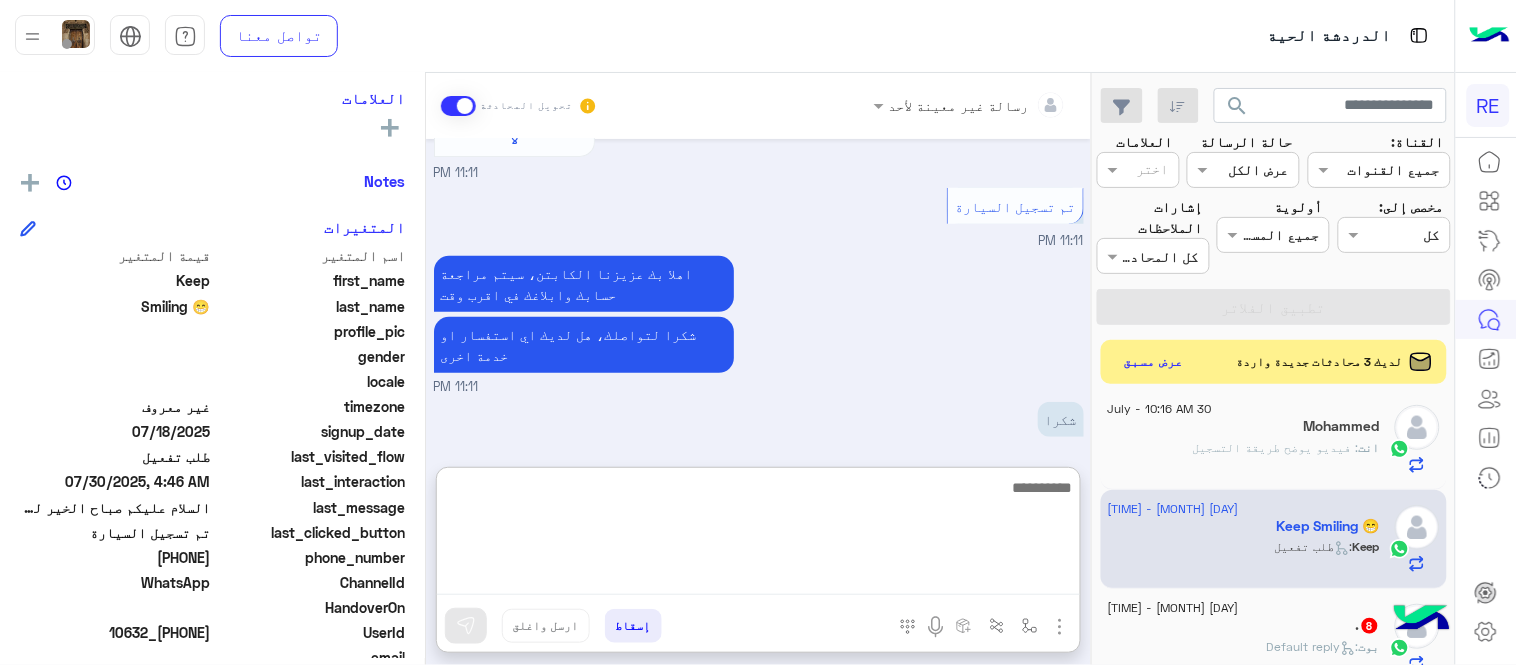 scroll, scrollTop: 2304, scrollLeft: 0, axis: vertical 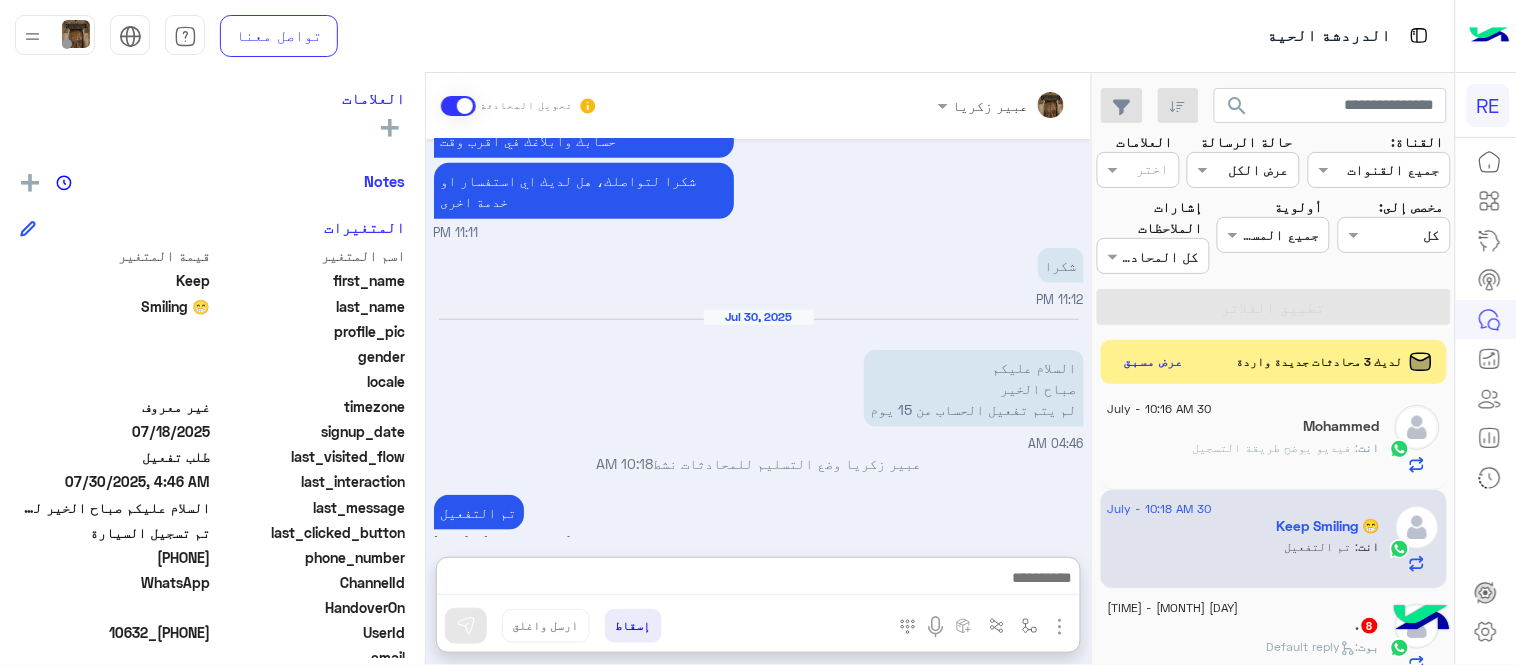click on "Jul 18, 2025   كابتن     11:10 PM  اختر احد الخدمات التالية:    11:10 PM  آلية عمل التطبيق    11:11 PM  سعداء بانضمامك، ونتطلع لأن تكون أحد شركائنا المميزين. 🔑 لتبدأ العمل ككابتن، يجب أولاً تفعيل حسابك بعد قبول بياناتك من هيئة النقل. خطوات البدء والدخول في السرا: 1️⃣ حمّل التطبيق وسجل بيانات سيارتك. 2️⃣ بعد قبول بياناتك من هيئة النقل وتفعيل حسابك، توجه إلى أقرب مطار أو محطة قطار. 3️⃣ عند الوصول، فعّل خيار "متاح" ثم اضغط على "الدخول في السرا". 4️⃣ بعد دخولك في السرا، ستبدأ في استقبال طلبات العملاء الموجهة من المرحلين المتواجدين في الموقع. لتفادي مشاكل السرا:    11:11 PM   تسجيل حساب" at bounding box center [758, 338] 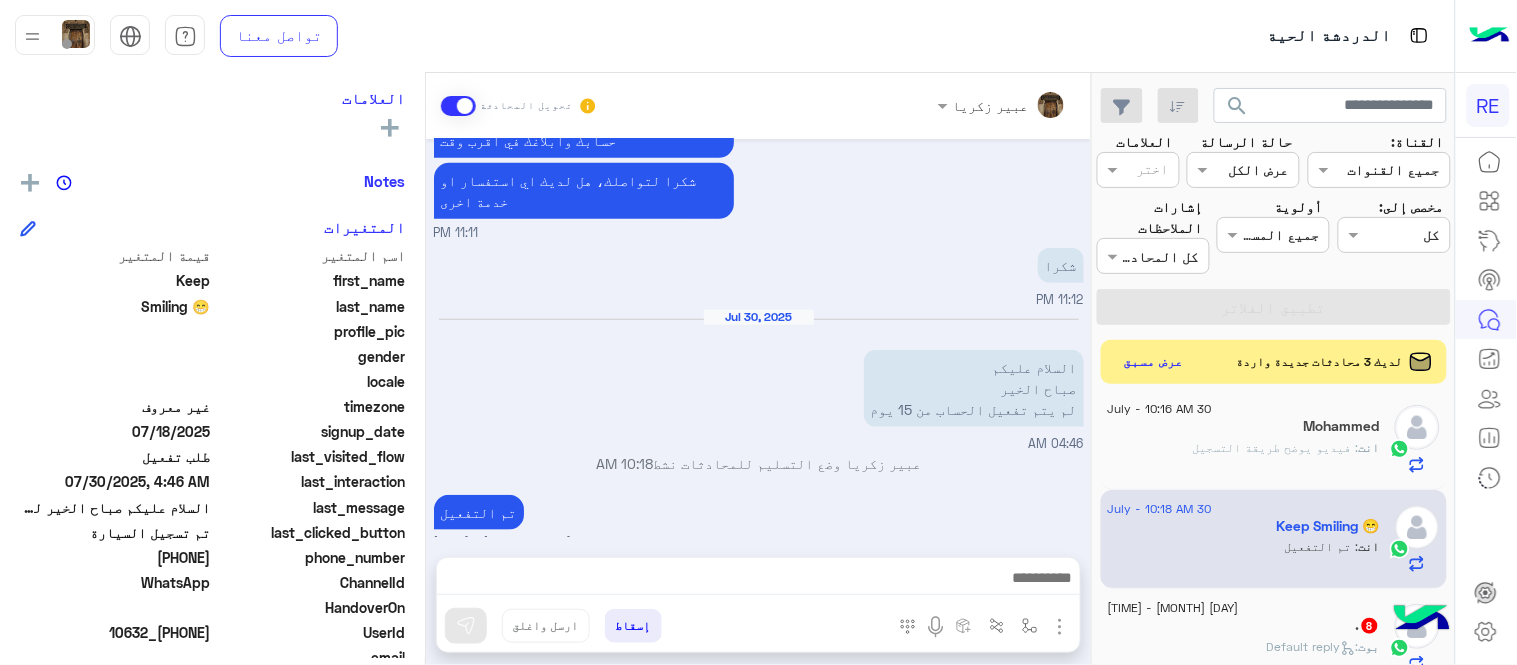scroll, scrollTop: 2250, scrollLeft: 0, axis: vertical 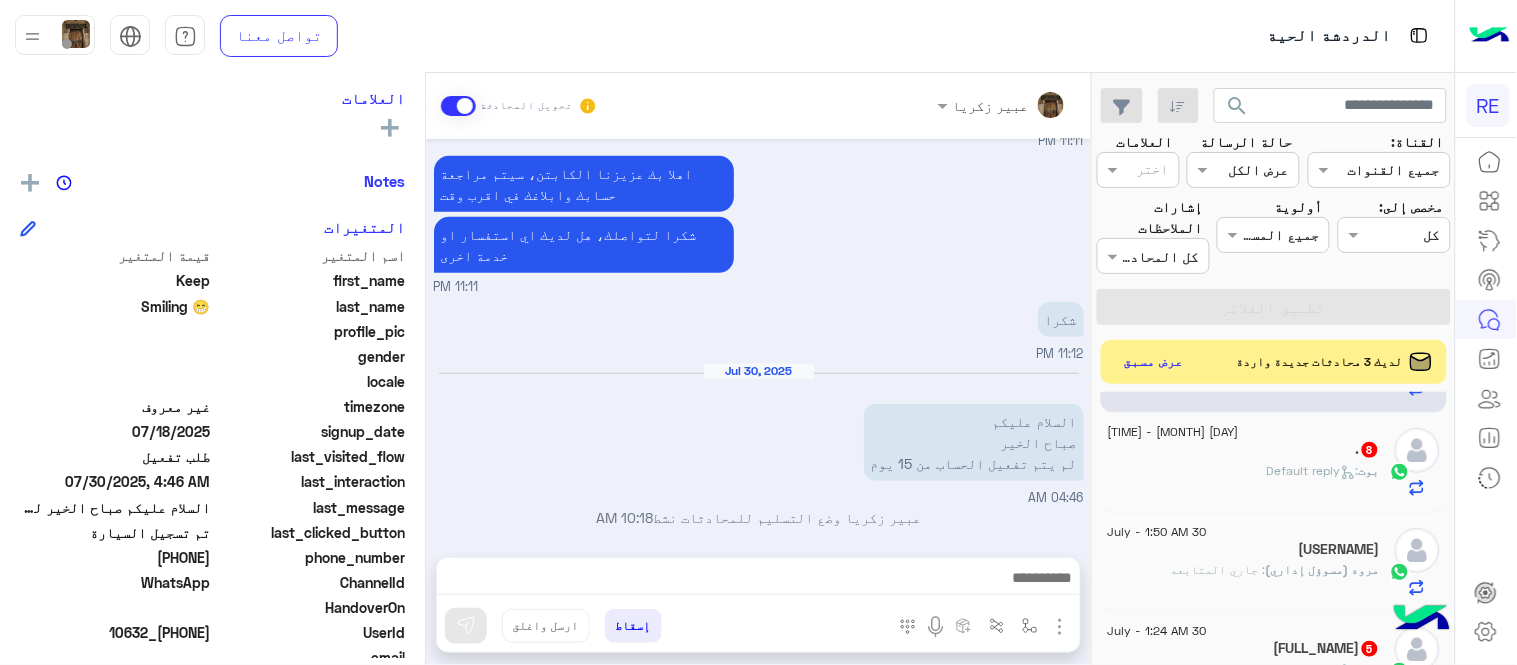 click on "بوت :   Default reply" 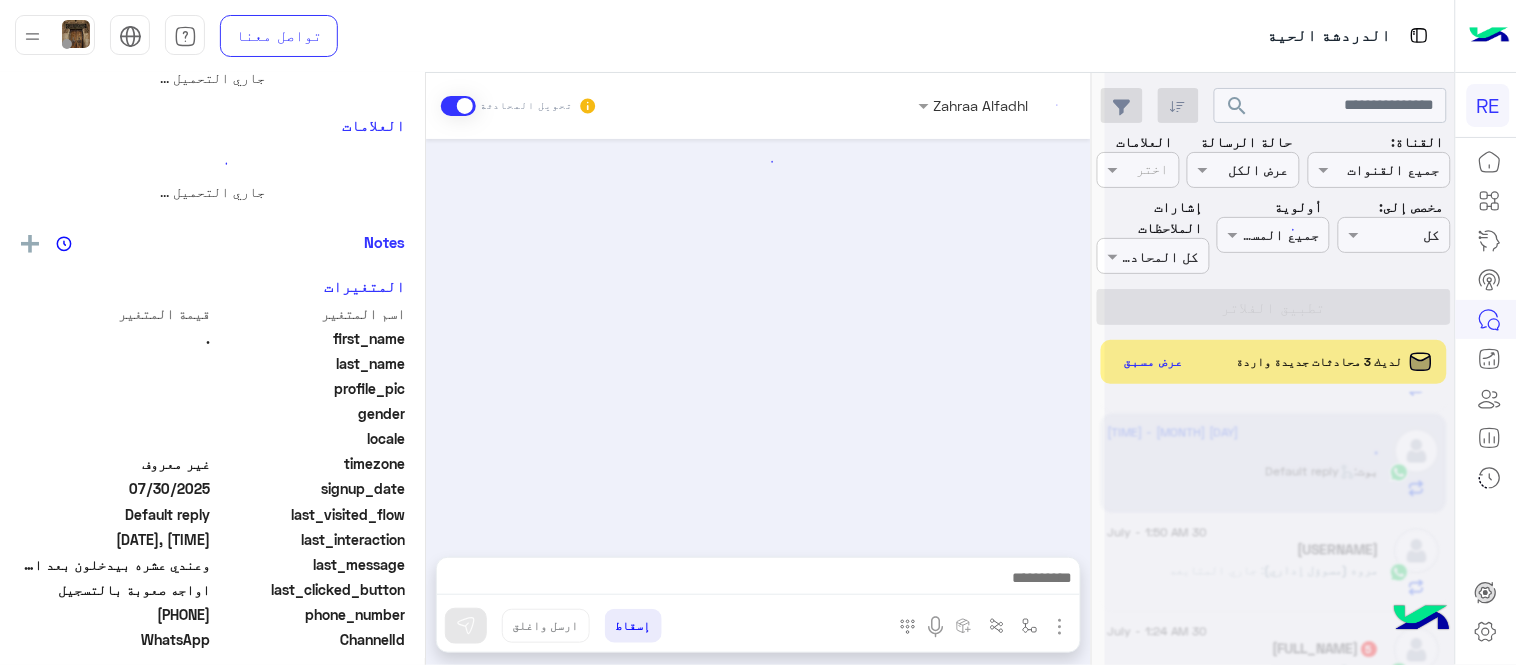 scroll, scrollTop: 0, scrollLeft: 0, axis: both 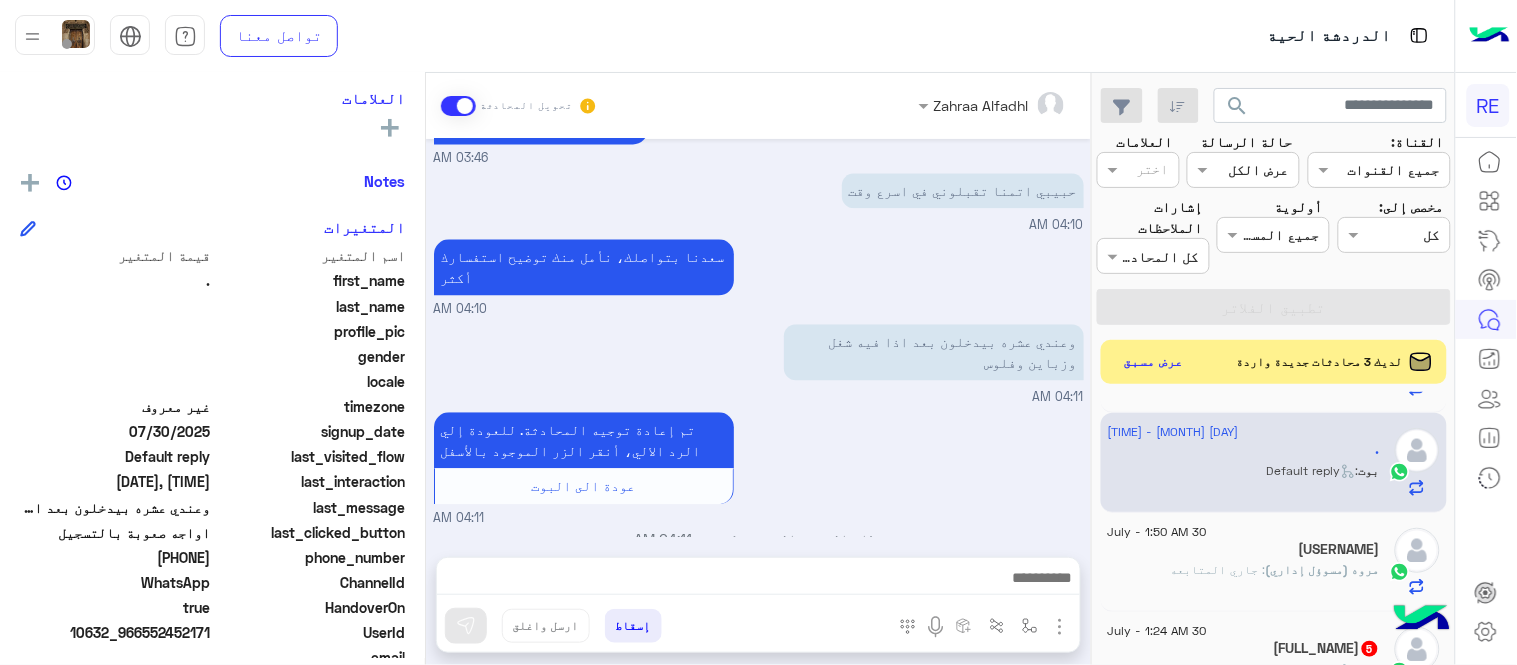 drag, startPoint x: 147, startPoint y: 552, endPoint x: 211, endPoint y: 546, distance: 64.28063 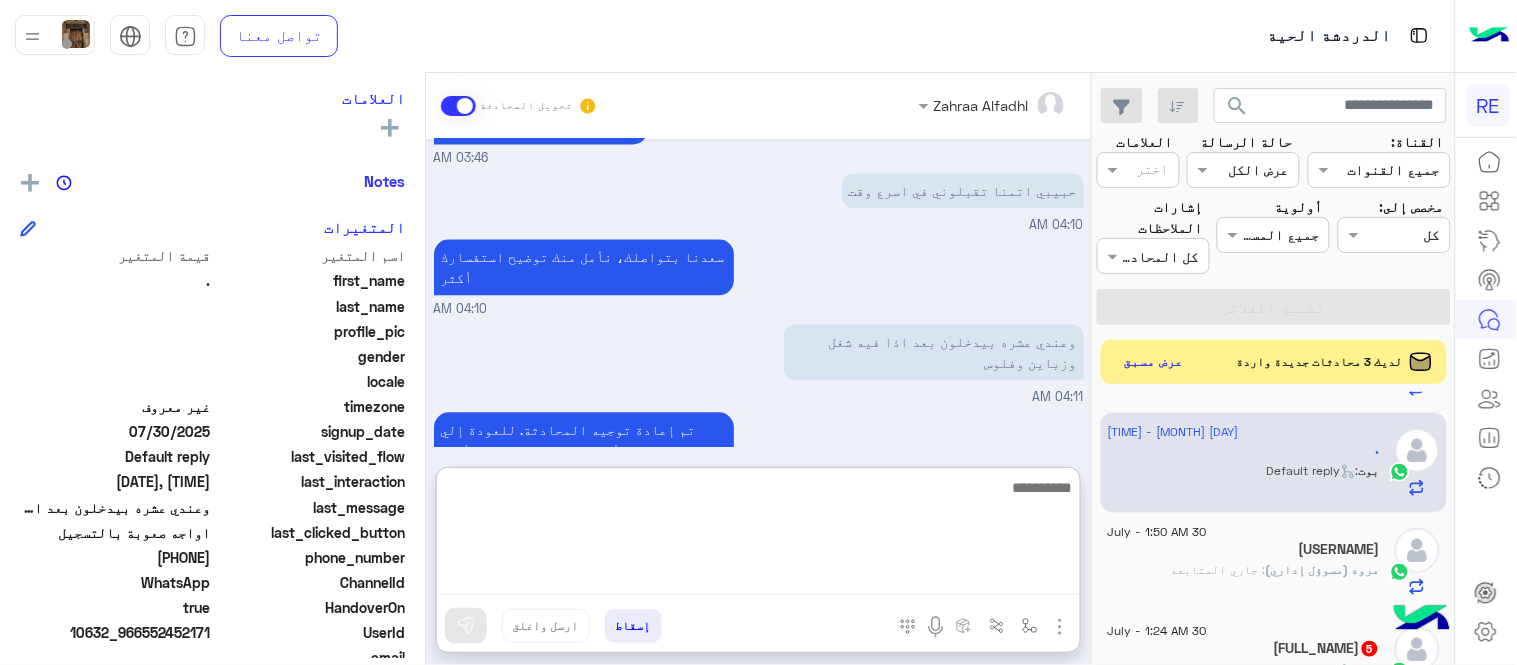 click at bounding box center (758, 535) 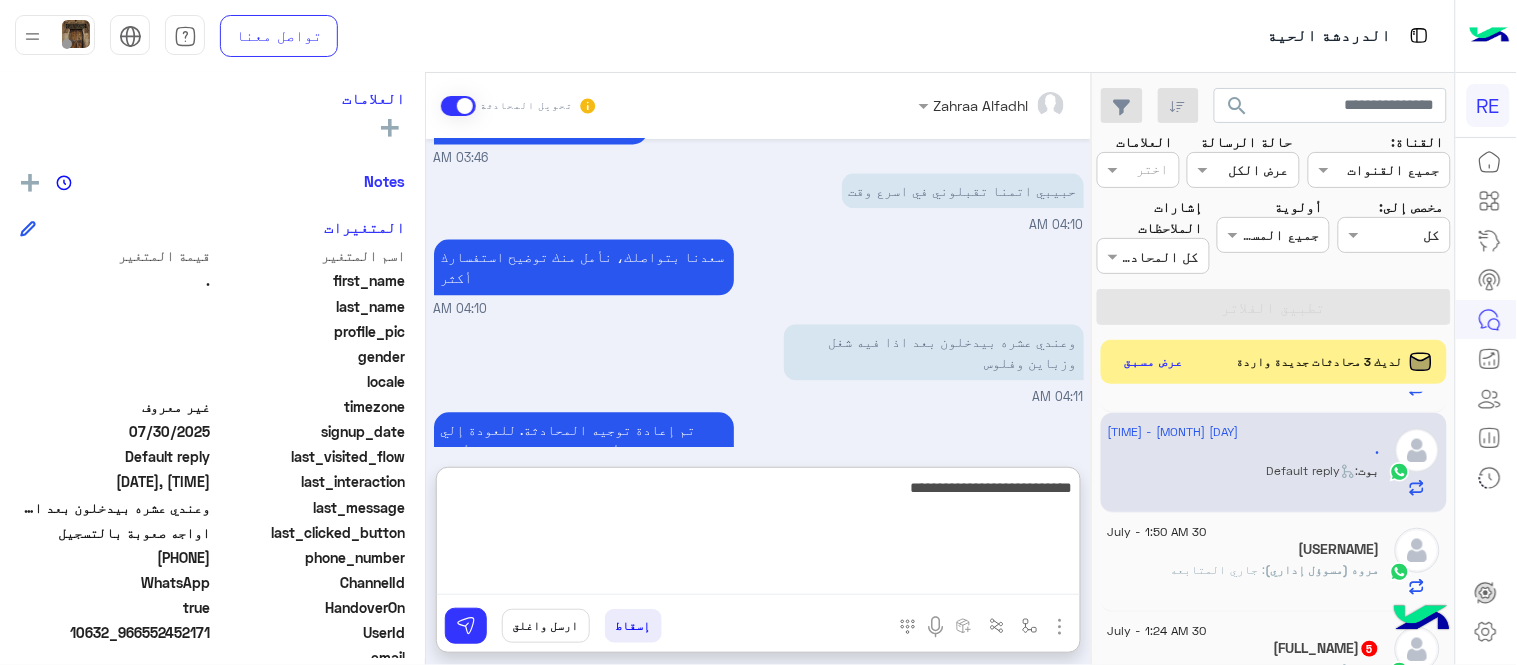 type on "**********" 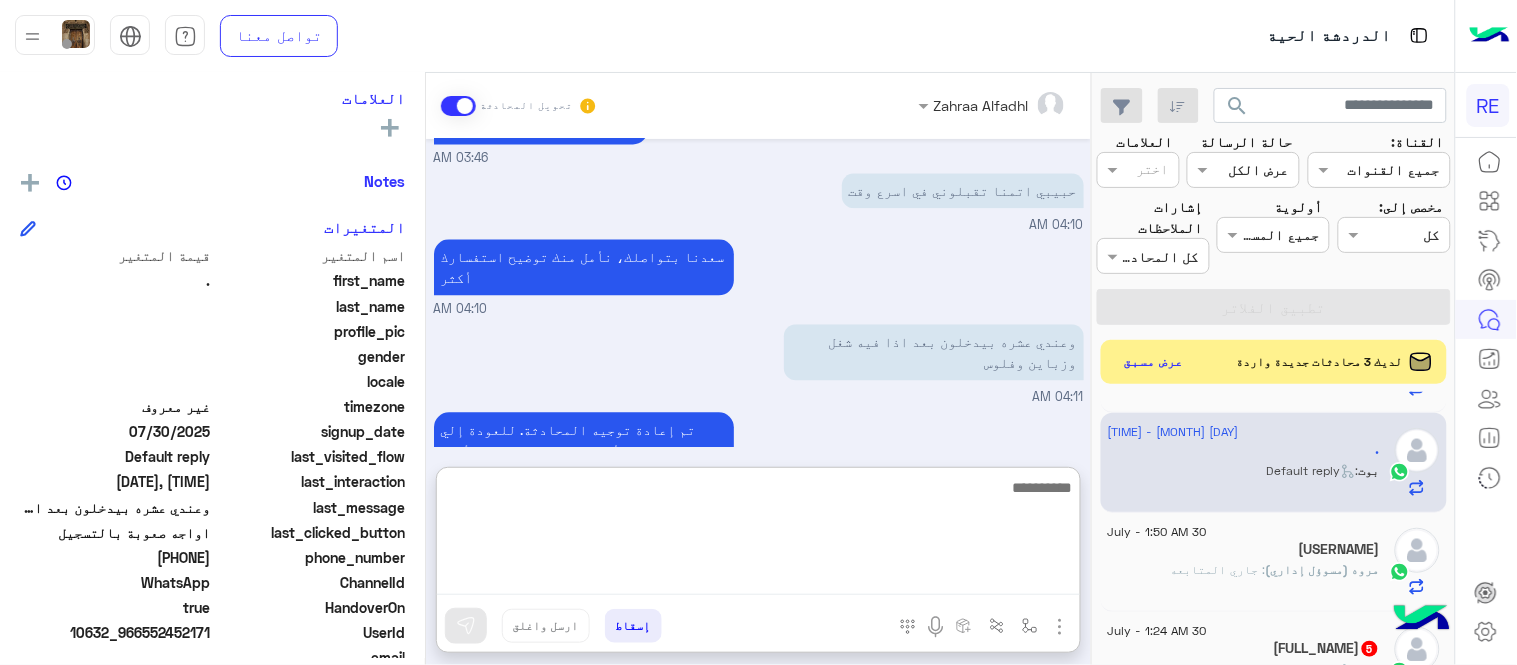 scroll, scrollTop: 1343, scrollLeft: 0, axis: vertical 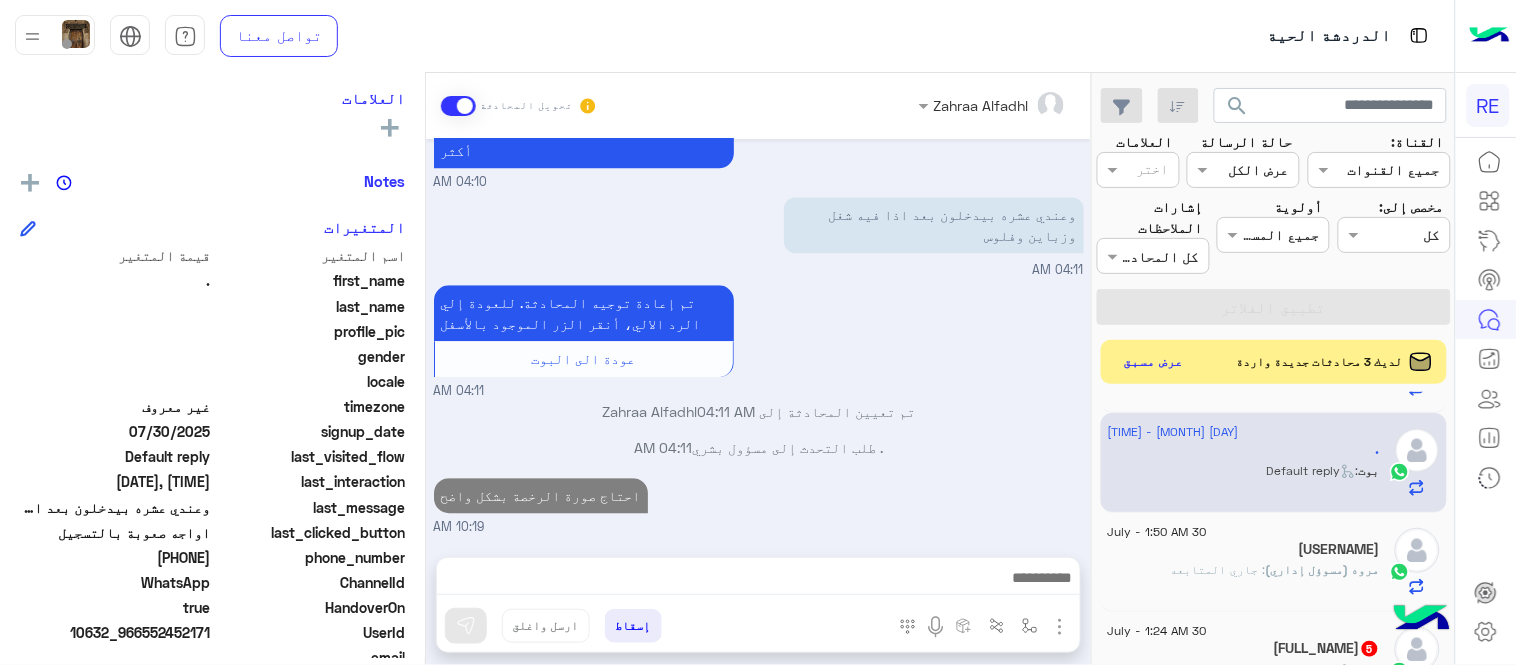 click on "[DATE]   تسجيل حساب     [TIME]  يمكنك الاطلاع على شروط الانضمام لرحلة ك (كابتن ) الموجودة بالصورة أعلاه،
لتحميل التطبيق عبر الرابط التالي : 📲
http://onelink.to/Rehla    يسعدنا انضمامك لتطبيق رحلة يمكنك اتباع الخطوات الموضحة لتسجيل بيانات سيارتك بالفيديو التالي  : عزيزي الكابتن، فضلًا ، للرغبة بتفعيل الحساب قم برفع البيانات عبر التطبيق والتواصل معنا  تم تسجيل السيارة   اواجه صعوبة بالتسجيل  اي خدمة اخرى ؟  الرجوع للقائمة الرئ   لا     [TIME]   اواجه صعوبة بالتسجيل    [TIME]  مرحبا بك، اترك لنا استفسارك وسيتم مراجعته وابلاغك في أقرب وقت شكرا لتواصلك معنا، دمت بخير    [TIME]    [TIME]     [TIME]" at bounding box center [758, 338] 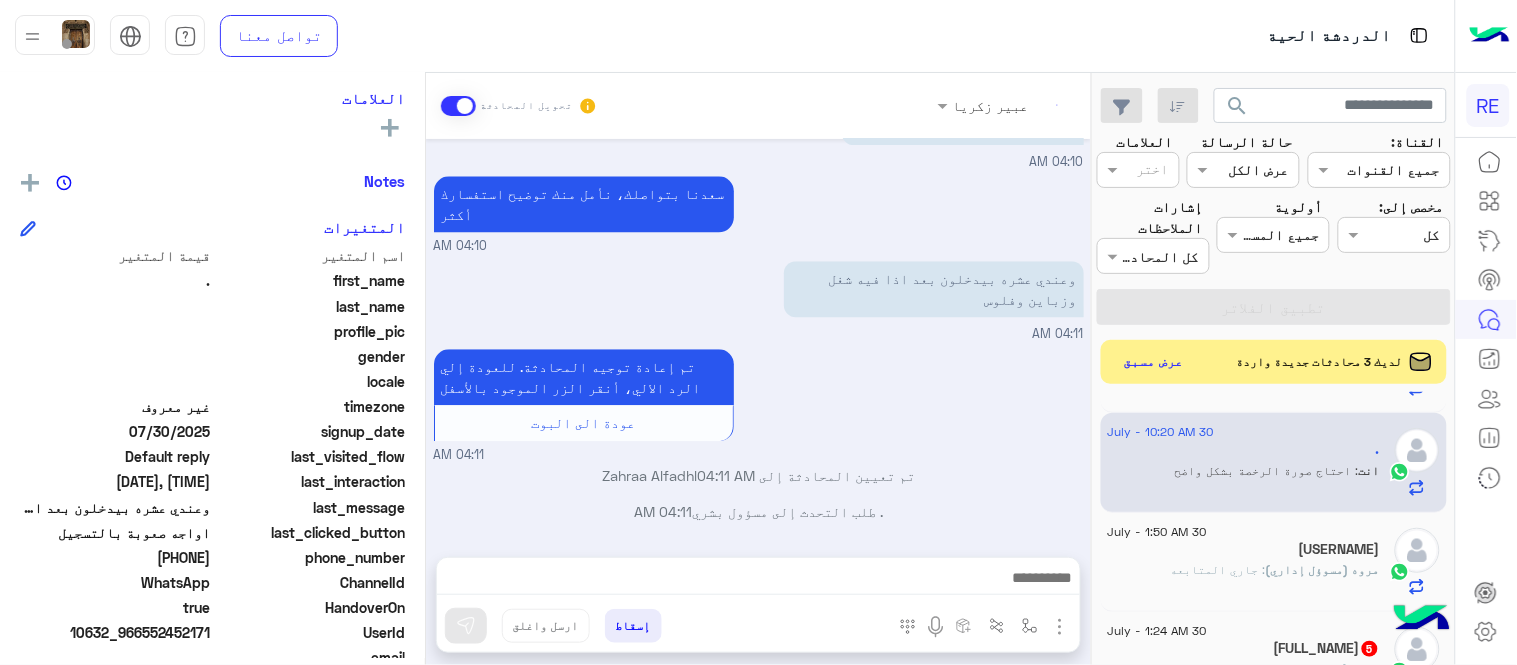 scroll, scrollTop: 1290, scrollLeft: 0, axis: vertical 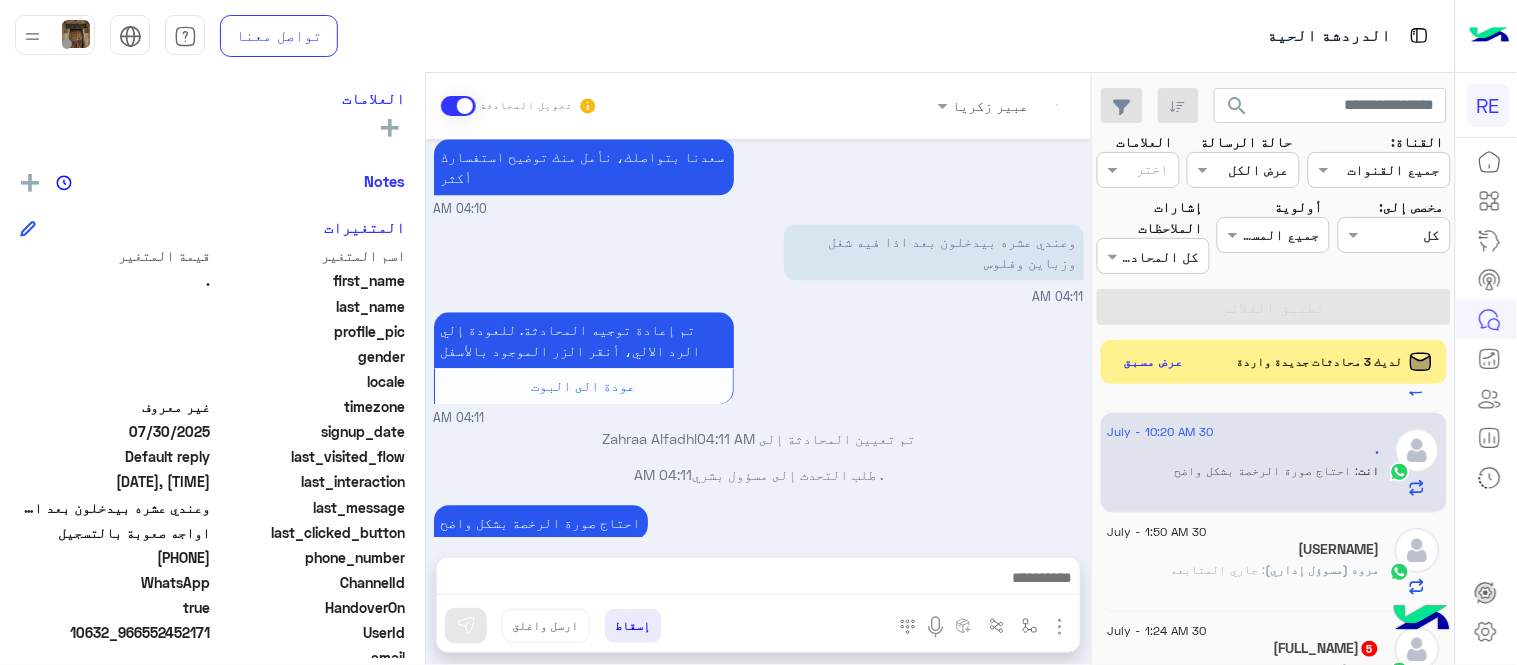 click on "[USERNAME]" 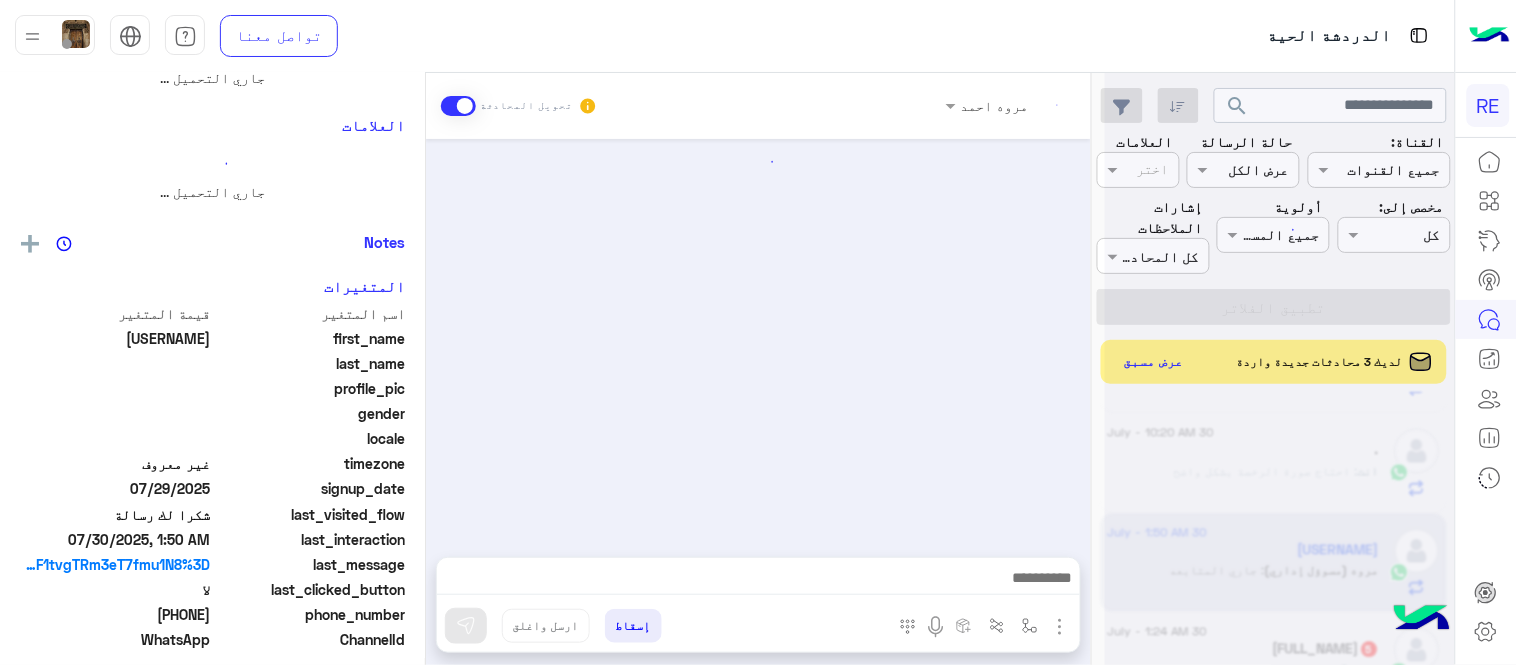 scroll, scrollTop: 0, scrollLeft: 0, axis: both 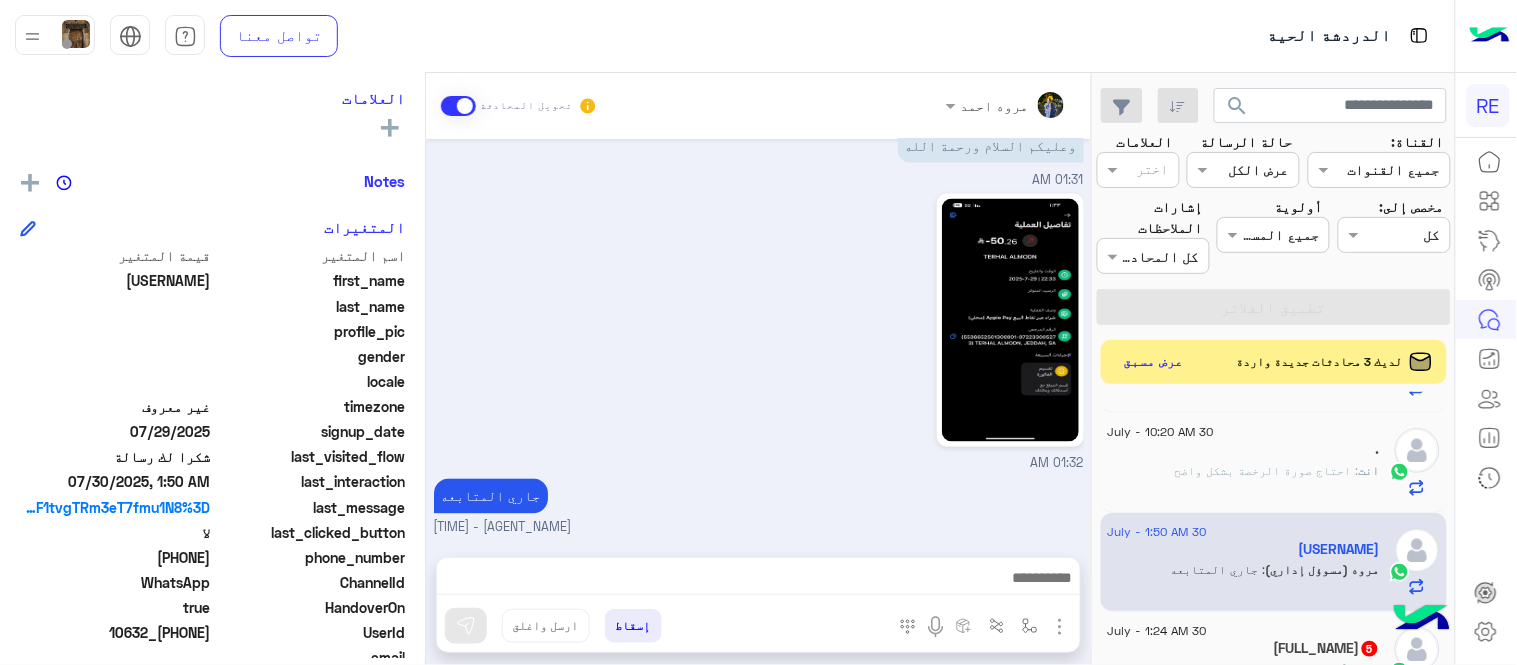 drag, startPoint x: 1100, startPoint y: 600, endPoint x: 1026, endPoint y: 526, distance: 104.6518 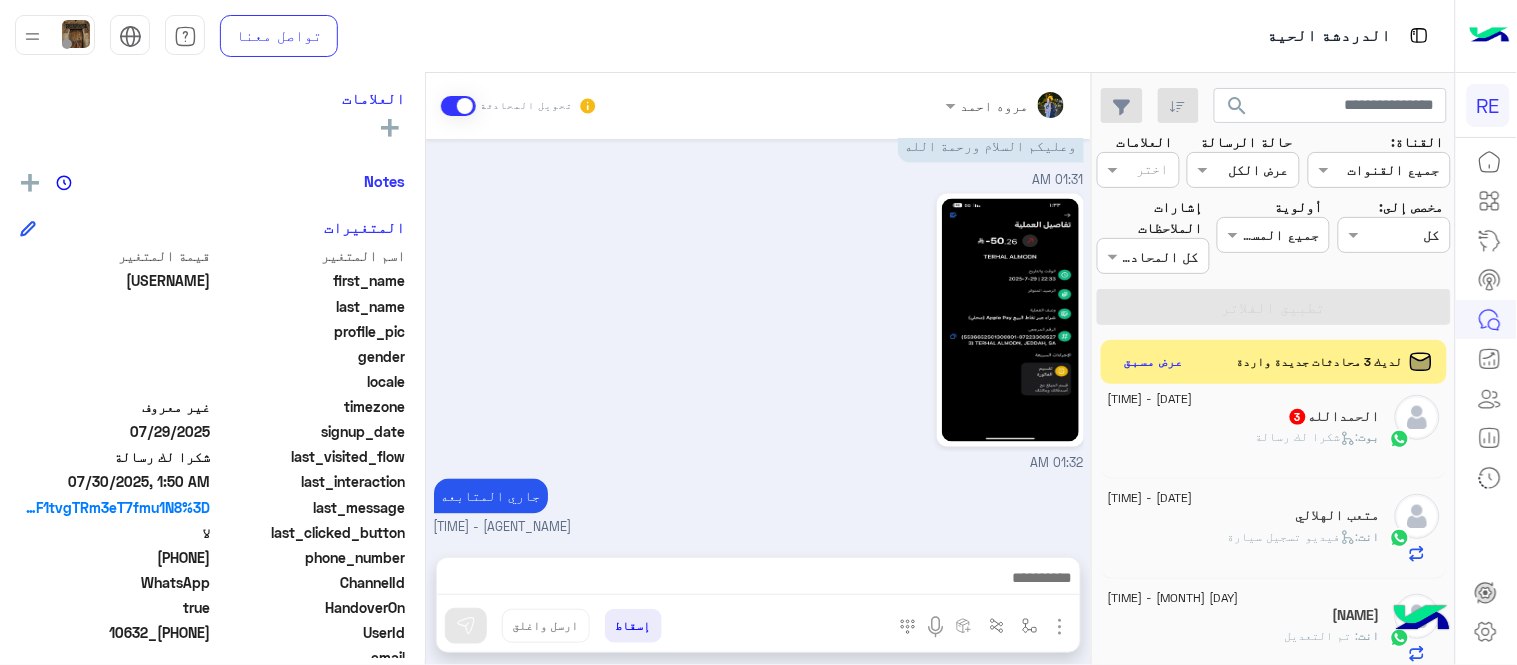 scroll, scrollTop: 571, scrollLeft: 0, axis: vertical 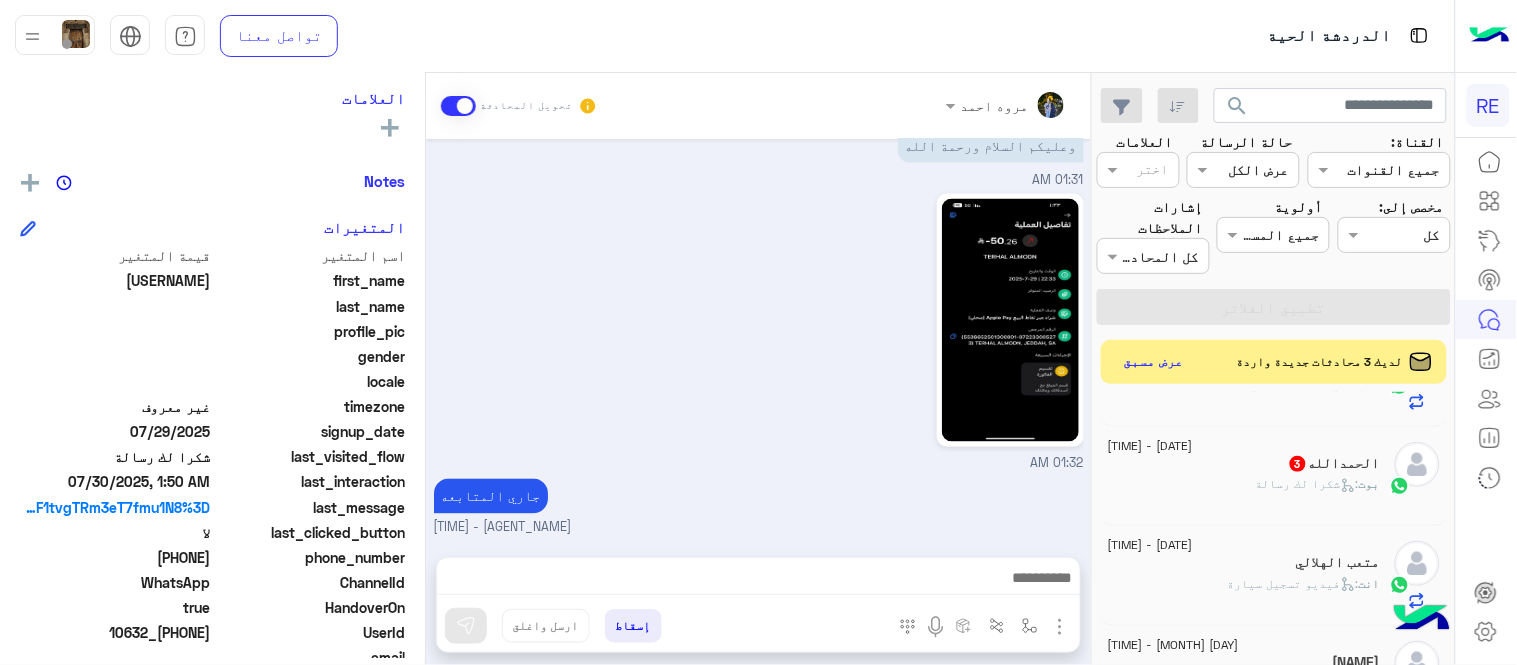 click on "الحمدالله   3" 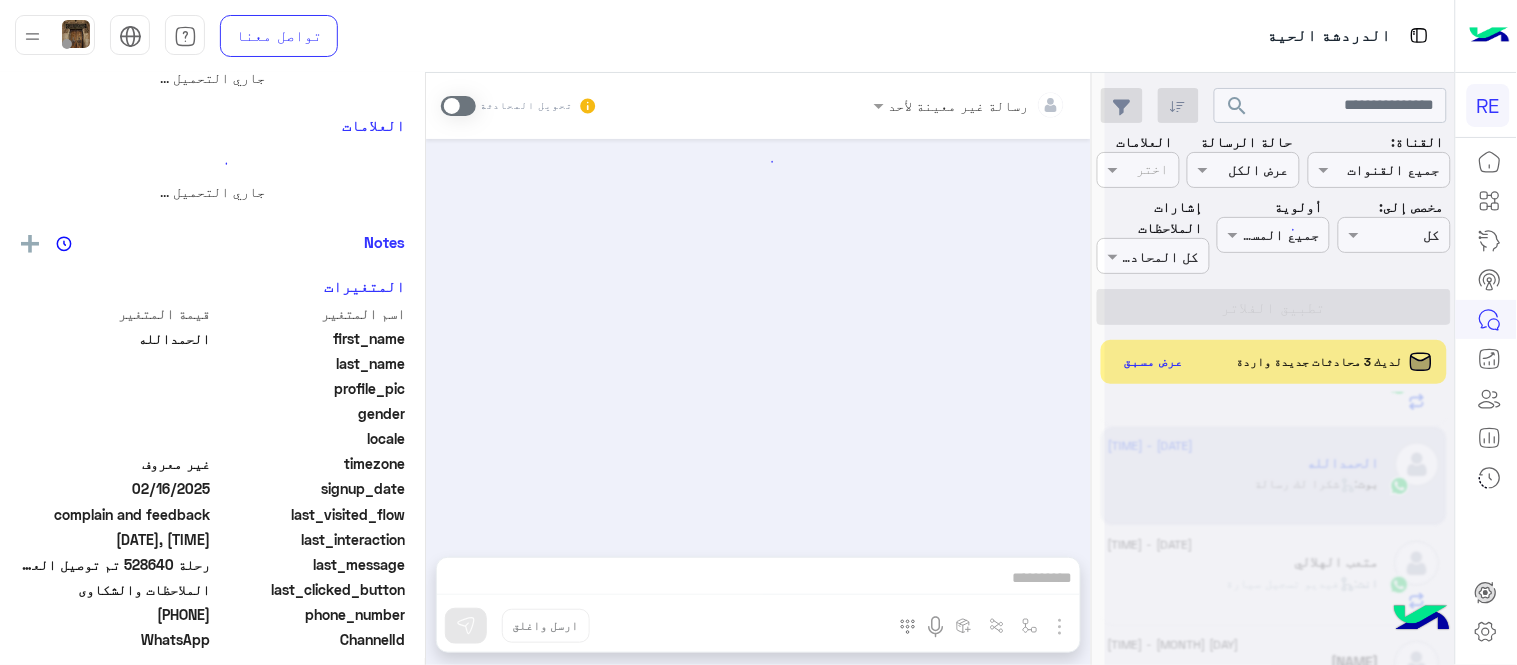 scroll, scrollTop: 0, scrollLeft: 0, axis: both 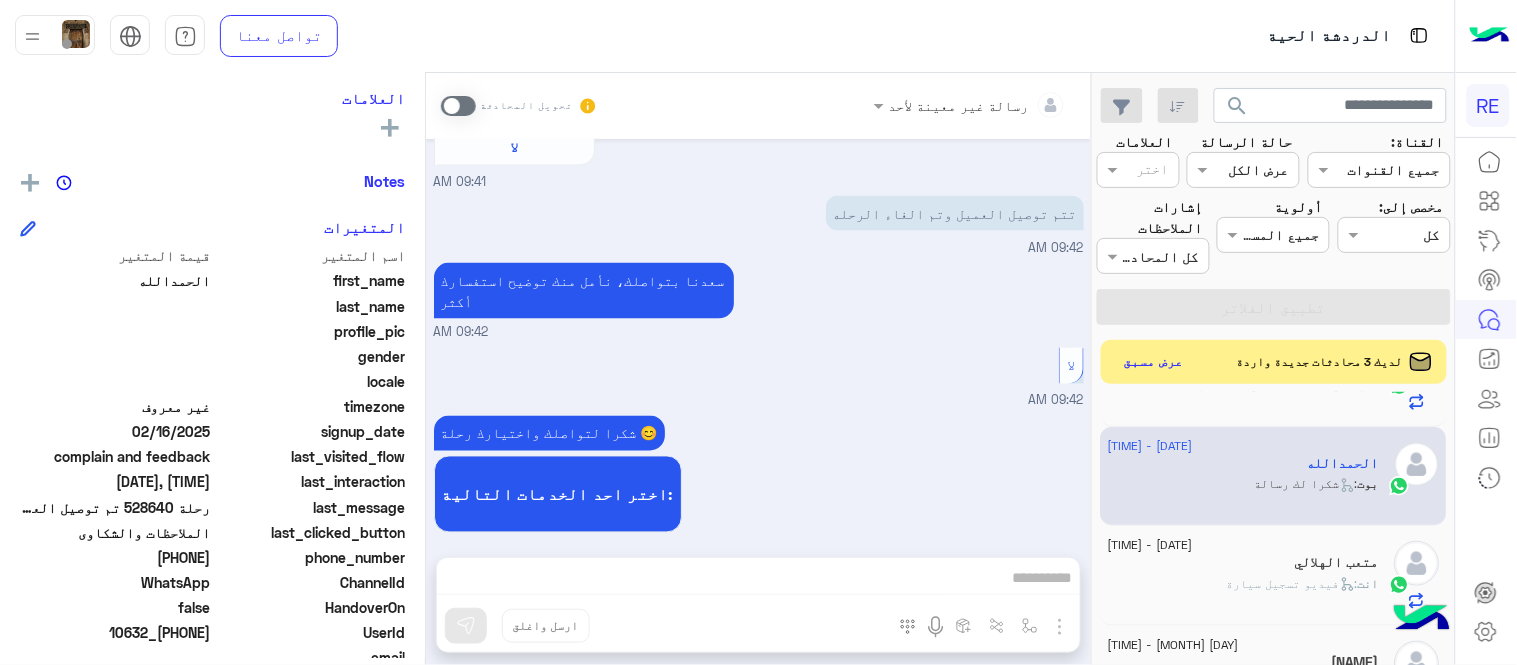 click at bounding box center [458, 106] 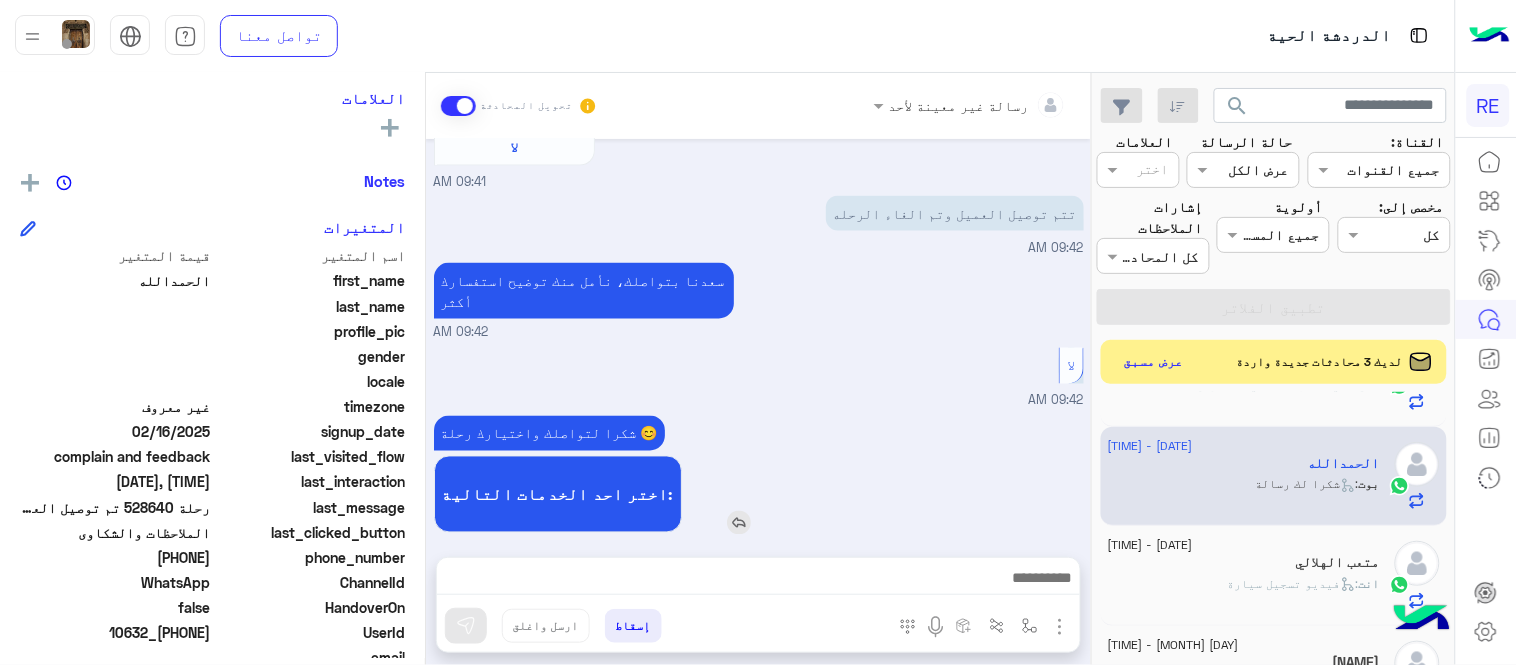 scroll, scrollTop: 817, scrollLeft: 0, axis: vertical 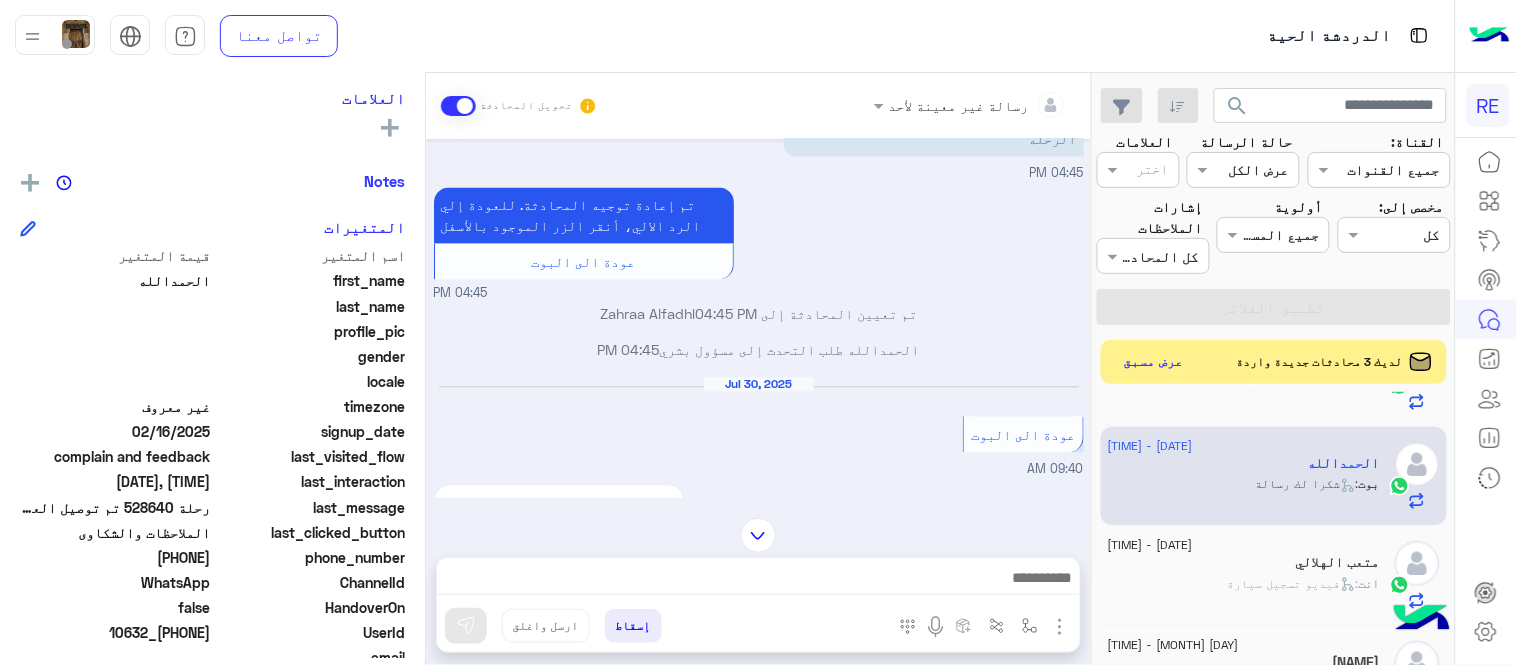 click on "رسالة غير معينة لأحد تحويل المحادثة     Jul 29, 2025   ماليه    04:42 PM  عزيزي العميل  سعدنا بتواصلك معنا ، زودنا بجميع  التفاصيل مع ارفاق الصور الخاصة بالمشكلة  ليتم مباشرة المعالجة مع القسم المختص باسرع وقت اي خدمة اخرى ؟  الرجوع للقائمة الرئ   لا     04:42 PM  تم الغاء الرحله علمن اني اوصلت العميل   04:42 PM  سعدنا بتواصلك، نأمل منك توضيح استفسارك أكثر    04:42 PM   لا    04:43 PM  شكرا لتواصلك واختيارك رحلة 😊 اختر احد الخدمات التالية:    04:43 PM  رحلة 528640 تم توصيل العميل وتم الغاء الرحله   04:45 PM  سعدنا بتواصلك، نأمل منك توضيح استفسارك أكثر    04:45 PM  رحلة 528640 تم توصيل العميل وتم الغاء الرحله   04:45 PM" 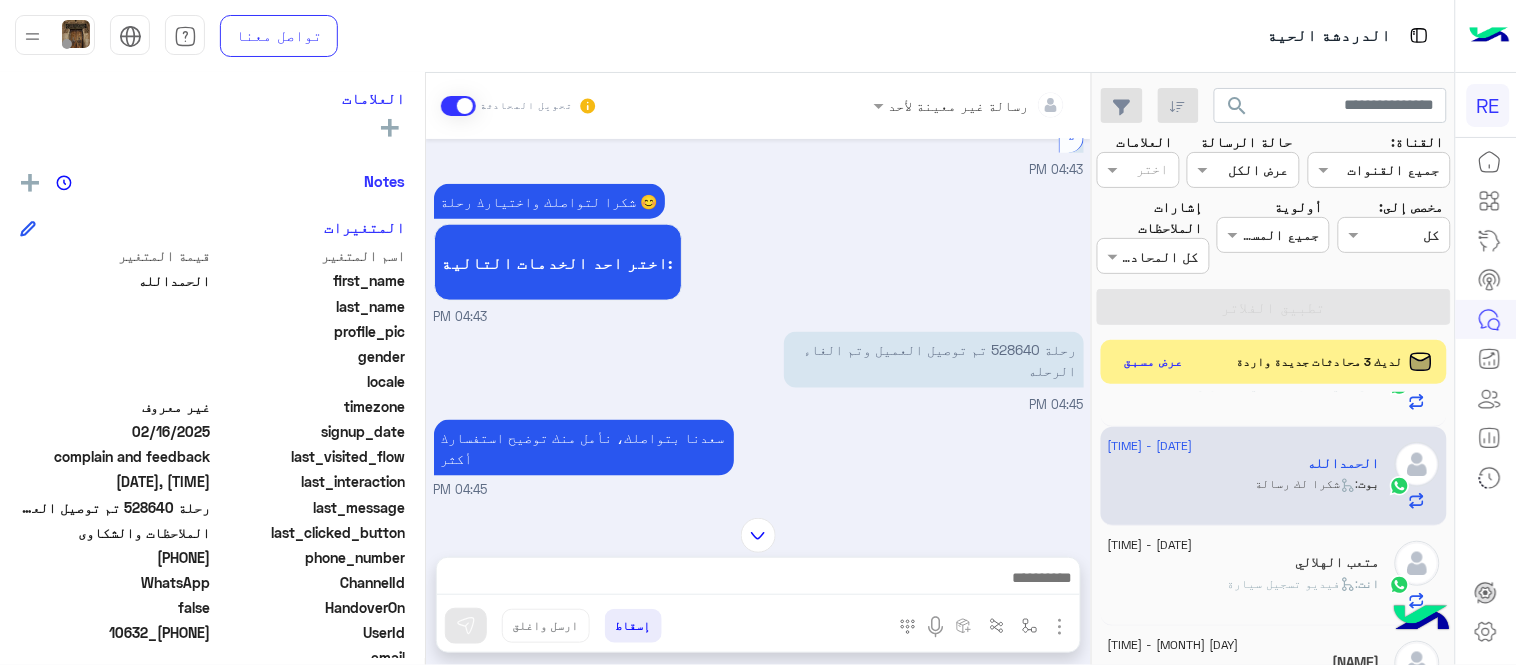 scroll, scrollTop: 631, scrollLeft: 0, axis: vertical 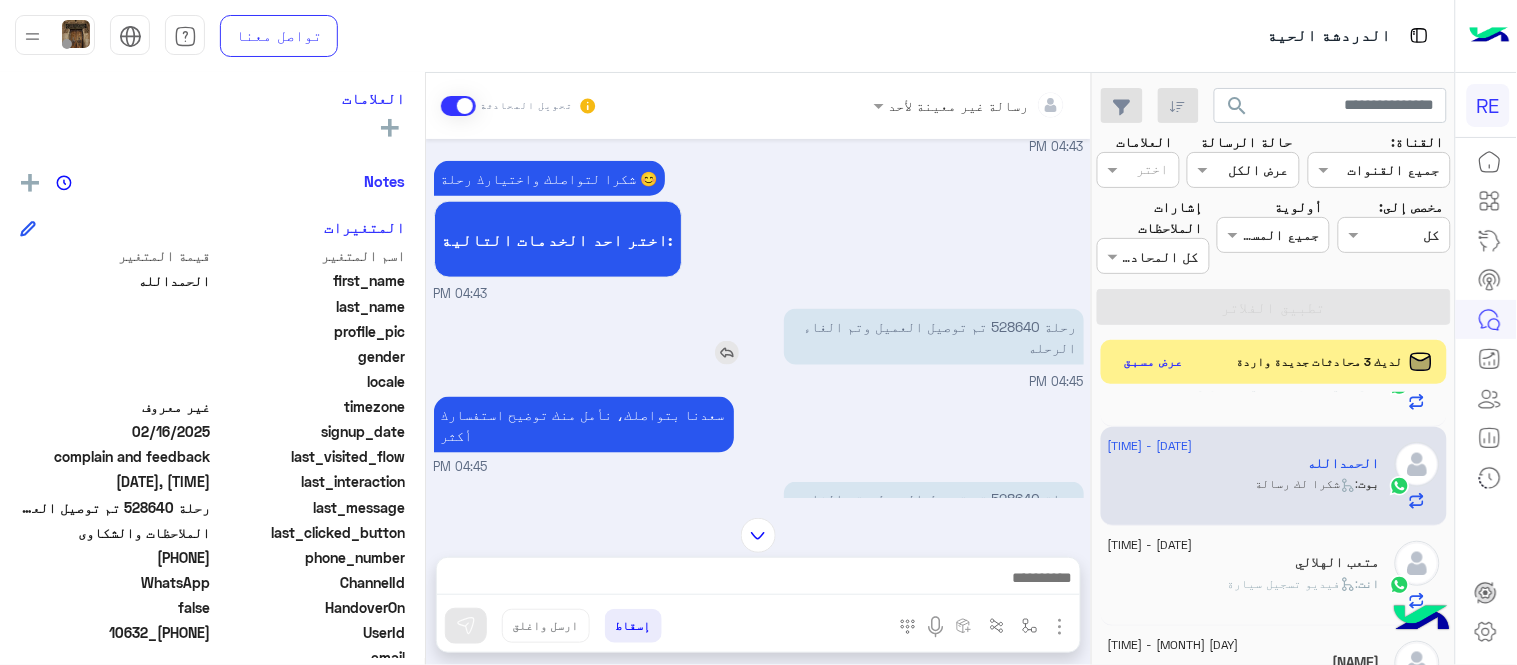 click on "رحلة 528640 تم توصيل العميل وتم الغاء الرحله" at bounding box center [934, 337] 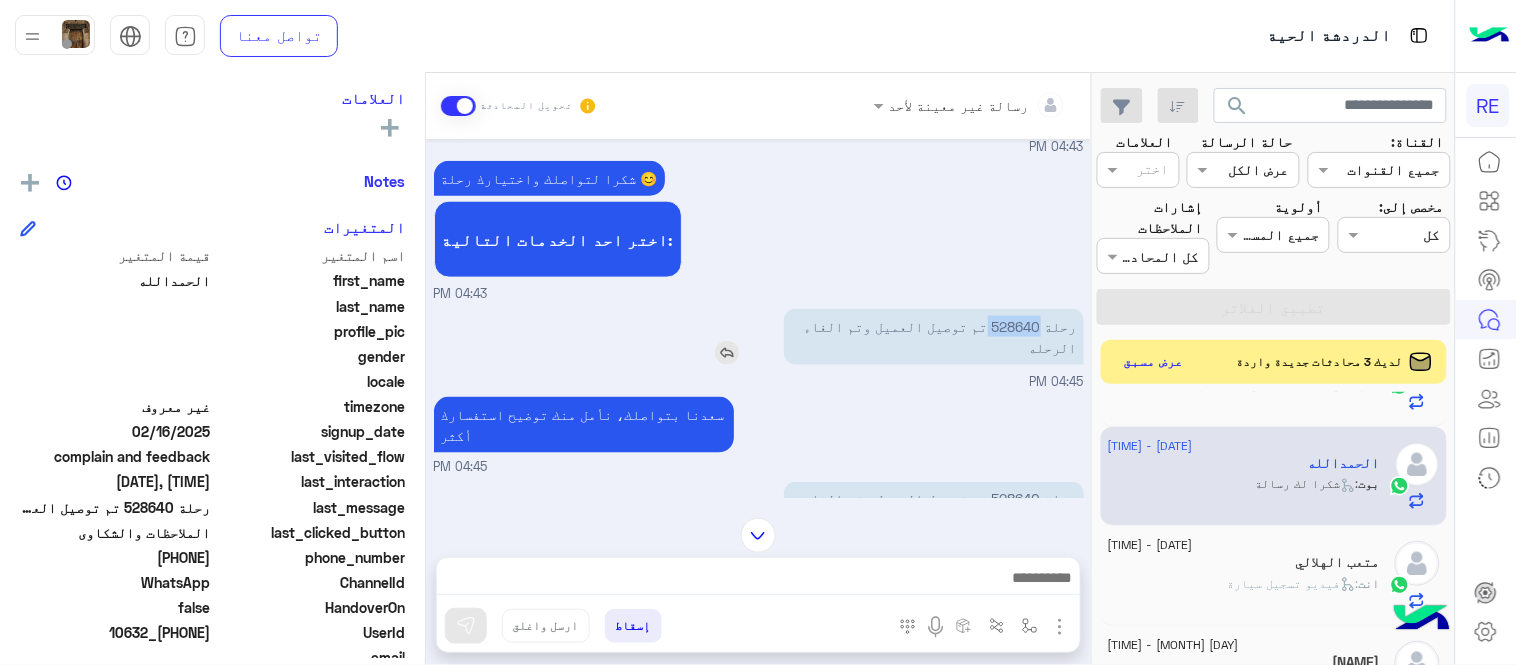 click on "رحلة 528640 تم توصيل العميل وتم الغاء الرحله" at bounding box center (934, 337) 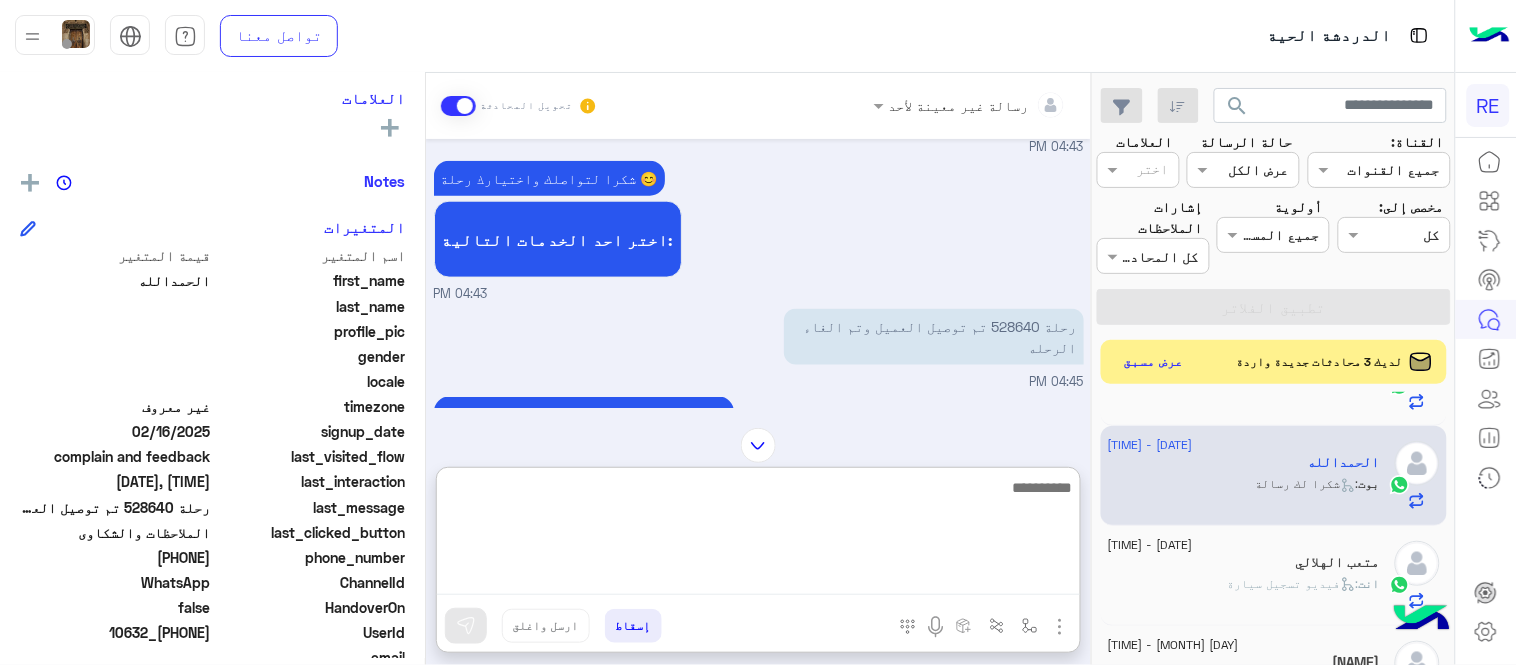 click at bounding box center [758, 535] 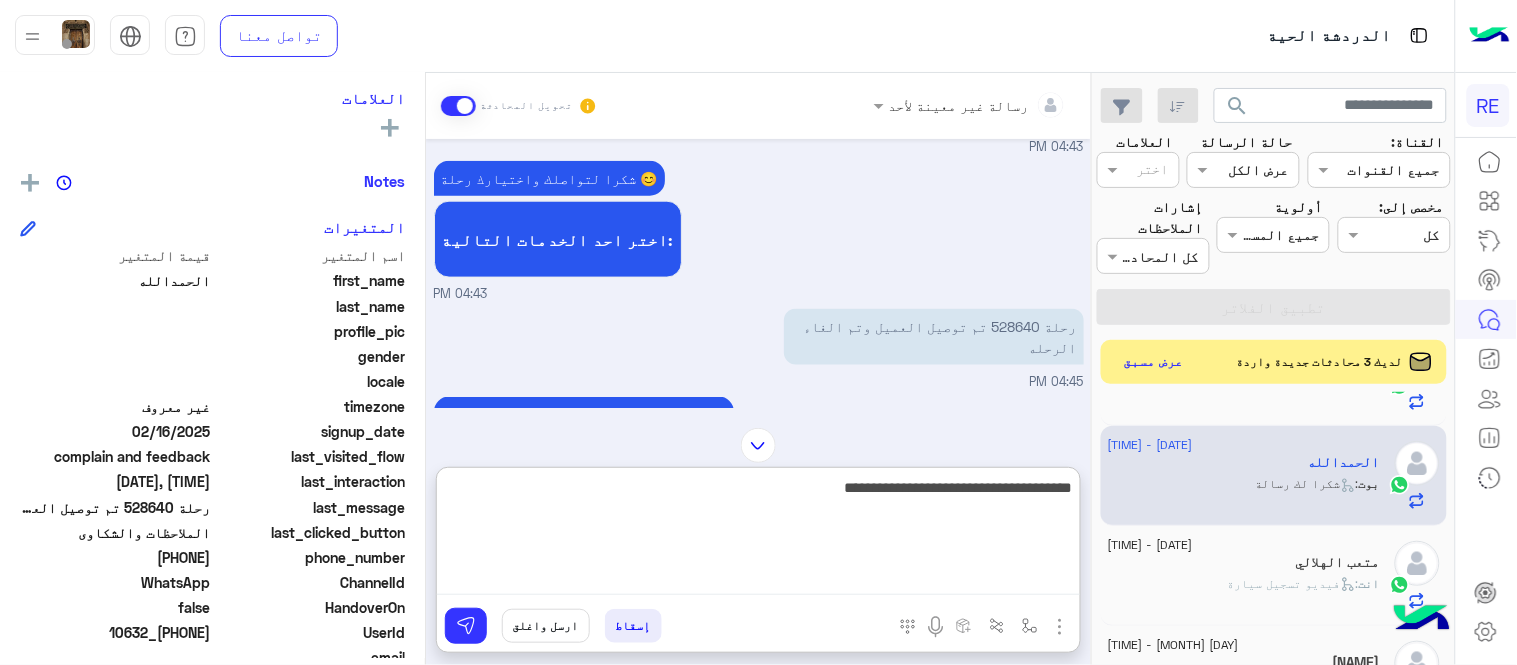 type on "**********" 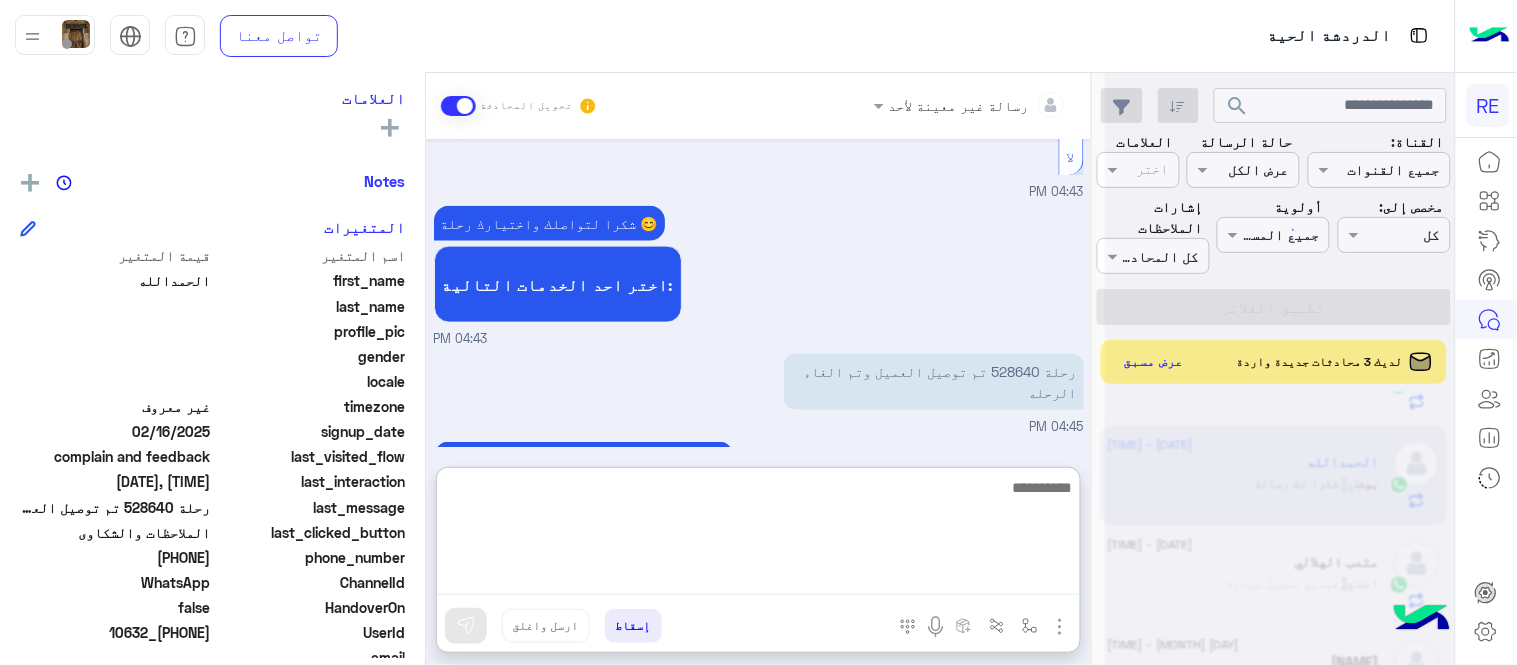 scroll, scrollTop: 3238, scrollLeft: 0, axis: vertical 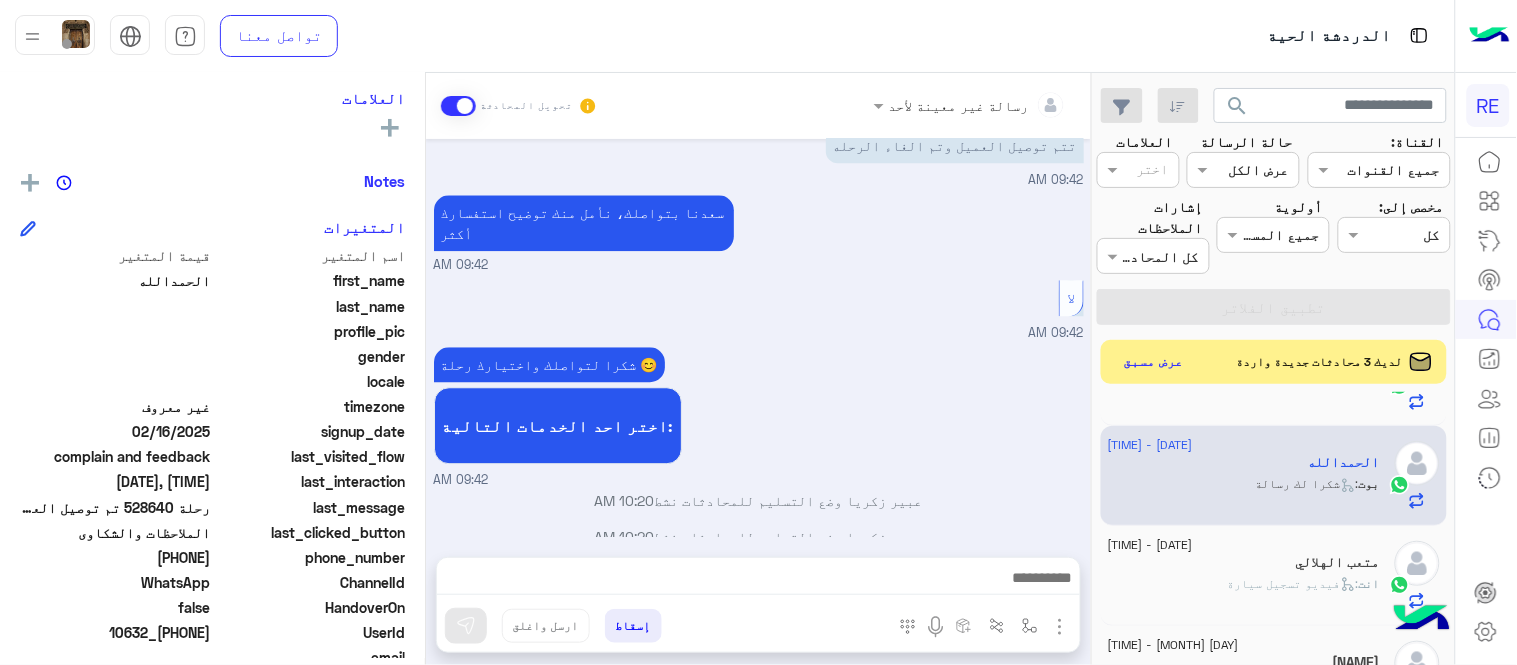 click on "Jul 29, 2025   ماليه    04:42 PM  عزيزي العميل  سعدنا بتواصلك معنا ، زودنا بجميع  التفاصيل مع ارفاق الصور الخاصة بالمشكلة  ليتم مباشرة المعالجة مع القسم المختص باسرع وقت اي خدمة اخرى ؟  الرجوع للقائمة الرئ   لا     04:42 PM  تم الغاء الرحله علمن اني اوصلت العميل   04:42 PM  سعدنا بتواصلك، نأمل منك توضيح استفسارك أكثر    04:42 PM   لا    04:43 PM  شكرا لتواصلك واختيارك رحلة 😊 اختر احد الخدمات التالية:    04:43 PM  رحلة 528640 تم توصيل العميل وتم الغاء الرحله   04:45 PM  سعدنا بتواصلك، نأمل منك توضيح استفسارك أكثر    04:45 PM  رحلة 528640 تم توصيل العميل وتم الغاء الرحله   04:45 PM   عودة الى البوت     04:45 PM   04:45 PM       04:45 PM" at bounding box center (758, 338) 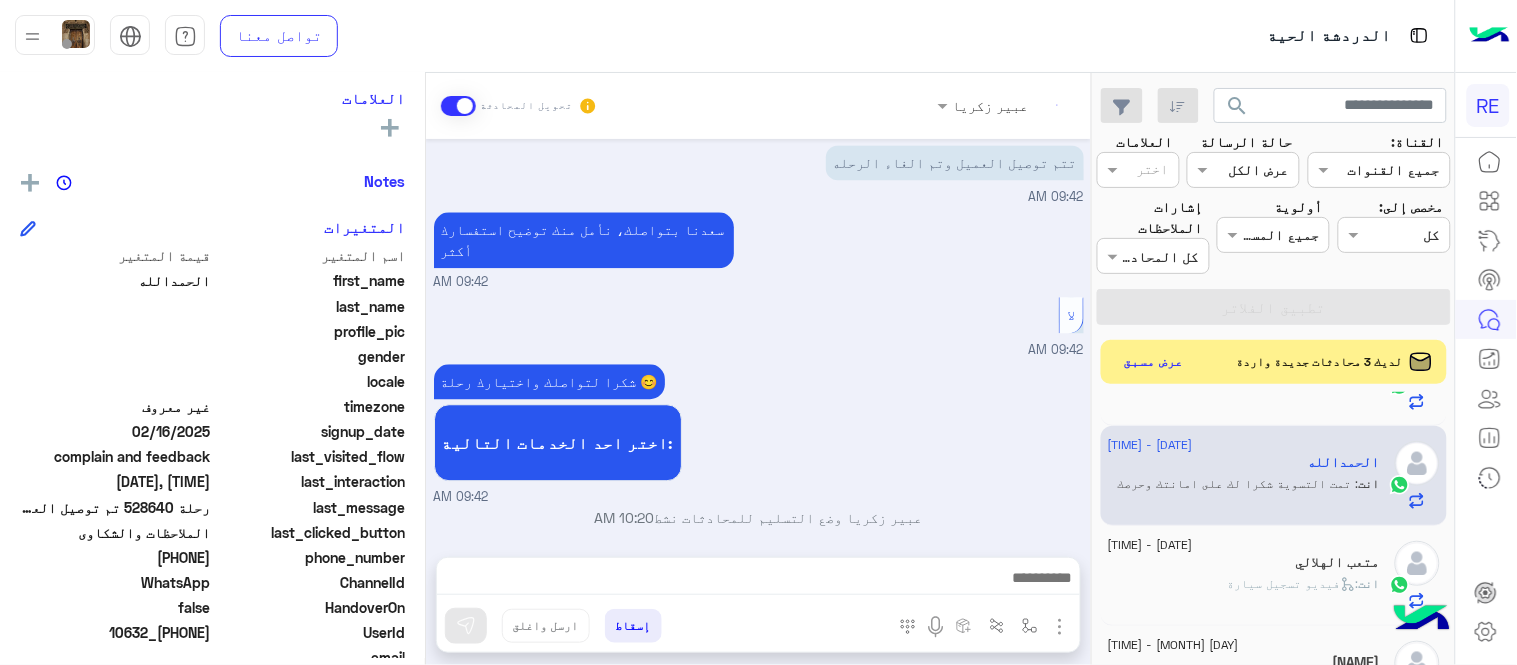 scroll, scrollTop: 3176, scrollLeft: 0, axis: vertical 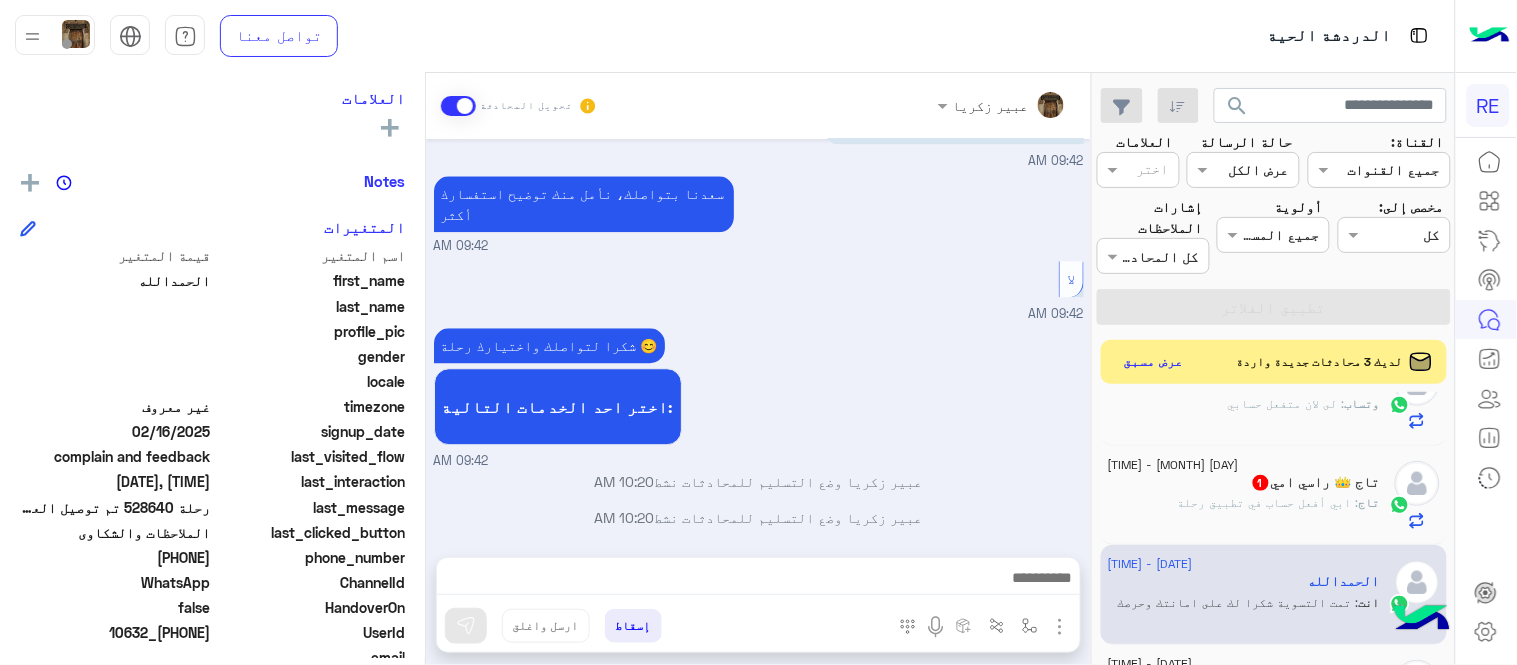 click on ": ابي أفعل حساب في تطبيق رحلة" 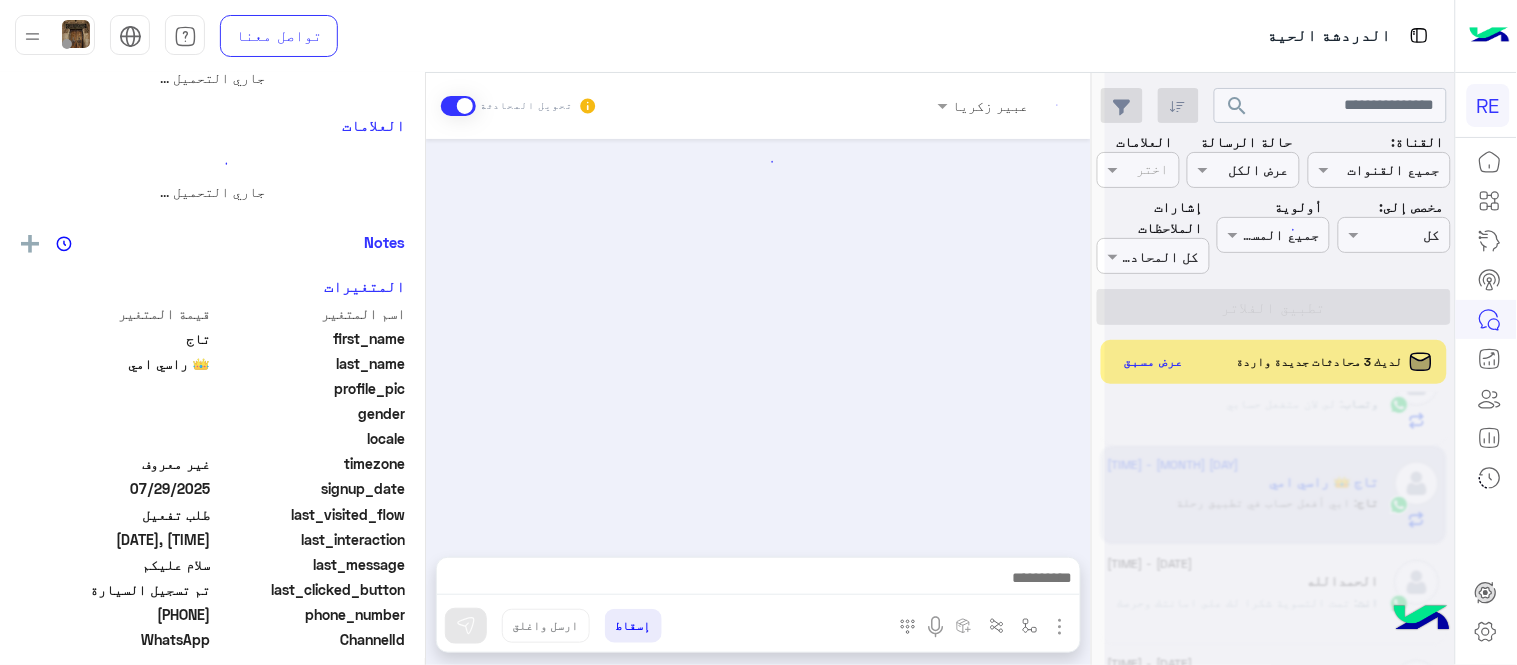 scroll, scrollTop: 0, scrollLeft: 0, axis: both 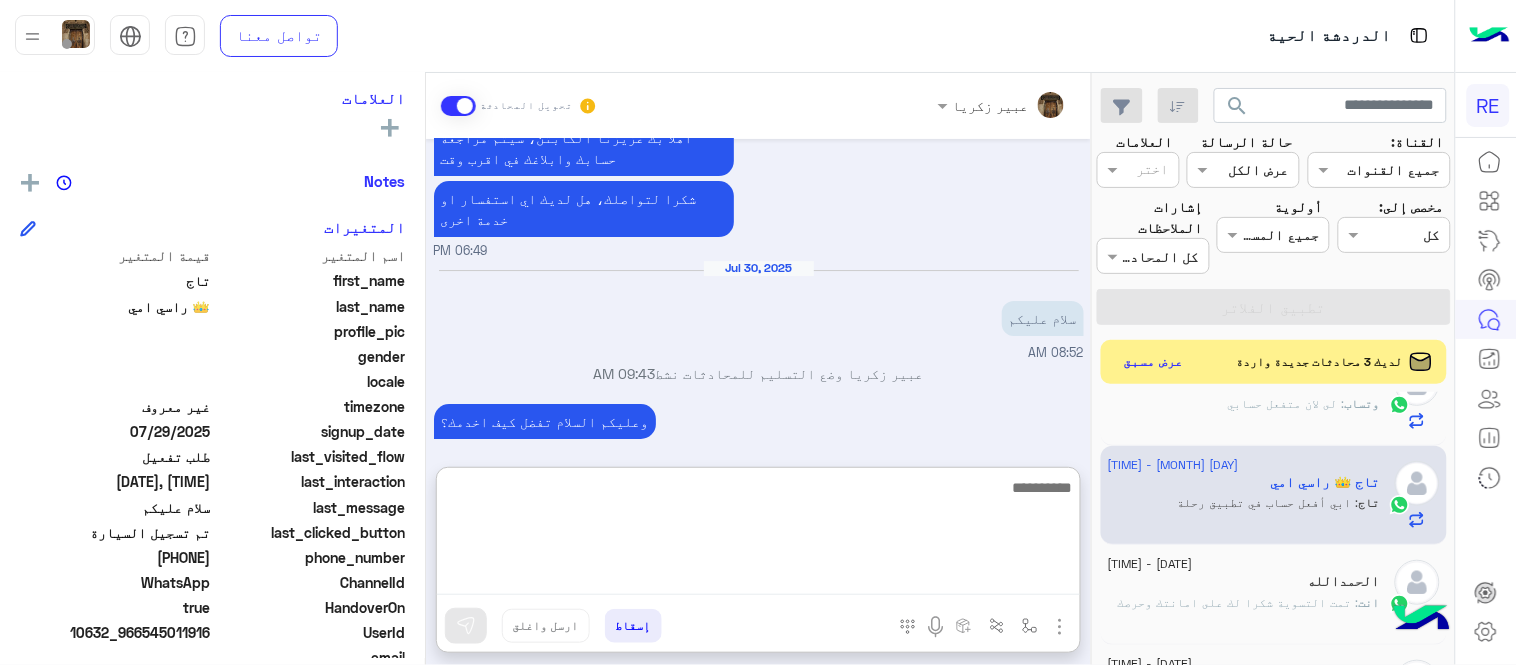 click at bounding box center [758, 535] 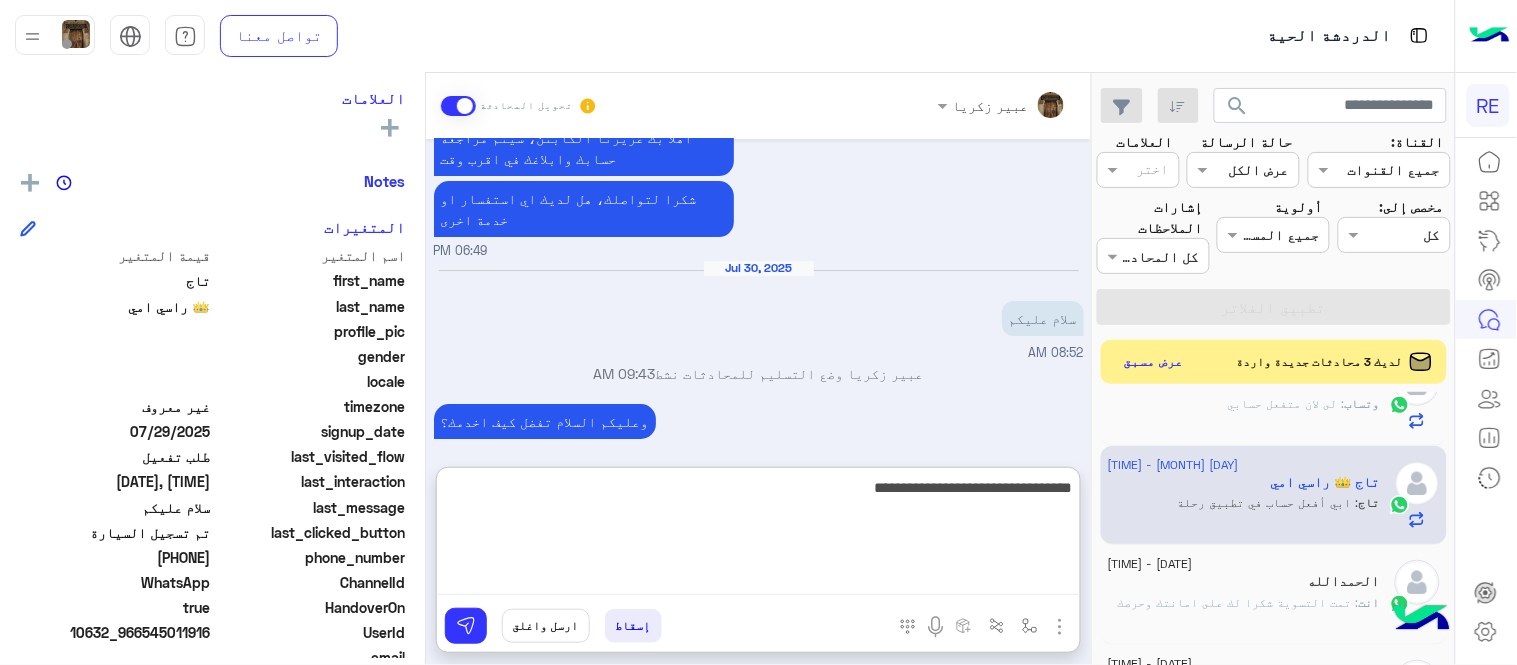 type on "**********" 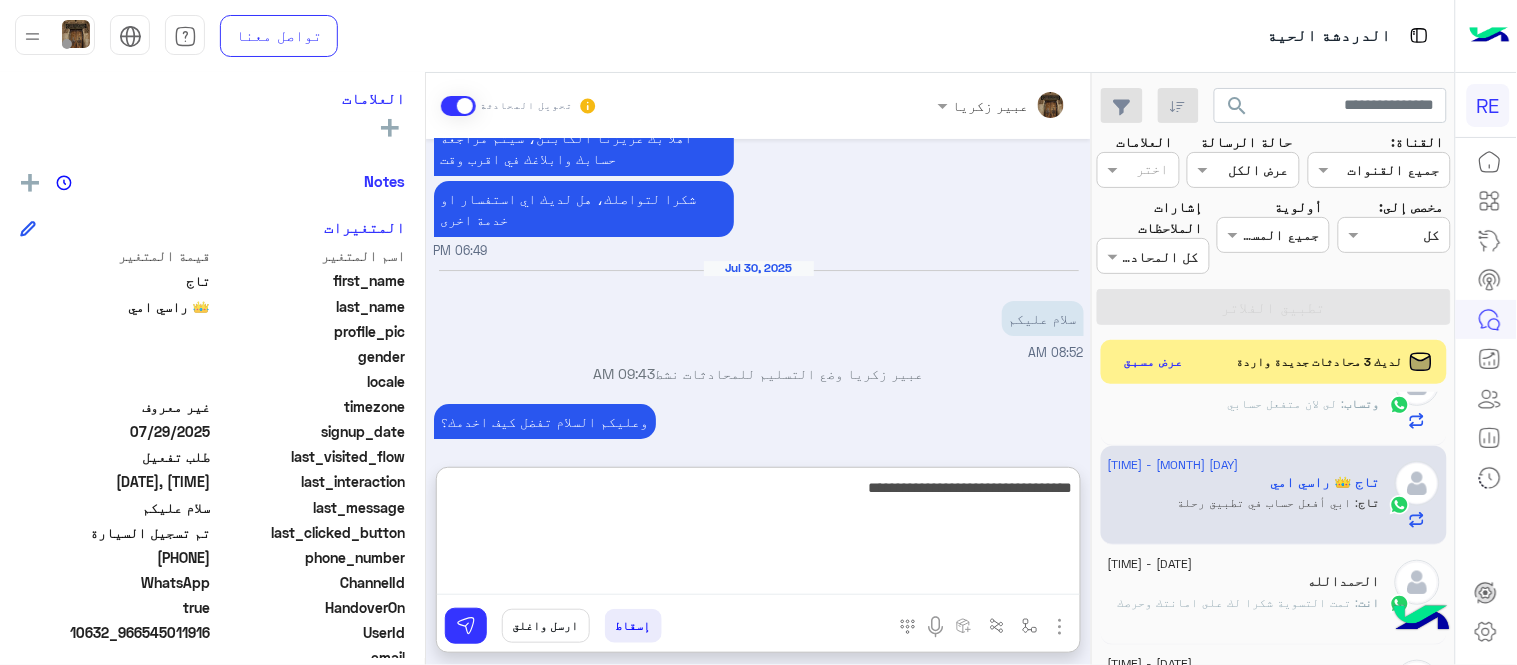 type 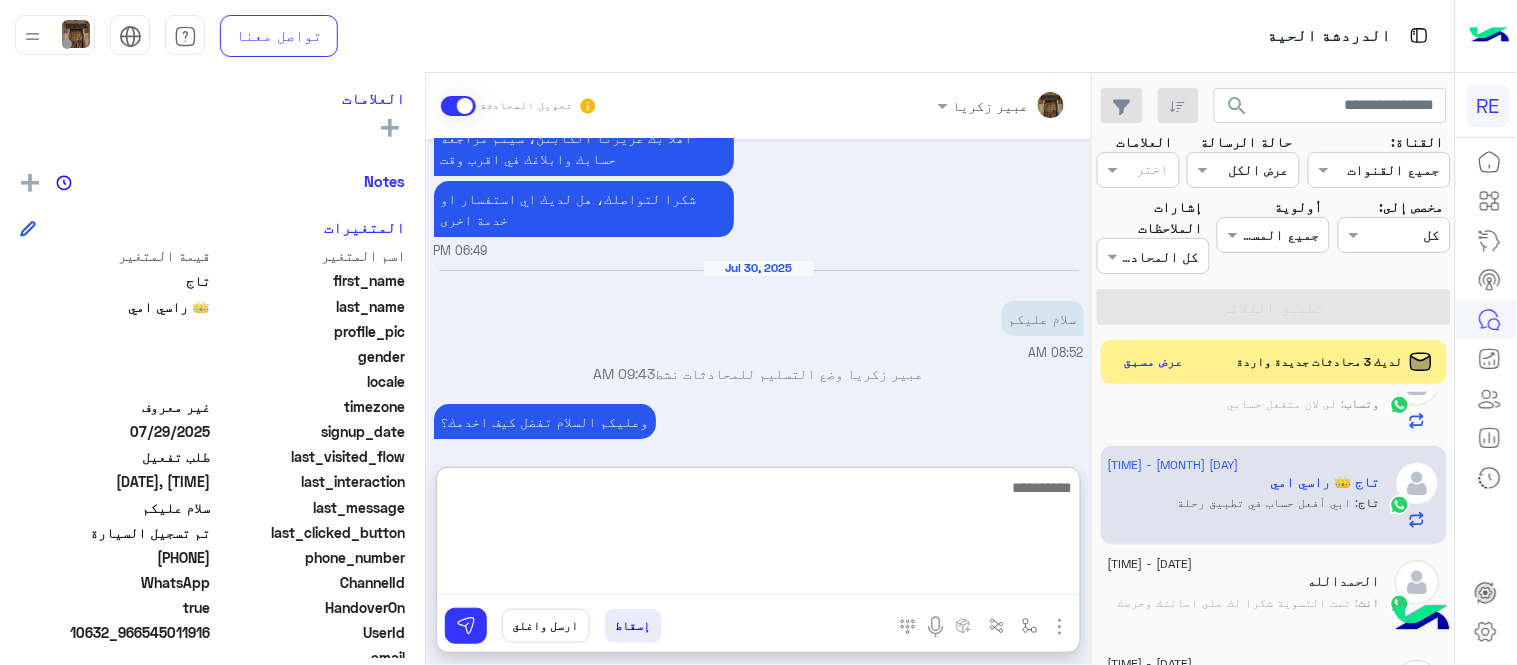 scroll, scrollTop: 1840, scrollLeft: 0, axis: vertical 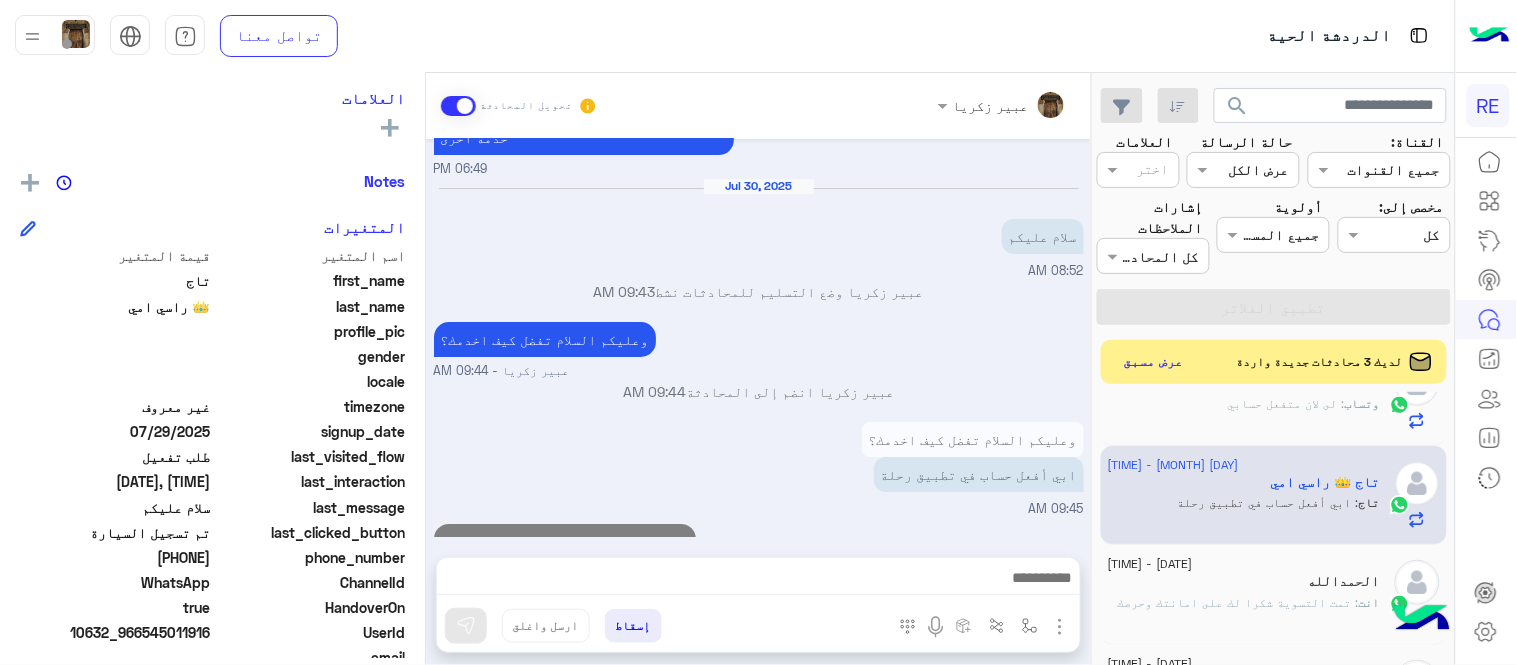 click on "[DATE]  عزيزي الكابتن نامل منكم التعاون مع فريق العمل في رحلة ورجال المرور والشرطة واتباع توجيهاتهم. - الوقوف في المكان المخصص حسب الترتيب لعدد ٣ سيارات فقط. - وقوف السيارات الاخرى في المواقف المخصصة عند حديقة الكوبري . - الدخول في السرا لاستقبال الطلبات حيث سيتم الطلب من العملاء بتحميل التطبيق والطلب مباشرة وسيظهر الطلب بشكل آلي في صفحه الكابتن حسب الترتيب في السرا ويستمر لمدة ١٥ ثانية ثم ينتقل للكابتن التالي. - سيتم ارسال جدول الرحلات بشكل يومي في قروب الواتساب . - التعاون مع الزملاء في سيارات الاجرة في حال وصول طلب لاحد كباتن الاجرة لتحميل. بالتوفيق للجميع" at bounding box center (758, 338) 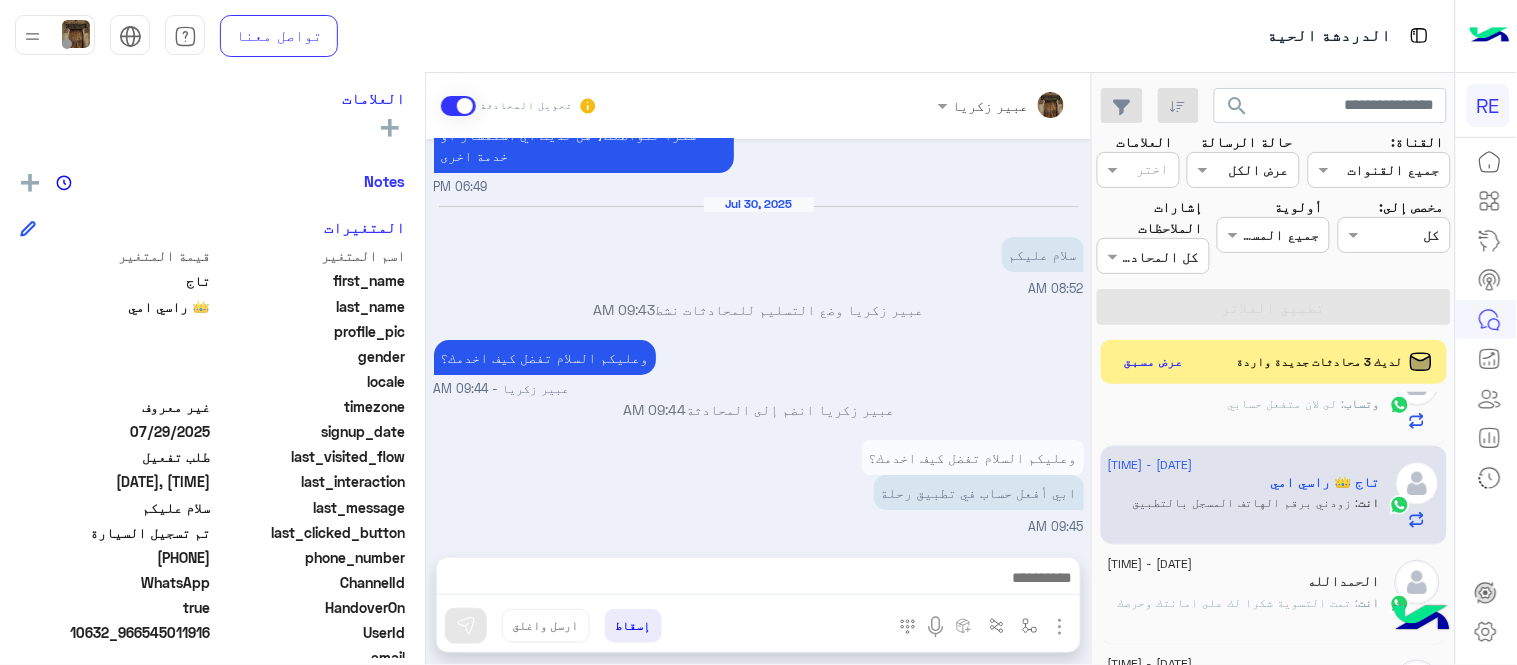 scroll, scrollTop: 316, scrollLeft: 0, axis: vertical 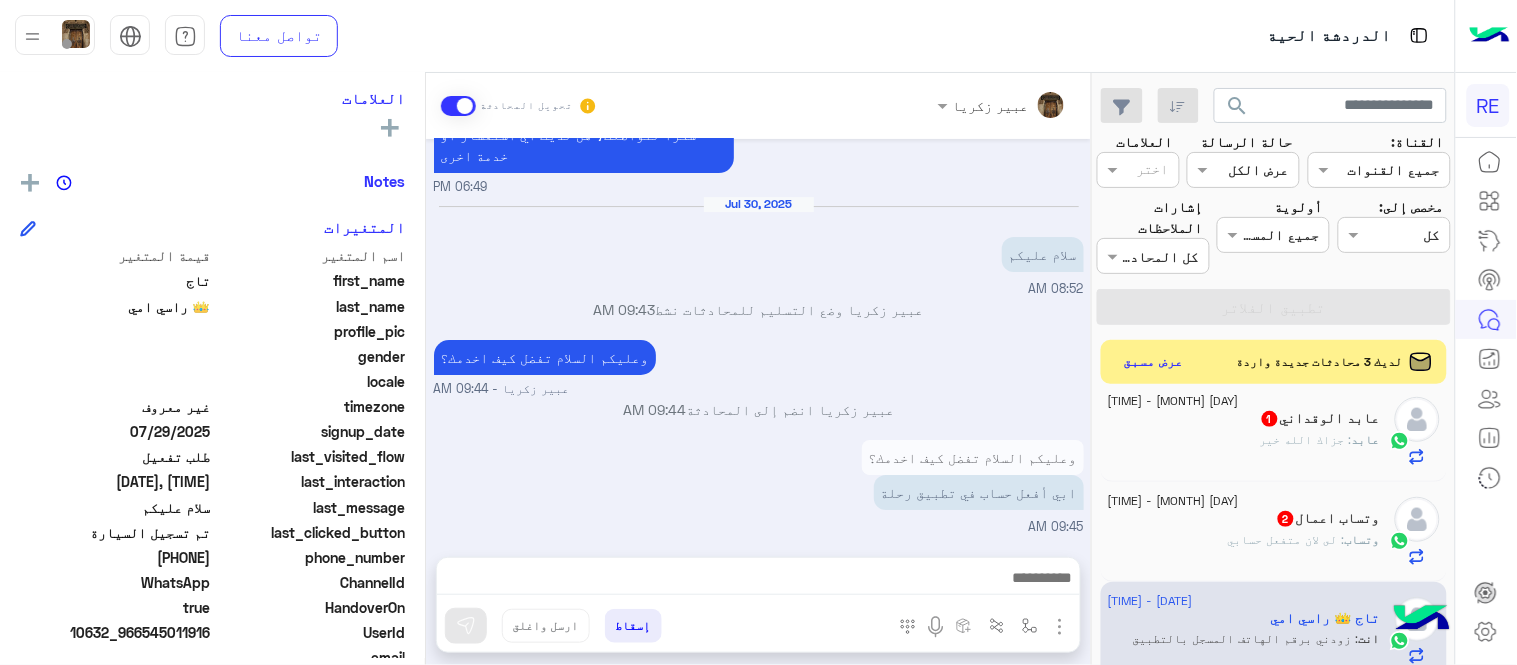 click on "وتساب : لى لان متفعل حسابي" 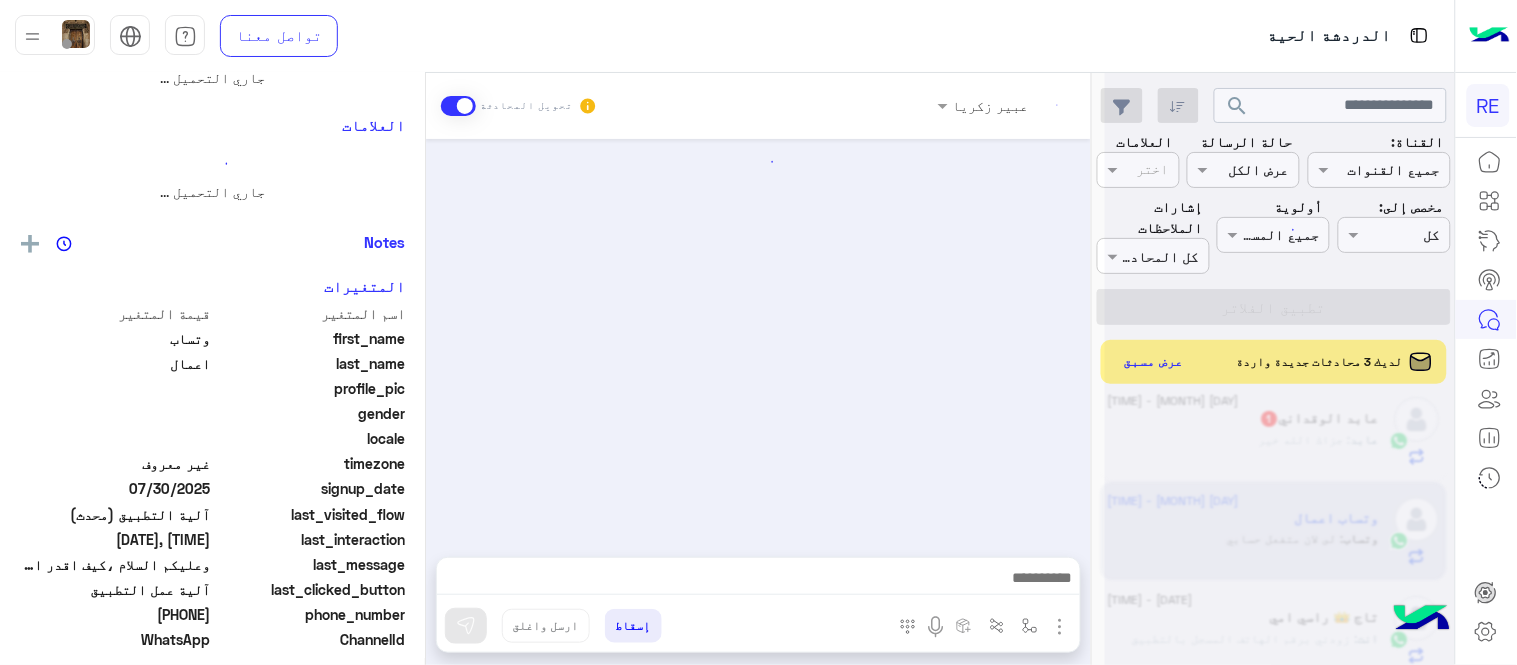 scroll, scrollTop: 0, scrollLeft: 0, axis: both 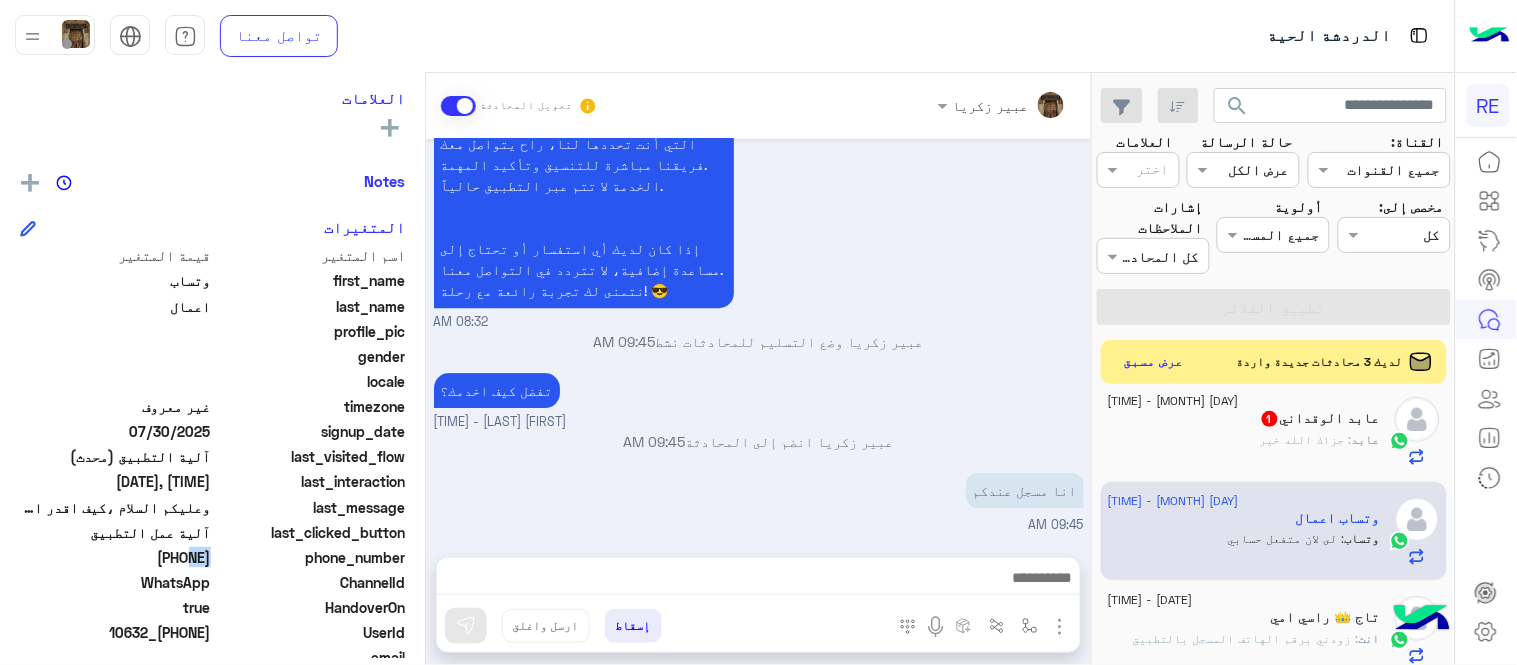 drag, startPoint x: 143, startPoint y: 558, endPoint x: 225, endPoint y: 572, distance: 83.18654 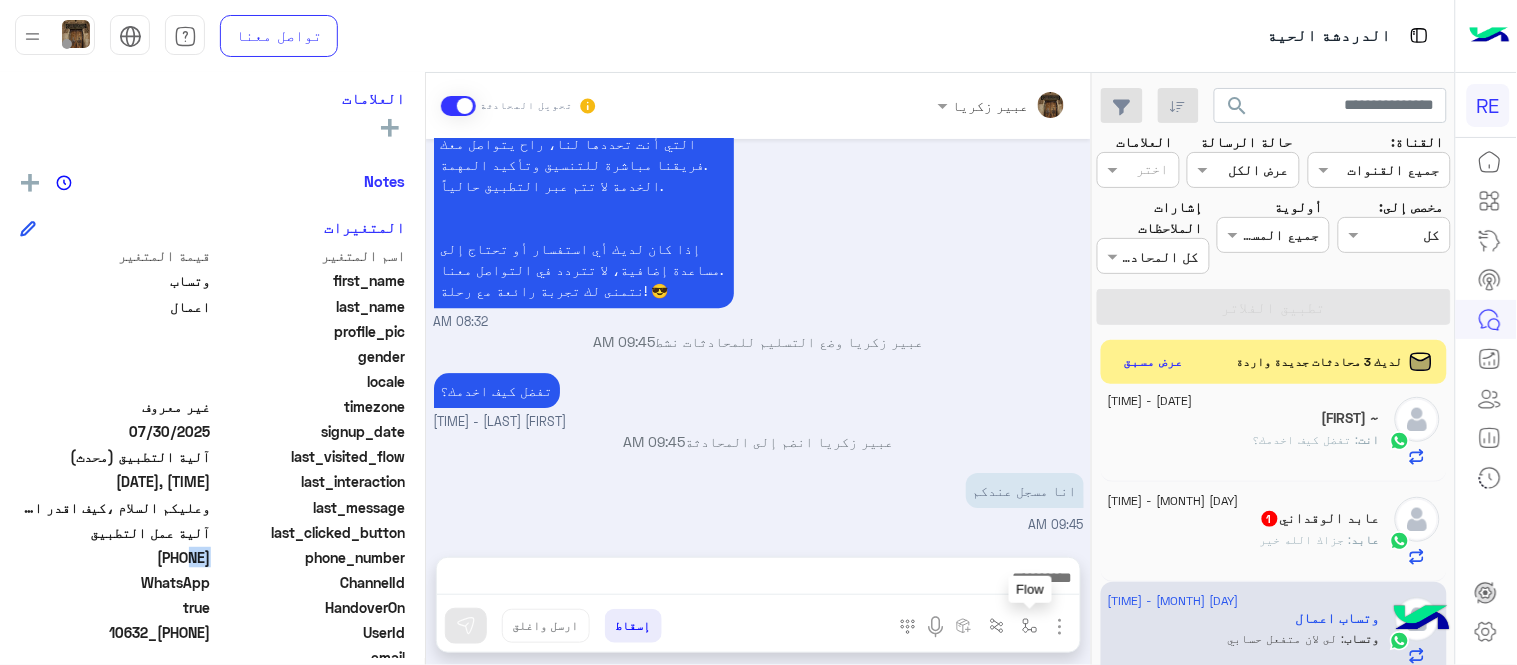 click at bounding box center [1030, 626] 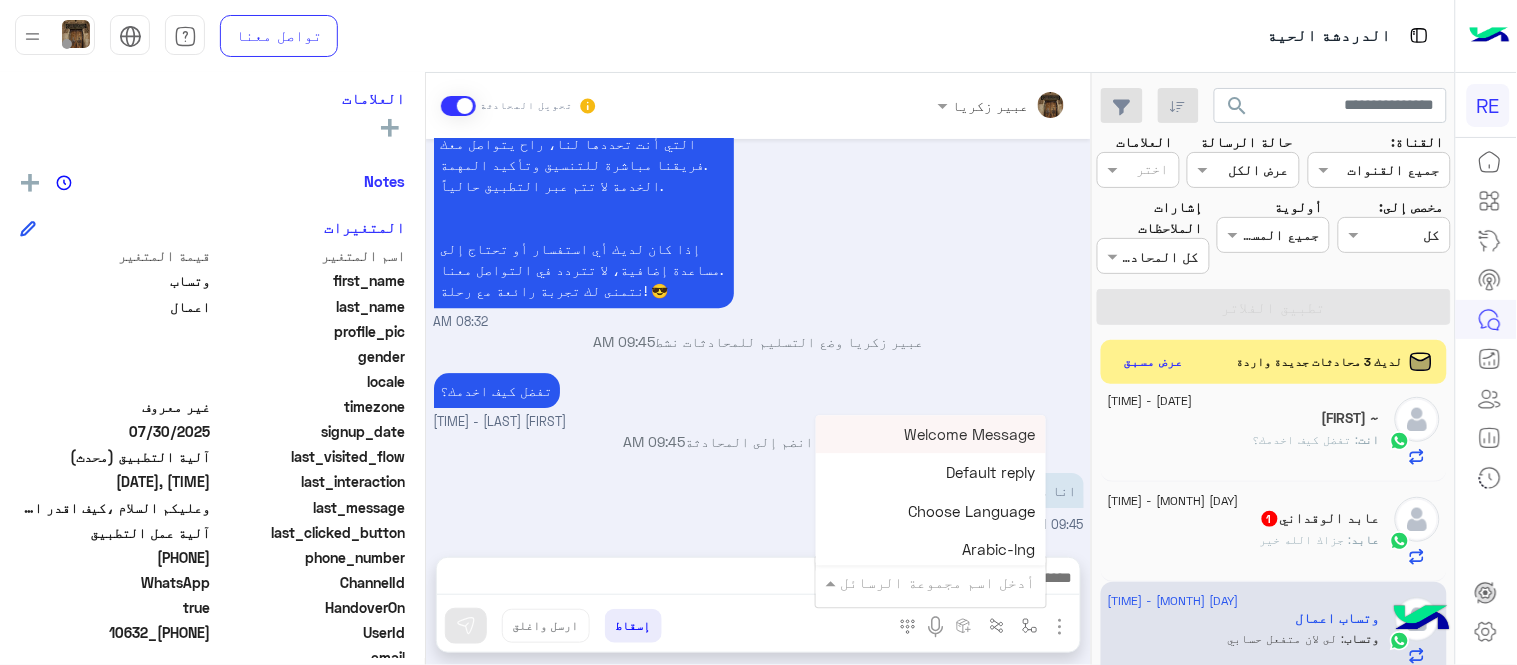 click at bounding box center (959, 582) 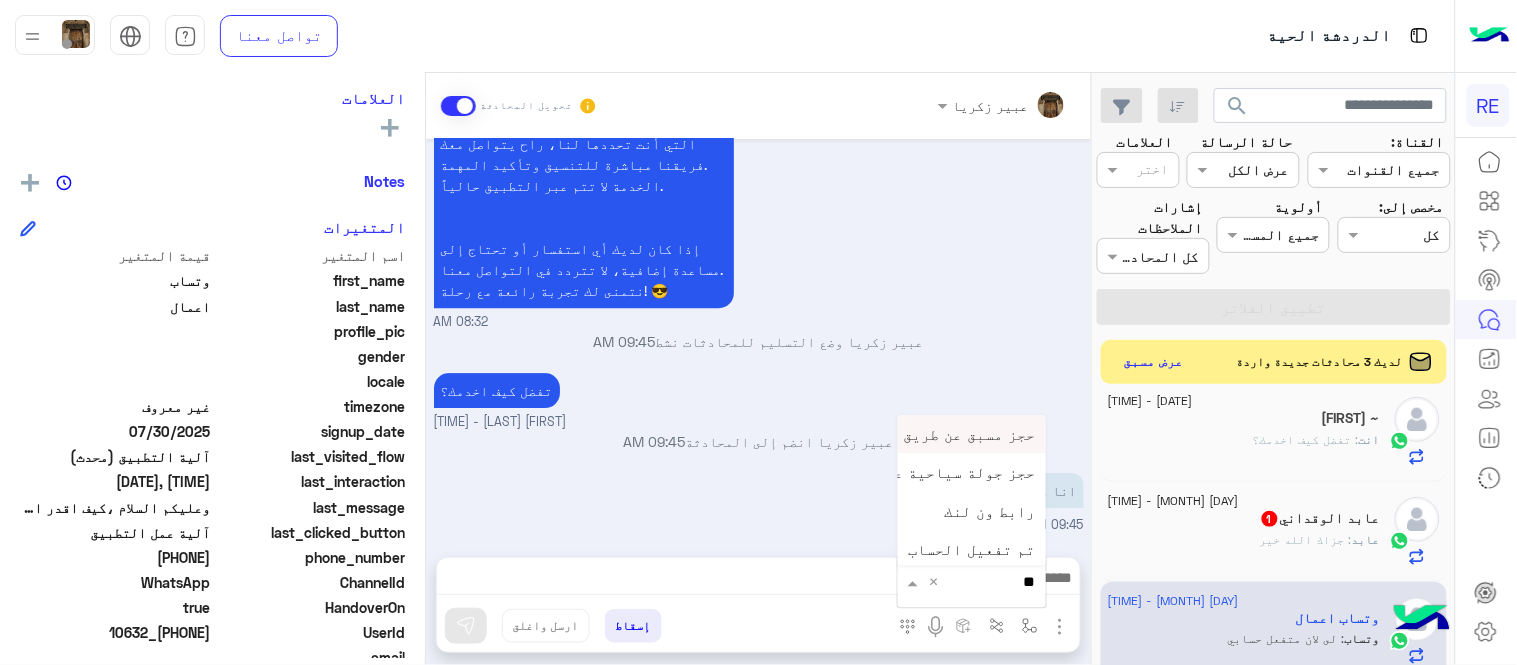 type on "***" 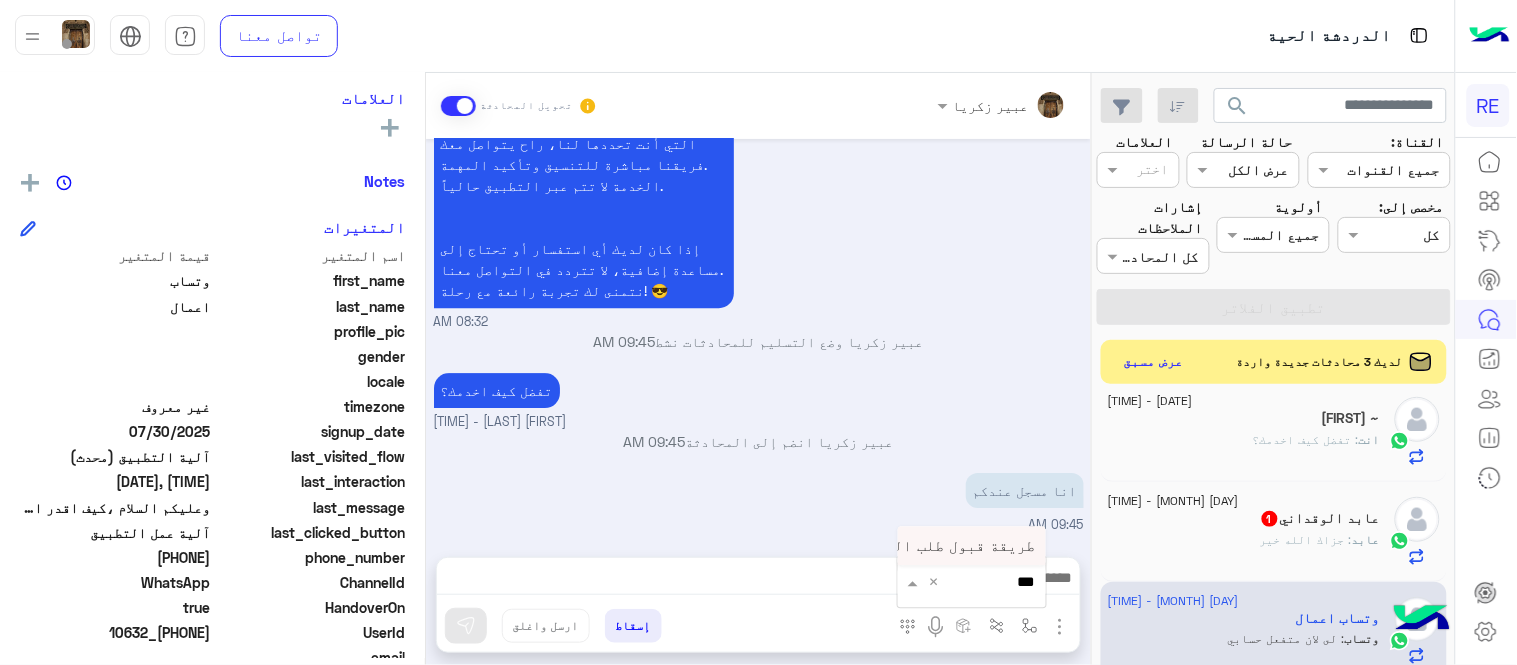 click on "طريقة قبول طلب التحقق تفعيل ابشر ككابتن" at bounding box center (872, 546) 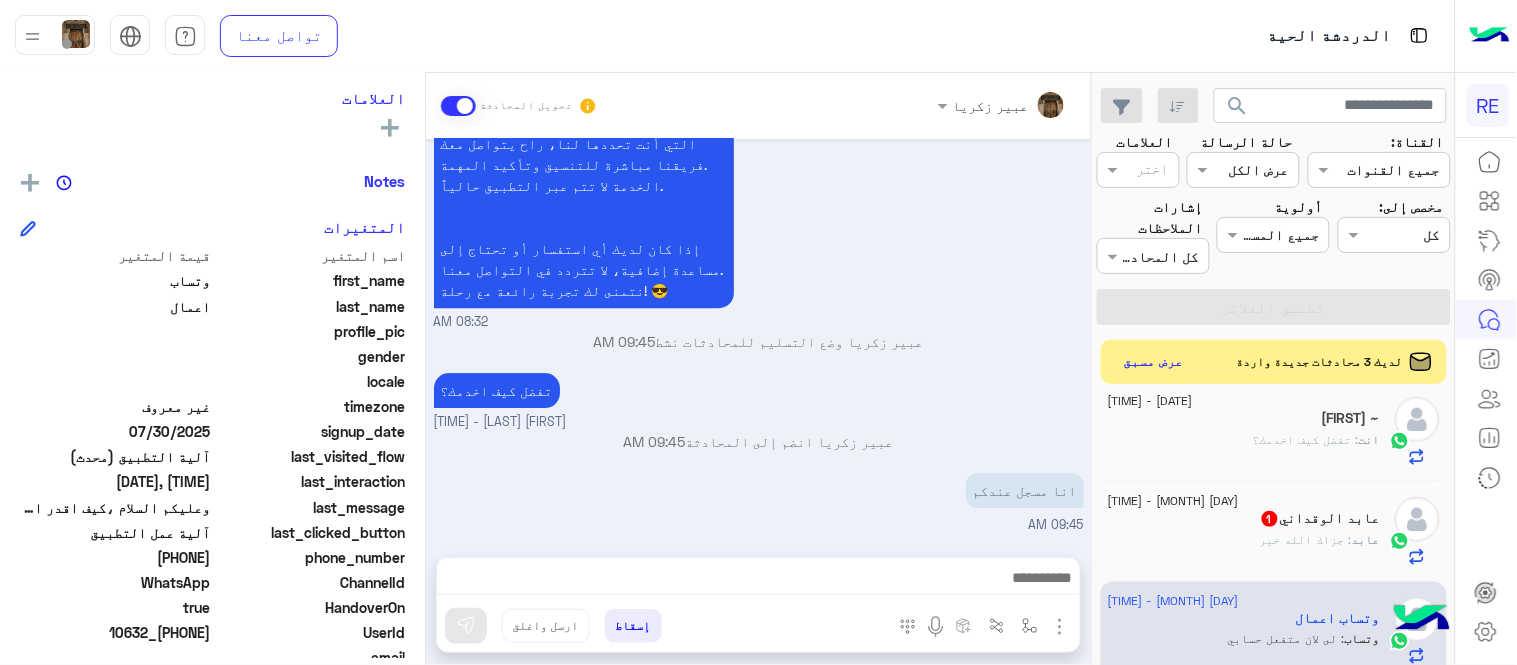 type on "**********" 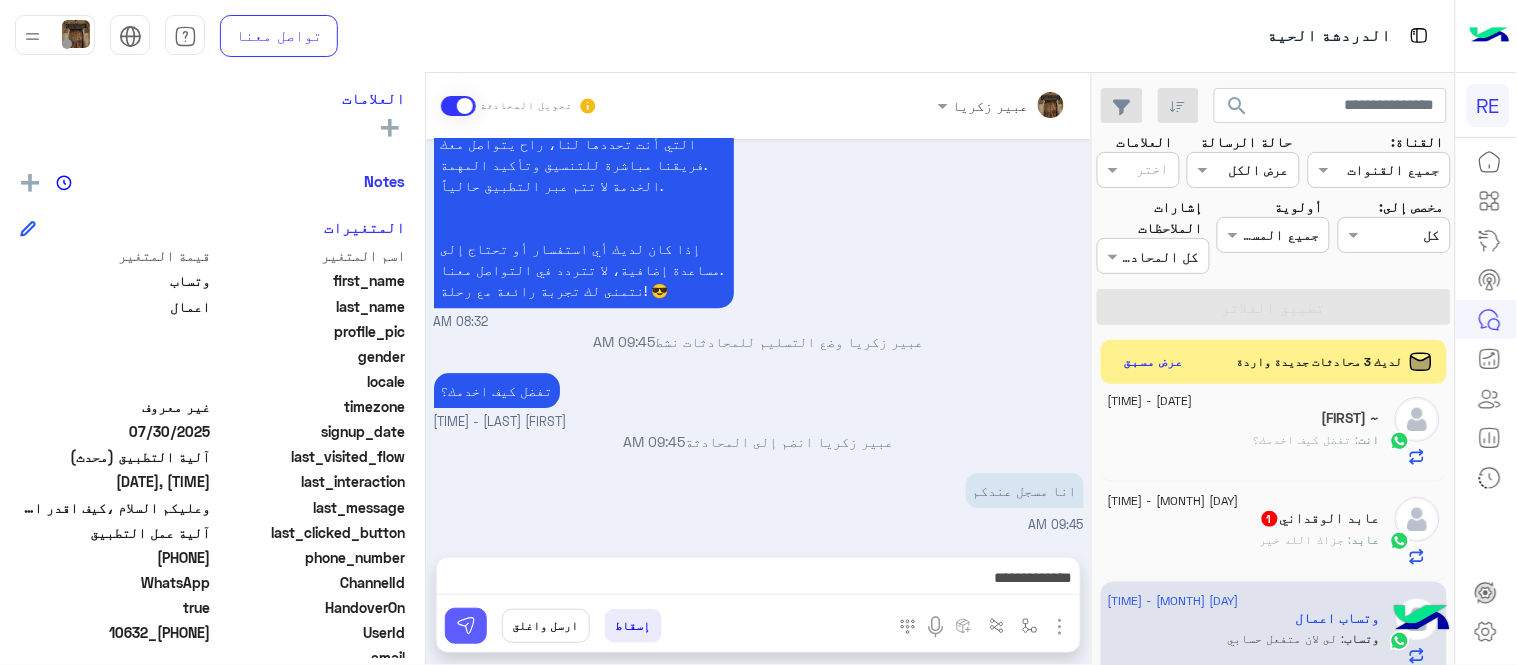 click at bounding box center (466, 626) 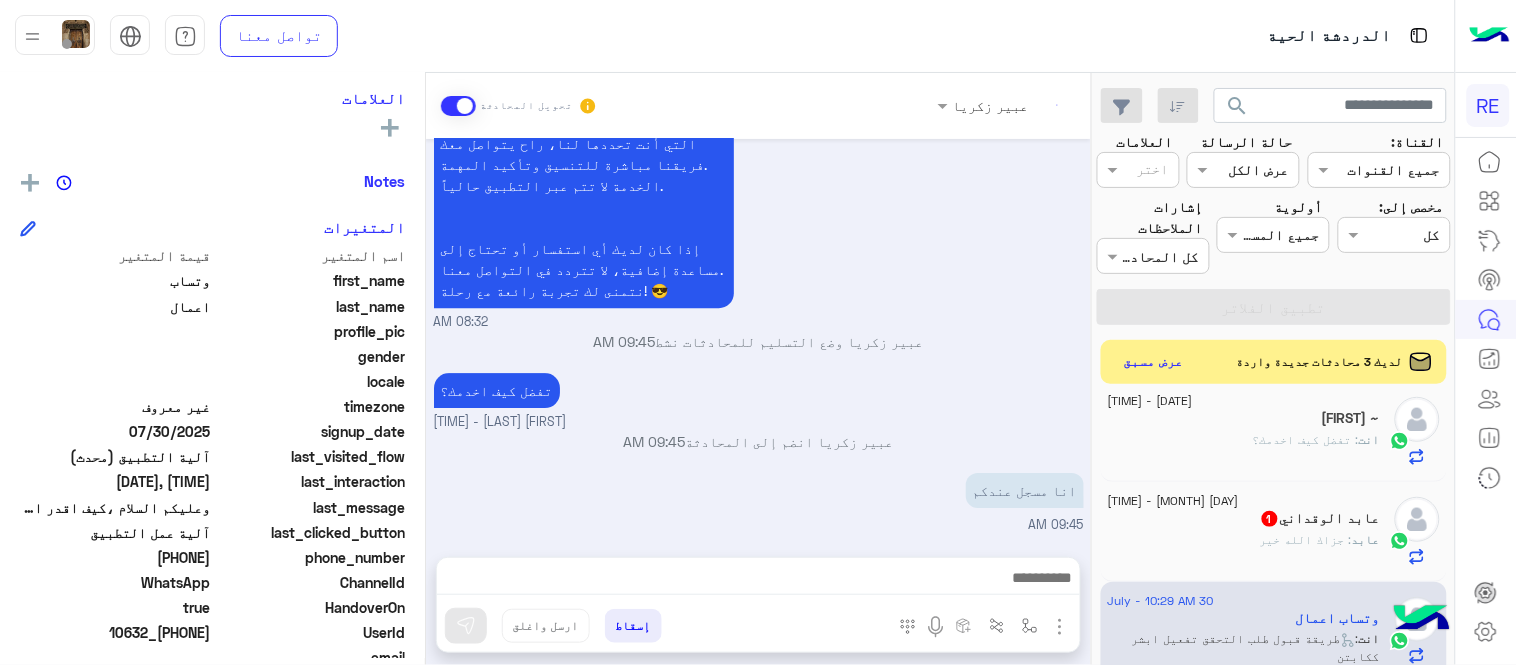 scroll, scrollTop: 1640, scrollLeft: 0, axis: vertical 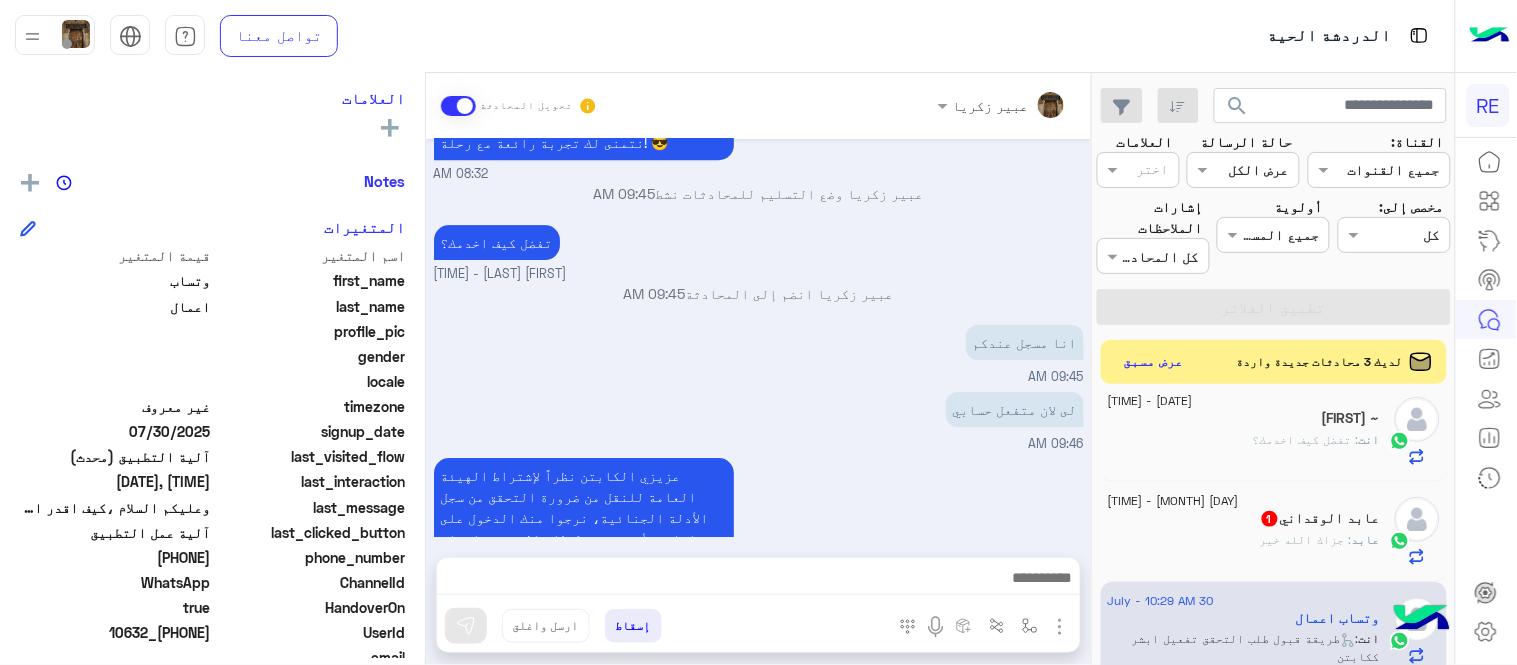 click on "[NAME]  1" 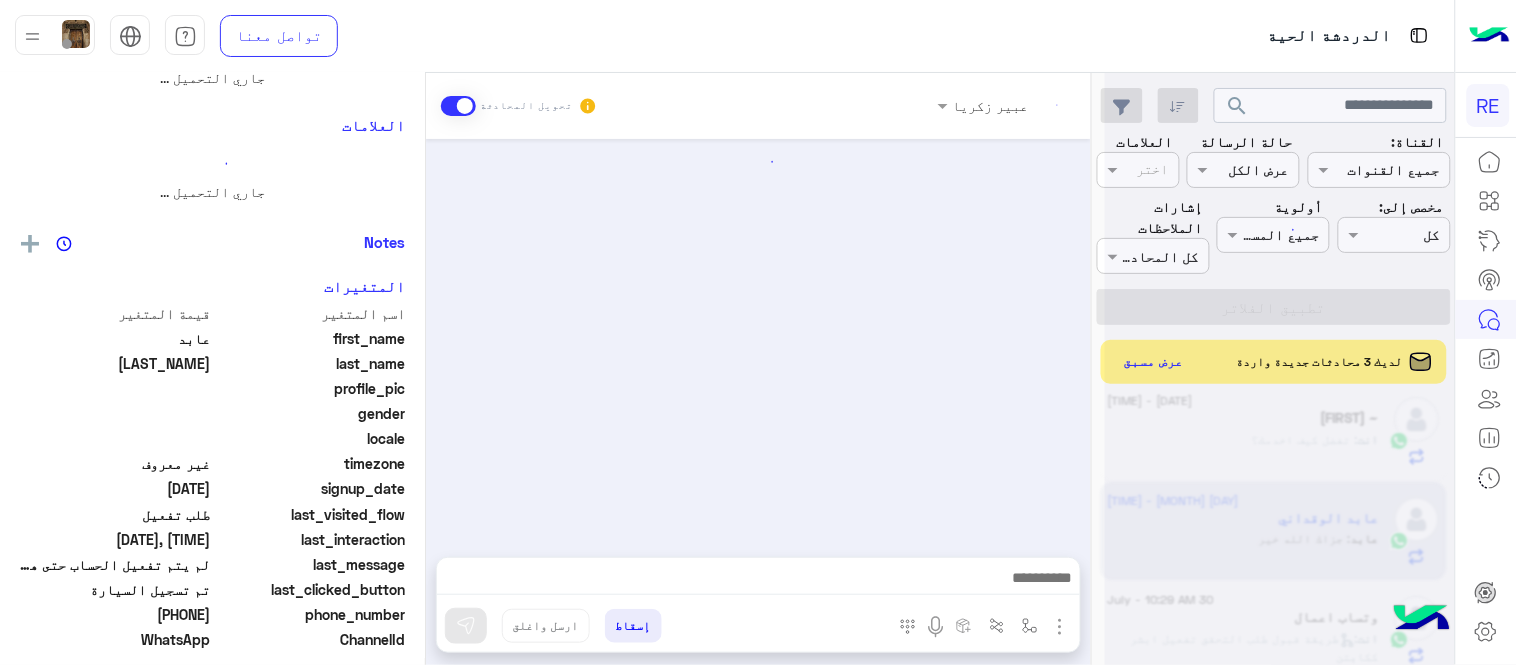 scroll, scrollTop: 0, scrollLeft: 0, axis: both 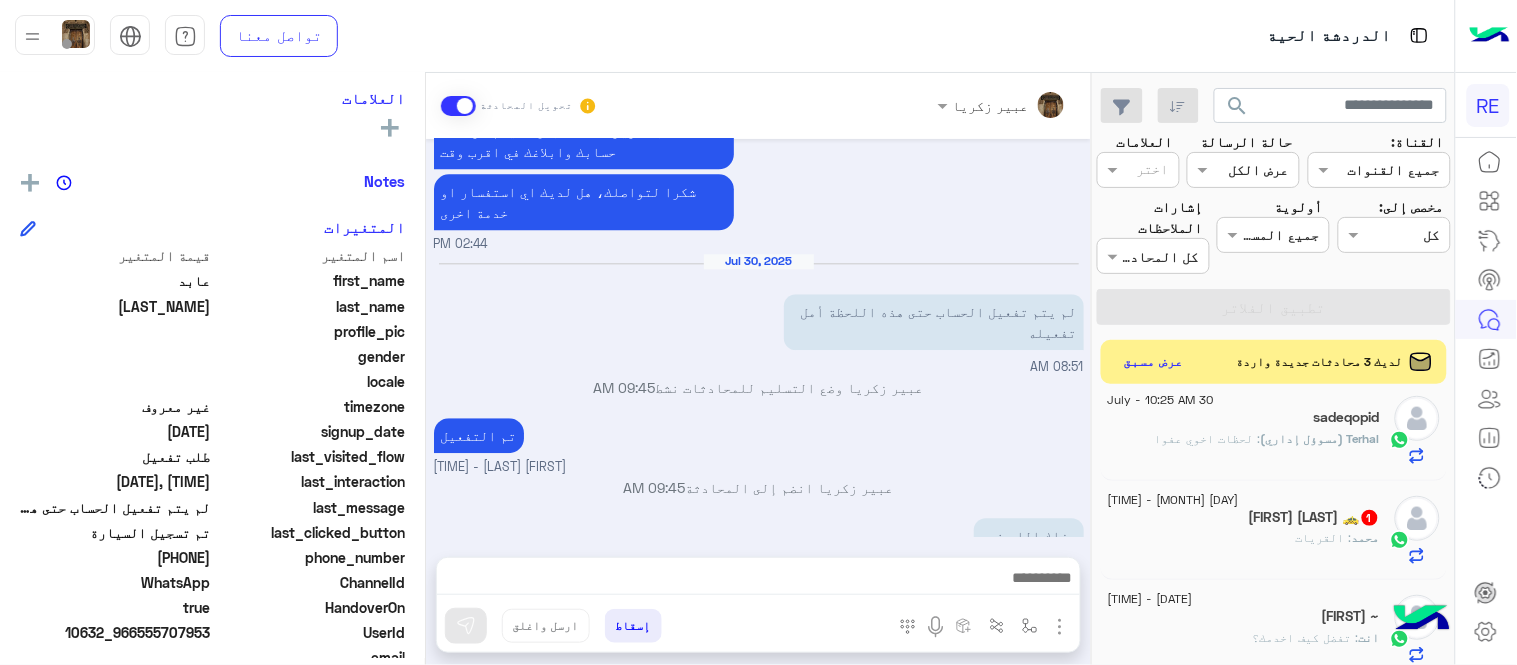 click on "[NAME] 🚕  1" 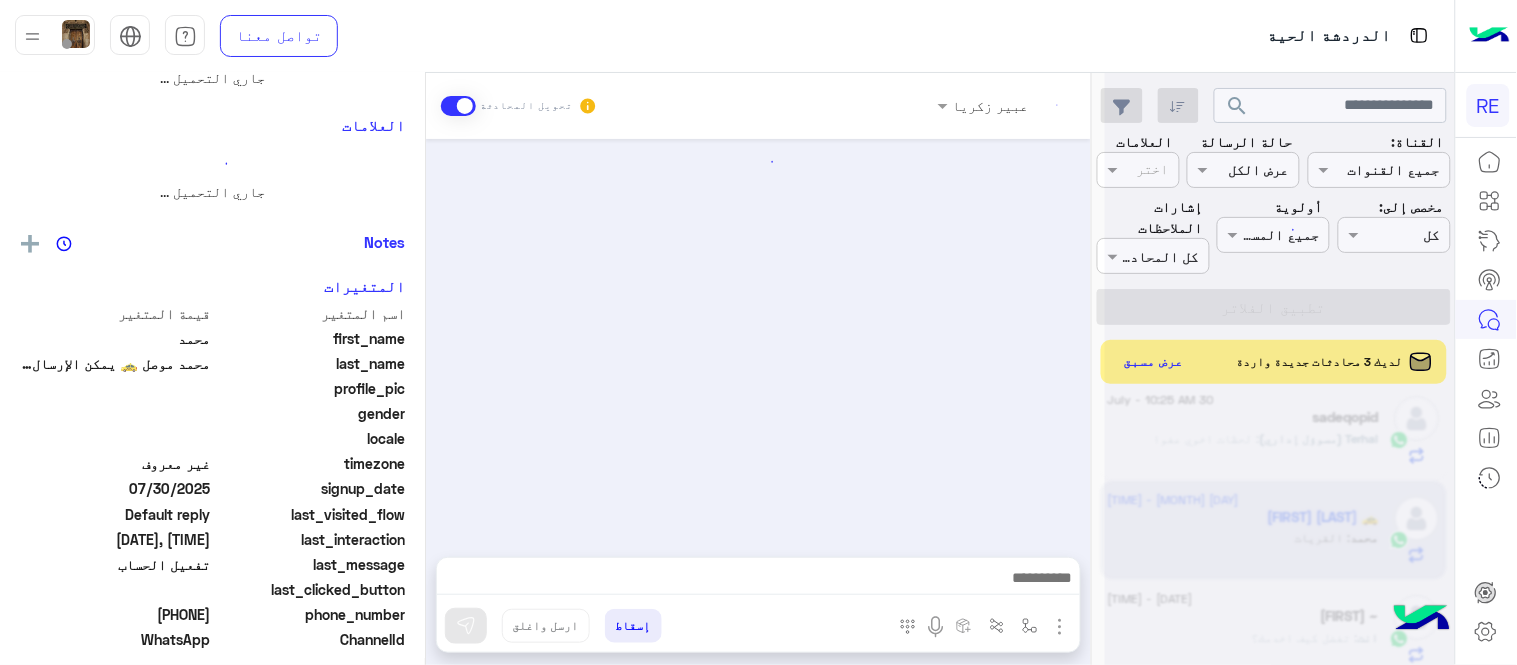 scroll, scrollTop: 0, scrollLeft: 0, axis: both 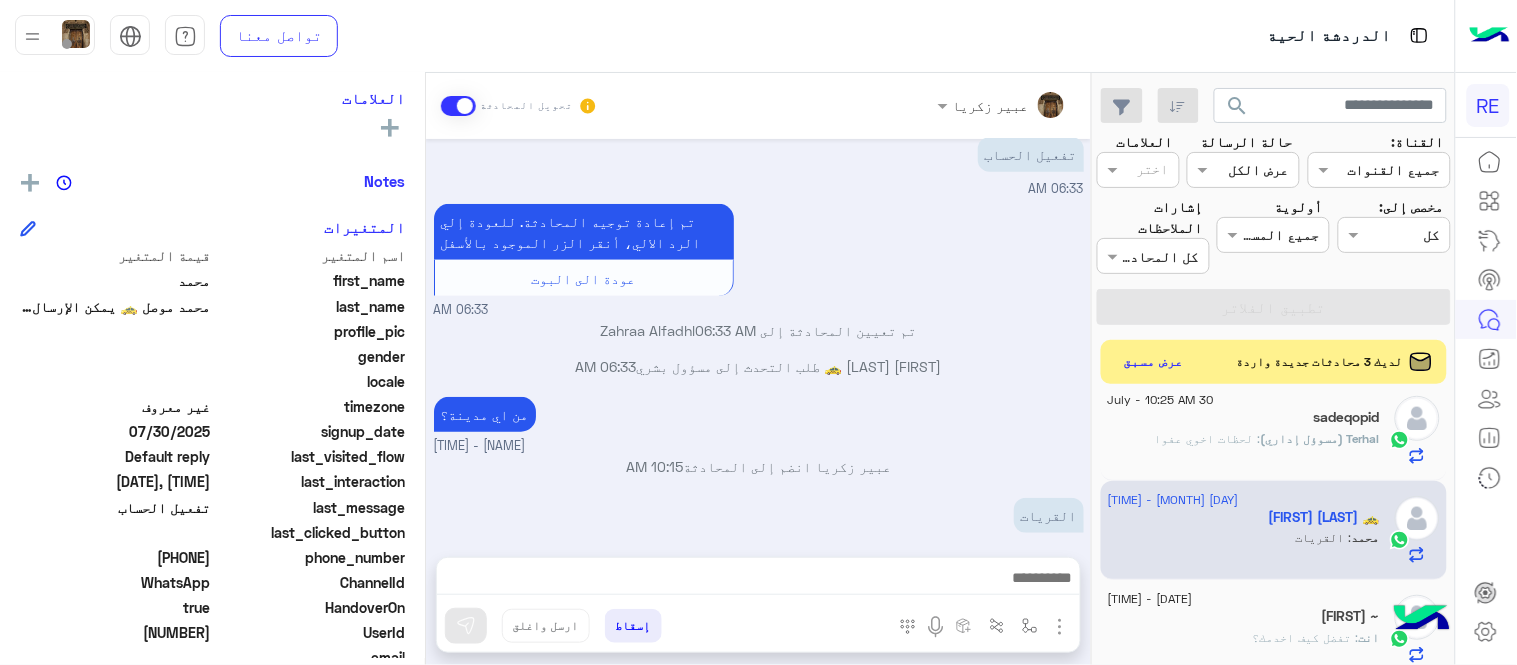 drag, startPoint x: 142, startPoint y: 551, endPoint x: 213, endPoint y: 556, distance: 71.17584 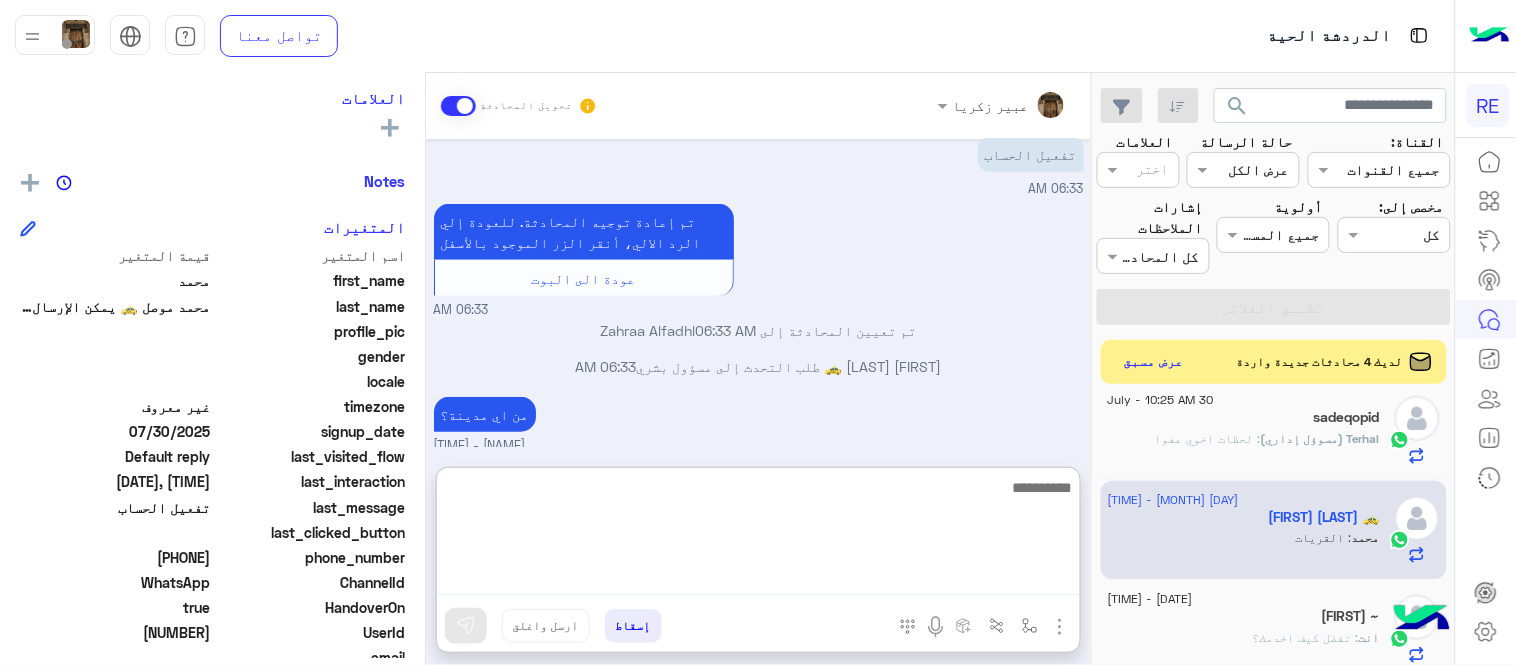 click at bounding box center (758, 535) 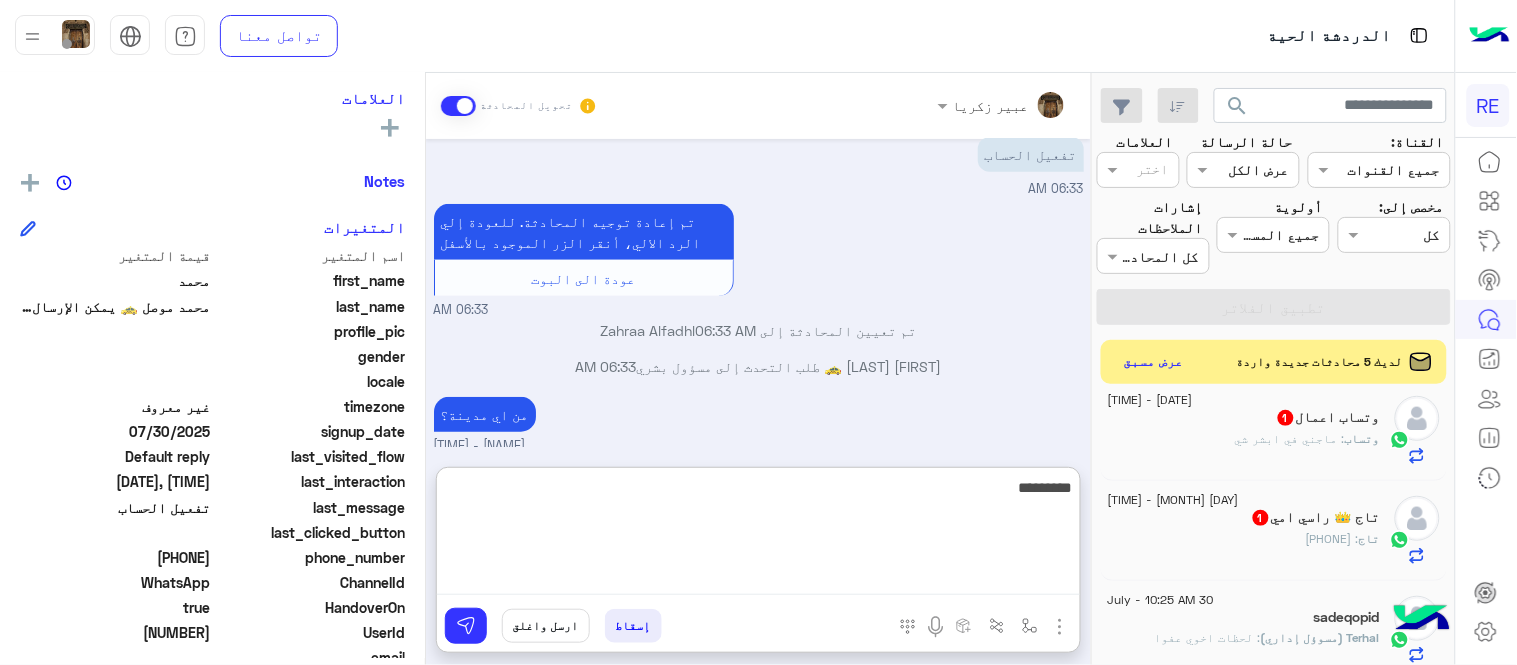 type on "**********" 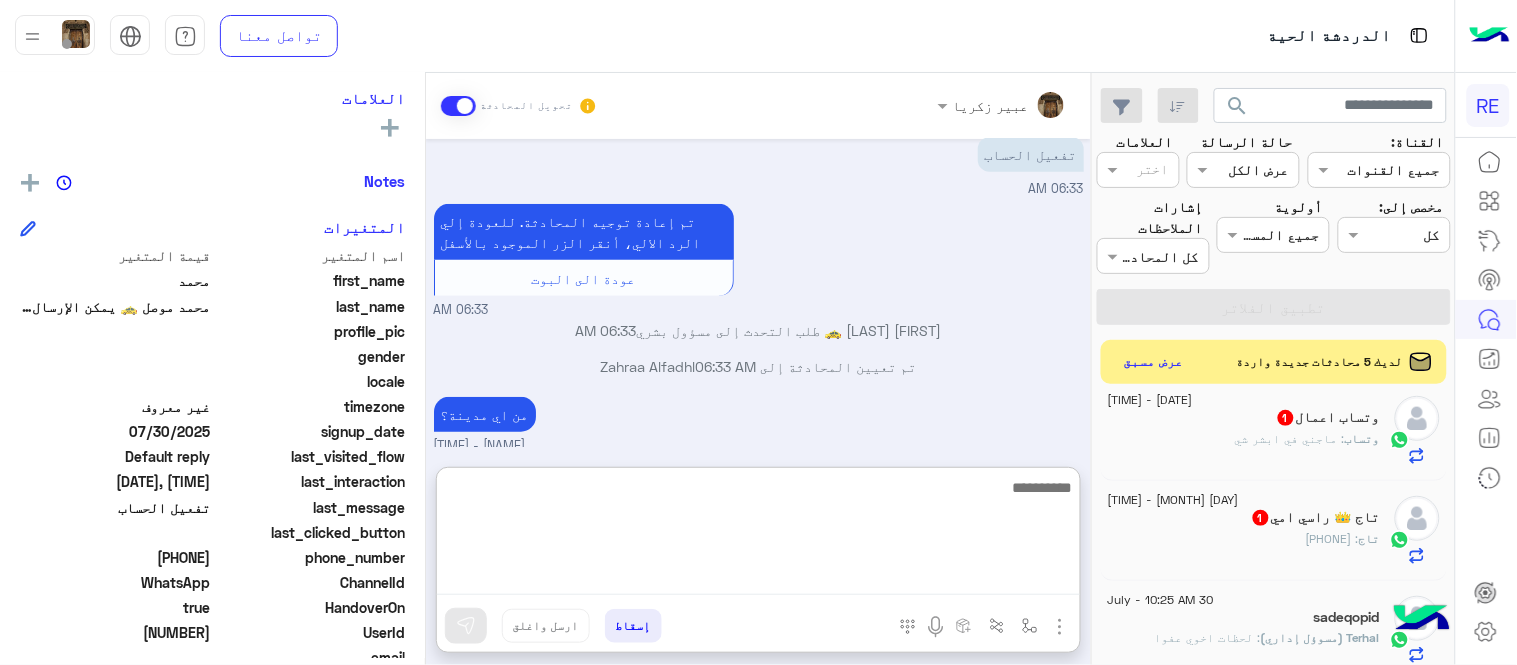 scroll, scrollTop: 368, scrollLeft: 0, axis: vertical 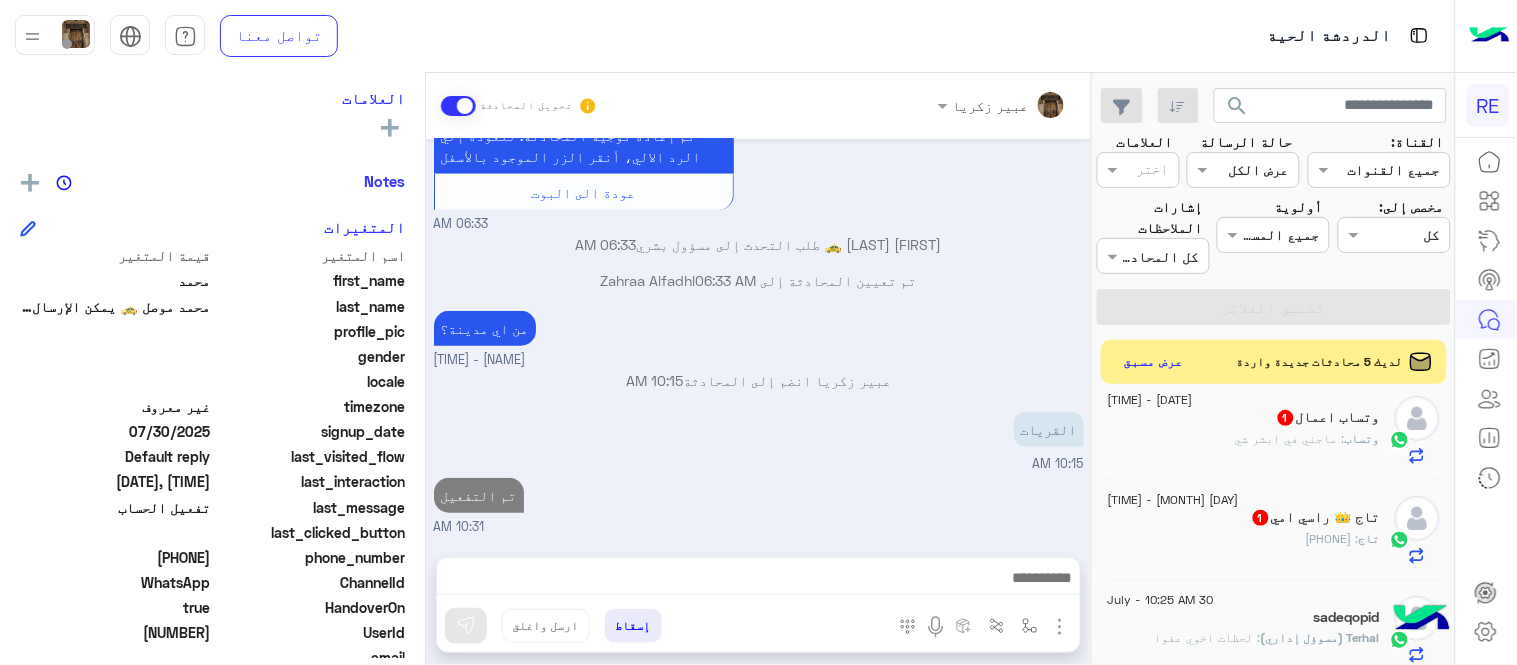 click on "[FIRST] [LAST] تحويل المحادثة     Jul 30, 2025  السلام عليكم ورحمة الله   لو سمحت ابي تفعل لي الحساب   06:33 AM  سعدنا بتواصلك، نأمل منك توضيح استفسارك أكثر    06:33 AM  تفعيل الحساب   06:33 AM  تم إعادة توجيه المحادثة. للعودة إلي الرد الالي، أنقر الزر الموجود بالأسفل  عودة الى البوت     06:33 AM   [NAME] 🚕 طلب التحدث إلى مسؤول بشري   06:33 AM       تم تعيين المحادثة إلى Zahraa Alfadhl   06:33 AM      من اي مدينة؟  [FIRST] [LAST] -  10:15 AM   [FIRST] [LAST] انضم إلى المحادثة   10:15 AM      القريات   10:15 AM  تم التفعيل   10:31 AM  أدخل اسم مجموعة الرسائل  إسقاط   ارسل واغلق" at bounding box center (758, 373) 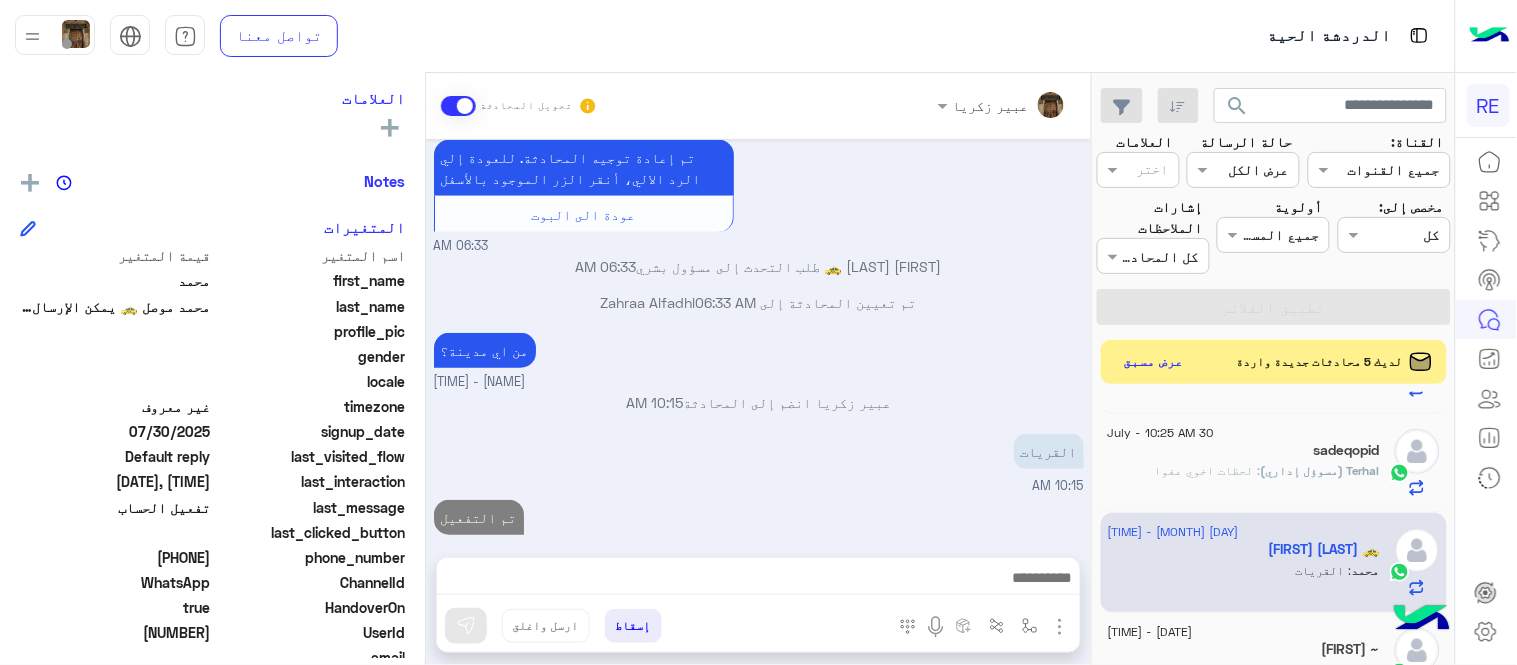 scroll, scrollTop: 0, scrollLeft: 0, axis: both 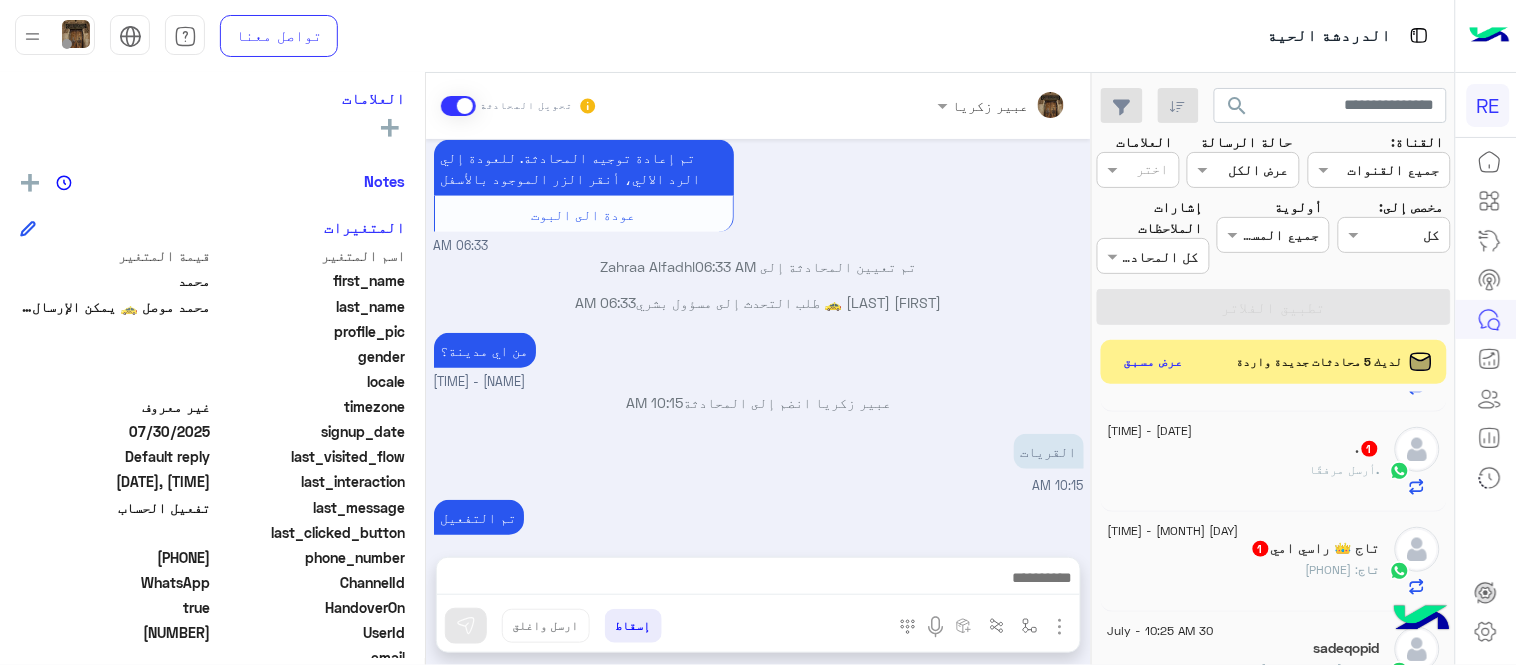 click on ": [PHONE]" 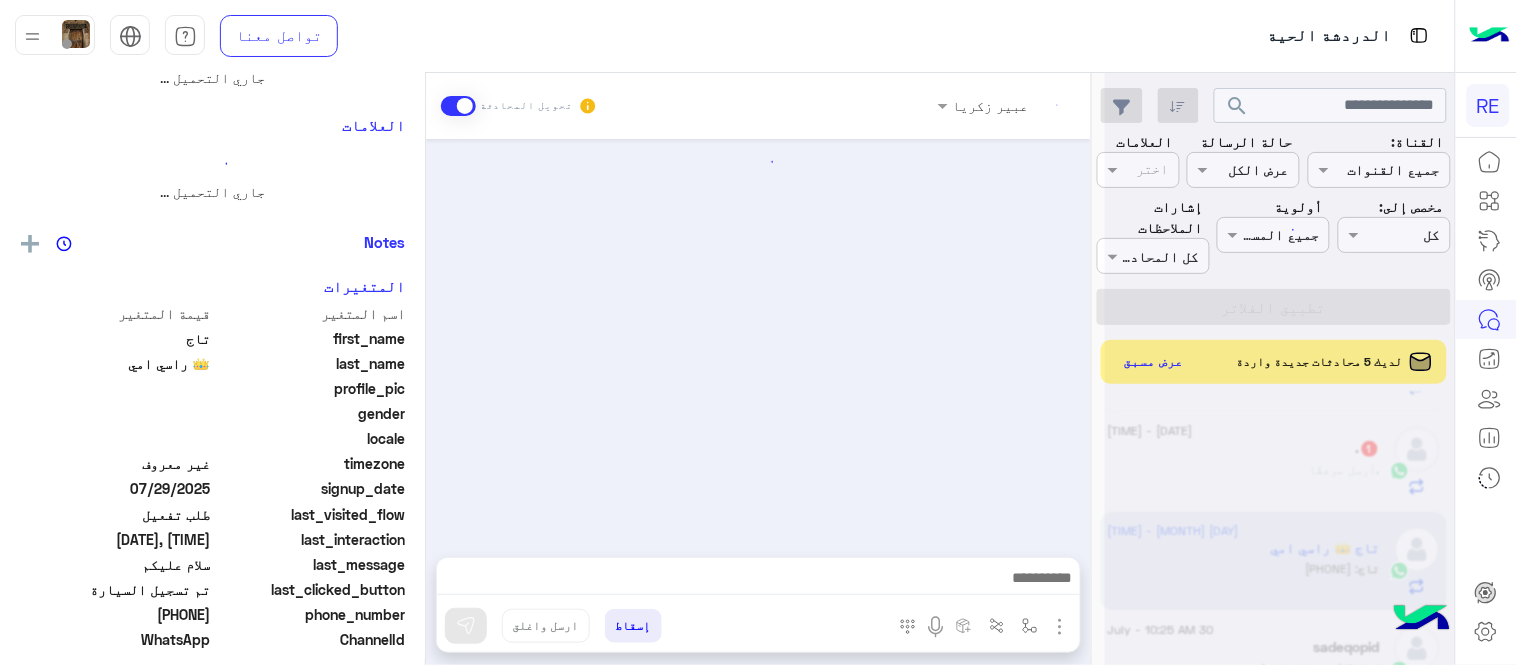 scroll, scrollTop: 0, scrollLeft: 0, axis: both 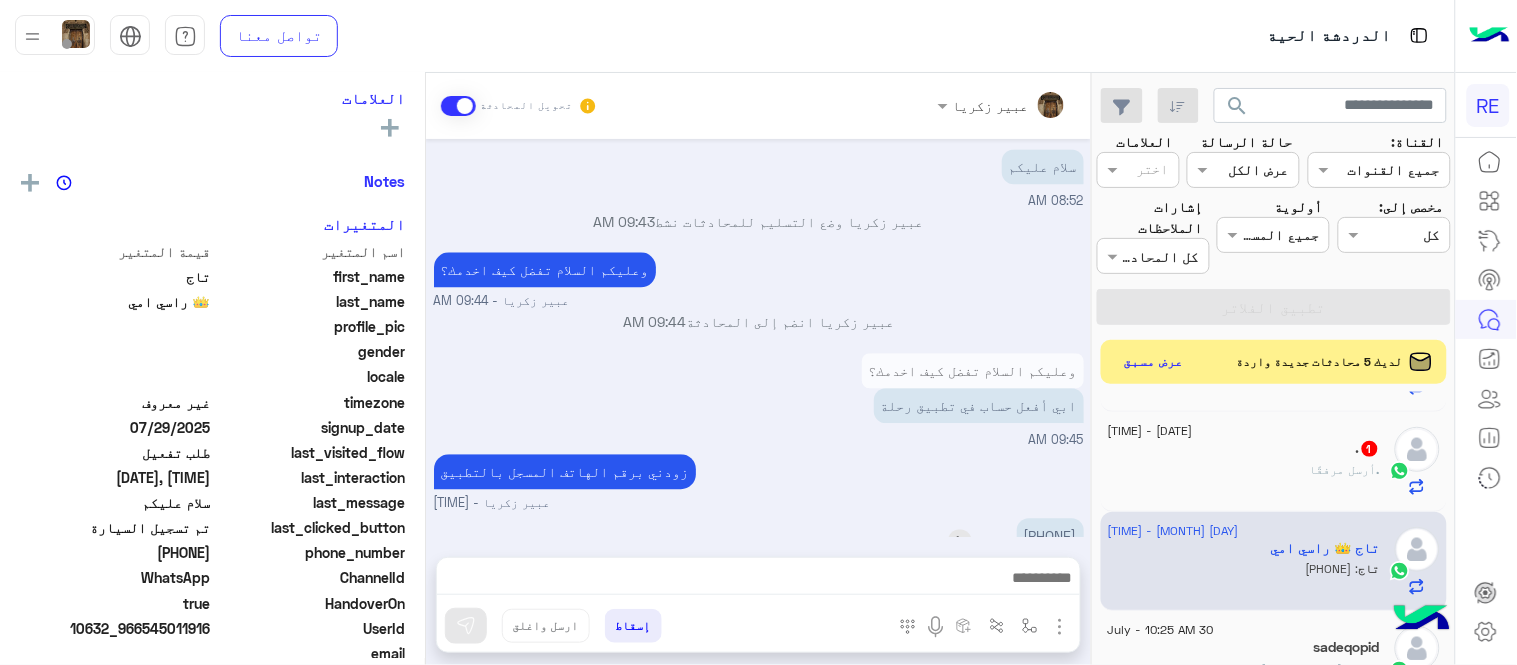 click on "[PHONE]" at bounding box center [1050, 535] 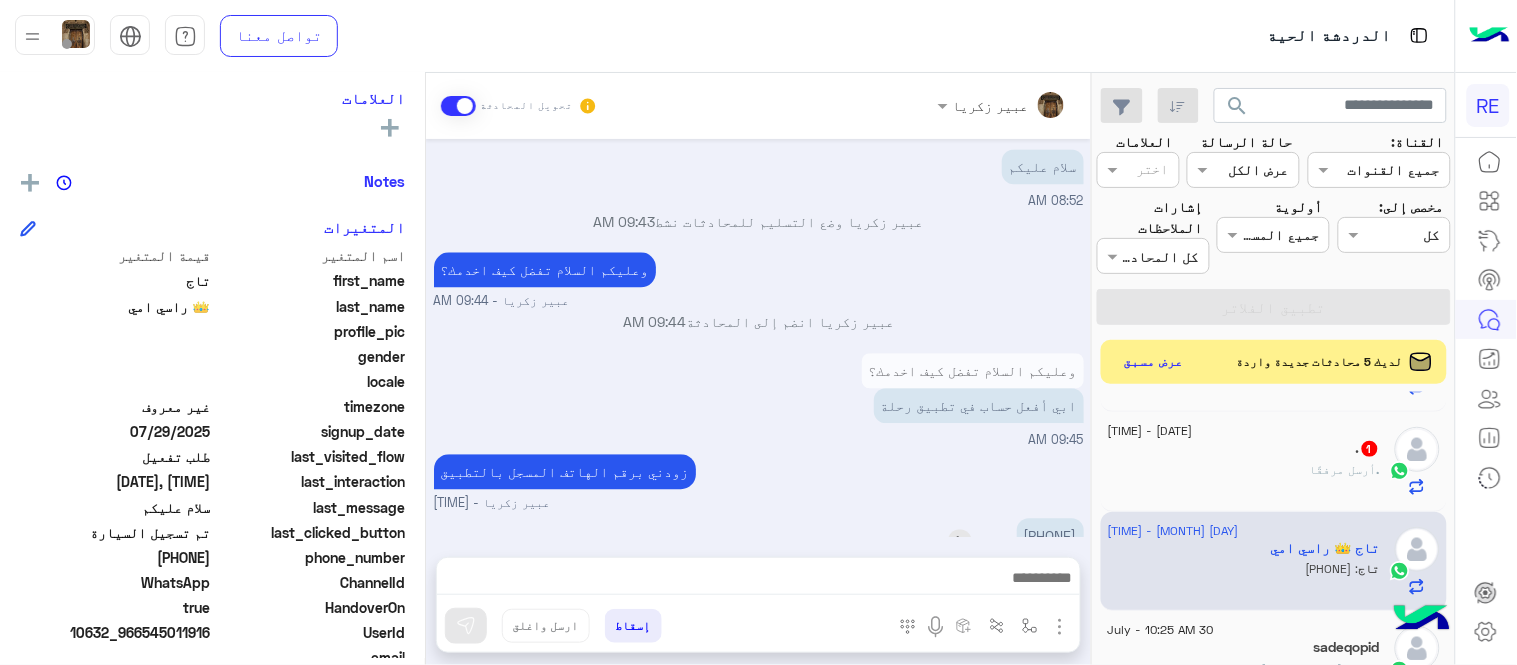 click on "[PHONE]" at bounding box center (1050, 535) 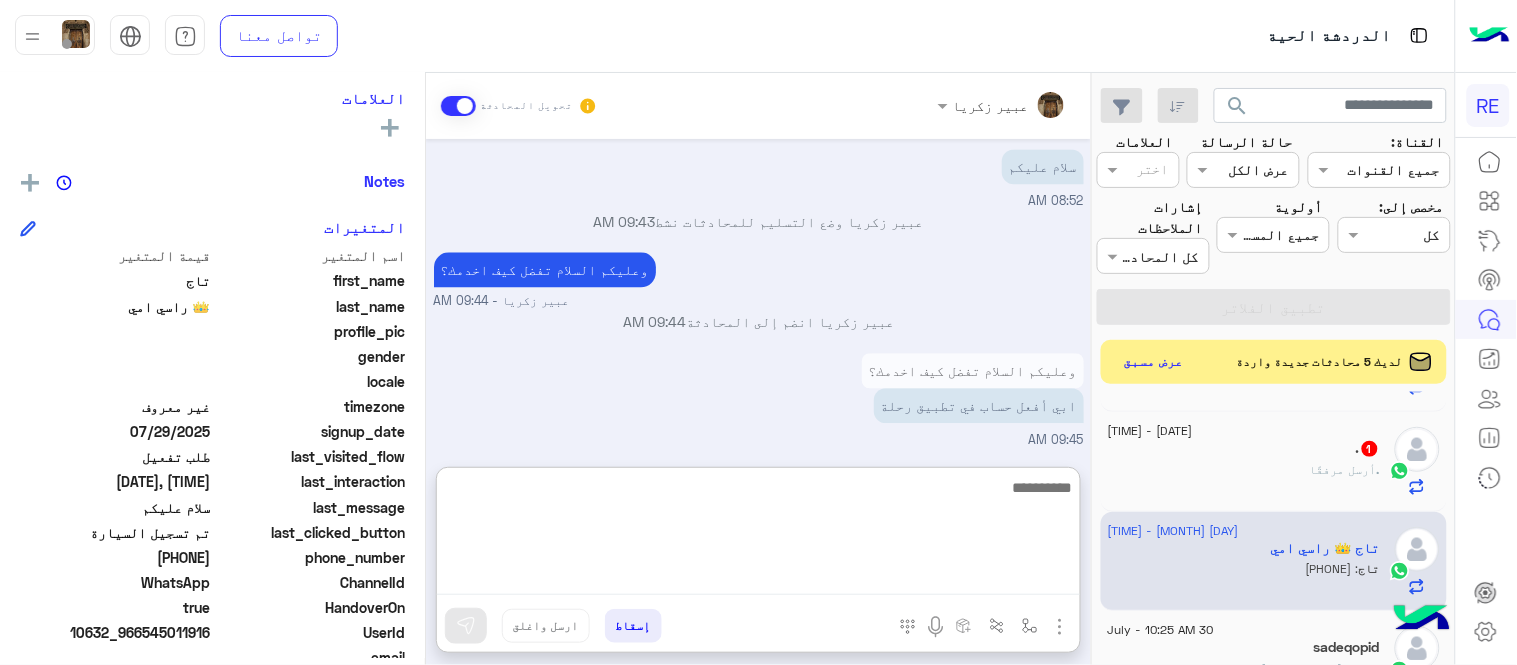 click at bounding box center [758, 535] 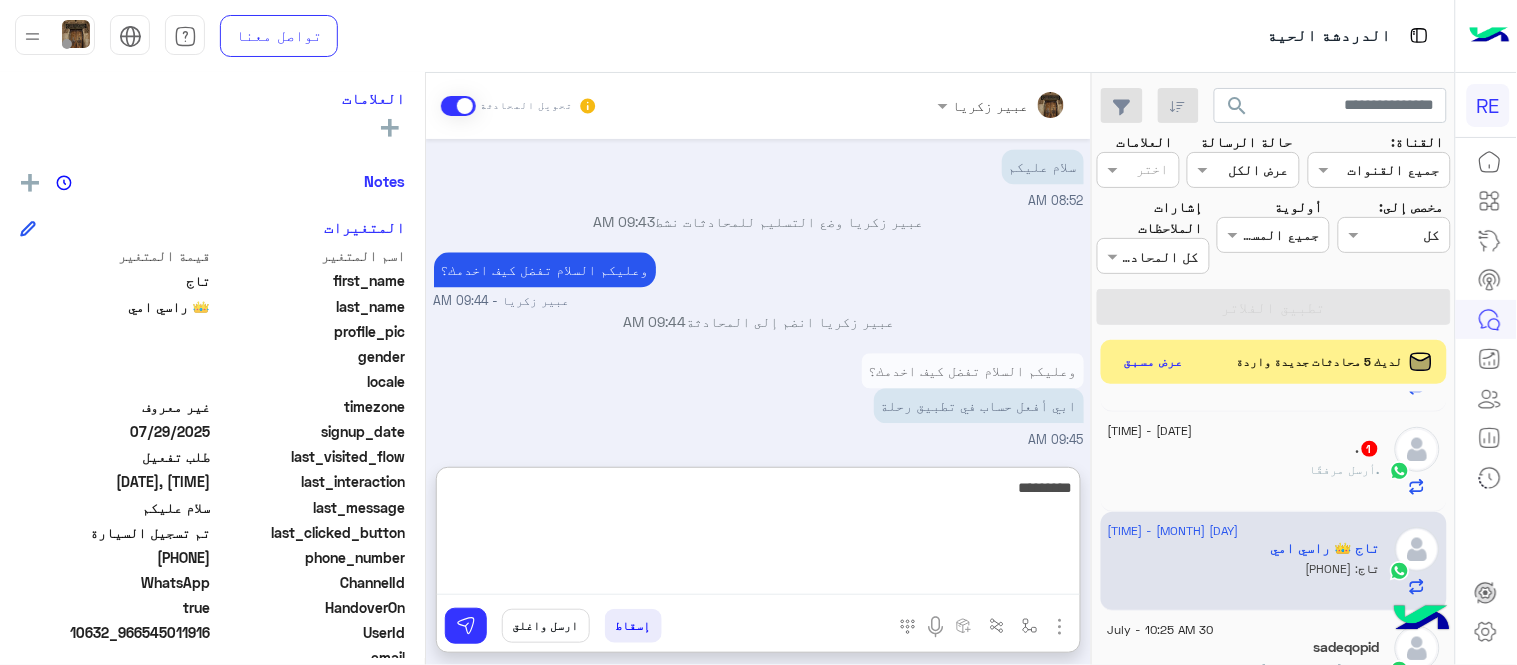 type on "**********" 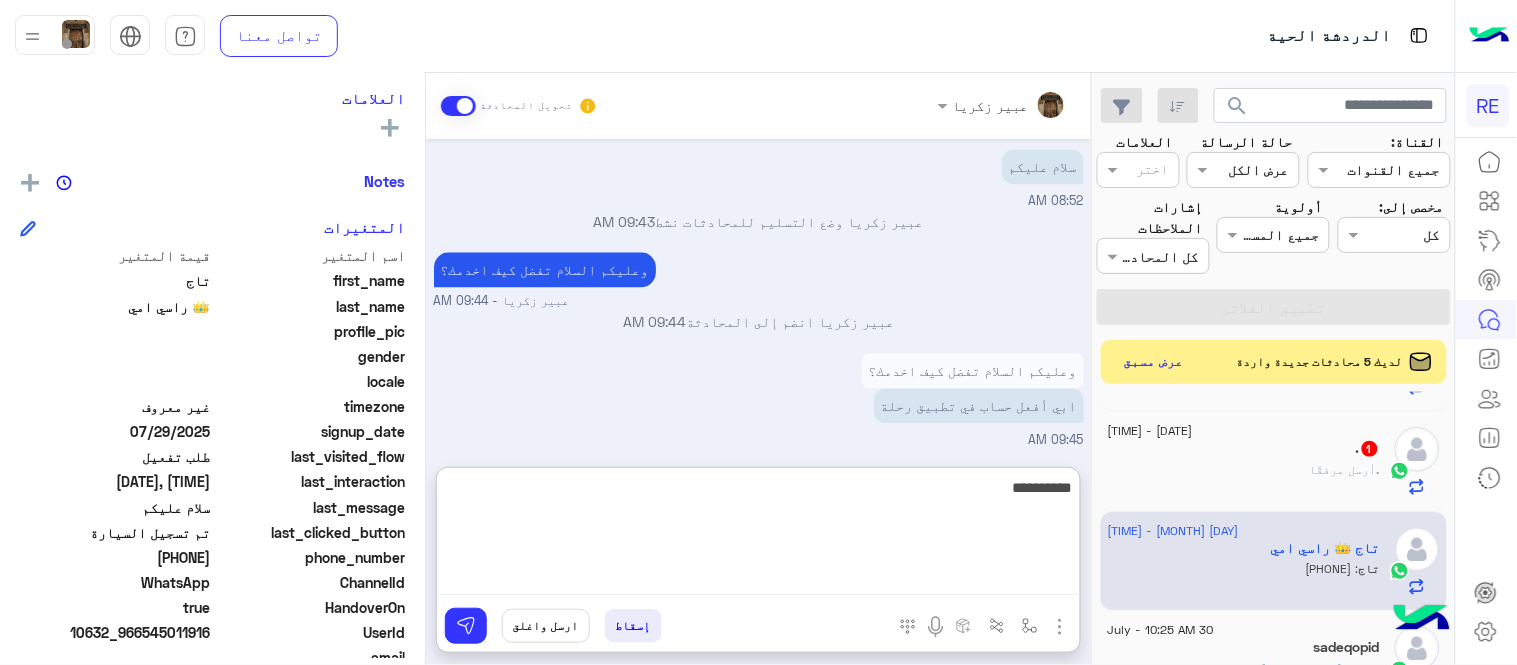 type 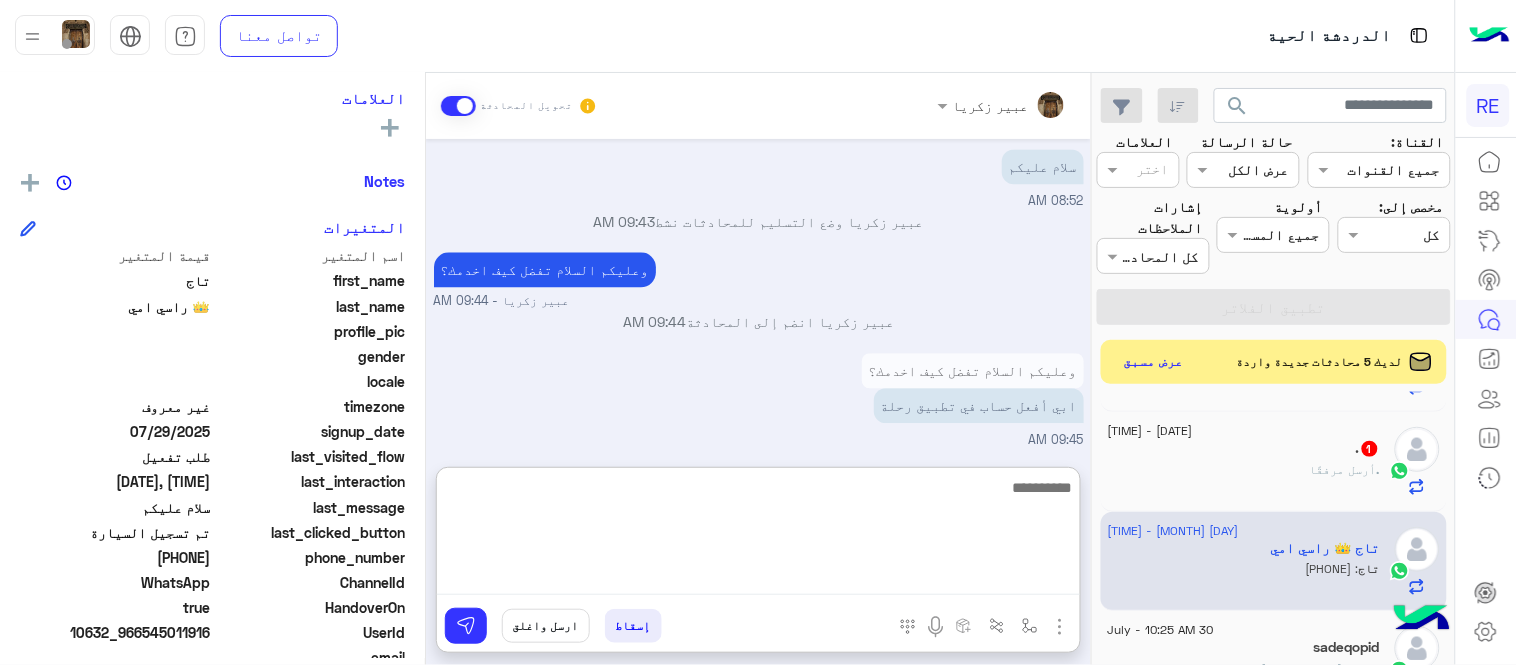 scroll, scrollTop: 1355, scrollLeft: 0, axis: vertical 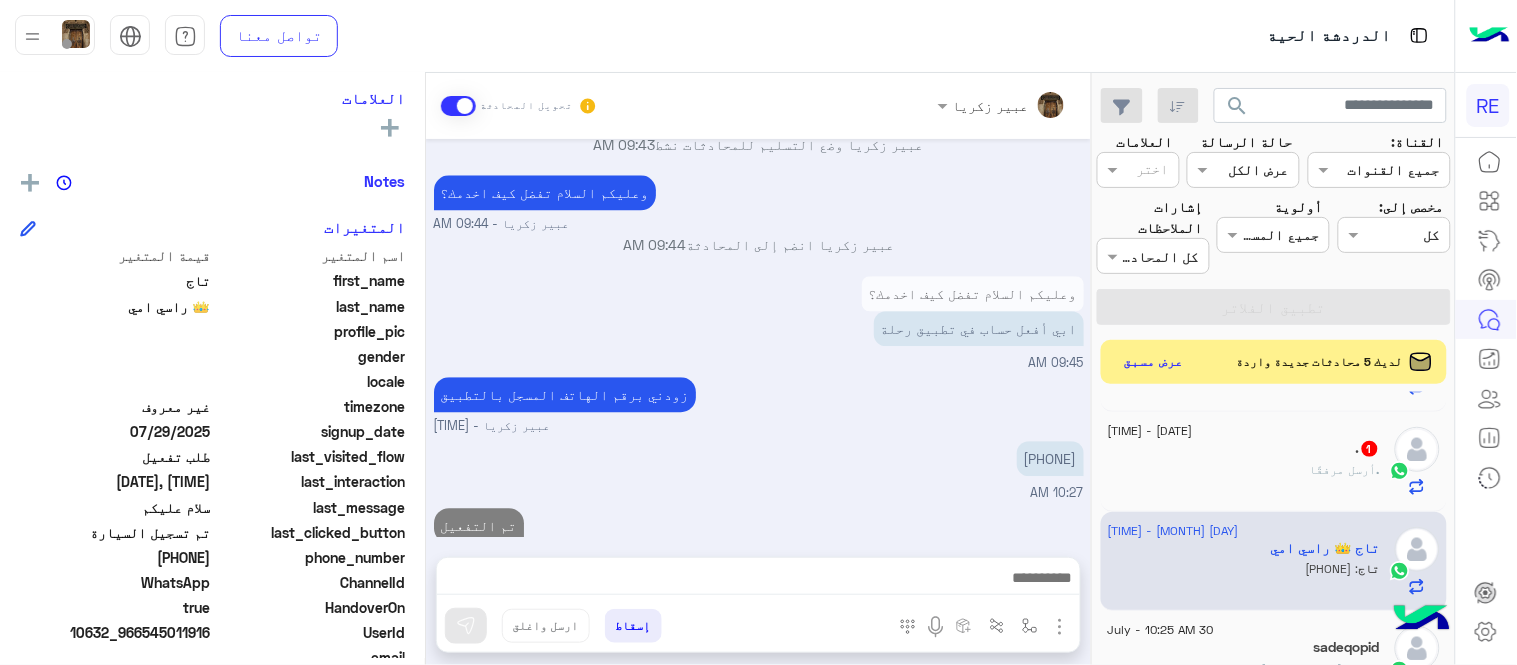click on "[DATE]  يمكنك الاطلاع على شروط الانضمام لرحلة ك (كابتن ) الموجودة بالصورة أعلاه،
لتحميل التطبيق عبر الرابط التالي : 📲
http://onelink.to/Rehla    يسعدنا انضمامك لتطبيق رحلة يمكنك اتباع الخطوات الموضحة لتسجيل بيانات سيارتك بالفيديو التالي  : عزيزي الكابتن، فضلًا ، للرغبة بتفعيل الحساب قم برفع البيانات عبر التطبيق والتواصل معنا  تم تسجيل السيارة   اواجه صعوبة بالتسجيل  اي خدمة اخرى ؟  الرجوع للقائمة الرئ   لا     [TIME]   تم تسجيل السيارة    [TIME]  اهلا بك عزيزنا الكابتن، سيتم مراجعة حسابك وابلاغك في اقرب وقت شكرا لتواصلك، هل لديك اي استفسار او خدمة اخرى    [TIME]   [DATE]  سلام عليكم" at bounding box center [758, 338] 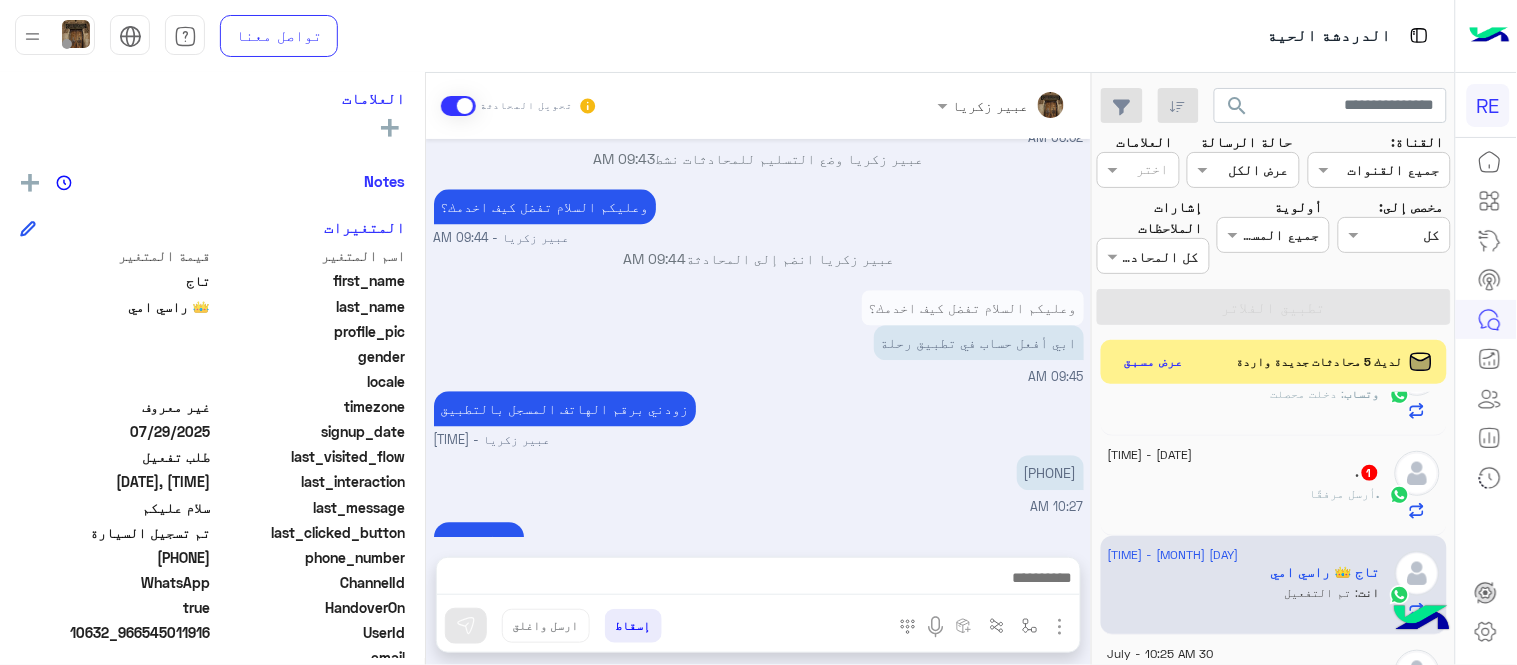scroll, scrollTop: 0, scrollLeft: 0, axis: both 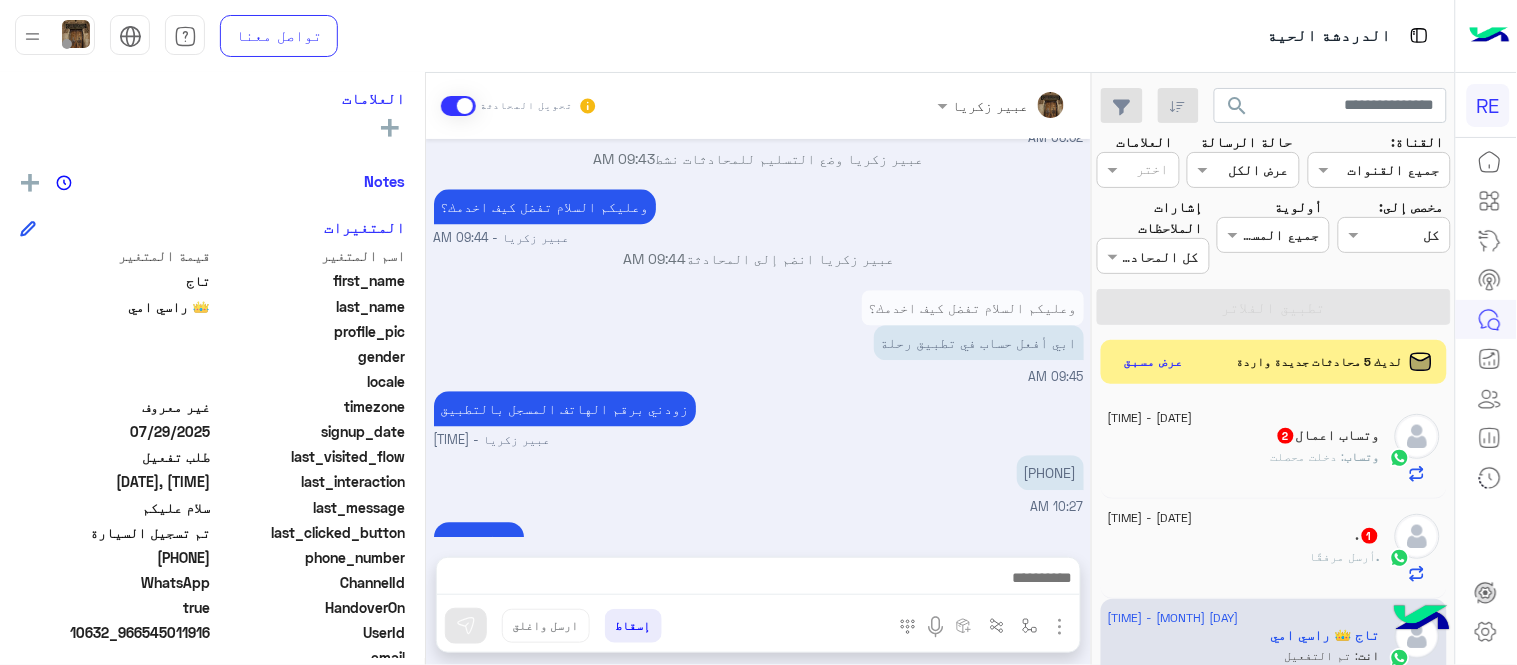 click on ".   1" 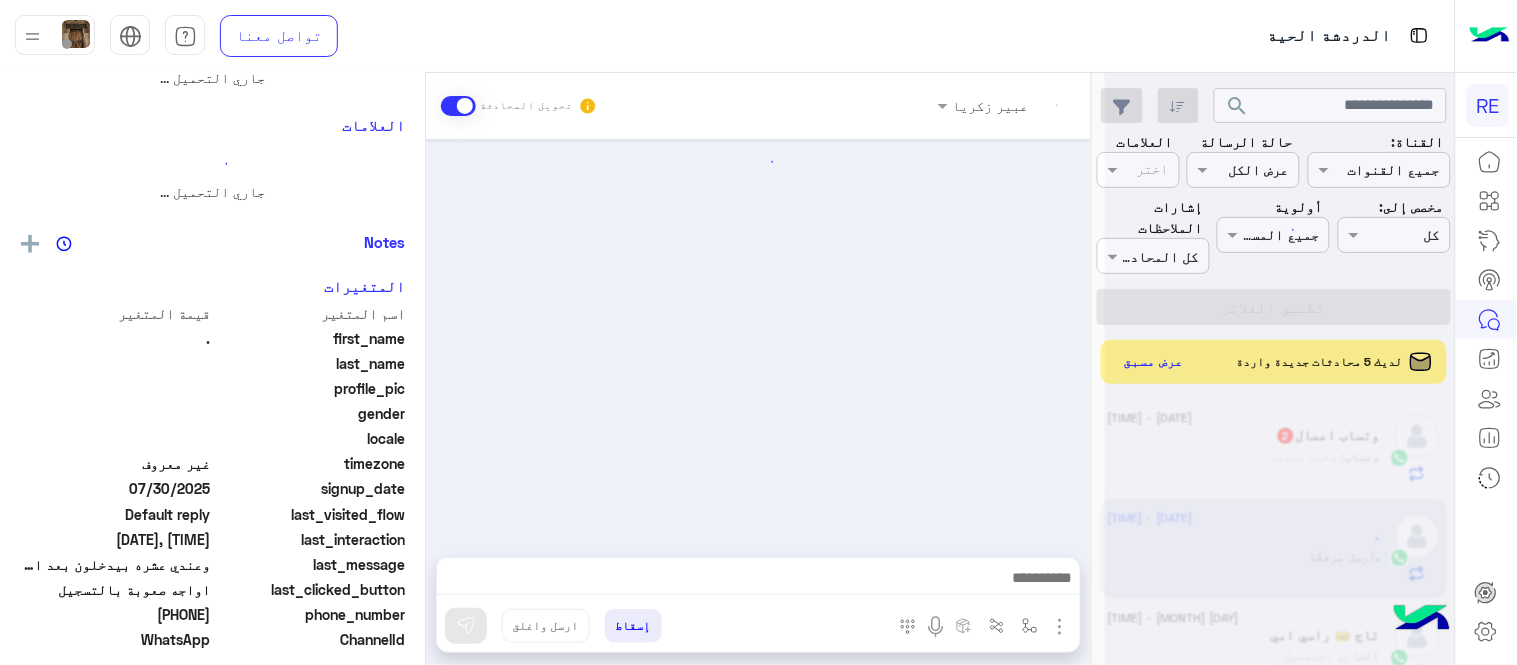 scroll, scrollTop: 0, scrollLeft: 0, axis: both 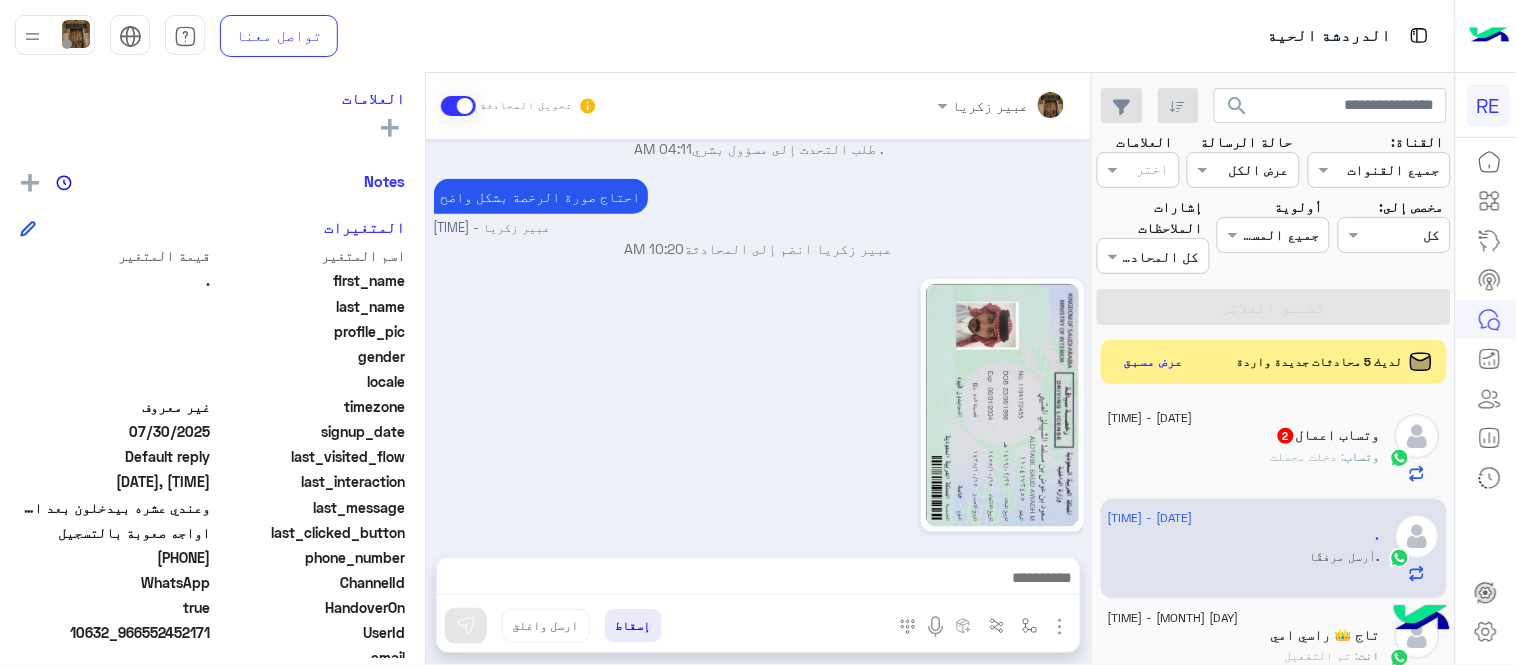 drag, startPoint x: 146, startPoint y: 553, endPoint x: 212, endPoint y: 553, distance: 66 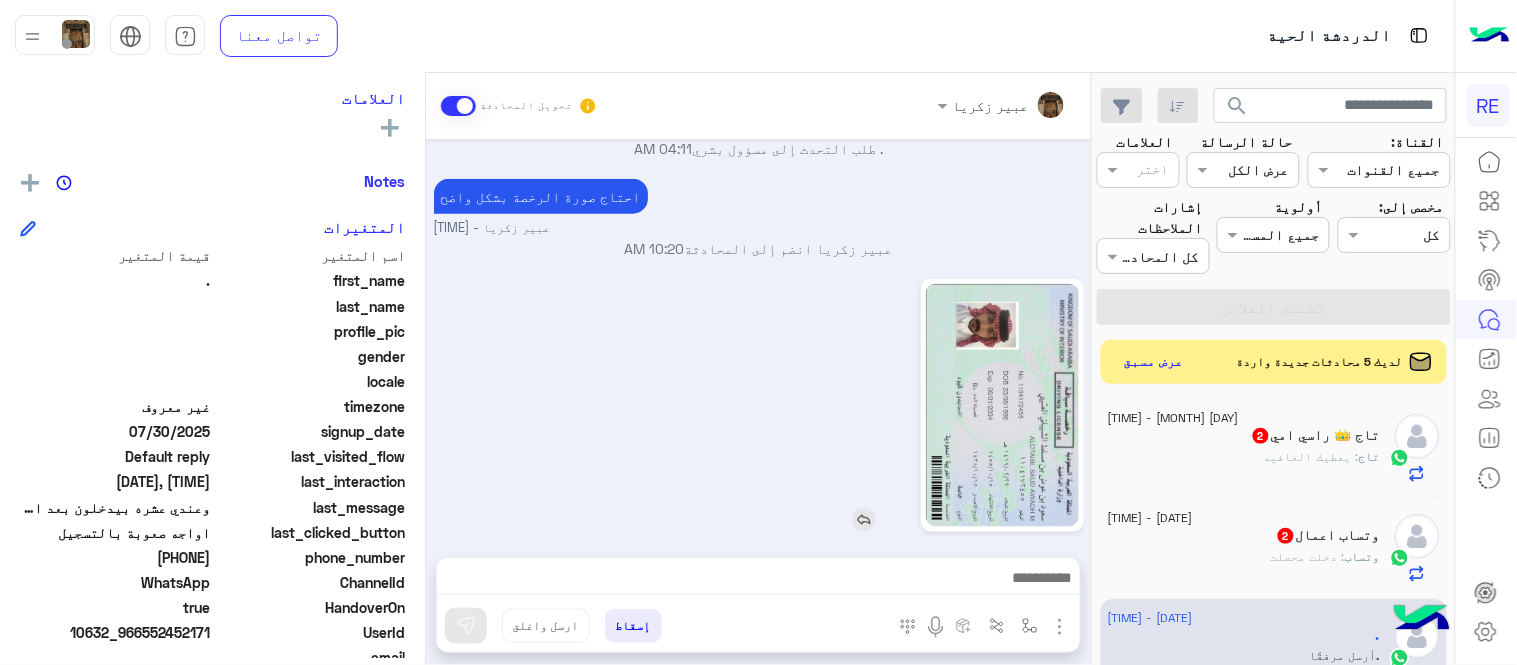 click 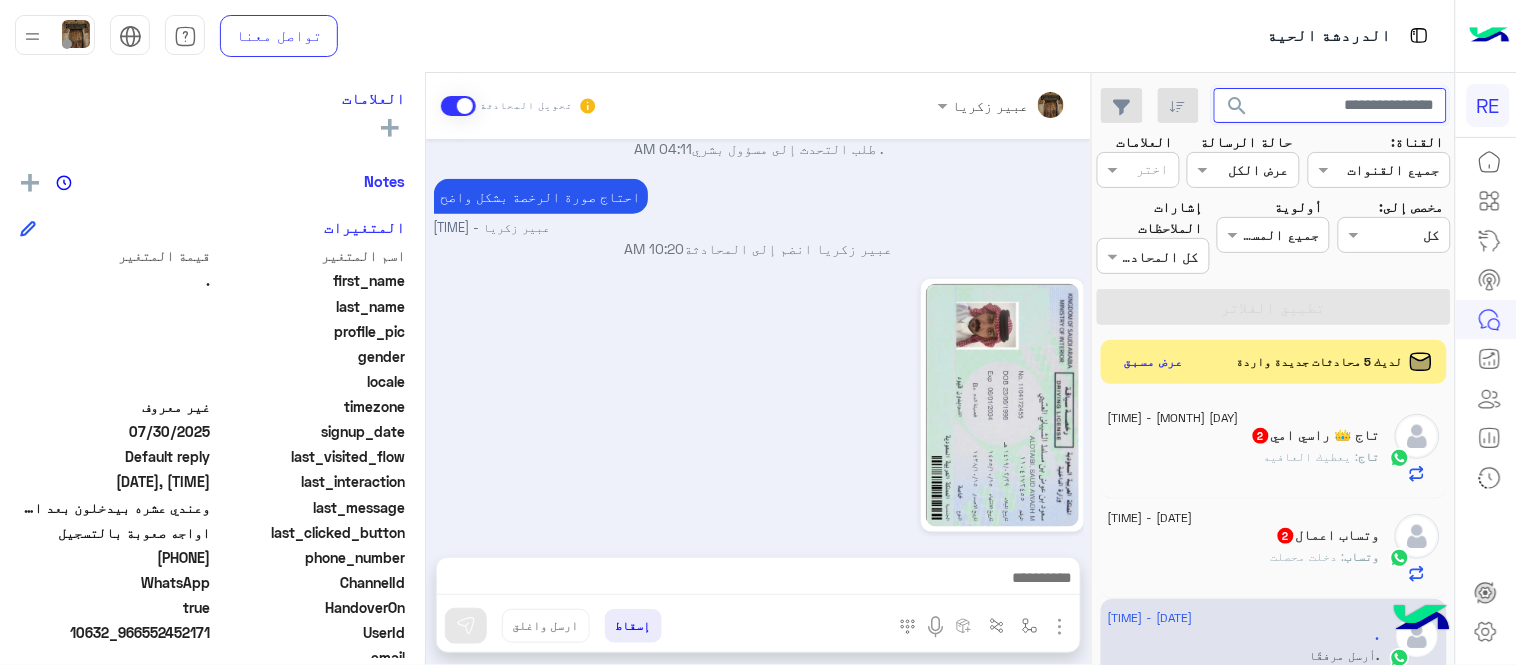 click at bounding box center [1331, 106] 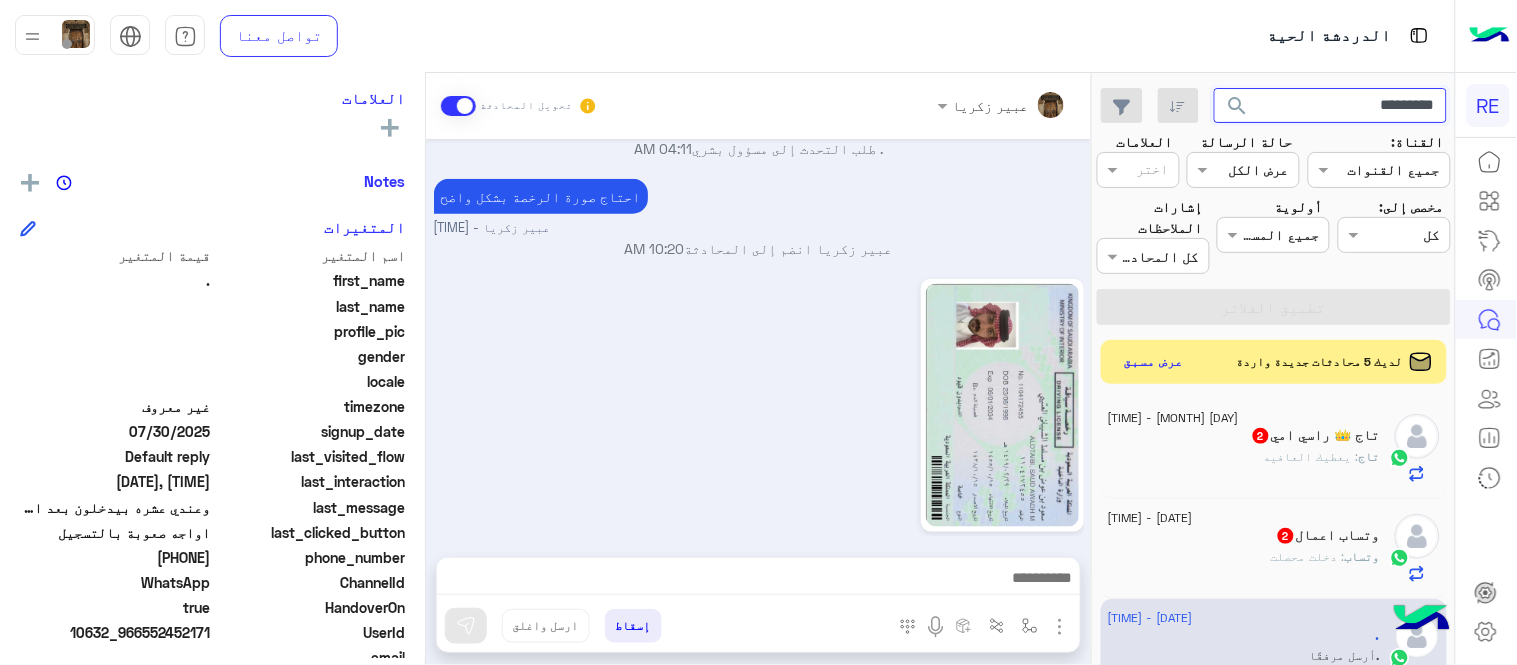 type on "*********" 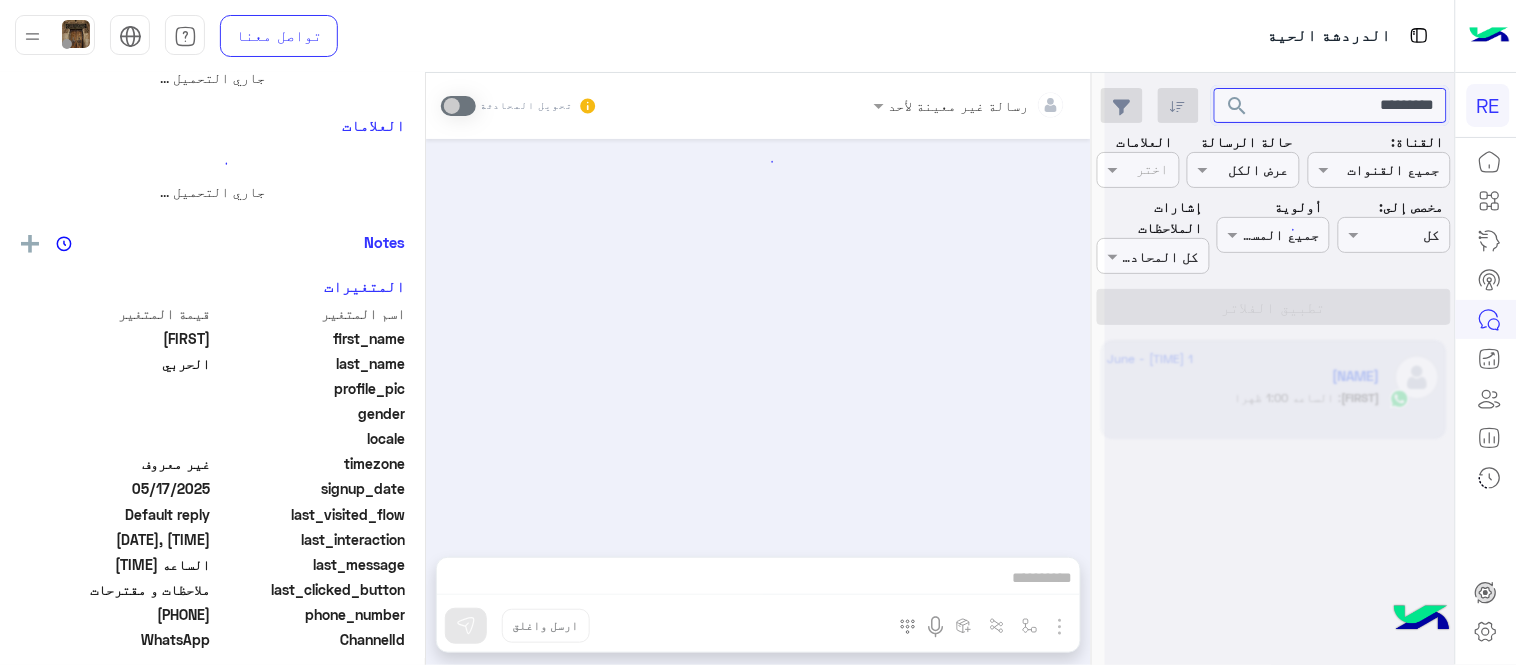 scroll, scrollTop: 0, scrollLeft: 0, axis: both 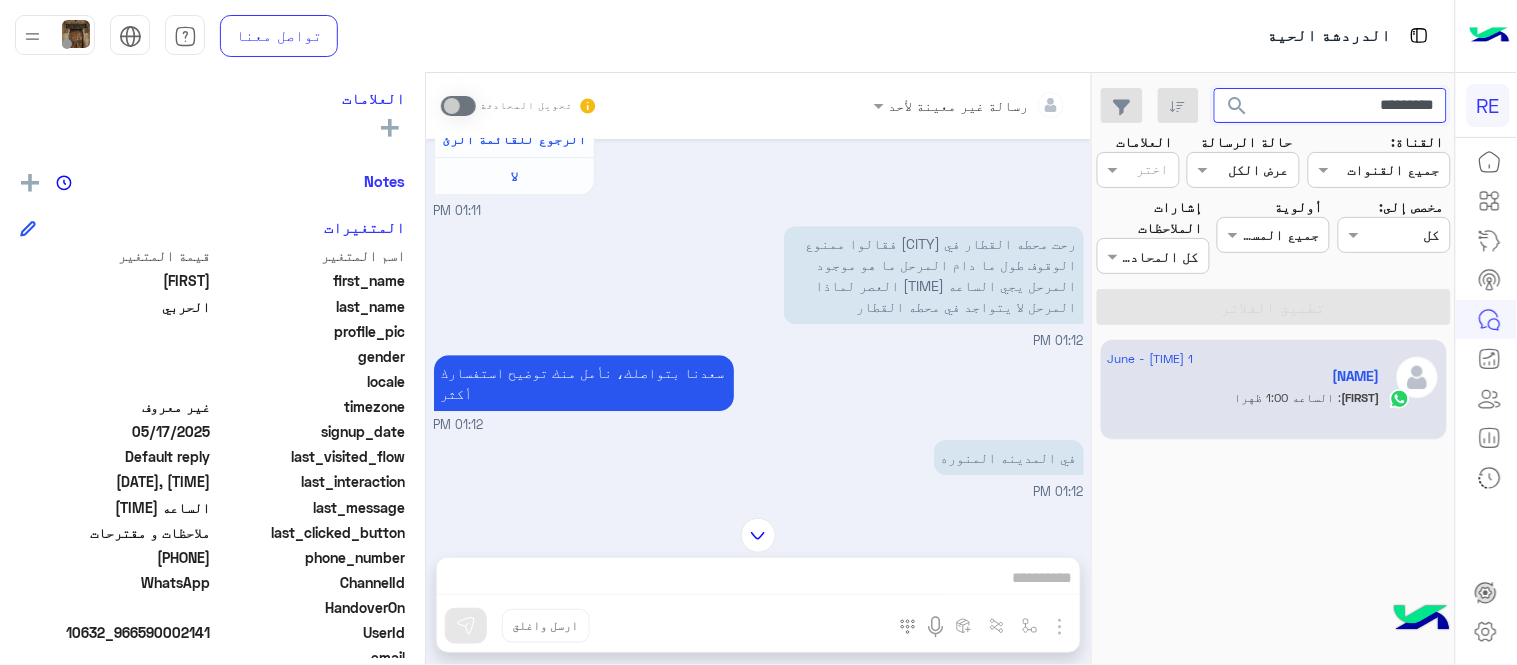 click on "*********" at bounding box center [1331, 106] 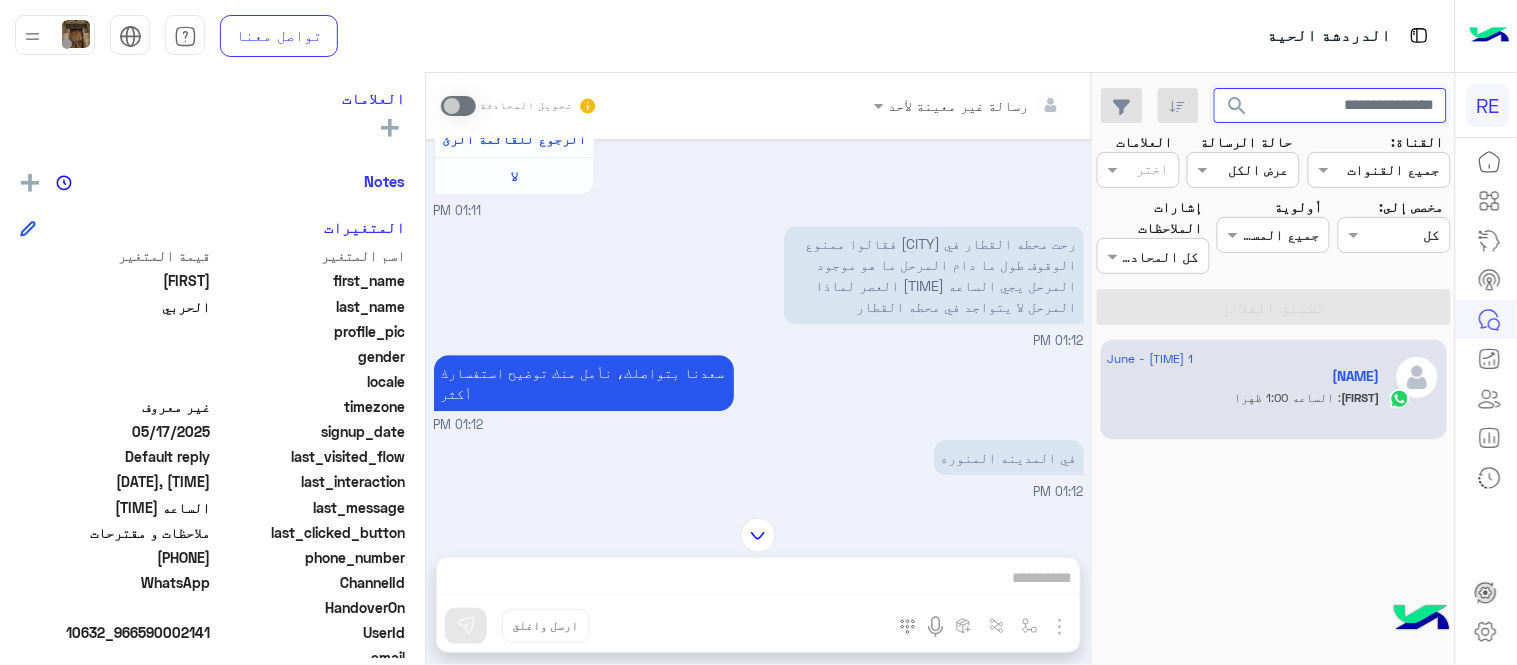 type 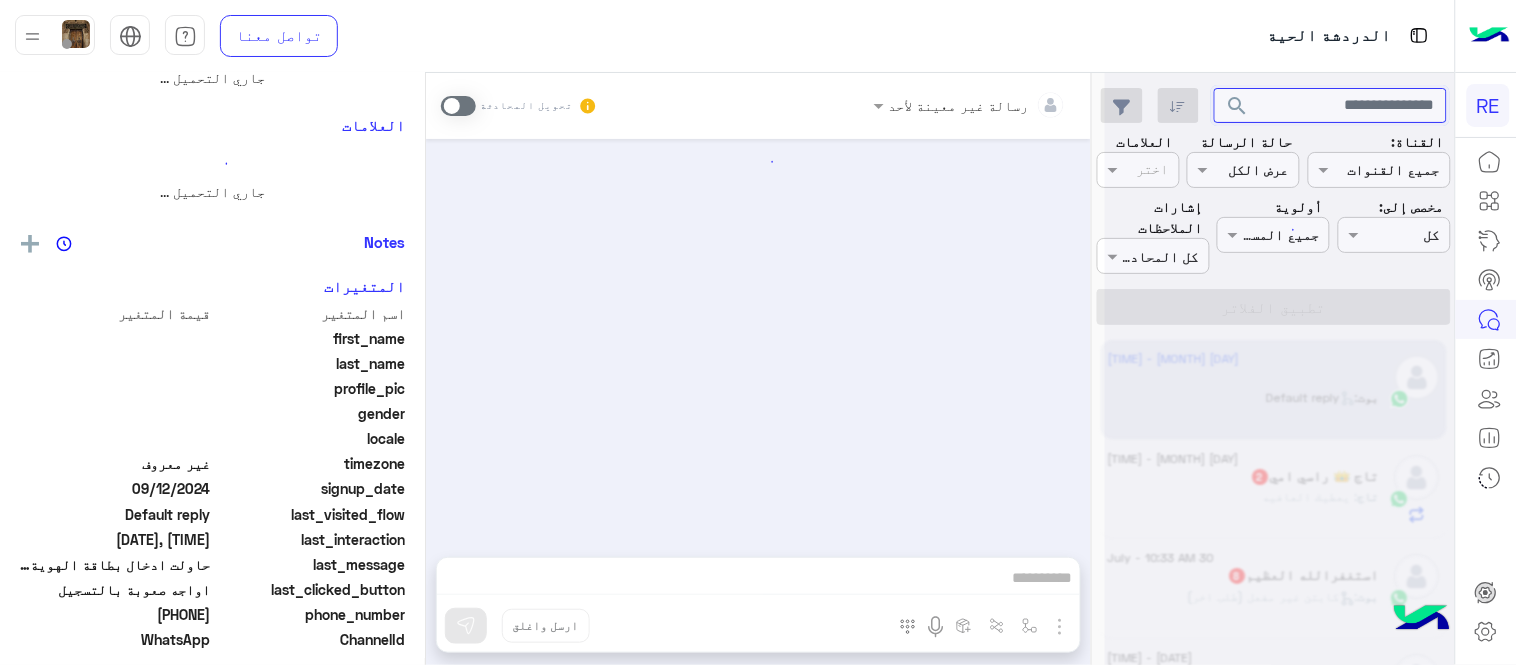 scroll, scrollTop: 0, scrollLeft: 0, axis: both 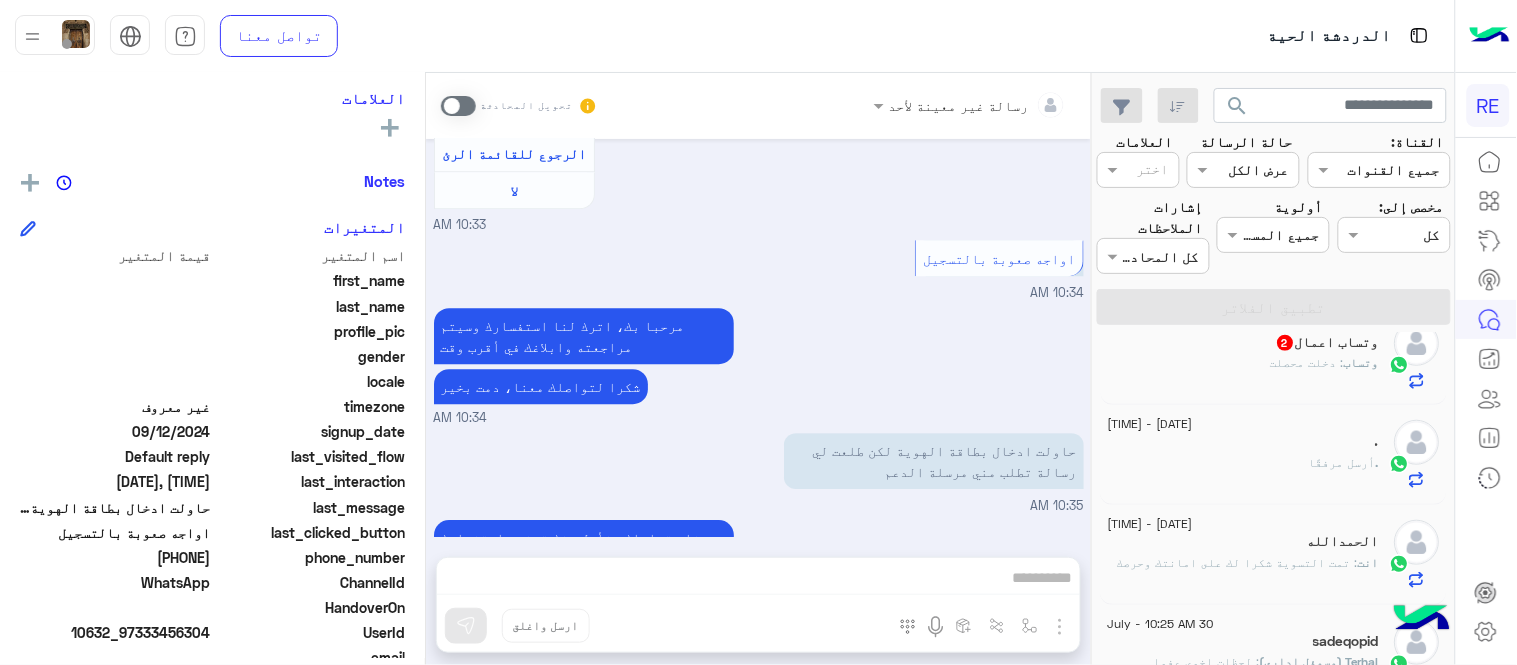 click on ".  أرسل مرفقًا" 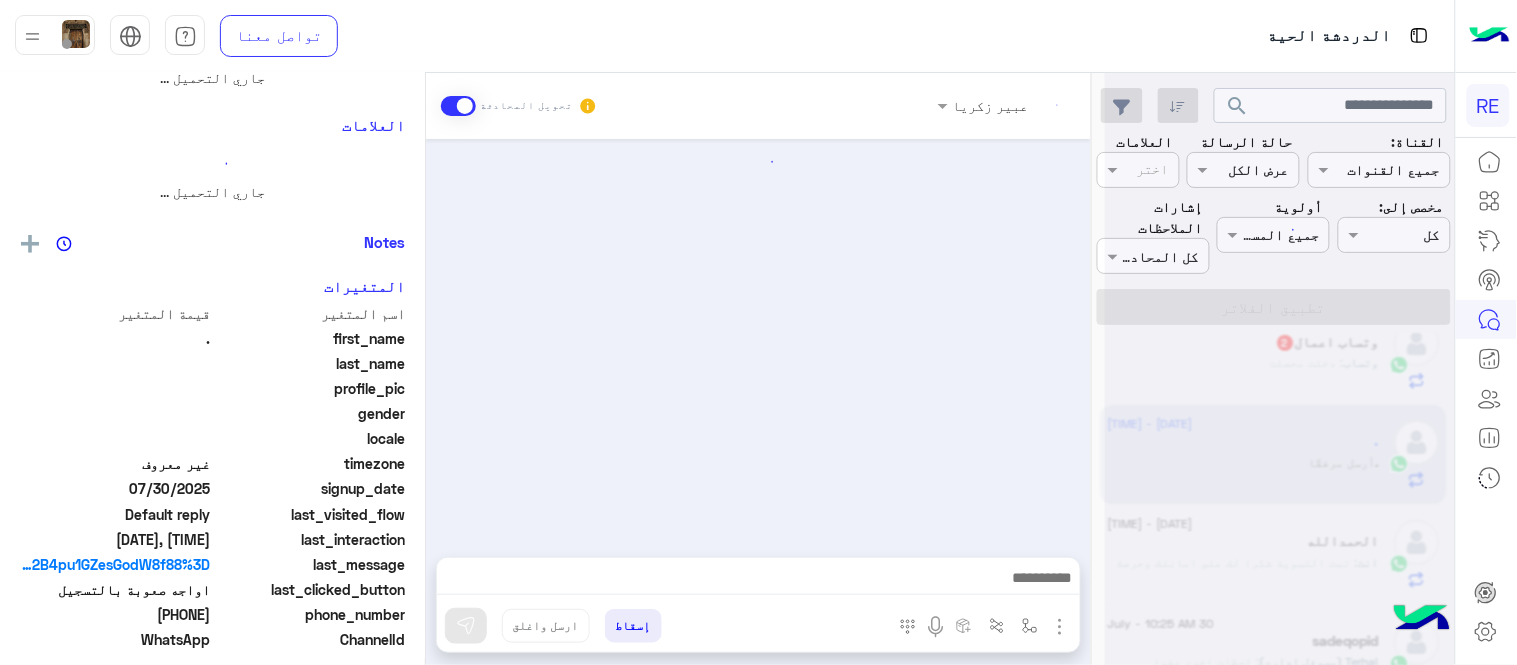 scroll, scrollTop: 0, scrollLeft: 0, axis: both 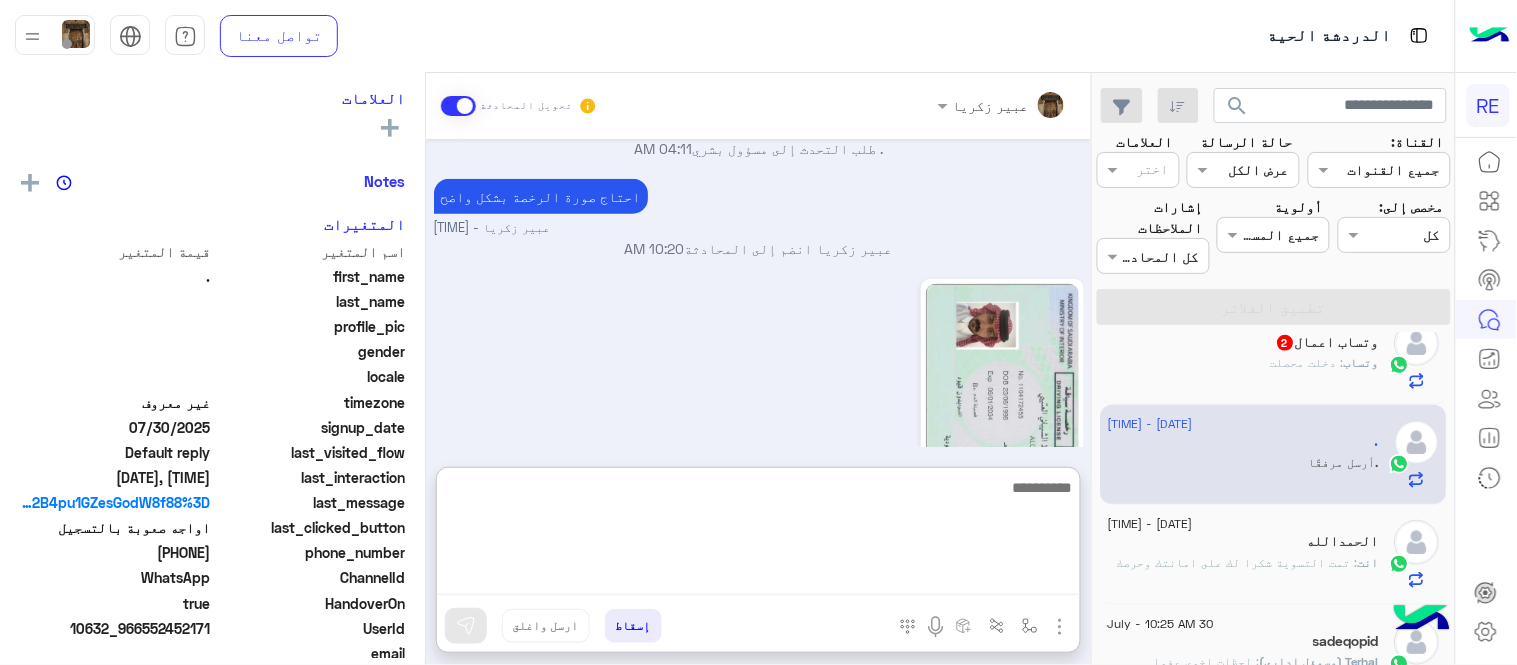 click at bounding box center (758, 535) 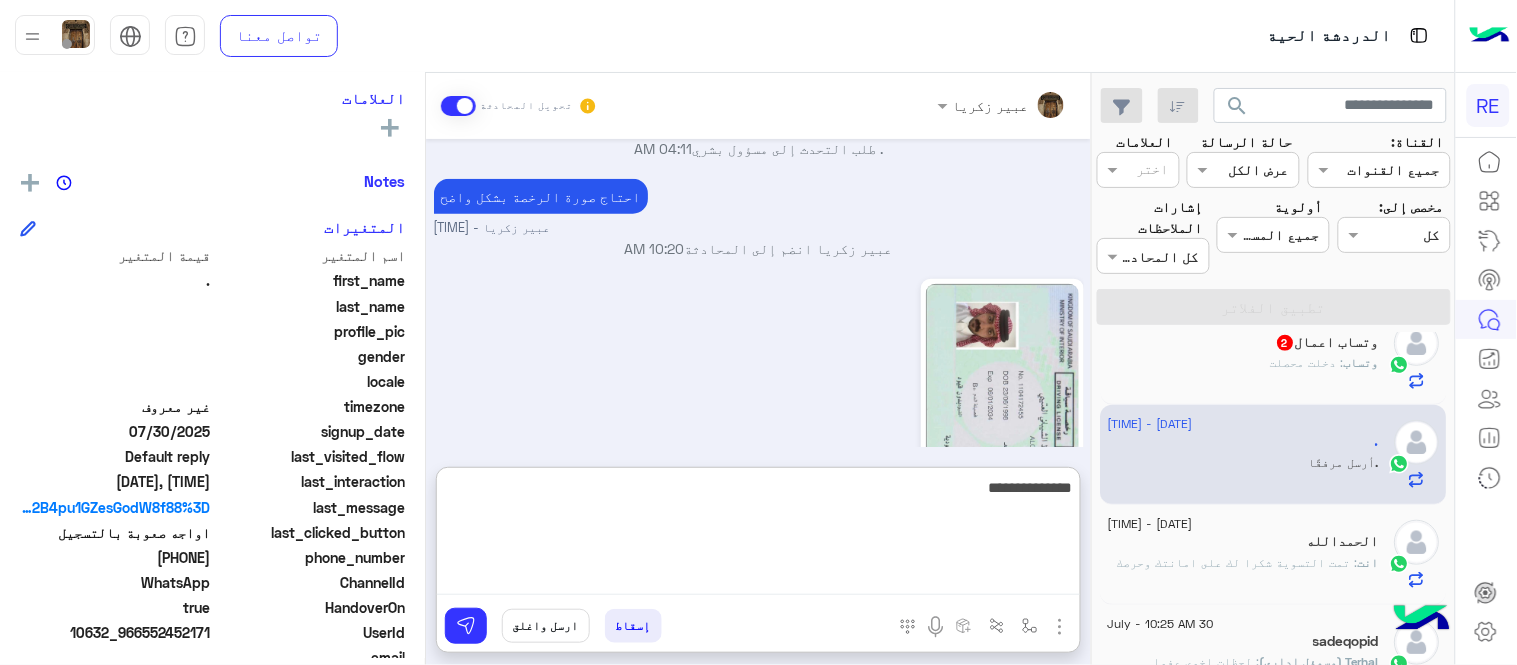 type on "**********" 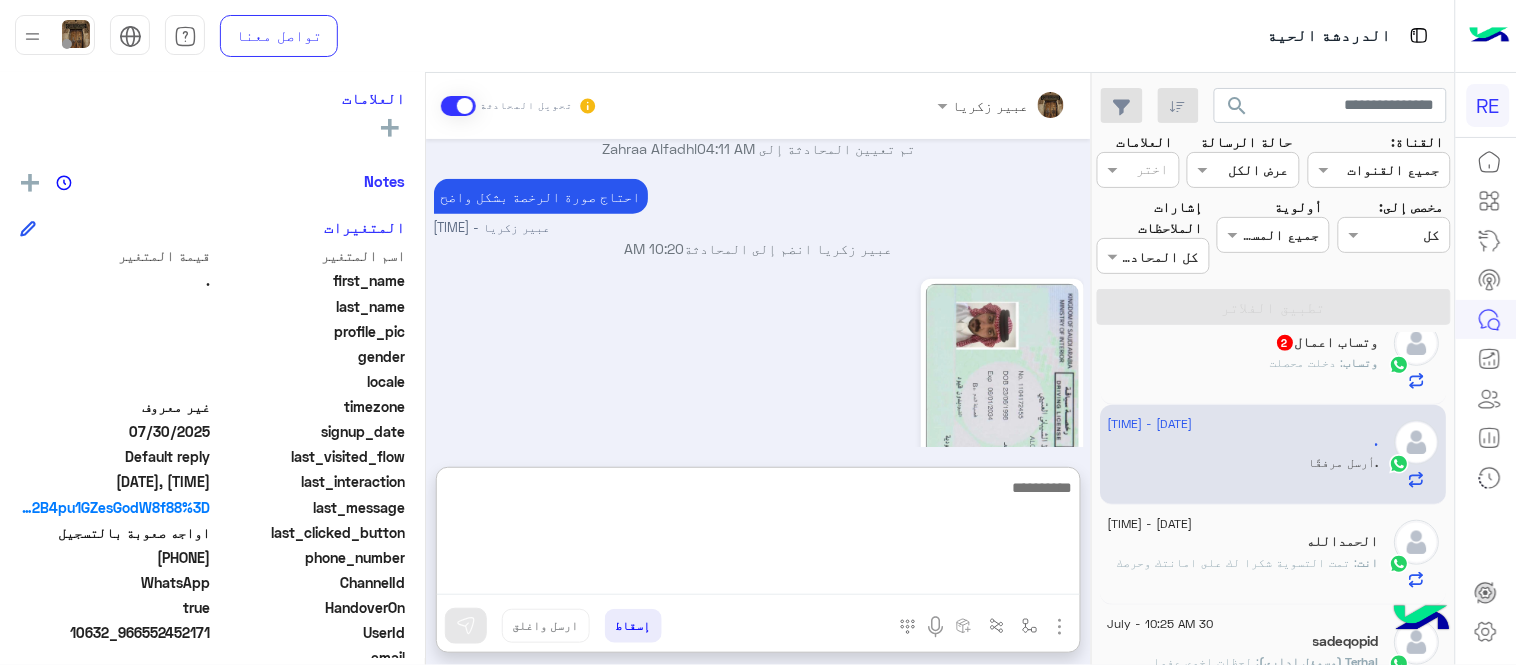 scroll, scrollTop: 711, scrollLeft: 0, axis: vertical 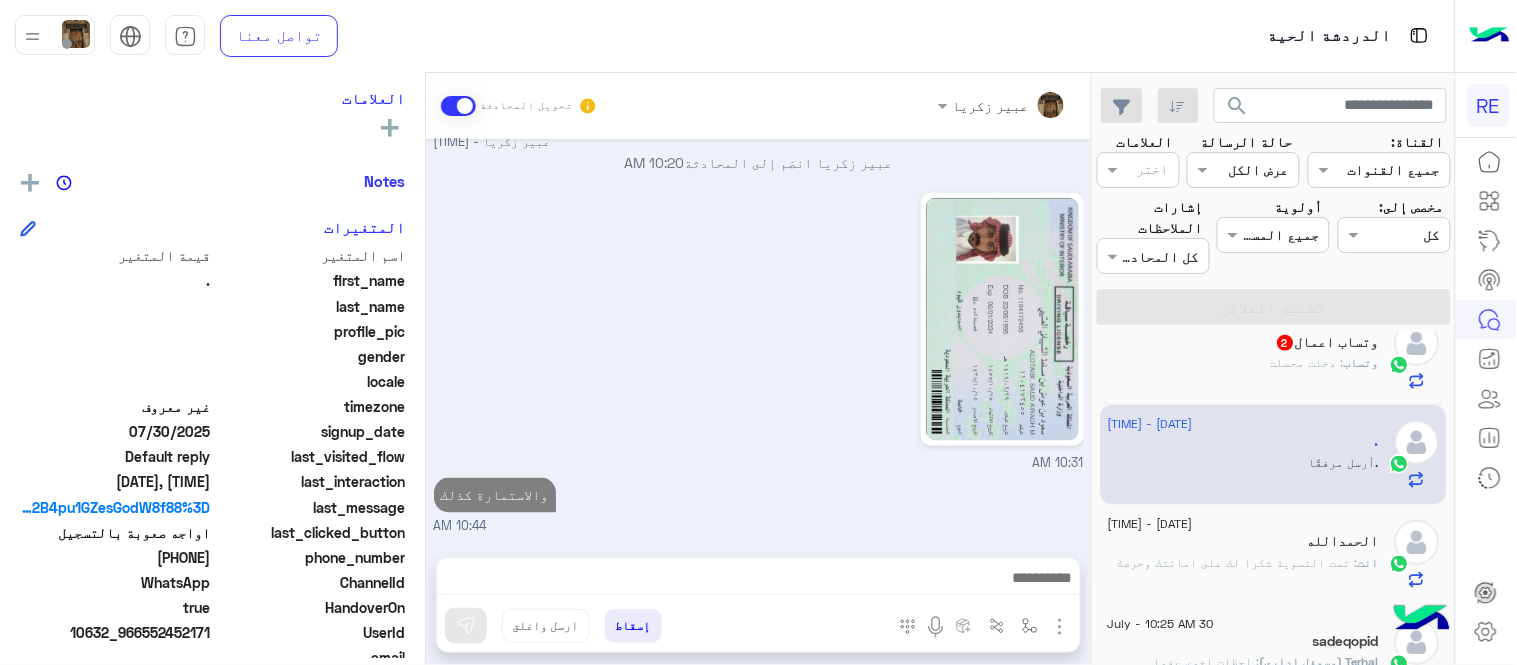 click on "[FIRST] [LAST] تحويل المحادثة     Jul 30, 2025  مرحبا بك، اترك لنا استفسارك وسيتم مراجعته وابلاغك في أقرب وقت شكرا لتواصلك معنا، دمت بخير    03:46 AM  حبيبي اتمنا تقبلوني في اسرع وقت   04:10 AM  سعدنا بتواصلك، نأمل منك توضيح استفسارك أكثر    04:10 AM  وعندي عشره بيدخلون بعد اذا فيه شغل وزباين وفلوس   04:11 AM  تم إعادة توجيه المحادثة. للعودة إلي الرد الالي، أنقر الزر الموجود بالأسفل  عودة الى البوت     04:11 AM   .  طلب التحدث إلى مسؤول بشري   04:11 AM       تم تعيين المحادثة إلى Zahraa Alfadhl   04:11 AM      احتاج صورة الرخصة بشكل واضح  [FIRST] [LAST] -  10:19 AM   [FIRST] [LAST] انضم إلى المحادثة   10:20 AM        10:31 AM  والاستمارة كذلك" at bounding box center [758, 373] 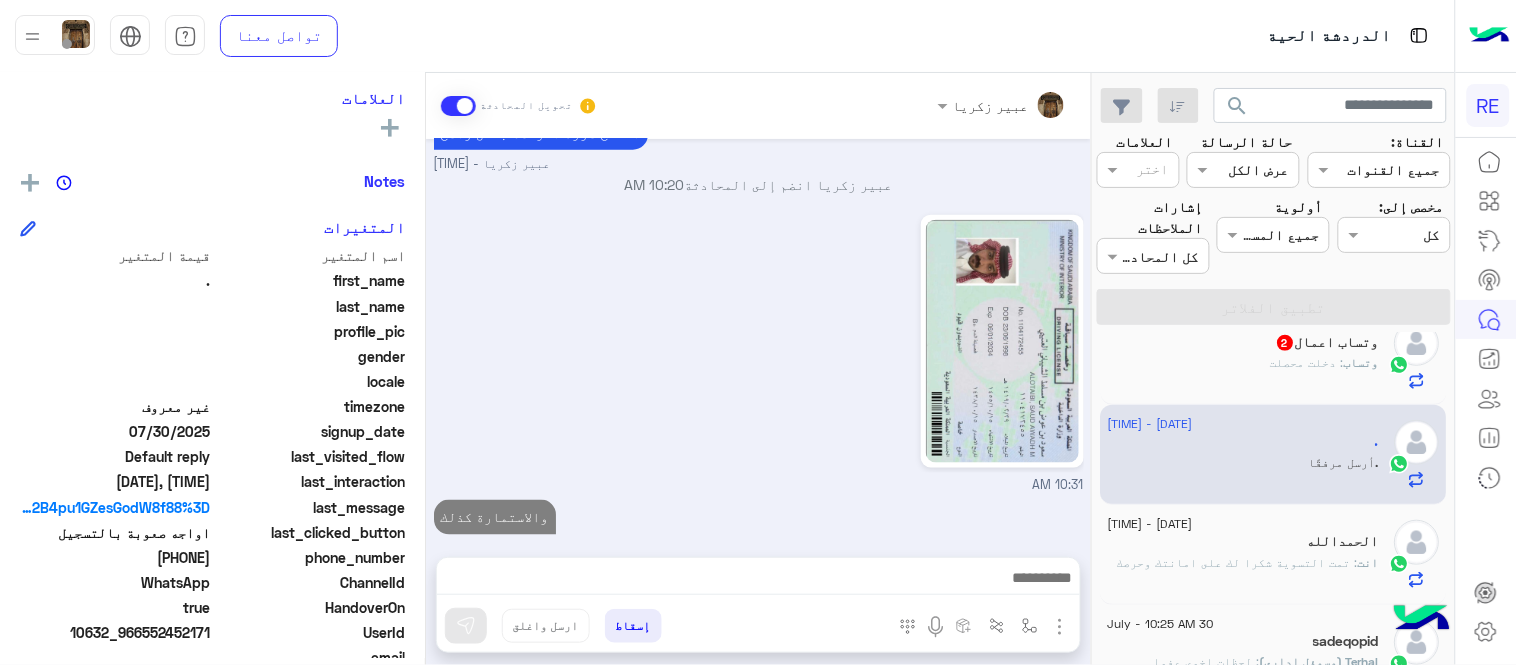 click on ": دخلت محصلت" 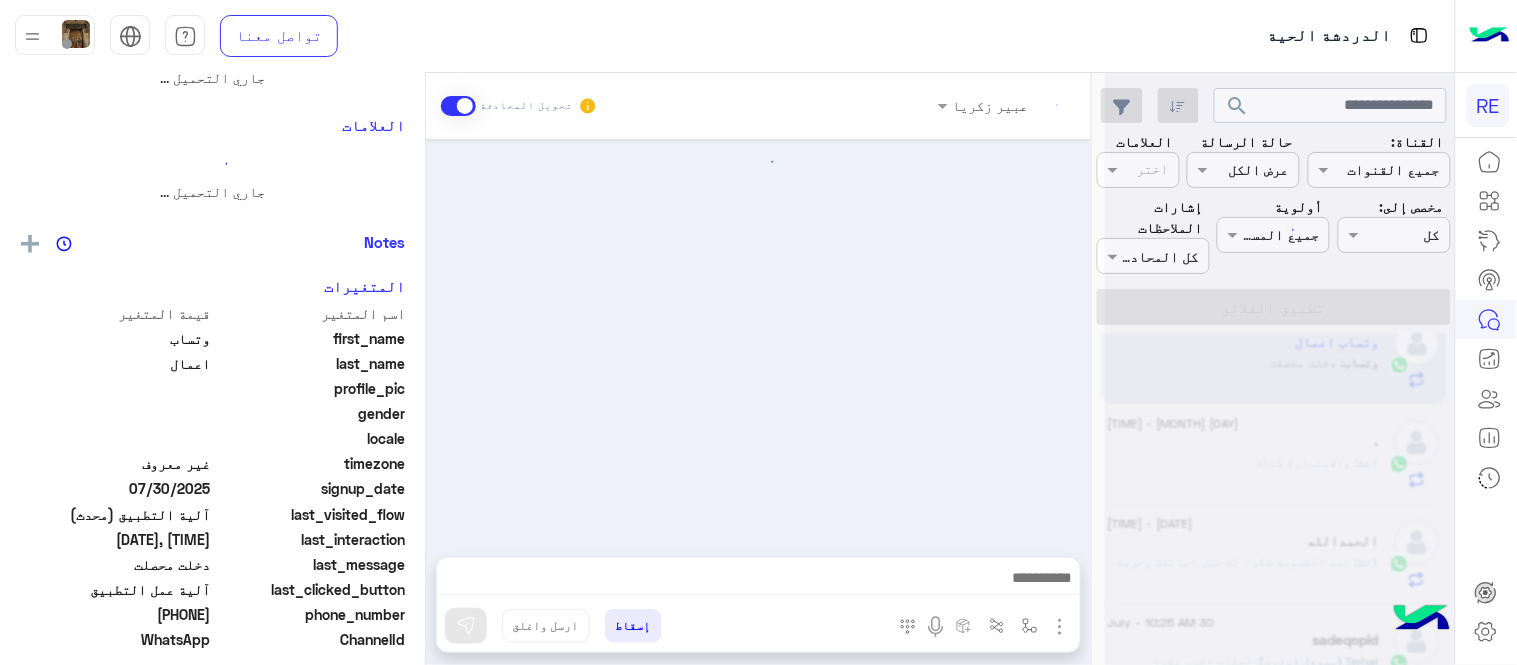 scroll, scrollTop: 0, scrollLeft: 0, axis: both 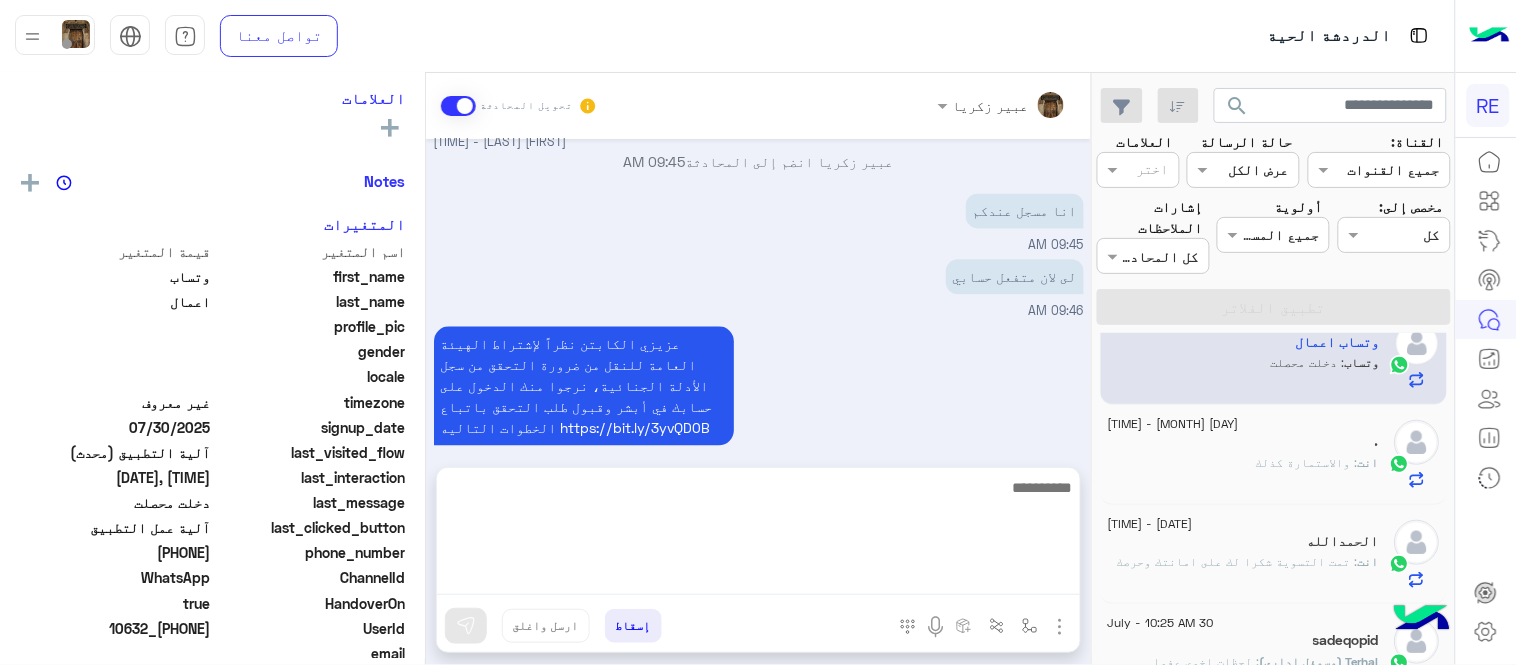 click at bounding box center (758, 535) 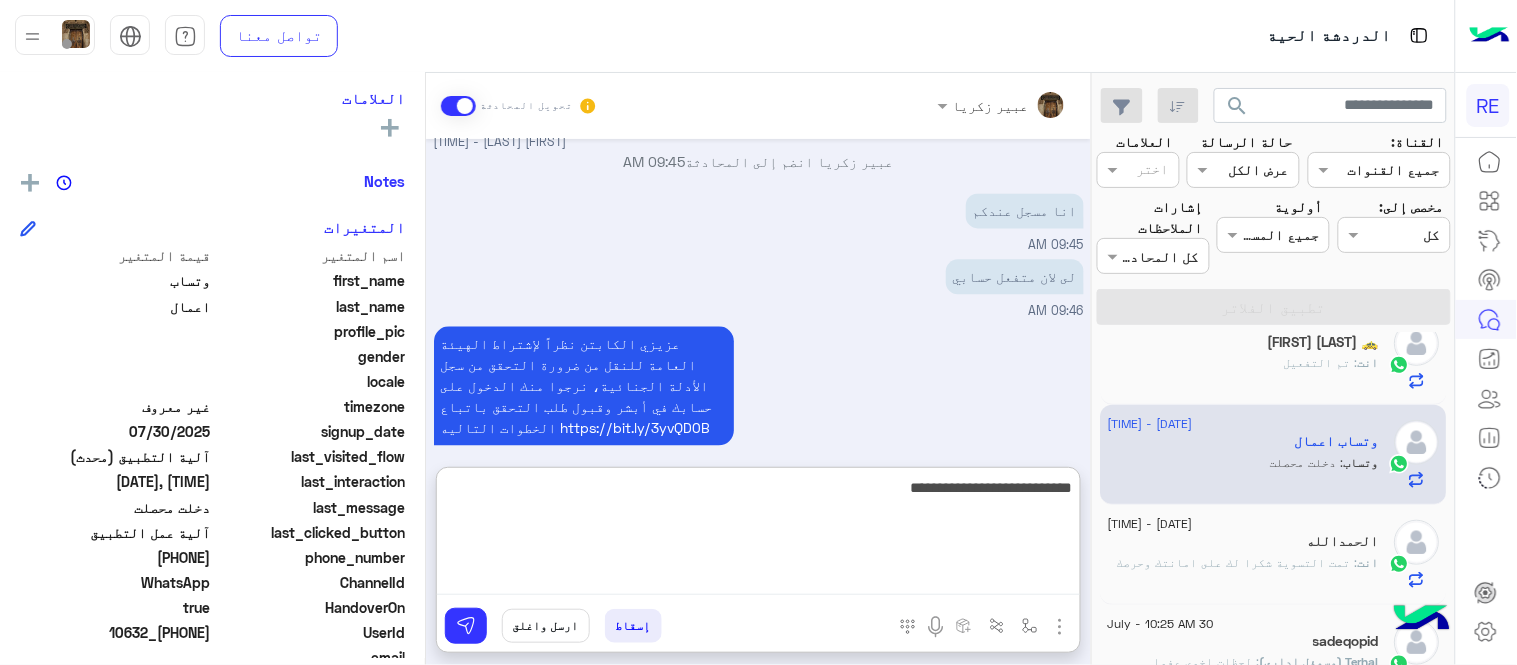type on "**********" 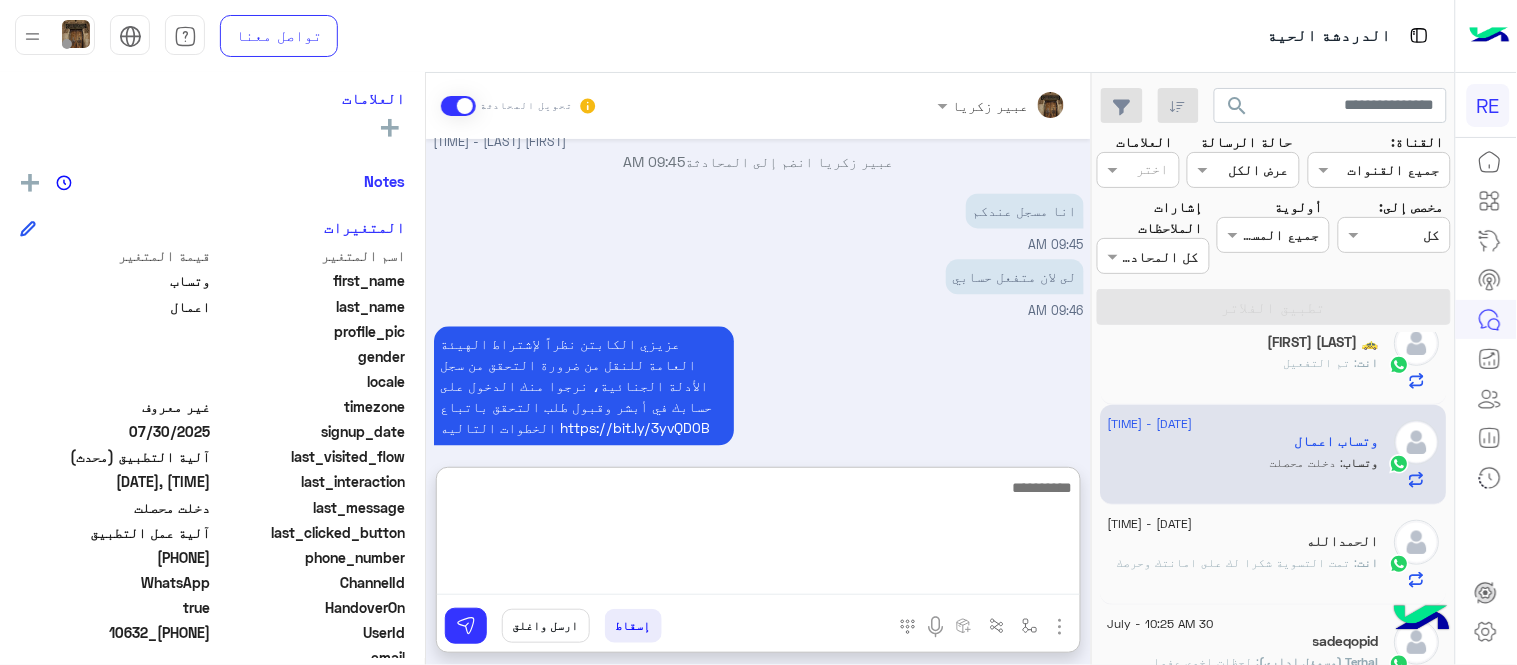 scroll, scrollTop: 1270, scrollLeft: 0, axis: vertical 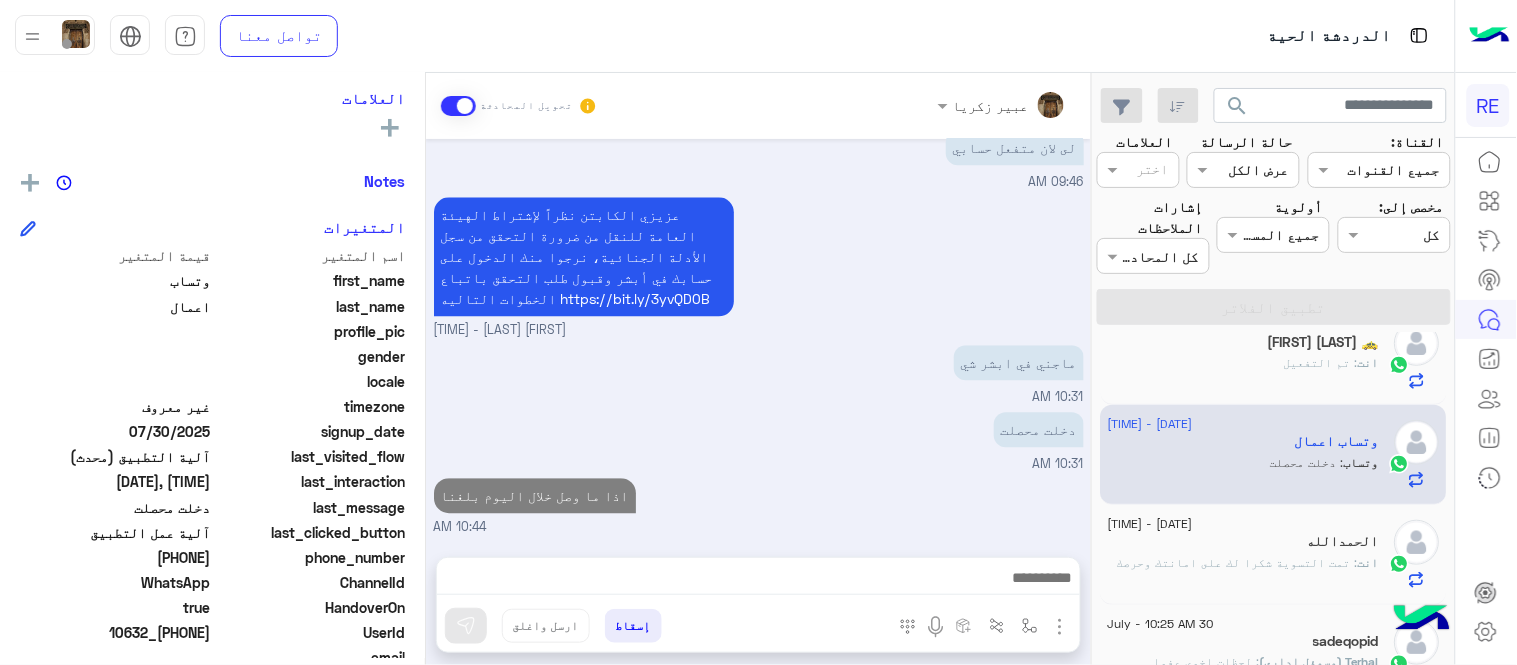 click on "Jul 30, 2025   آلية عمل التطبيق    08:32 AM  سعداء بانضمامك، ونتطلع لأن تكون أحد شركائنا المميزين. 🔑 لتبدأ العمل ككابتن، يجب أولاً تفعيل حسابك بعد قبول بياناتك من هيئة النقل. خطوات البدء والدخول في السرا: 1️⃣ حمّل التطبيق وسجل بيانات سيارتك. 2️⃣ بعد قبول بياناتك من هيئة النقل وتفعيل حسابك، توجه إلى أقرب مطار أو محطة قطار. 3️⃣ عند الوصول، فعّل خيار "متاح" ثم اضغط على "الدخول في السرا". 4️⃣ بعد دخولك في السرا، ستبدأ في استقبال طلبات العملاء الموجهة من المرحلين المتواجدين في الموقع. لتفادي مشاكل السرا: ✅ تأكد من الدخول في السرا. ✅ التواجد داخل زون المطار أو محطة القطار." at bounding box center [758, 338] 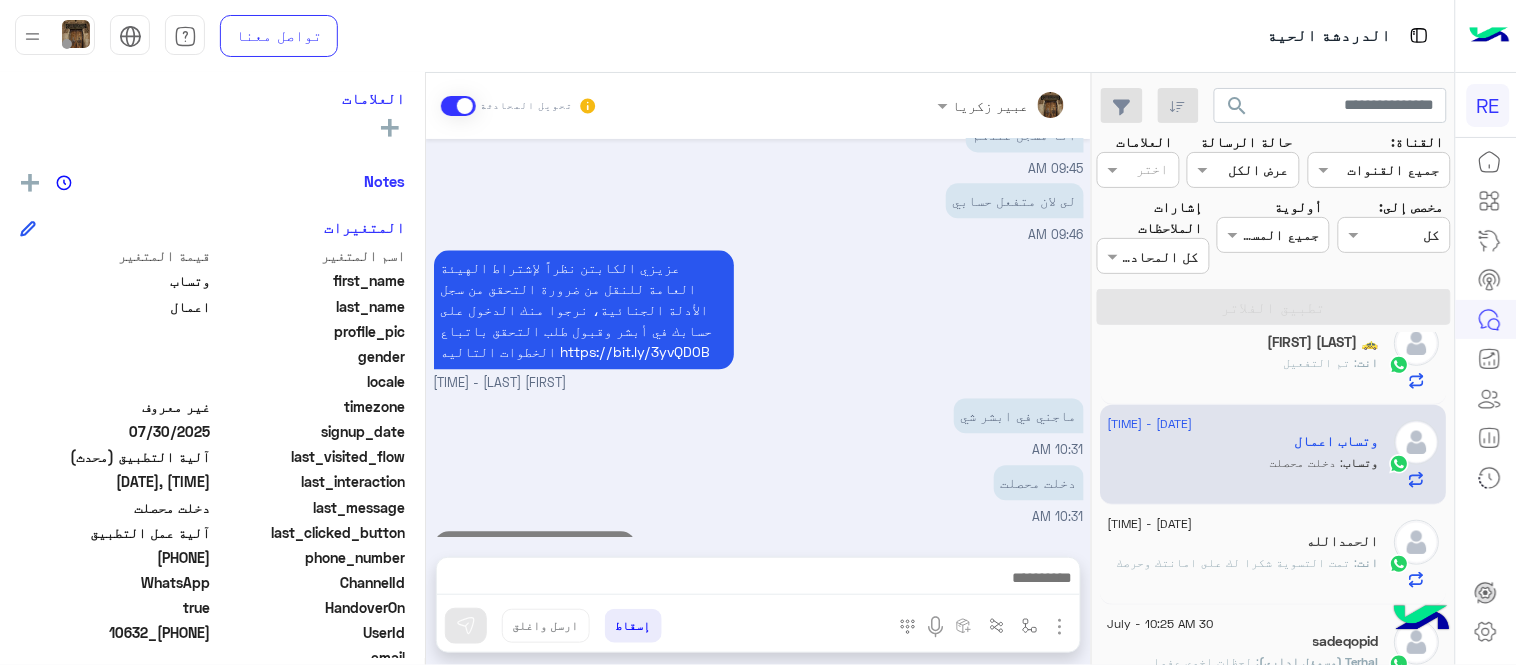scroll, scrollTop: 1180, scrollLeft: 0, axis: vertical 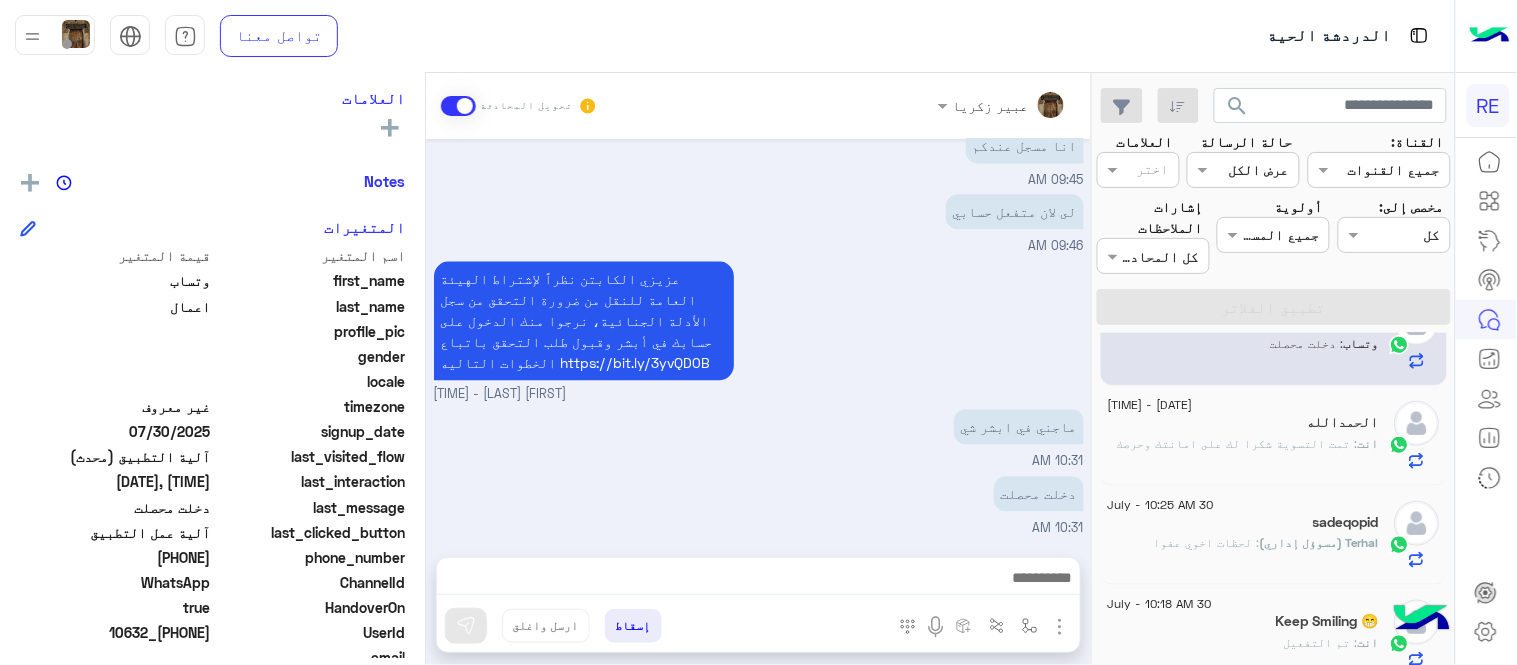 click on "انت  : تمت التسوية شكرا لك على امانتك وحرصك" 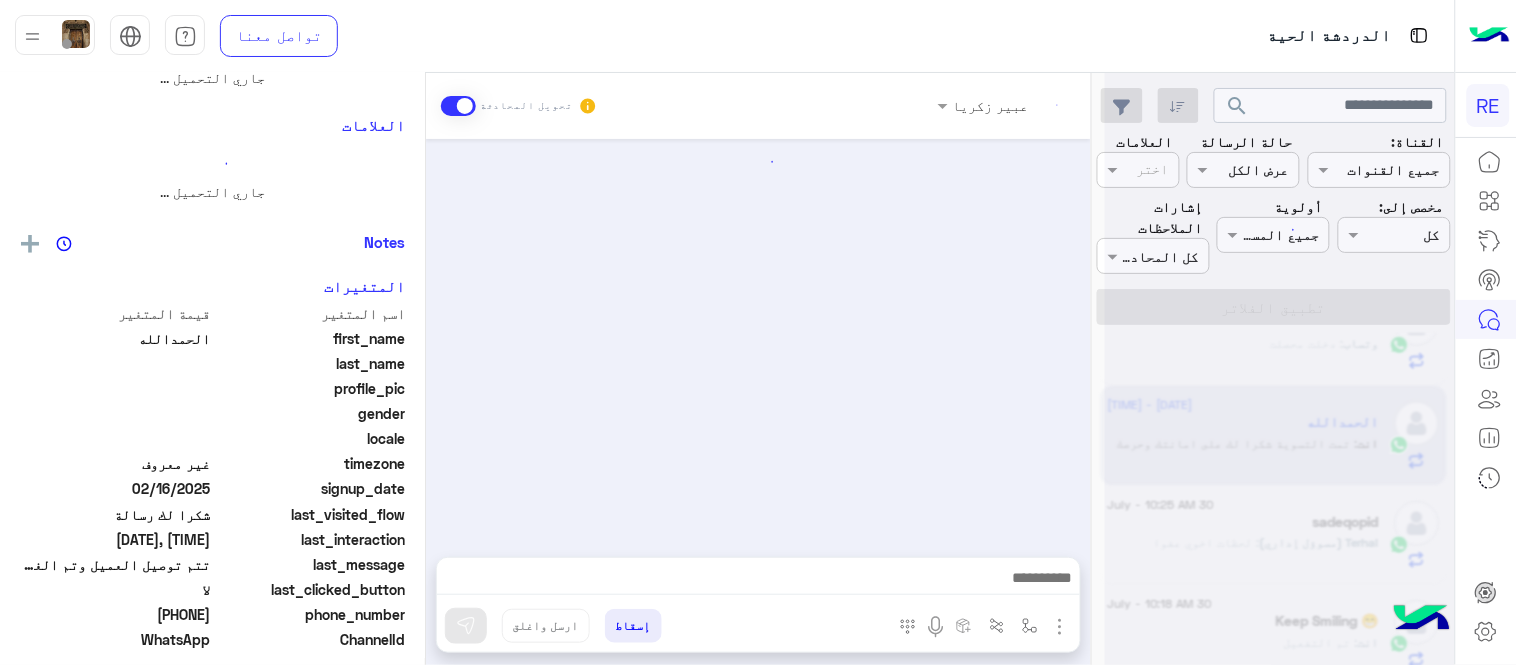 scroll, scrollTop: 0, scrollLeft: 0, axis: both 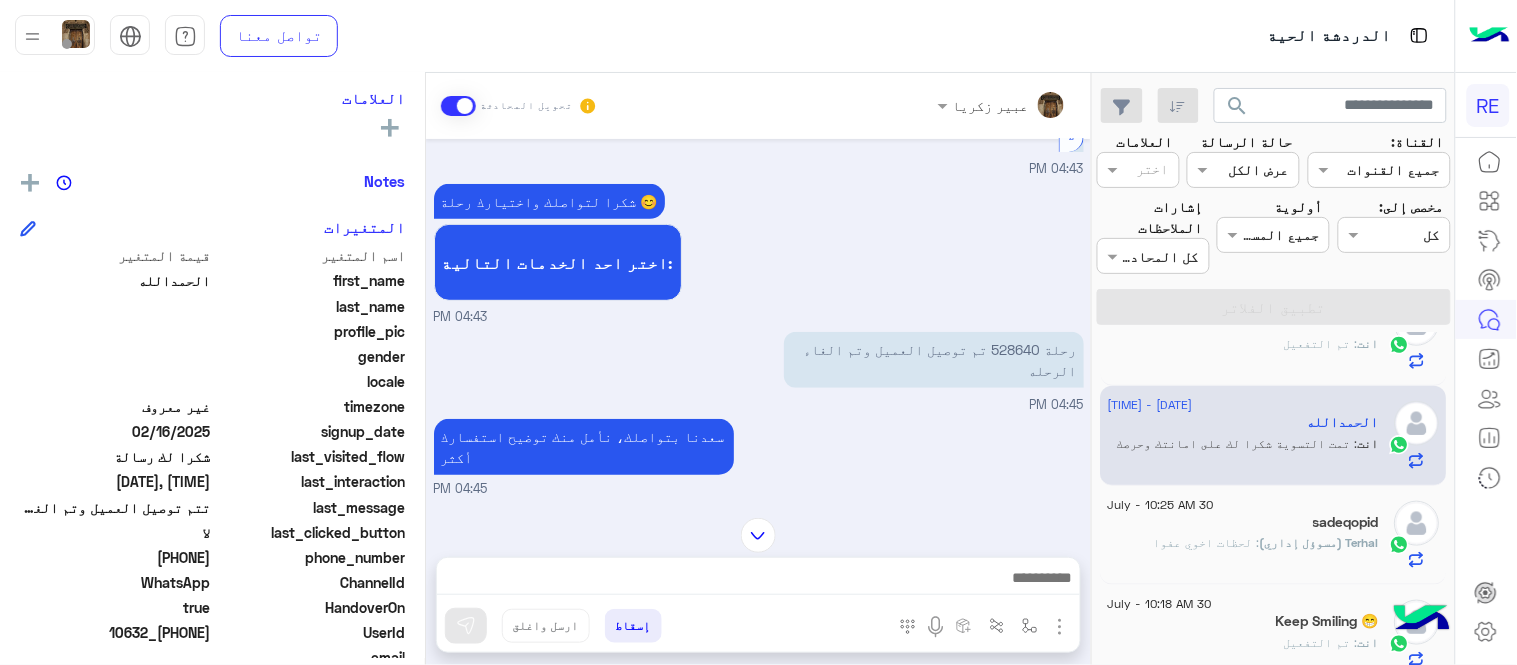click at bounding box center [758, 535] 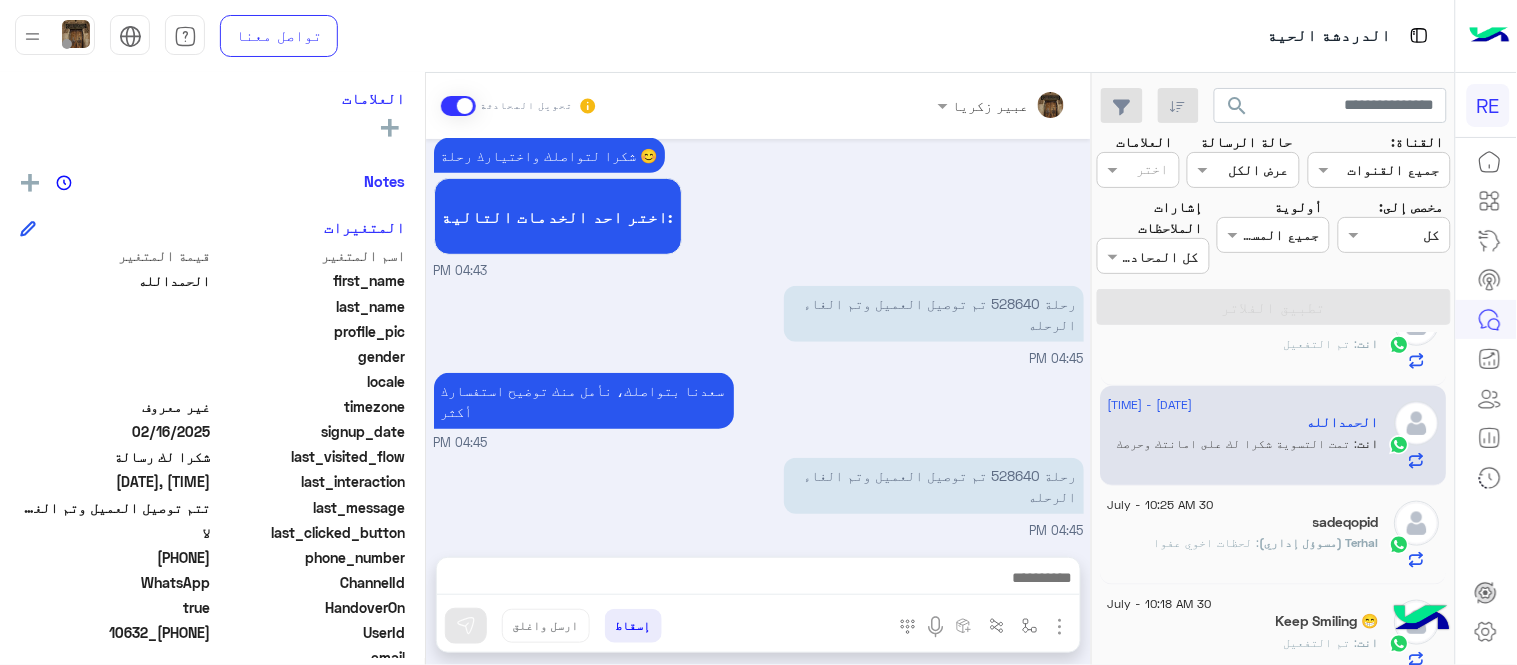 scroll, scrollTop: 2745, scrollLeft: 0, axis: vertical 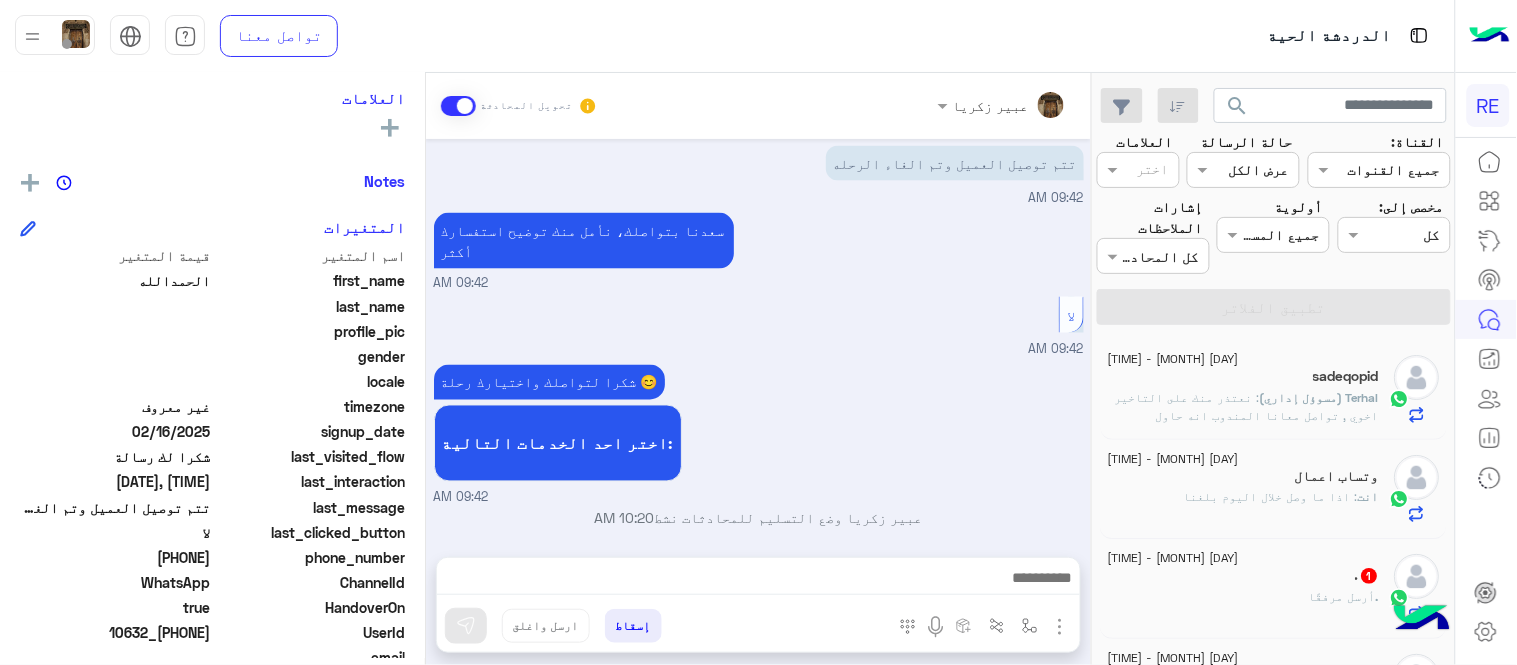 click on ": نعتذر منك على التاخير اخوي , تواصل معانا المندوب انه حاول التواصل مسبقا ,, بيتواصل معاك اليوم وبيتم الاستلام من الساعه 11 صباحا الى الساعه 4:30 عصرا" 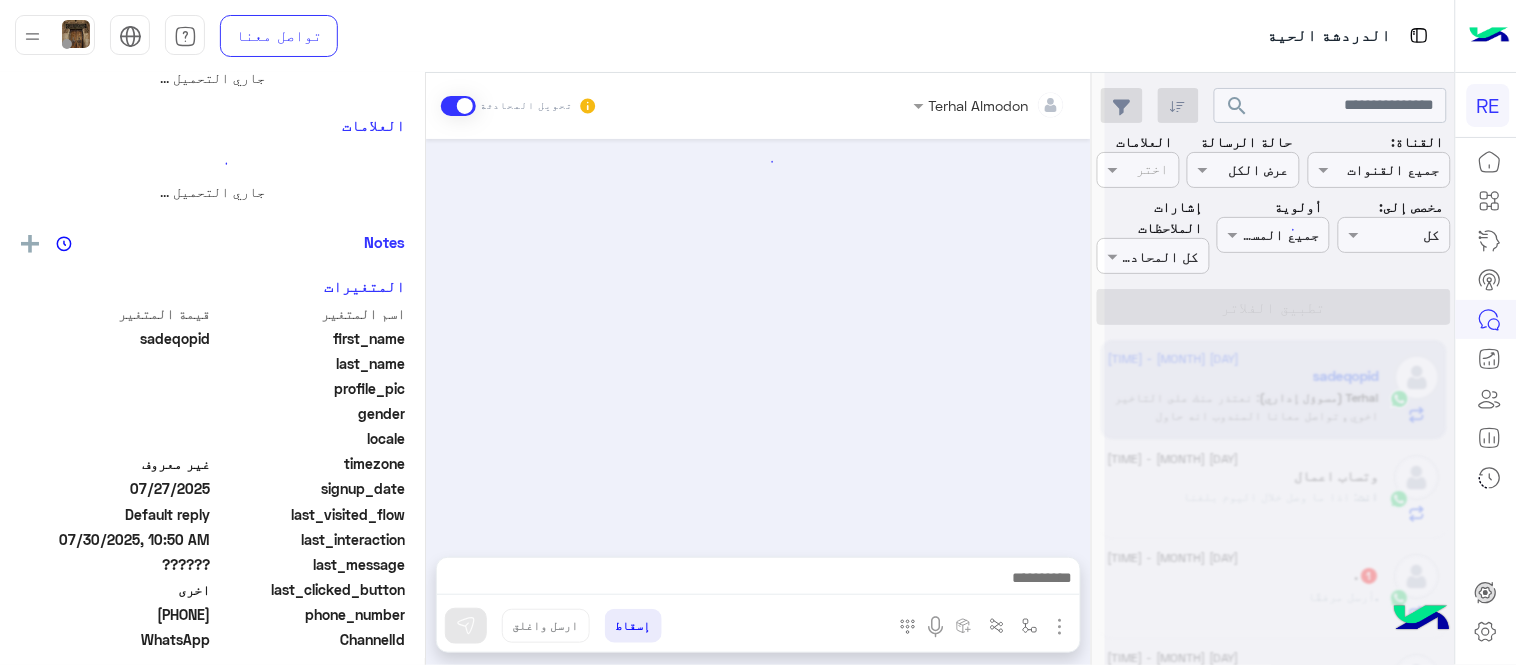 scroll, scrollTop: 0, scrollLeft: 0, axis: both 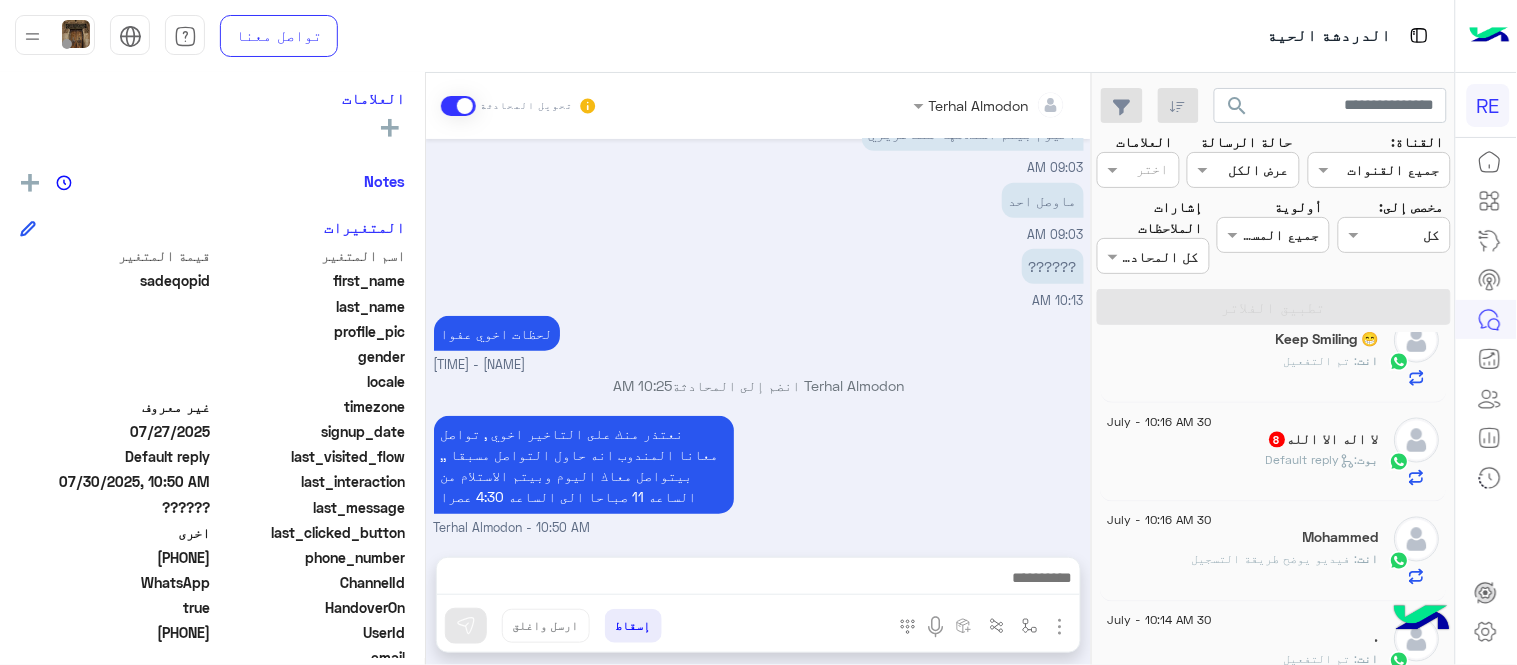 click on "بوت :   Default reply" 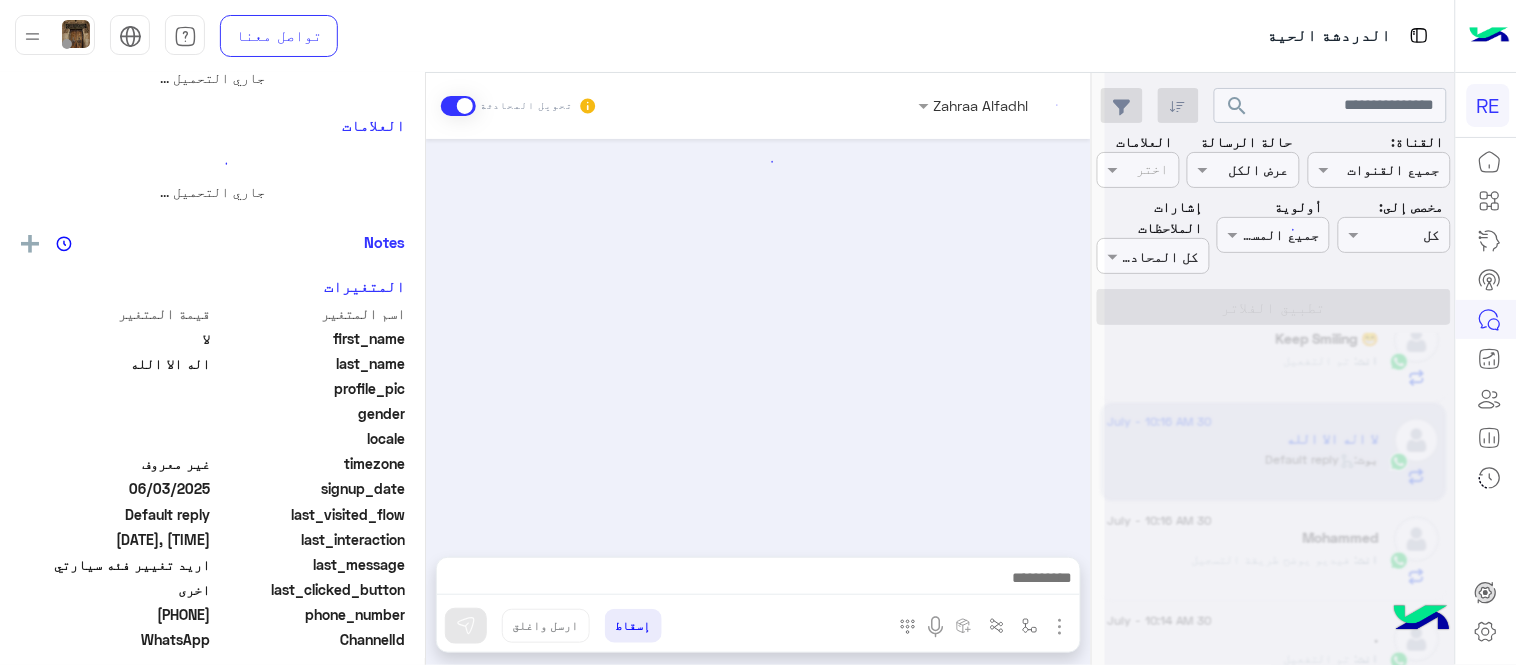 scroll, scrollTop: 0, scrollLeft: 0, axis: both 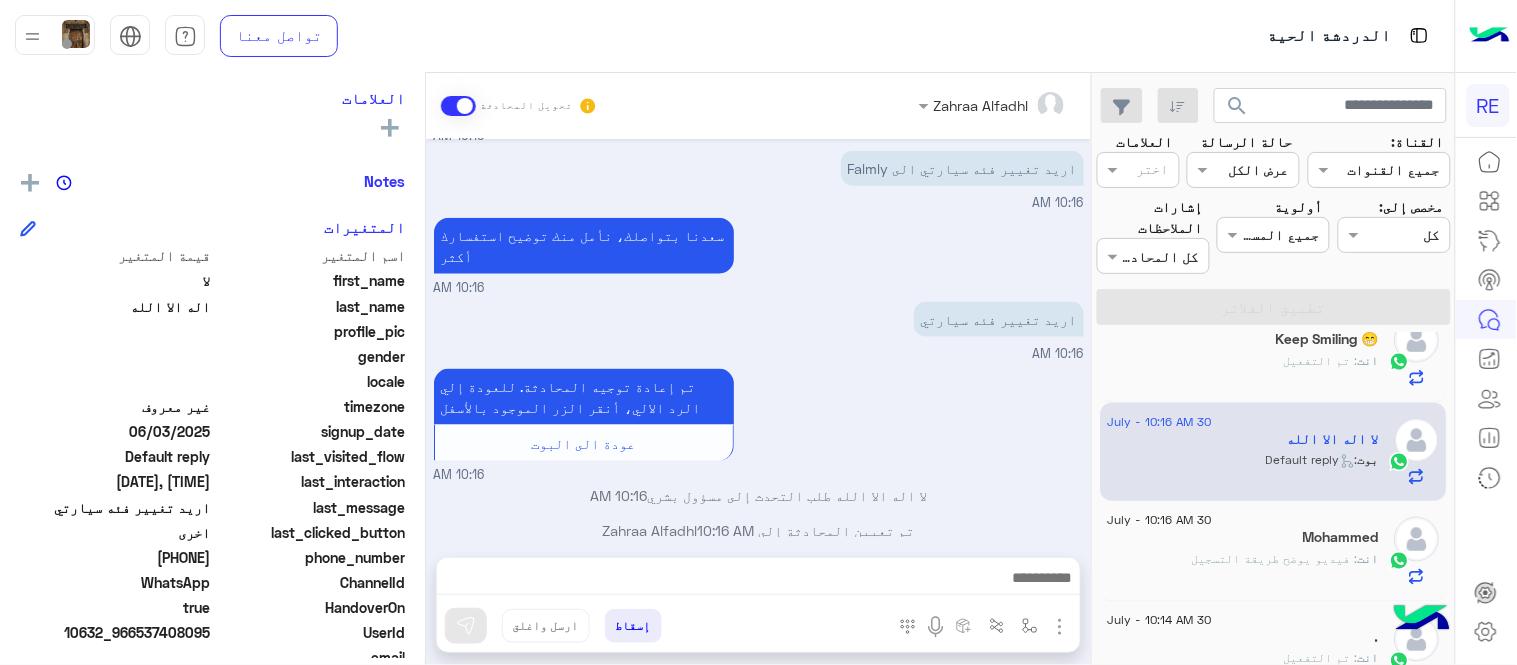 drag, startPoint x: 145, startPoint y: 555, endPoint x: 188, endPoint y: 555, distance: 43 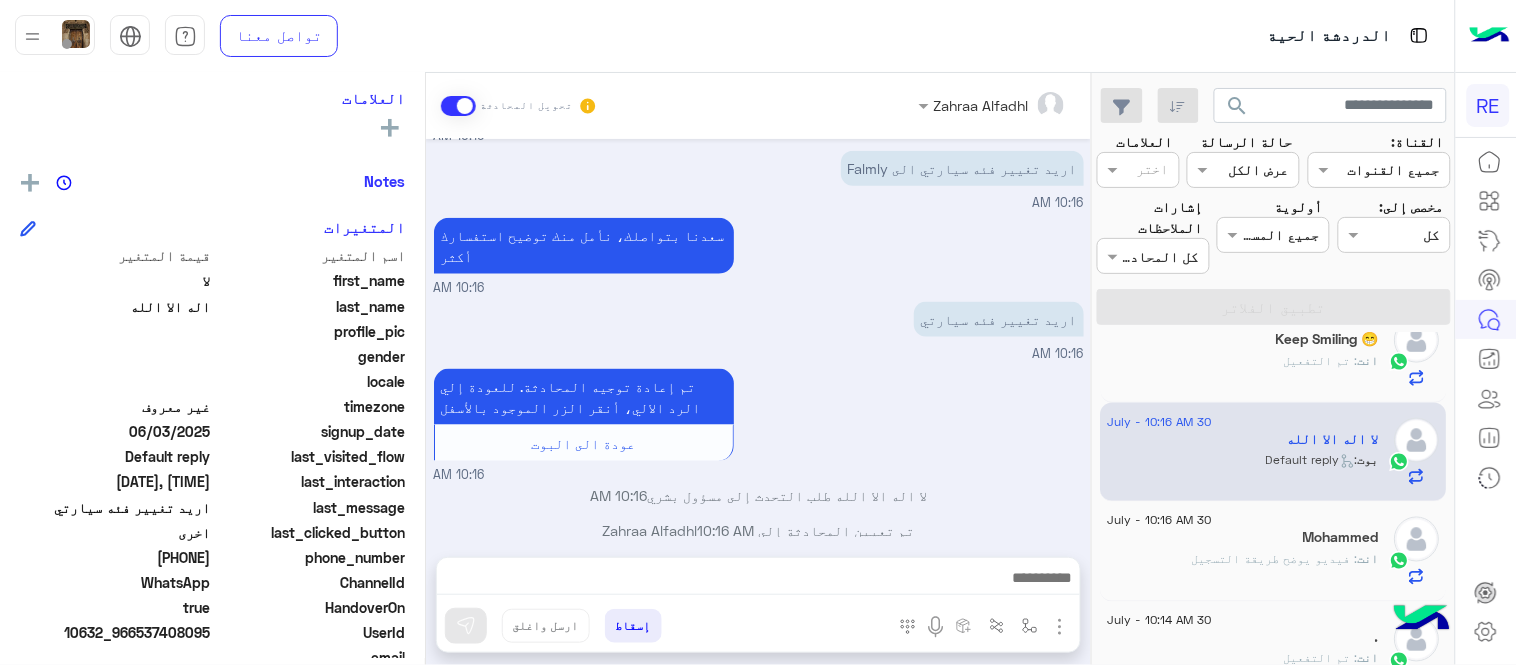 drag, startPoint x: 143, startPoint y: 555, endPoint x: 214, endPoint y: 563, distance: 71.44928 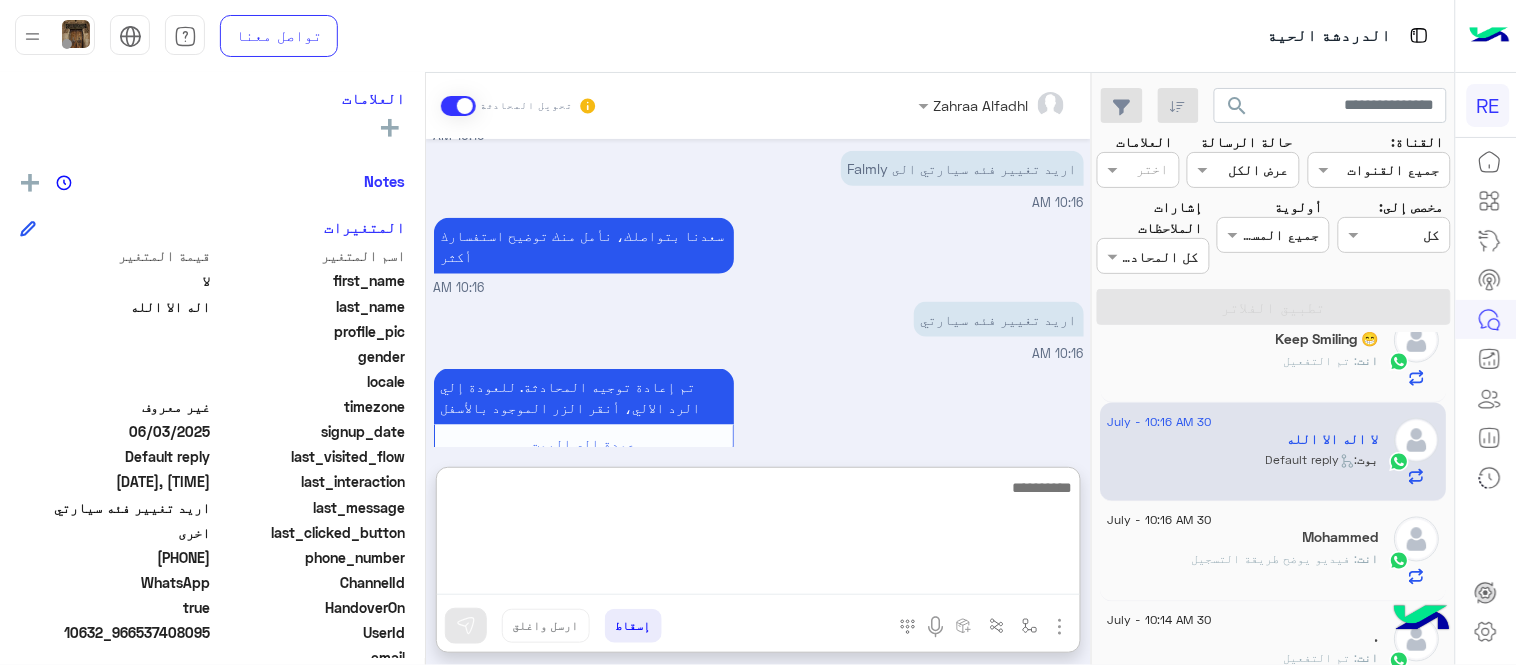 click at bounding box center [758, 535] 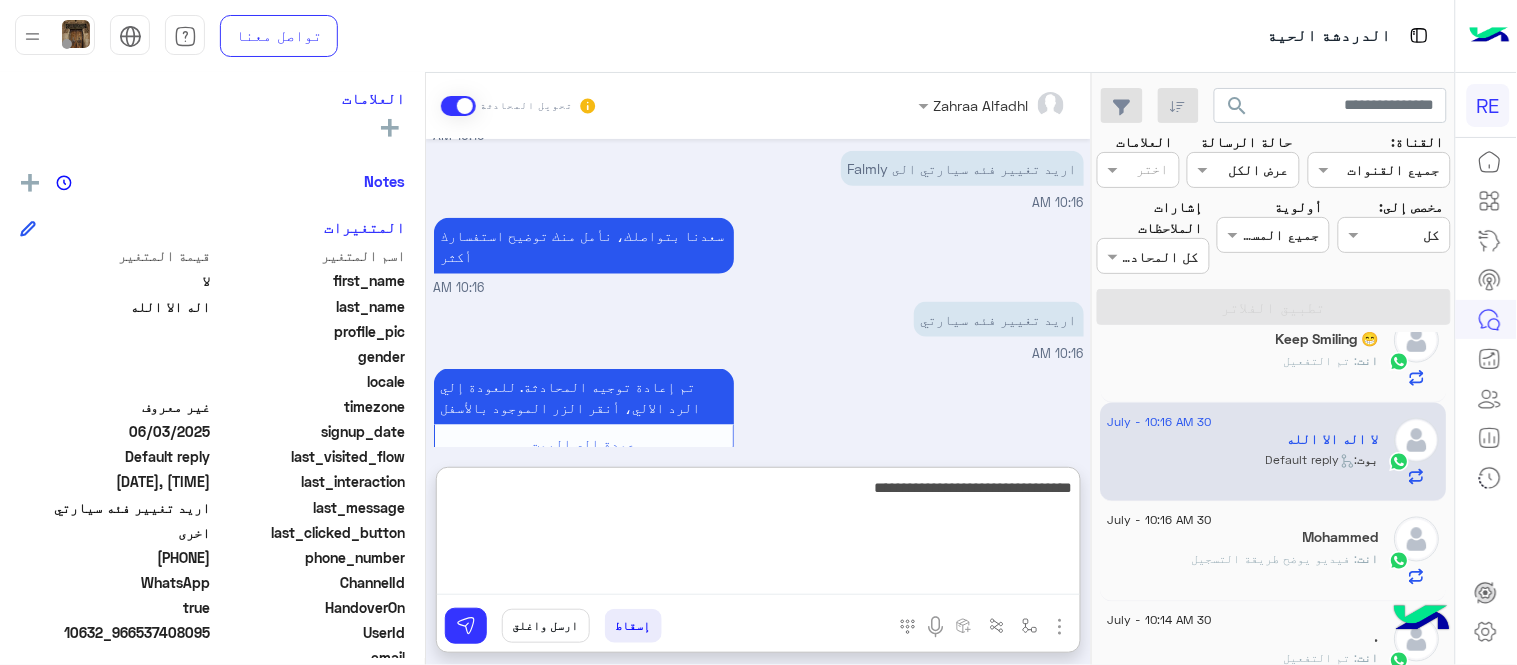 type on "**********" 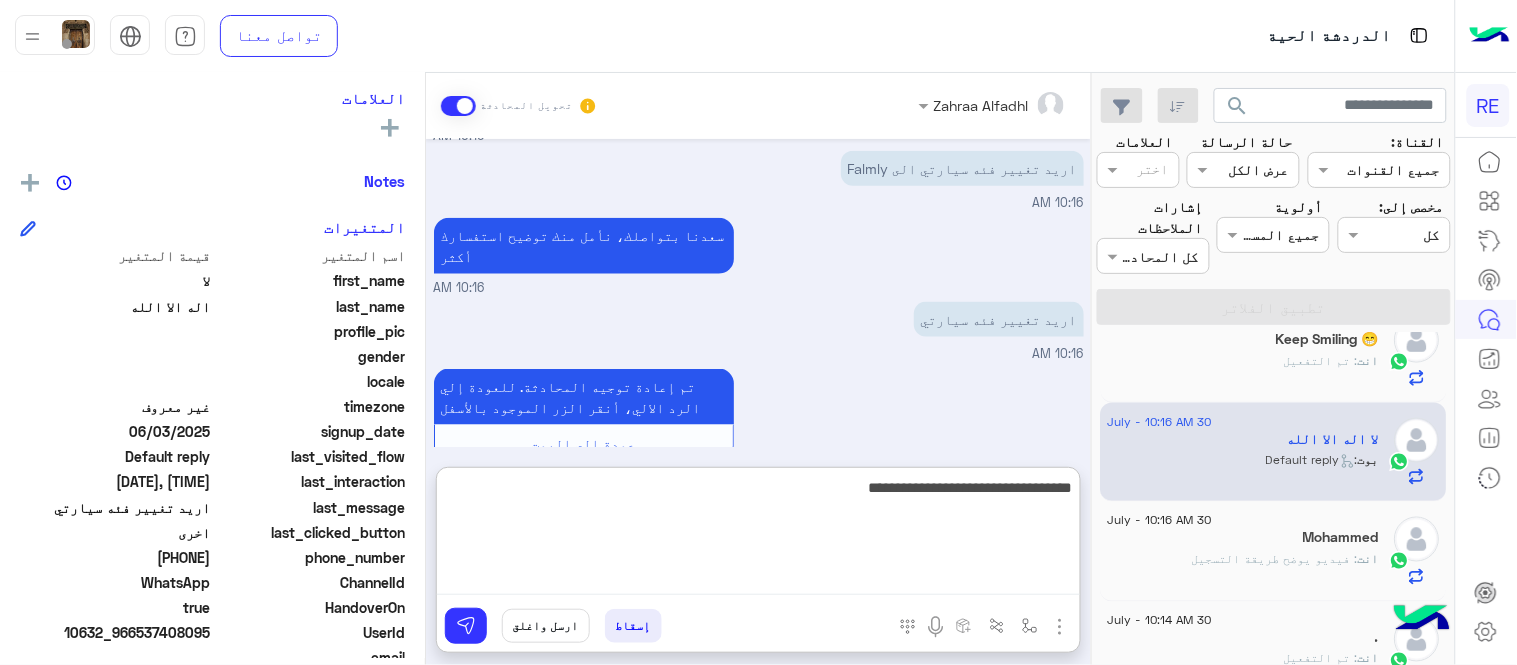 type 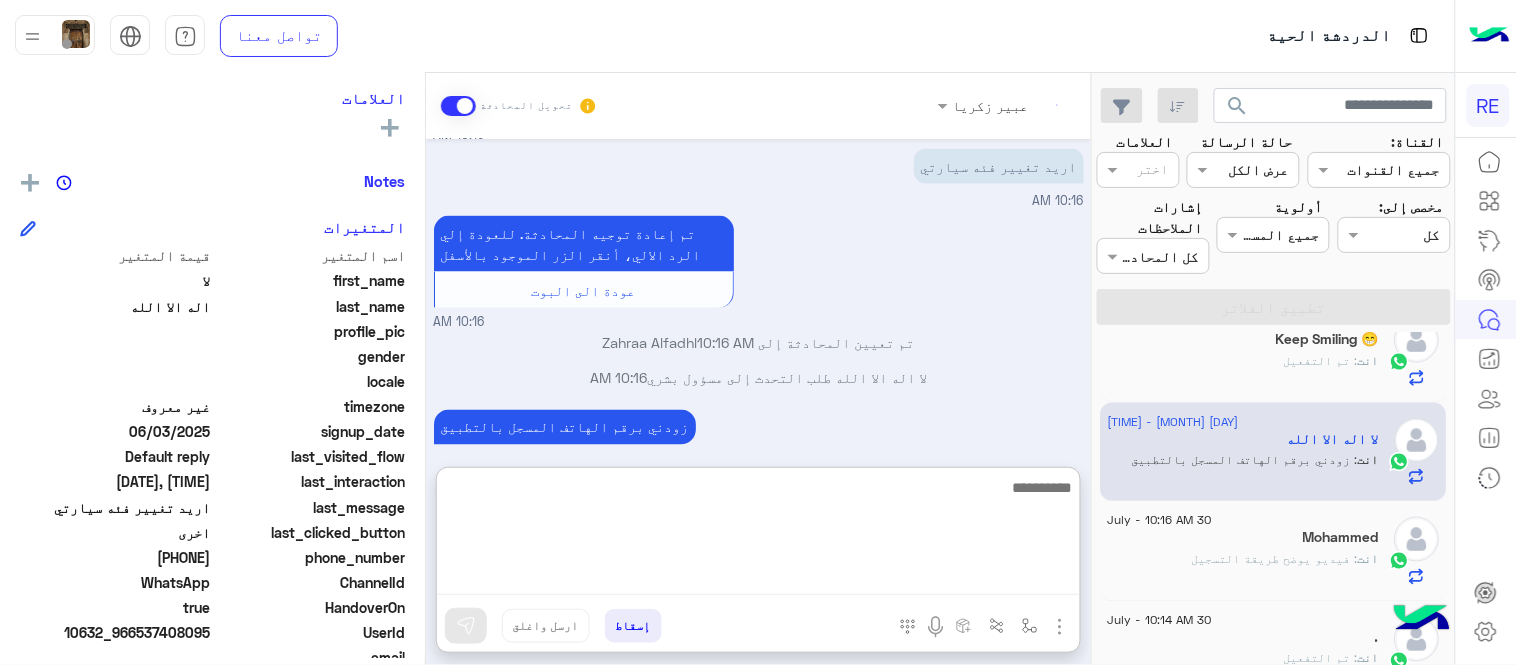 scroll, scrollTop: 780, scrollLeft: 0, axis: vertical 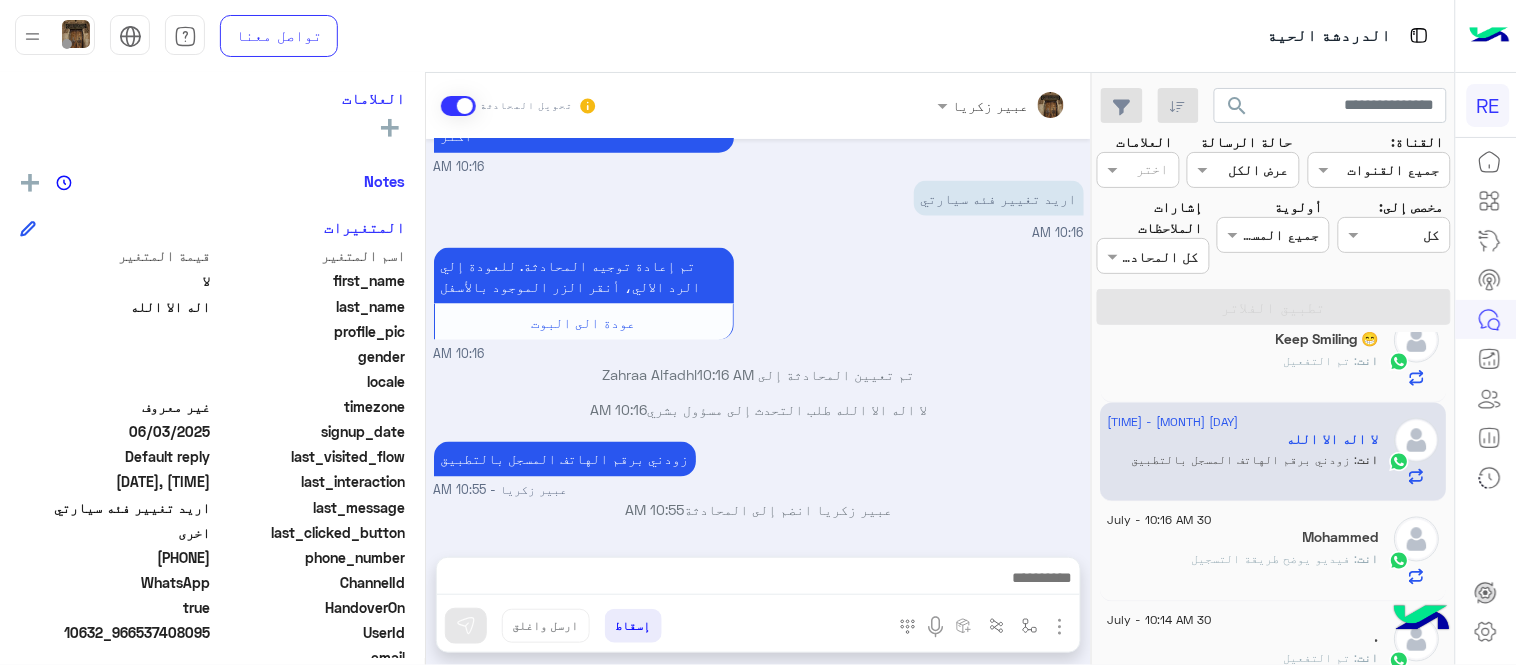 click on "[DATE]   شكاوى    [TIME]  فضلا اختر نوع الشكوى  ماليه   تقنية   اخرى     [TIME]  اخرى    [TIME]  مرحباً بك لا، نأسف لمروركم بهذا، برجاء توضيح استفسارك الخاص وسيتم الرد عليكم من فريق الدعم قريبا. كان معك مساعدك الآلي من فريق رحلة. دمت بخير. اي خدمة اخرى ؟  الرجوع للقائمة الرئ   لا     [TIME]  اريد تغيير فئه سيارتي الى Falmly   [TIME]  سعدنا بتواصلك، نأمل منك توضيح استفسارك أكثر    [TIME]  اريد تغيير فئه سيارتي   [TIME]  تم إعادة توجيه المحادثة. للعودة إلي الرد الالي، أنقر الزر الموجود بالأسفل  عودة الى البوت     [TIME]   تم تعيين المحادثة إلى Zahraa Alfadhl   [TIME]       [TIME]       عبير زكريا -  [TIME]   [TIME]" at bounding box center [758, 338] 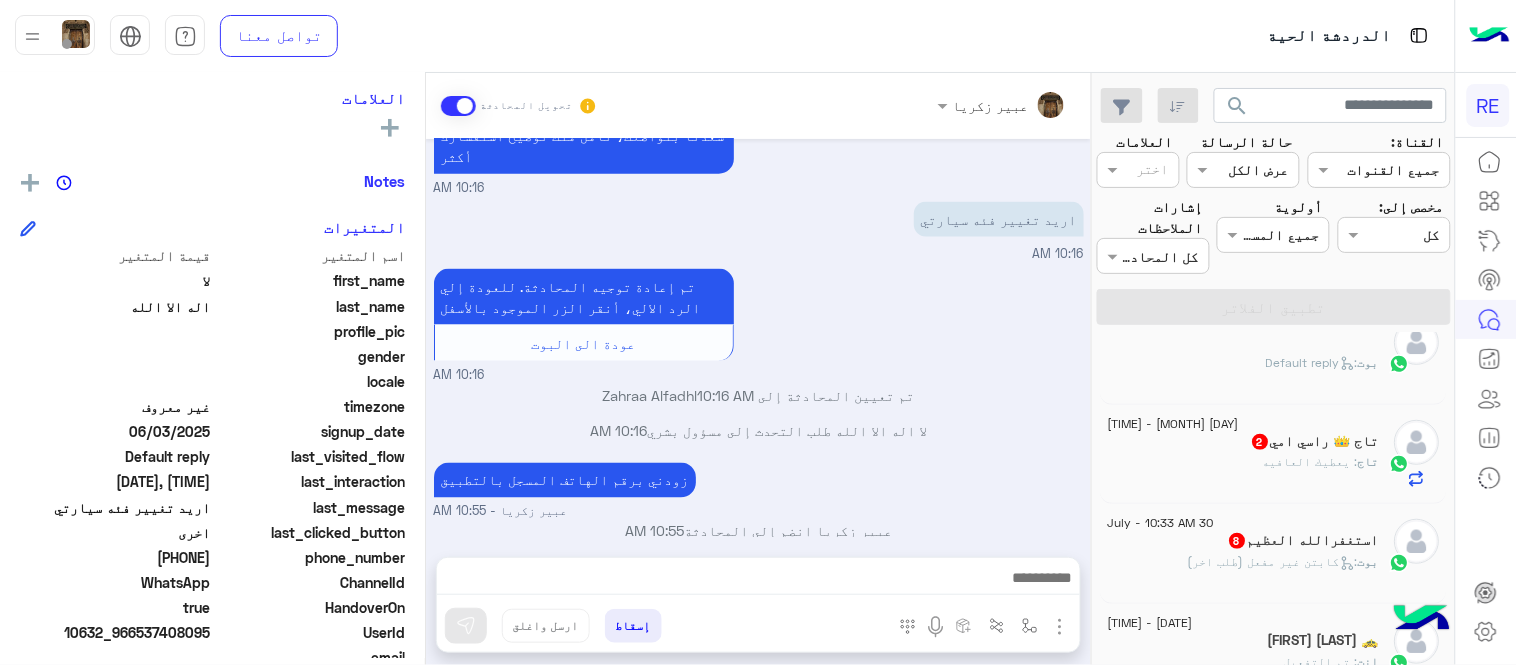 scroll, scrollTop: 315, scrollLeft: 0, axis: vertical 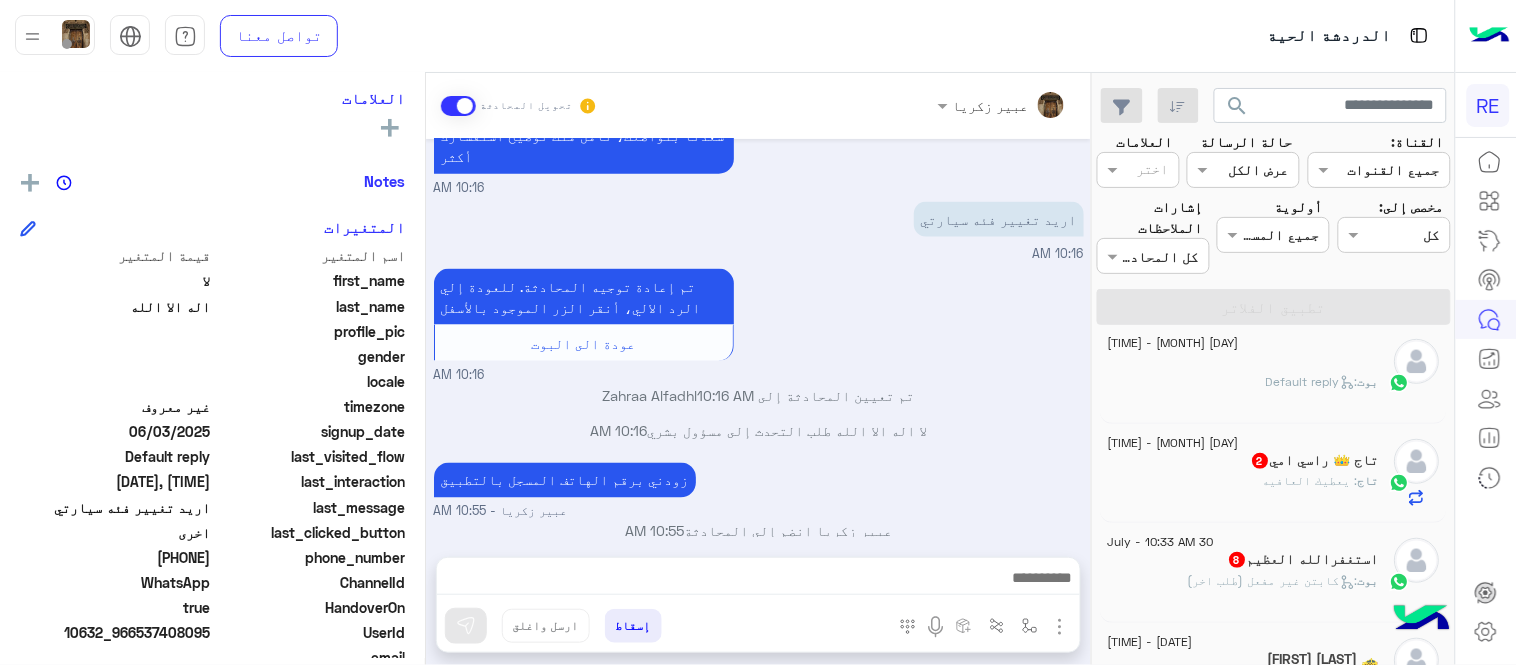click on ":   كابتن غير مفعل (طلب اخر)" 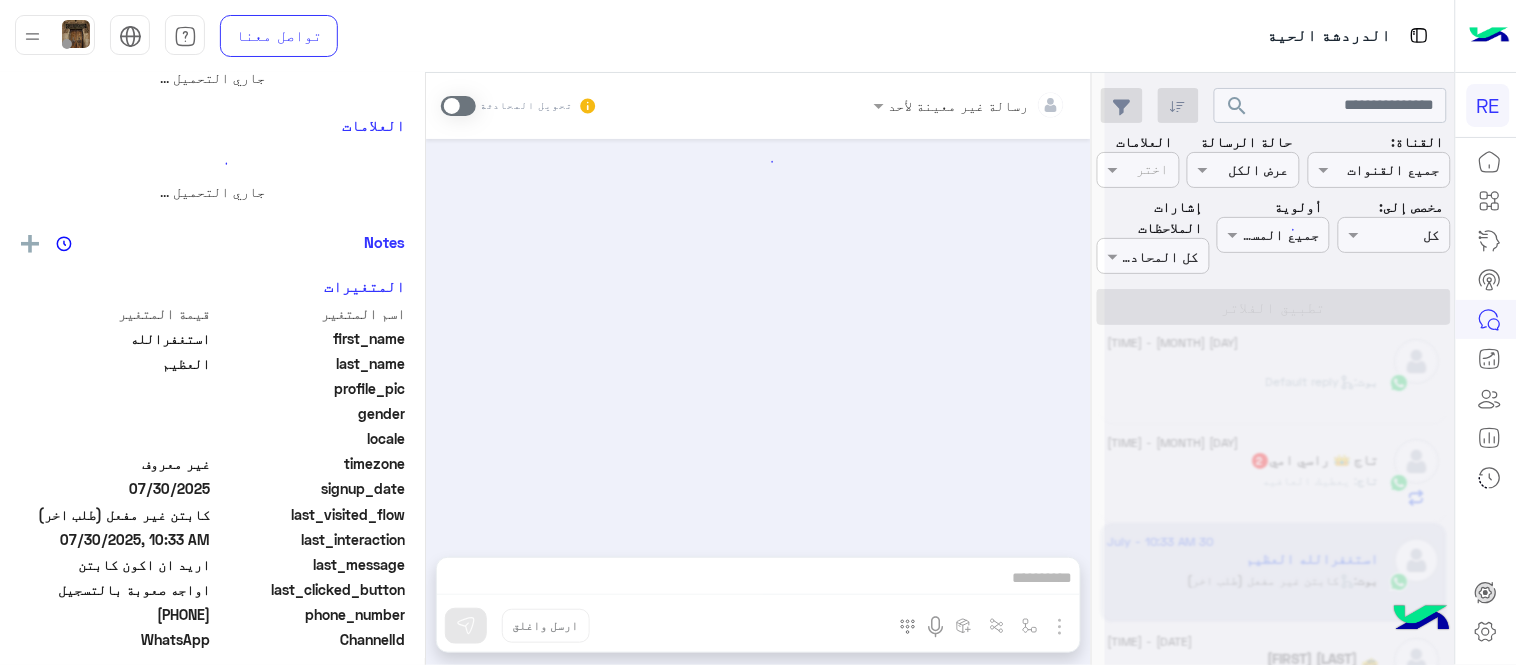 scroll, scrollTop: 0, scrollLeft: 0, axis: both 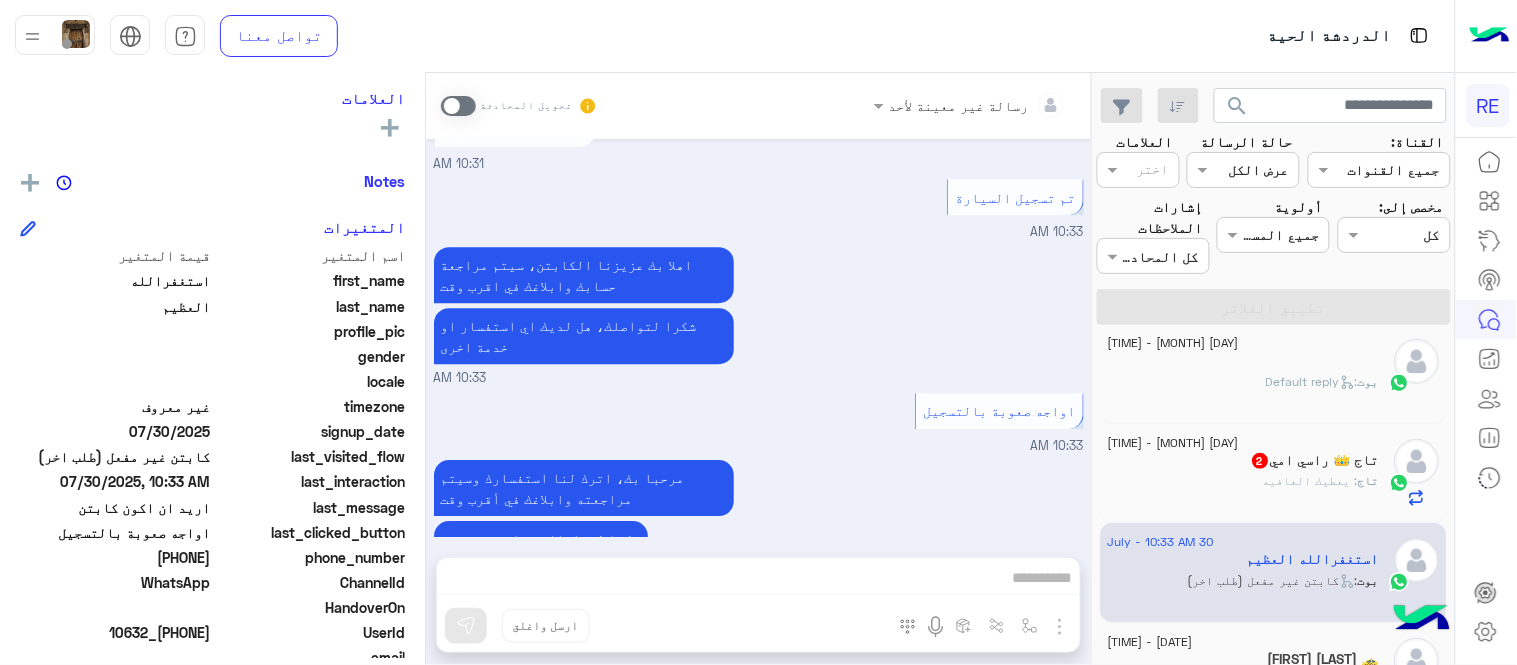 click at bounding box center [458, 106] 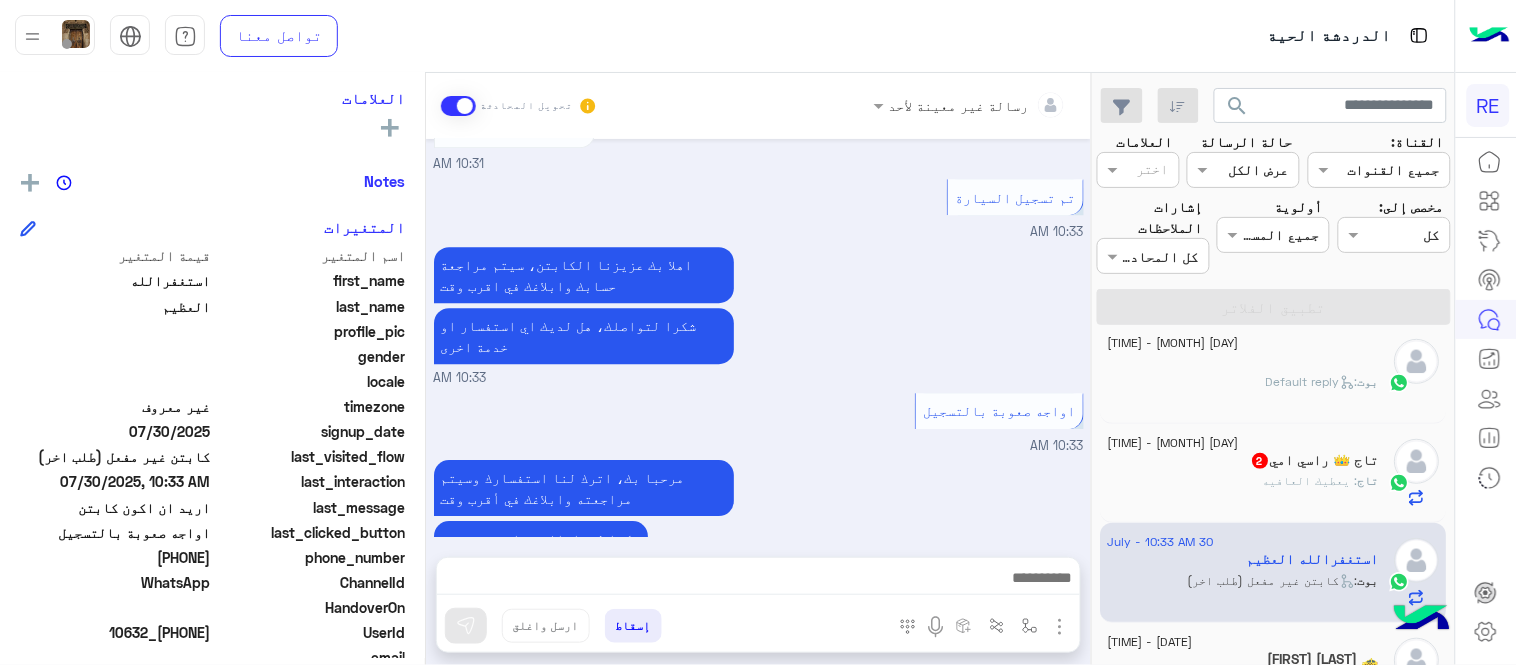 scroll, scrollTop: 1490, scrollLeft: 0, axis: vertical 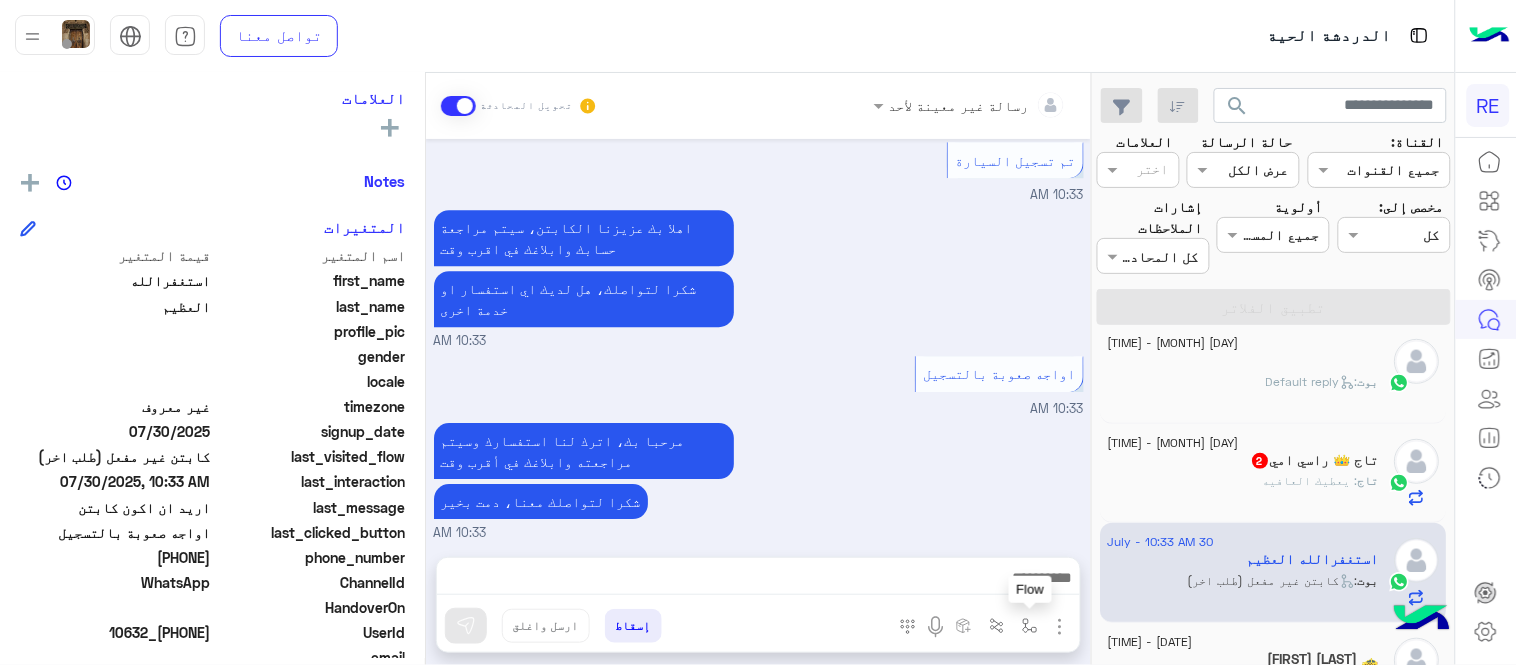 click at bounding box center (1030, 626) 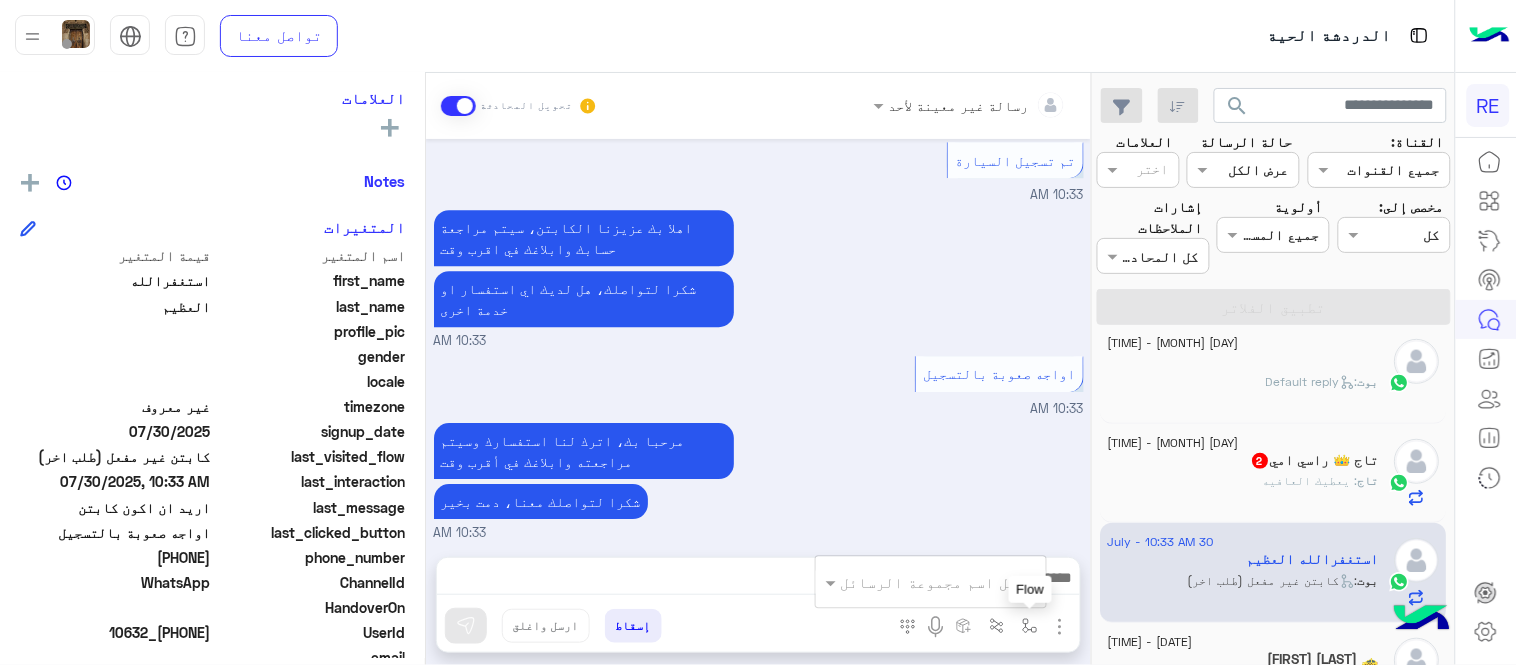 type 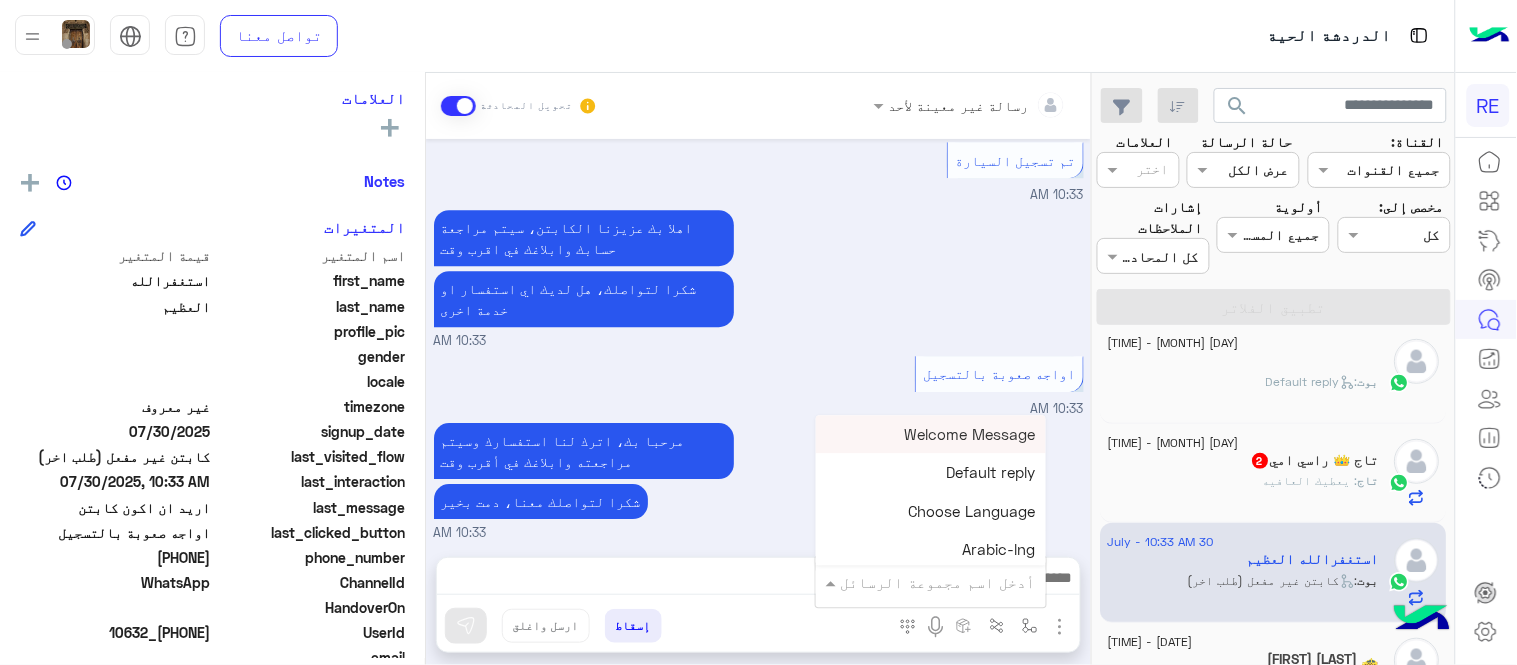 click at bounding box center (959, 582) 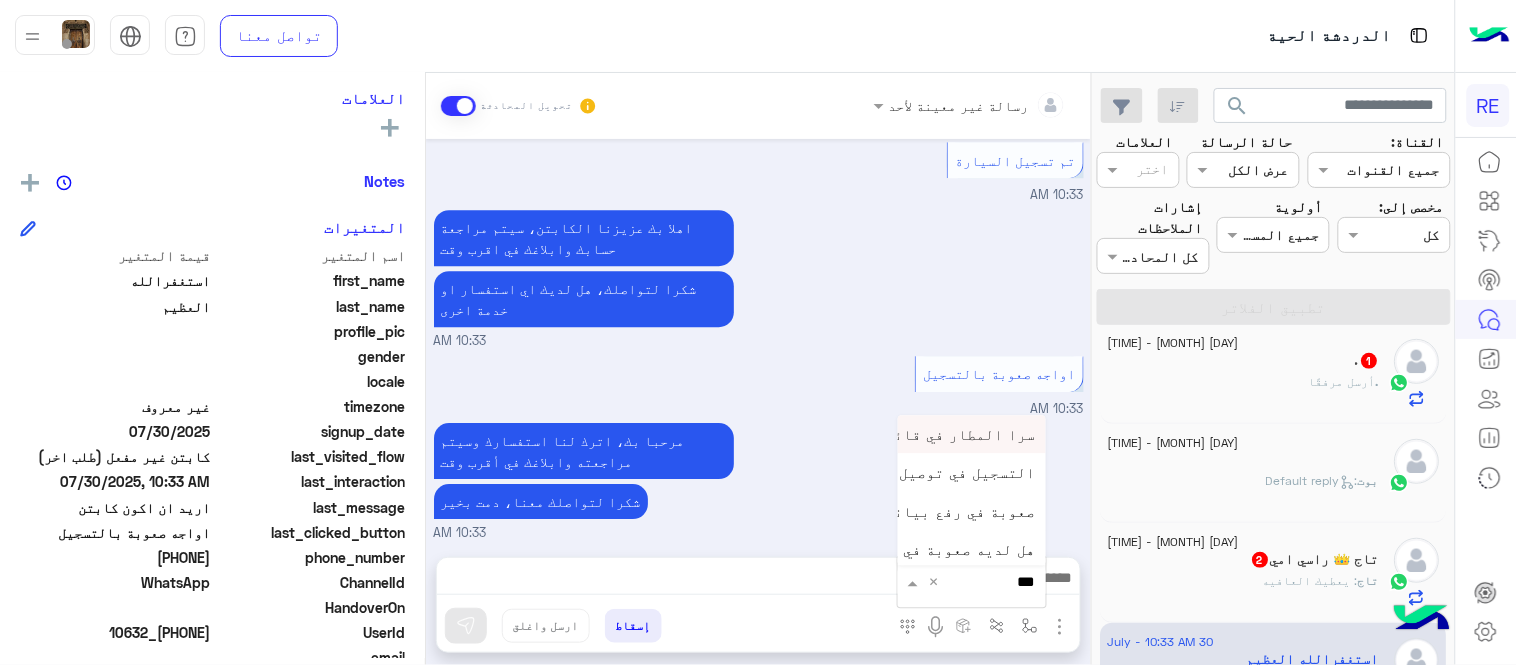 type on "****" 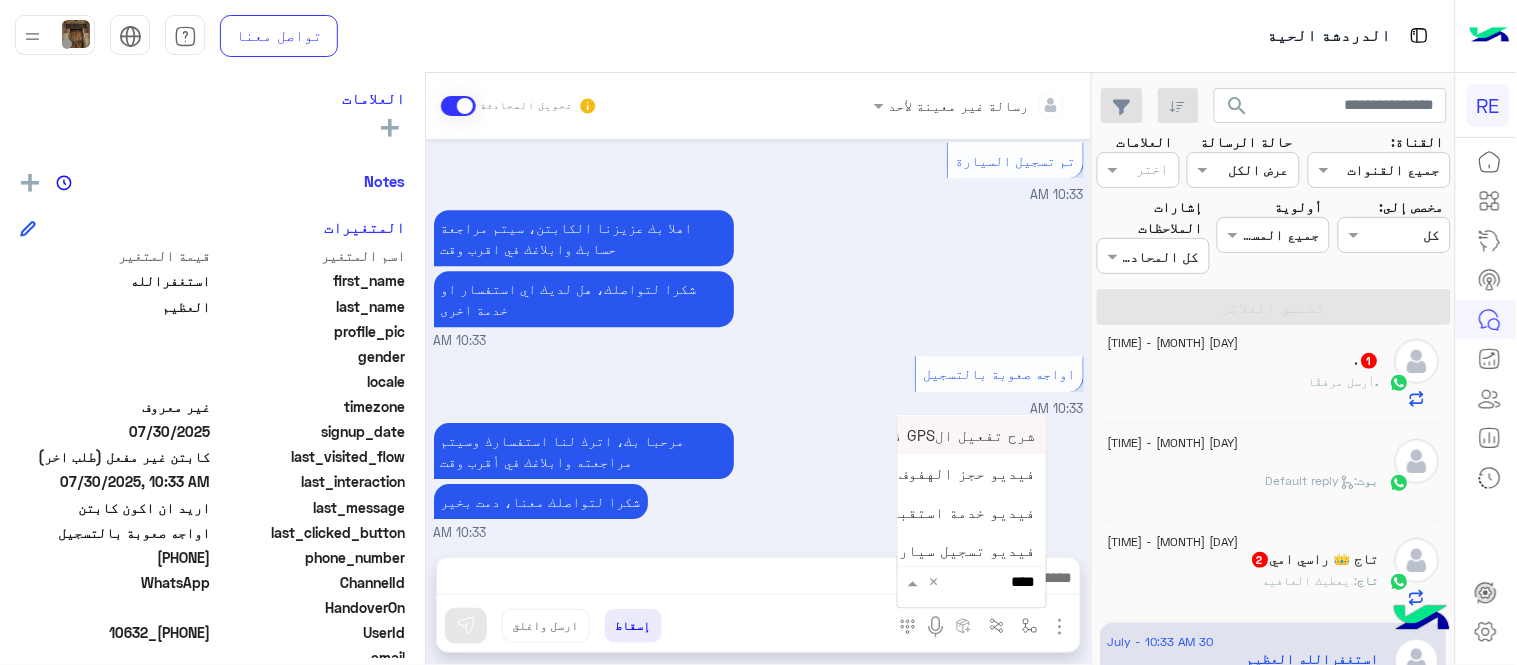 scroll, scrollTop: 81, scrollLeft: 0, axis: vertical 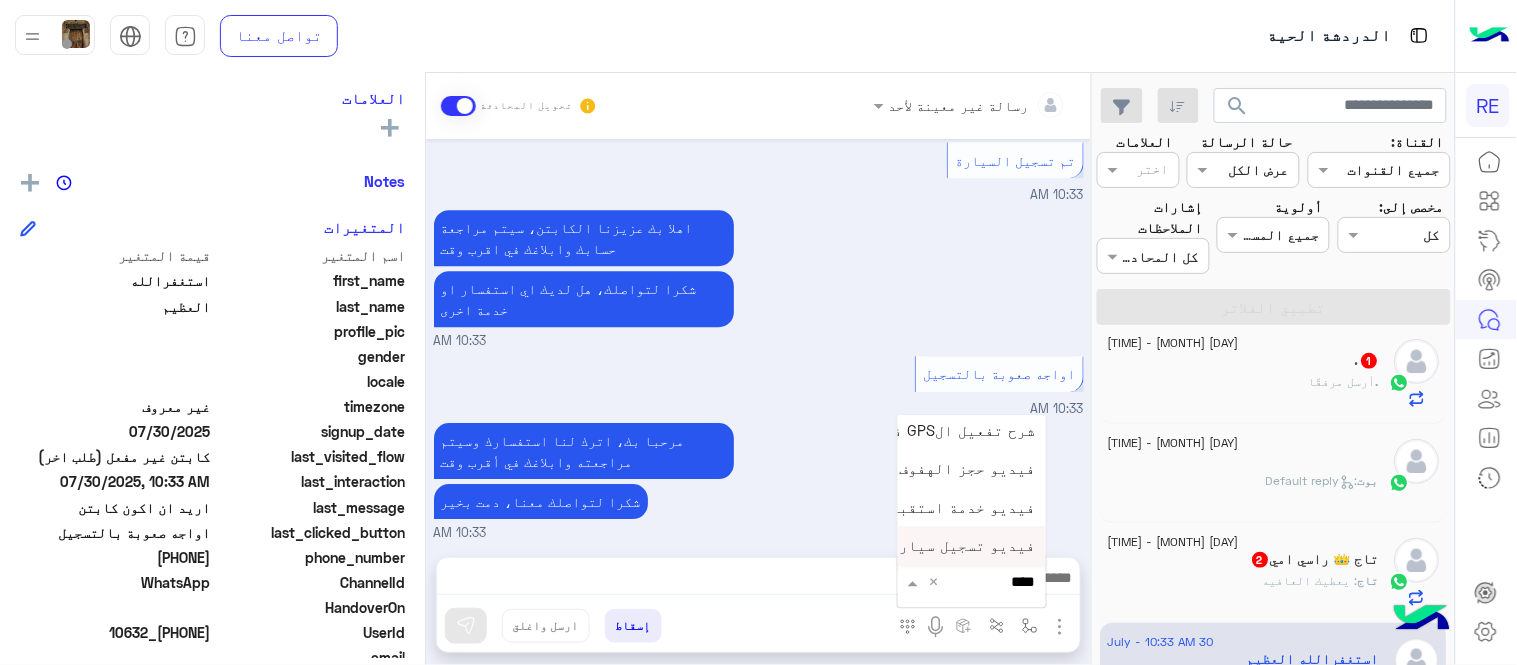 click on "فيديو تسجيل سيارة" at bounding box center [963, 546] 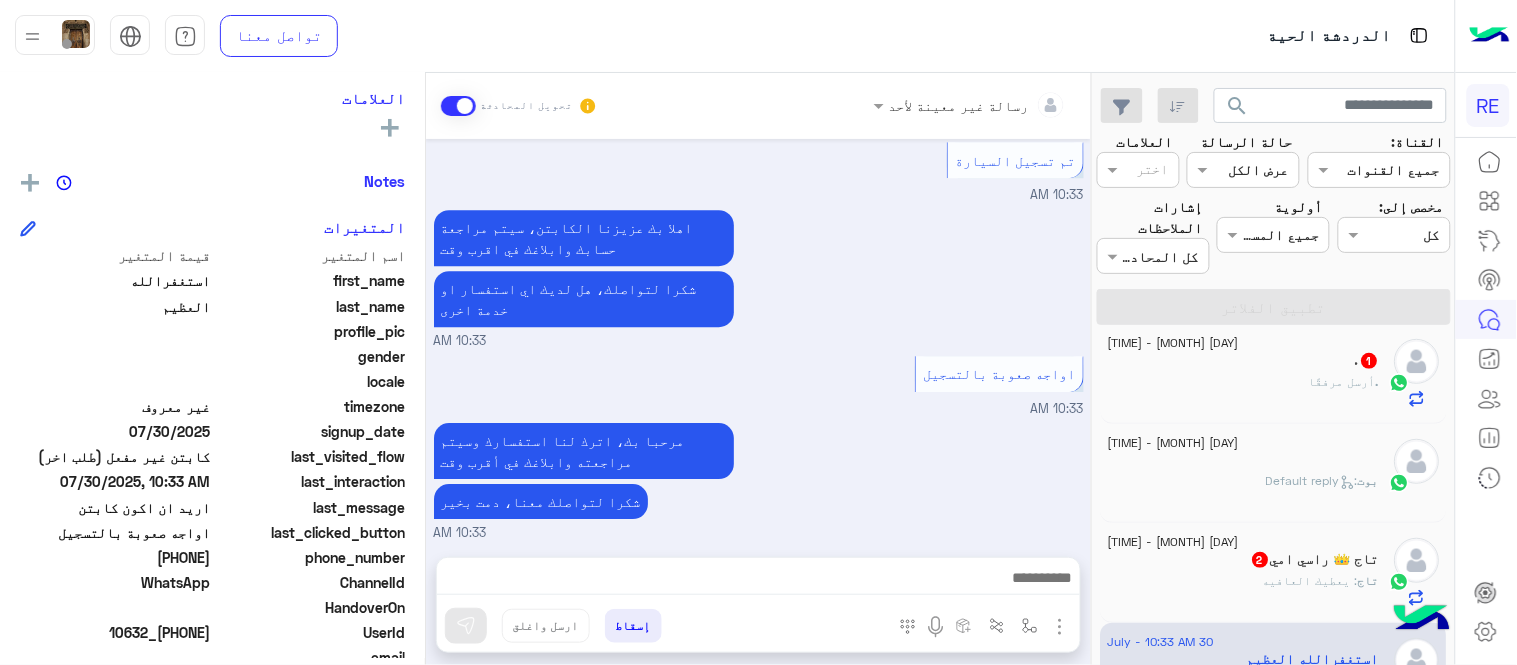 type on "**********" 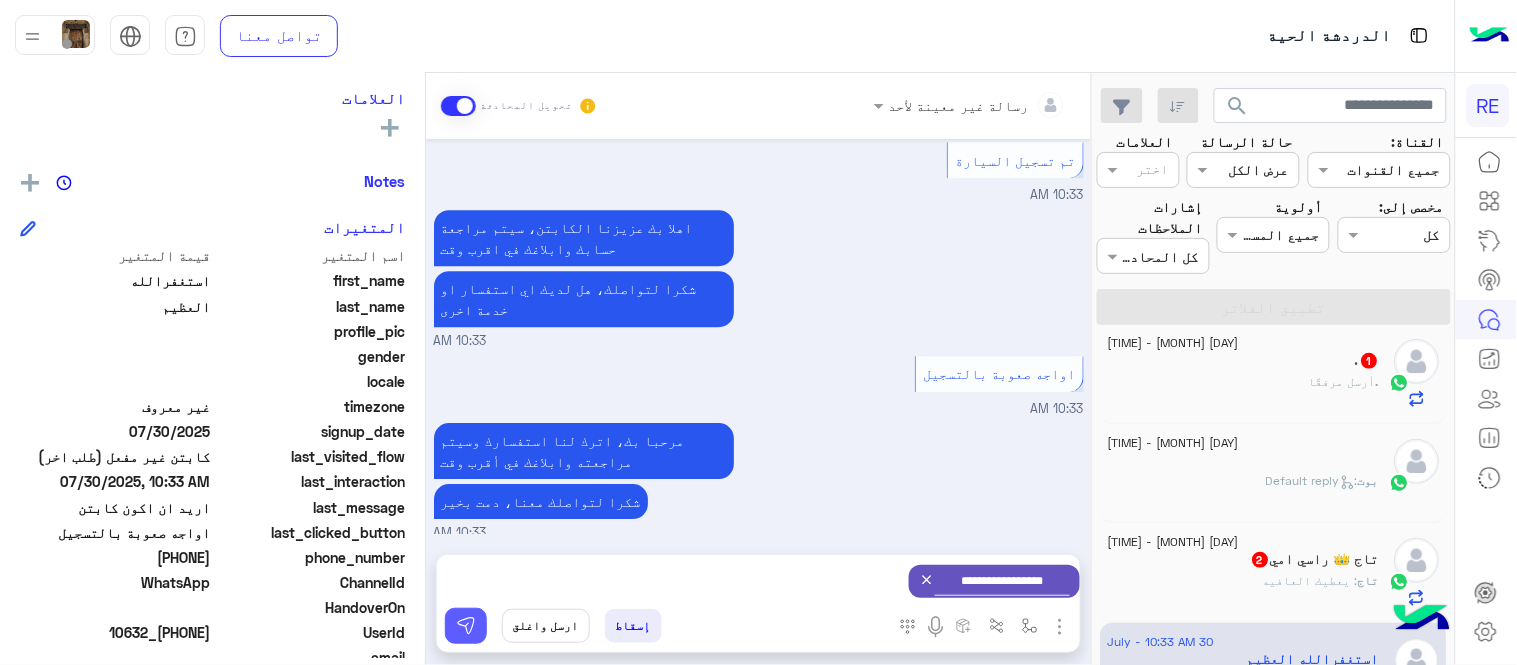 click at bounding box center (466, 626) 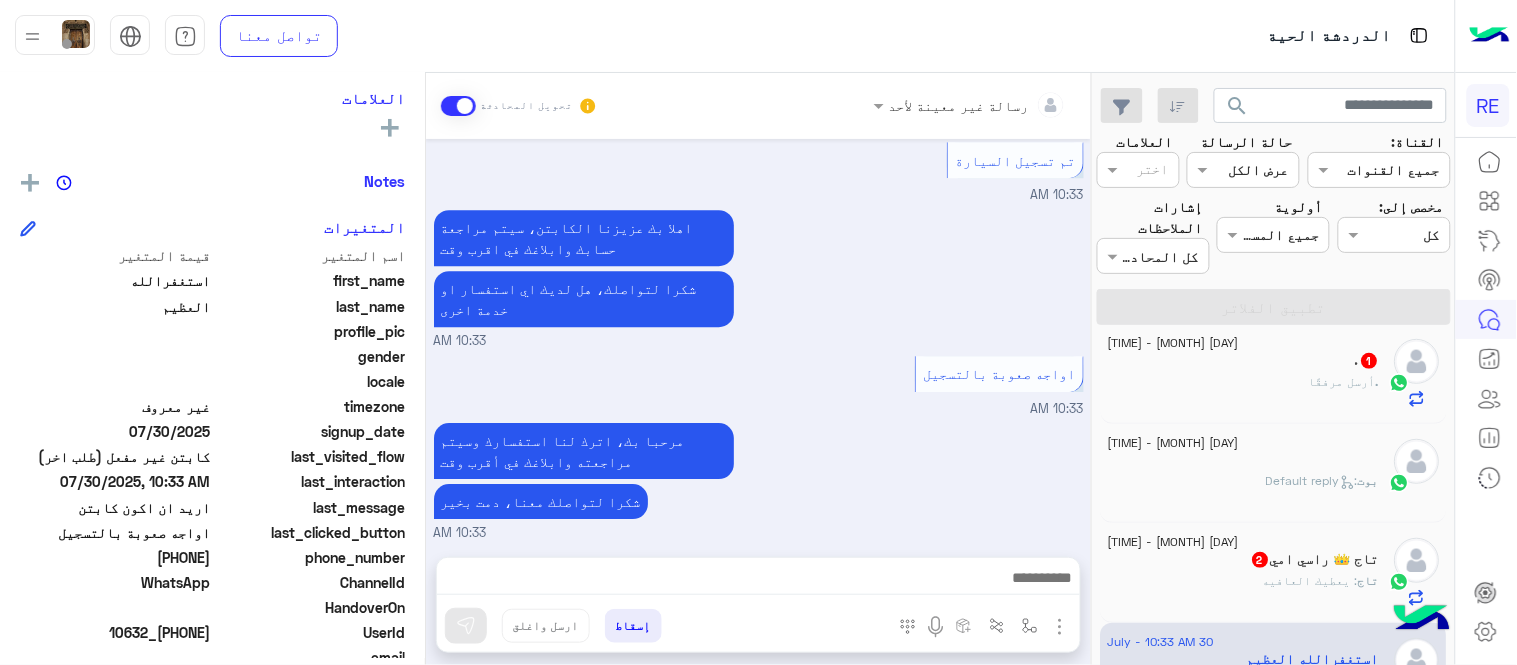 scroll, scrollTop: 1490, scrollLeft: 0, axis: vertical 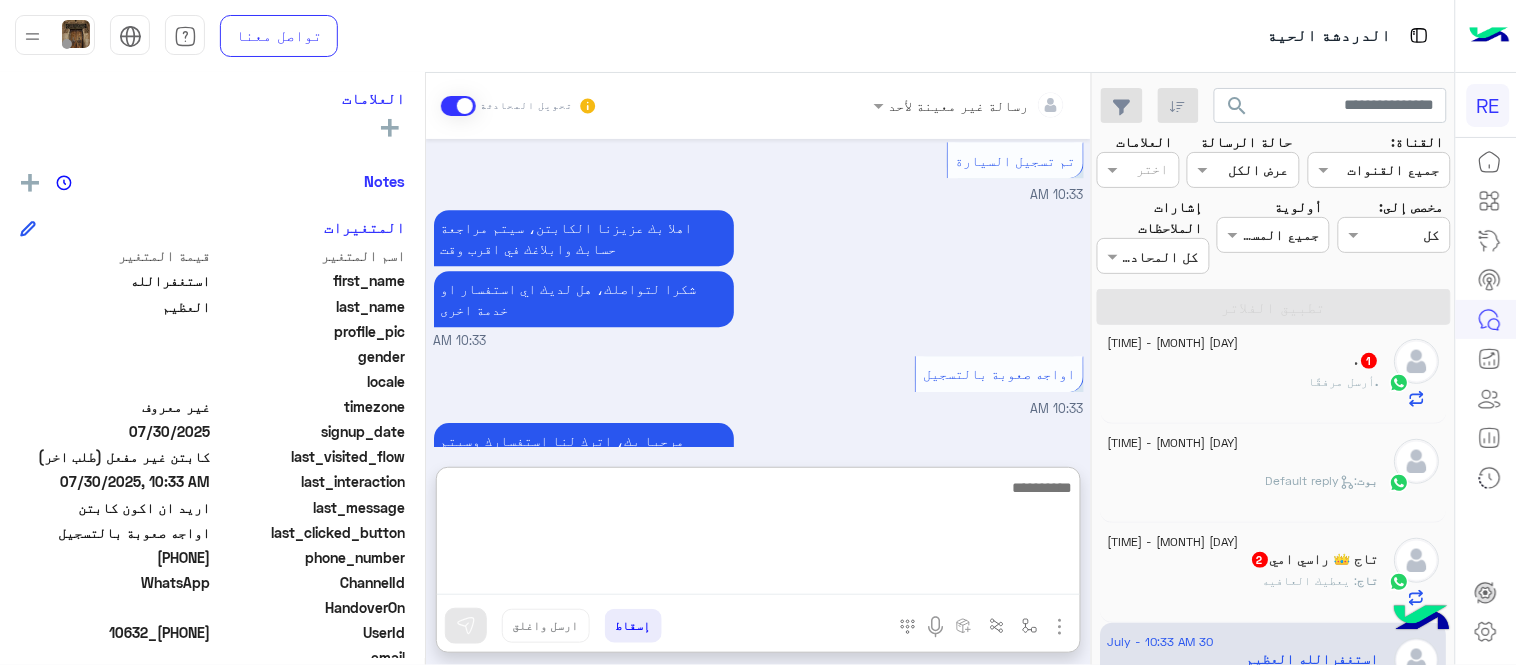 click at bounding box center (758, 535) 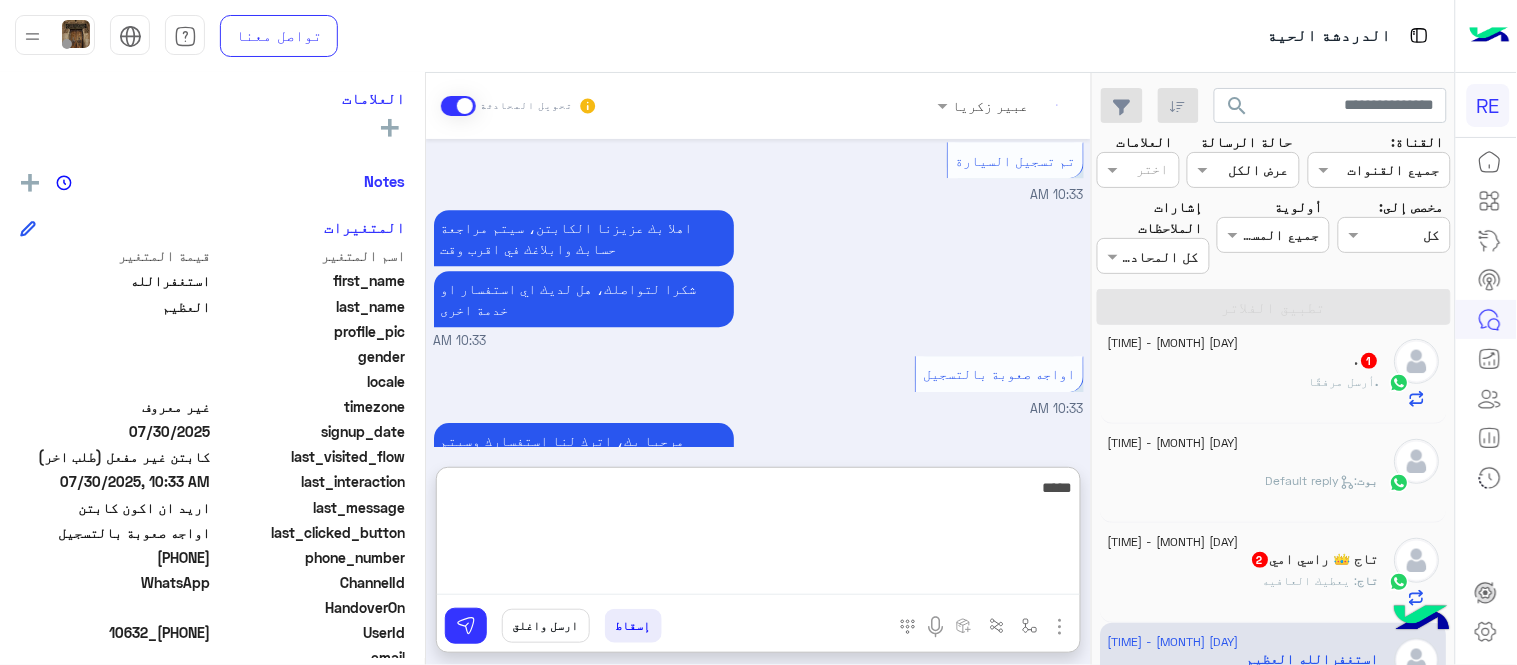 scroll, scrollTop: 1795, scrollLeft: 0, axis: vertical 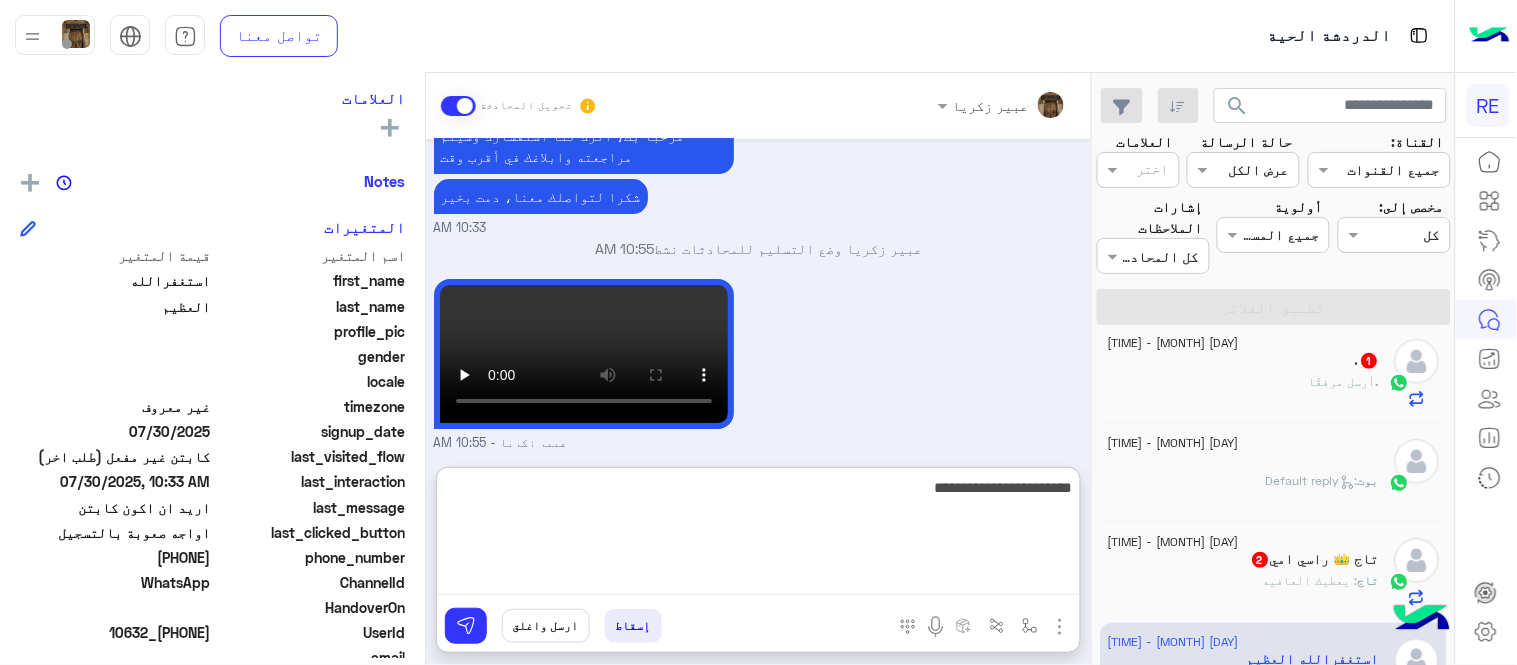 type on "**********" 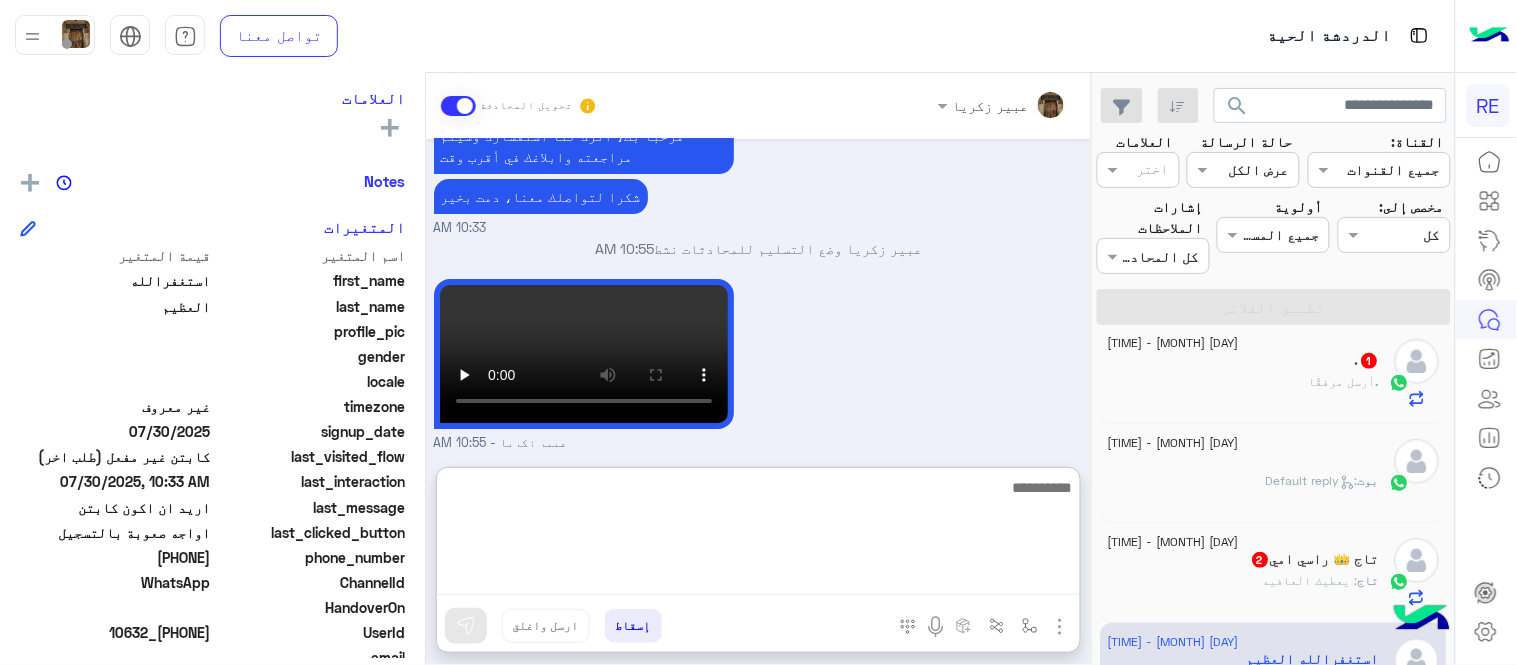 scroll, scrollTop: 1858, scrollLeft: 0, axis: vertical 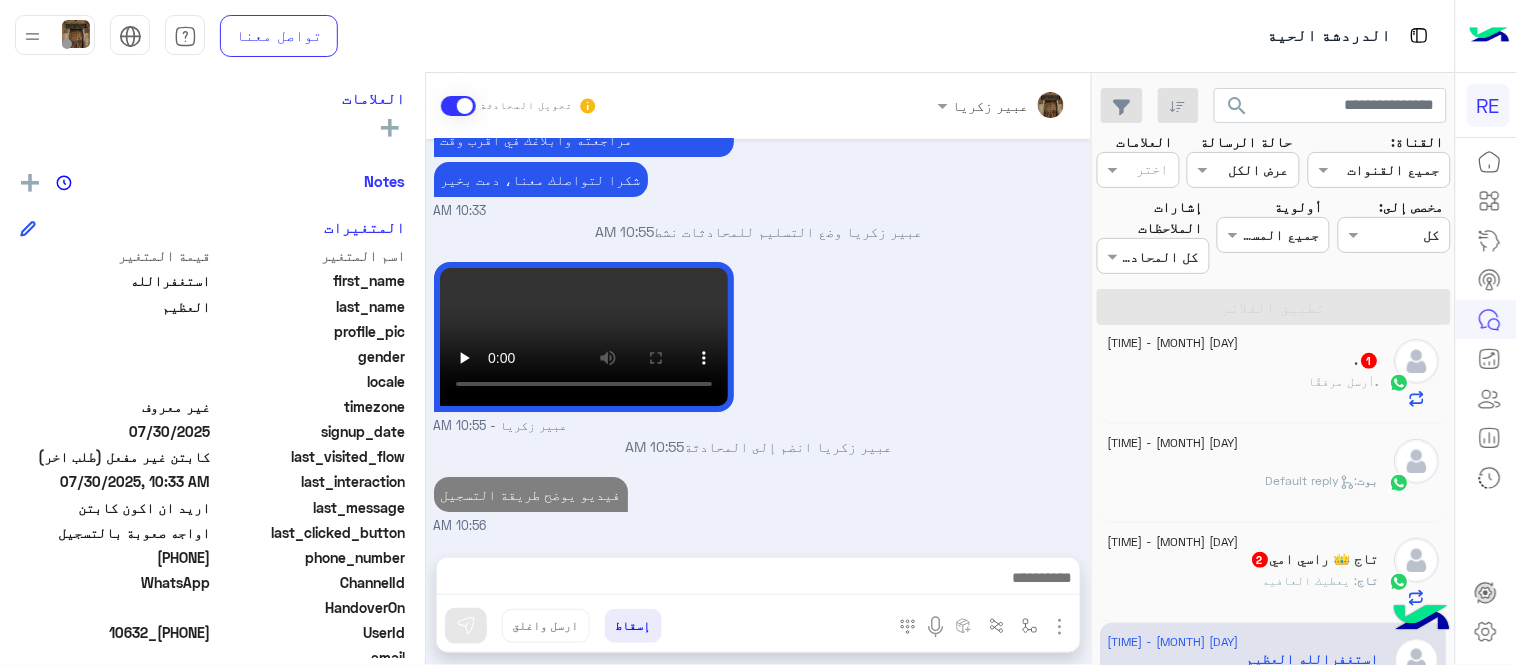 click on "[FIRST] [LAST] تحويل المحادثة     Jul 30, 2025   عربي    10:31 AM  هل أنت ؟   كابتن 👨🏻‍✈️   عميل 🧳   رحال (مرشد مرخص) 🏖️     10:31 AM   كابتن     10:31 AM  اختر احد الخدمات التالية:    10:31 AM   تسجيل حساب     10:31 AM  يمكنك الاطلاع على شروط الانضمام لرحلة ك (كابتن ) الموجودة بالصورة أعلاه،
لتحميل التطبيق عبر الرابط التالي : 📲
http://onelink.to/Rehla    يسعدنا انضمامك لتطبيق رحلة يمكنك اتباع الخطوات الموضحة لتسجيل بيانات سيارتك بالفيديو التالي  : عزيزي الكابتن، فضلًا ، للرغبة بتفعيل الحساب قم برفع البيانات عبر التطبيق والتواصل معنا  تم تسجيل السيارة   اواجه صعوبة بالتسجيل  اي خدمة اخرى ؟  لا     10:31 AM    10:33 AM" at bounding box center [758, 373] 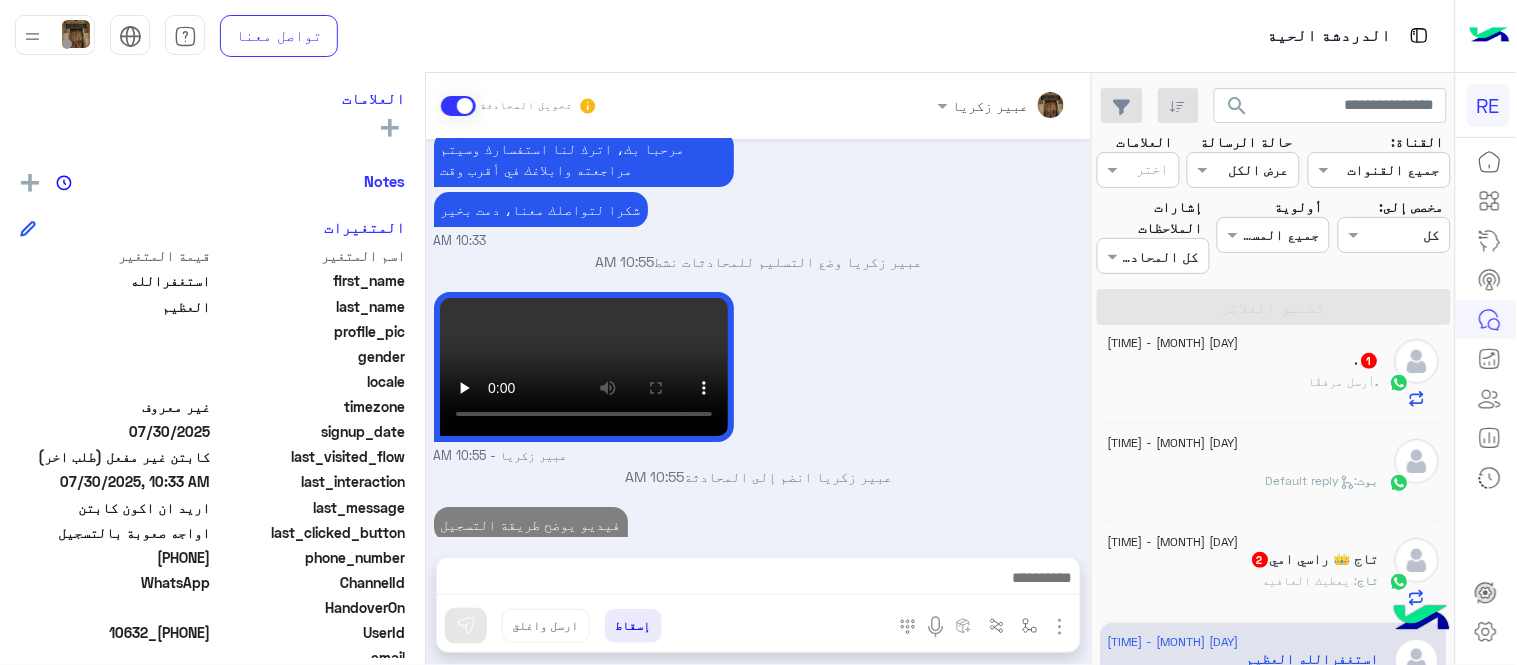 scroll, scrollTop: 1768, scrollLeft: 0, axis: vertical 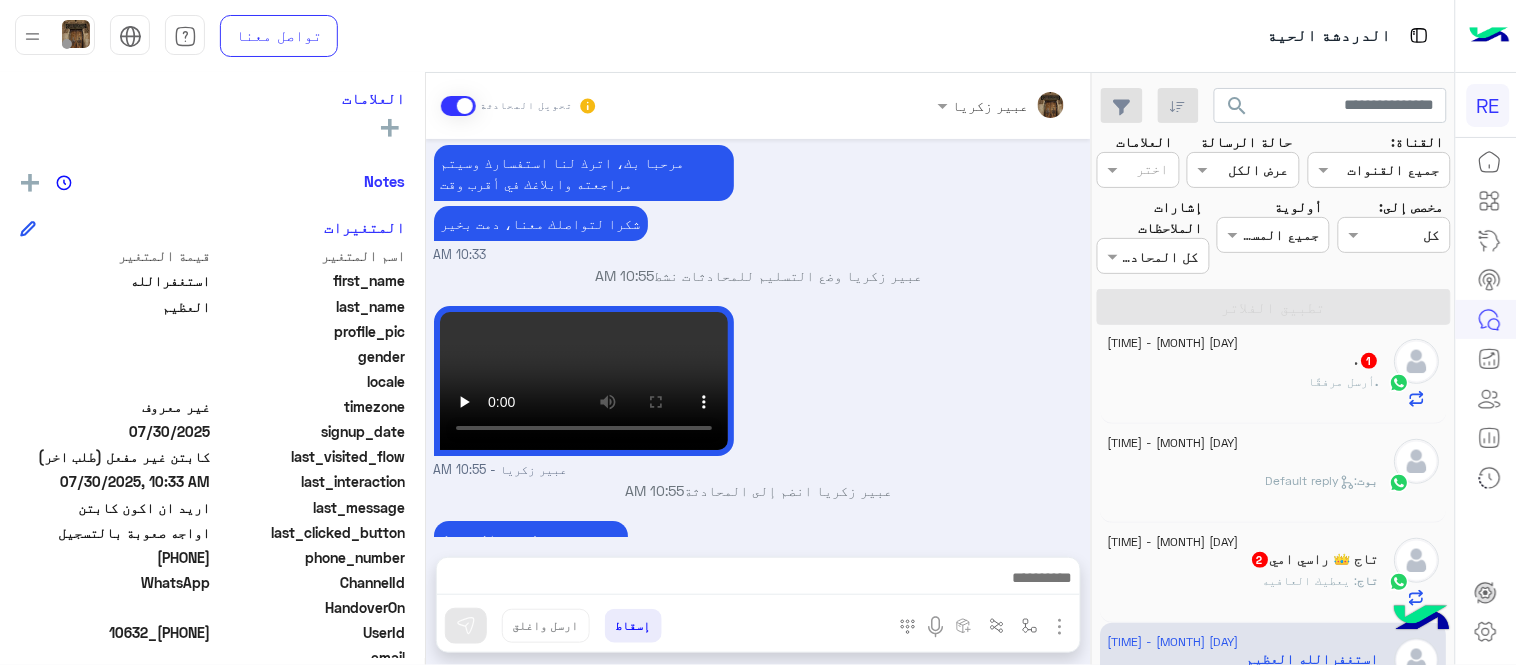 click on "تاج 👑 راسي امي  2" 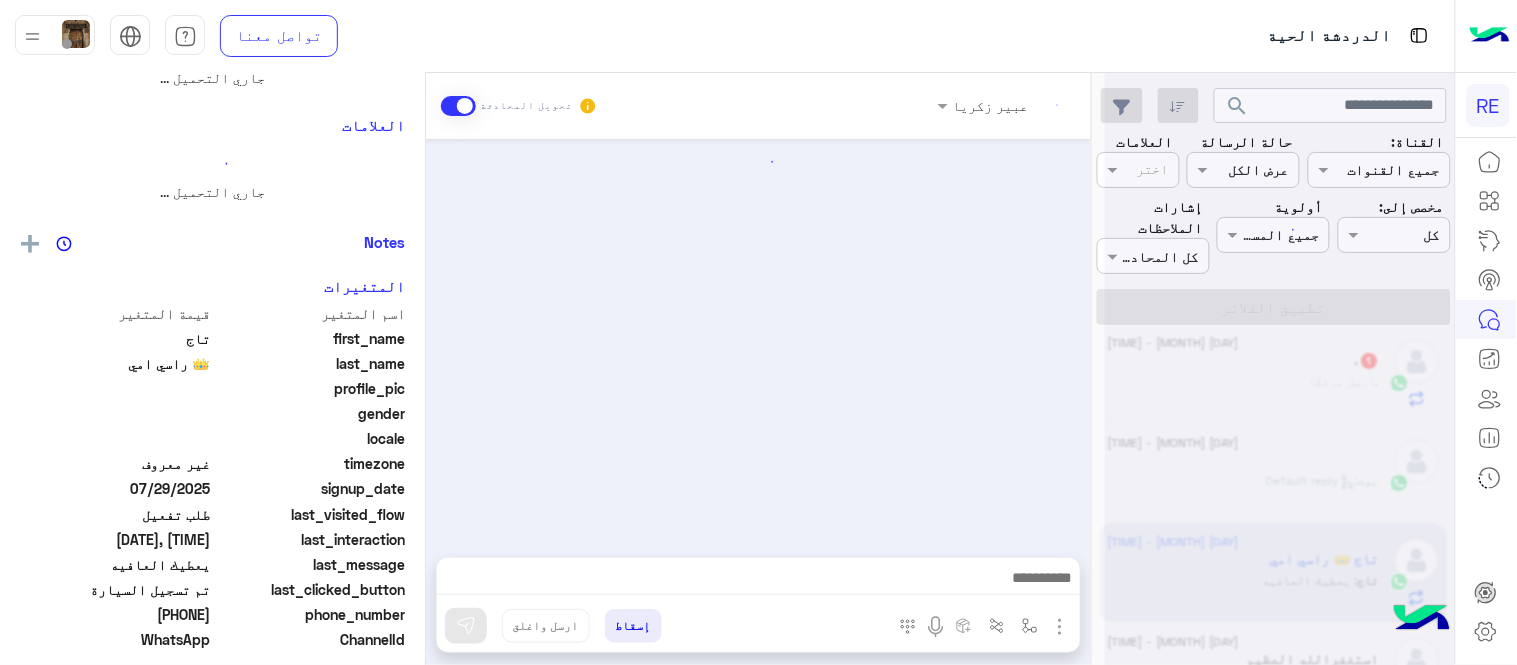 scroll, scrollTop: 0, scrollLeft: 0, axis: both 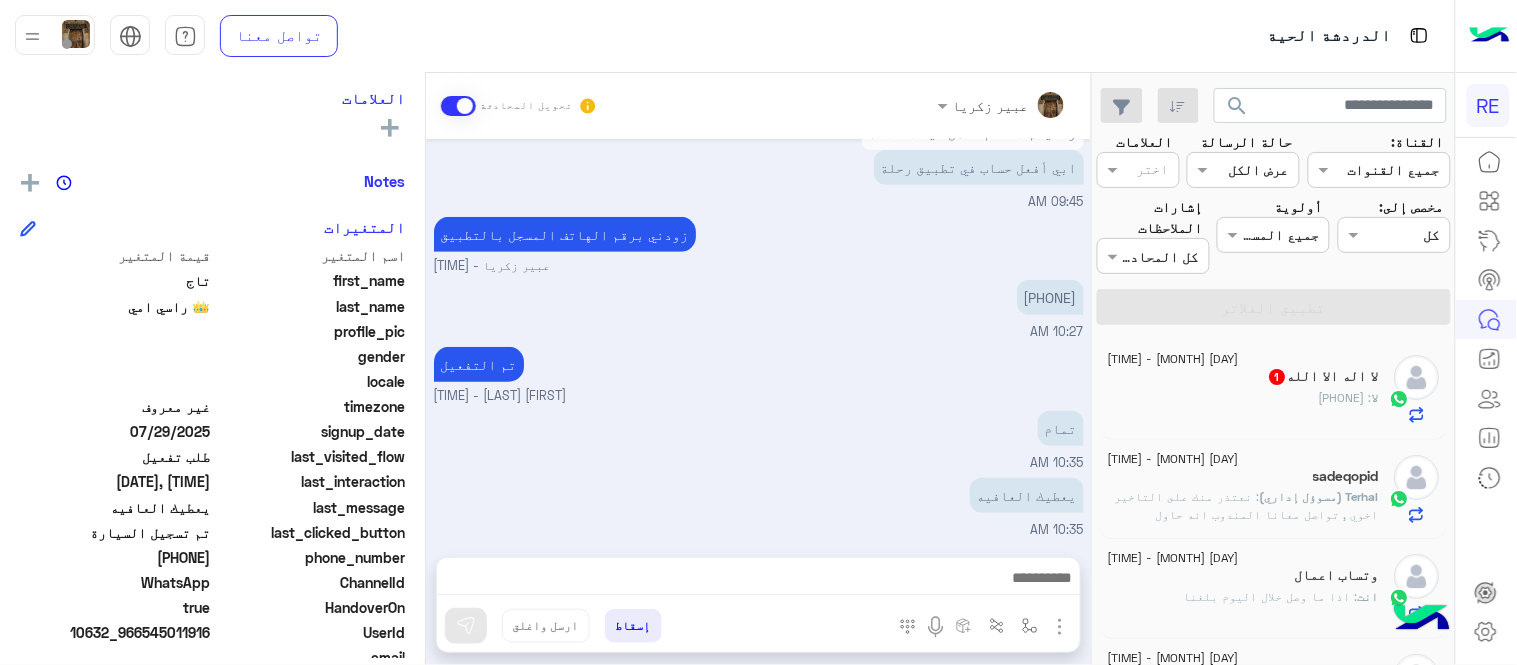 click on "[FIRST_NAME] [LAST_NAME] 1" 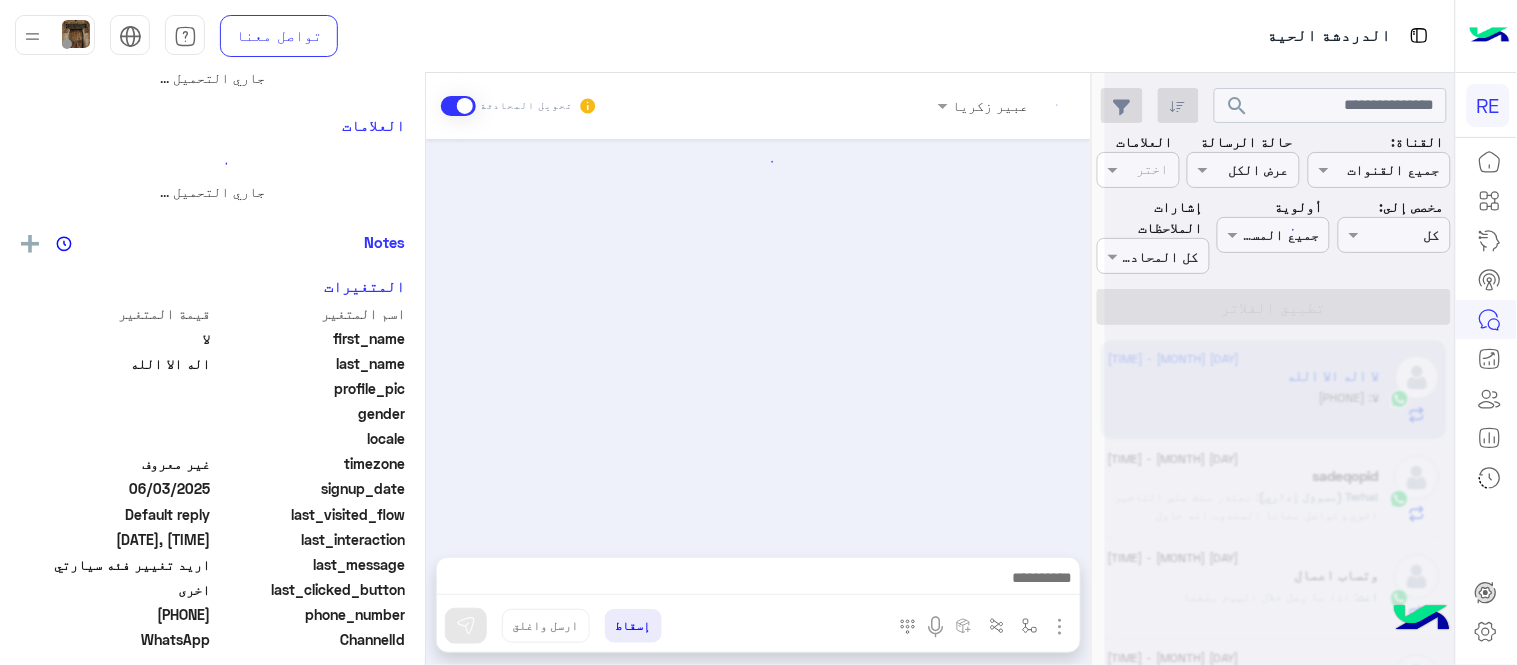 scroll, scrollTop: 0, scrollLeft: 0, axis: both 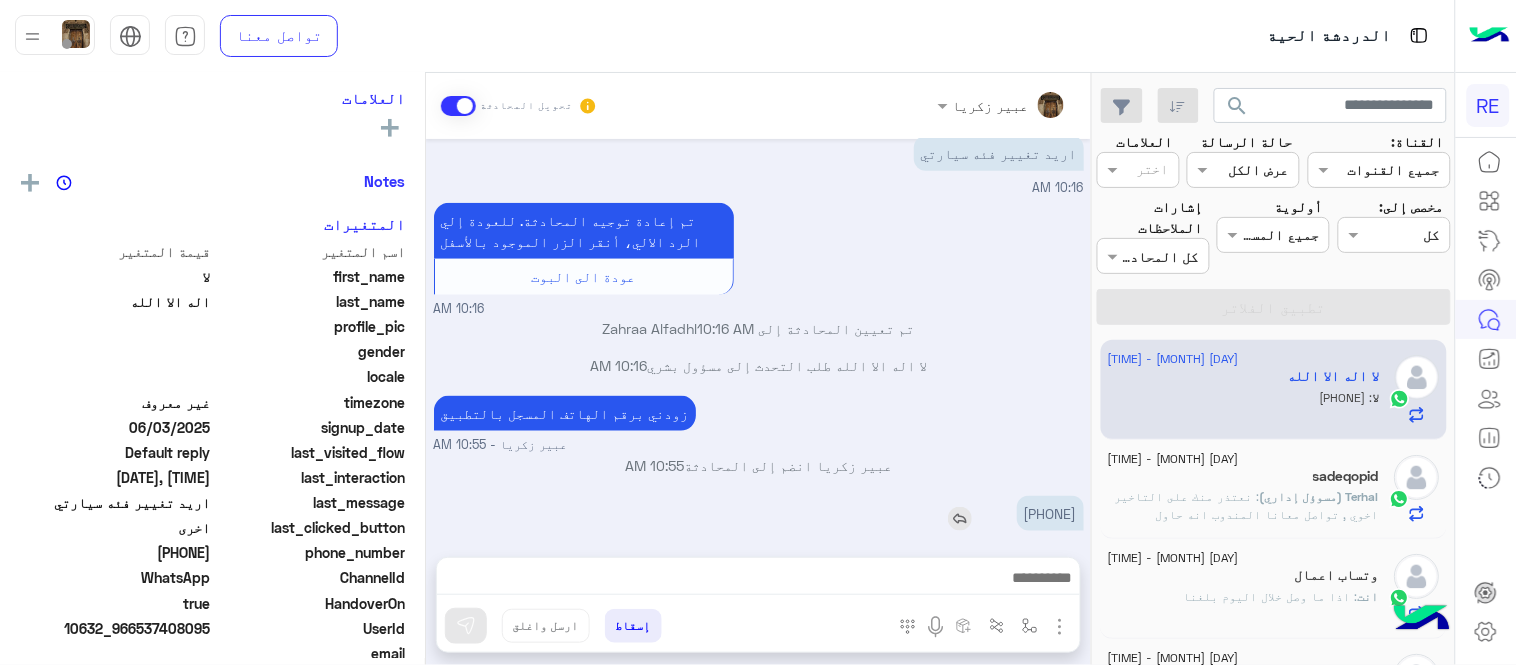 click on "[PHONE]" at bounding box center (1050, 513) 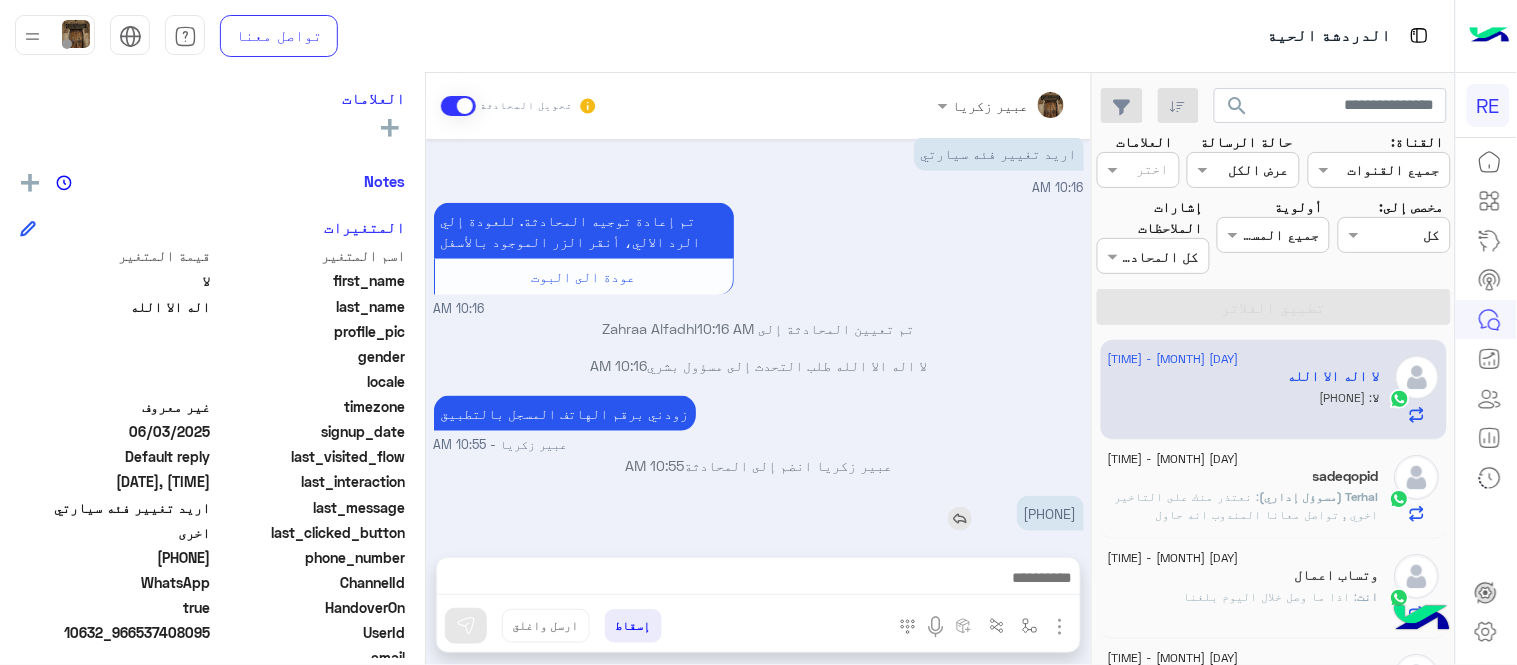 click on "[PHONE]" at bounding box center [1050, 513] 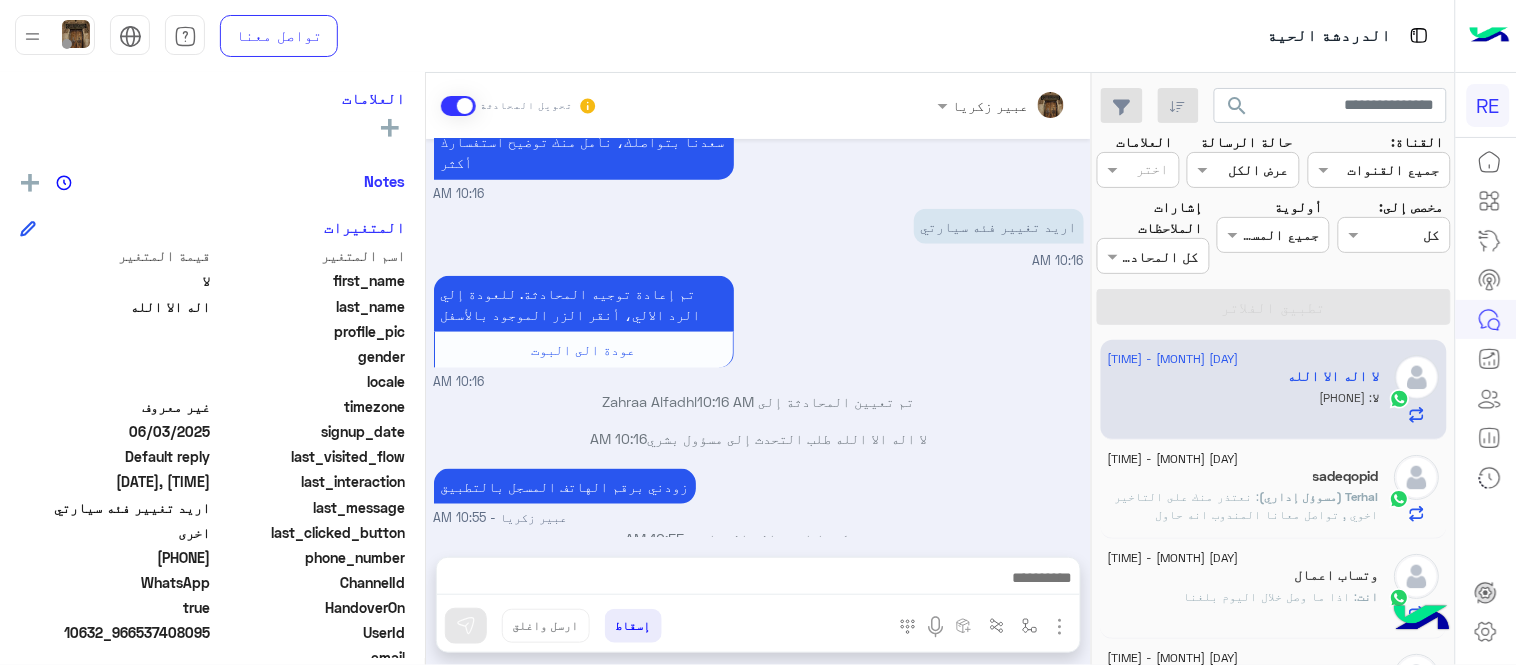 scroll, scrollTop: 446, scrollLeft: 0, axis: vertical 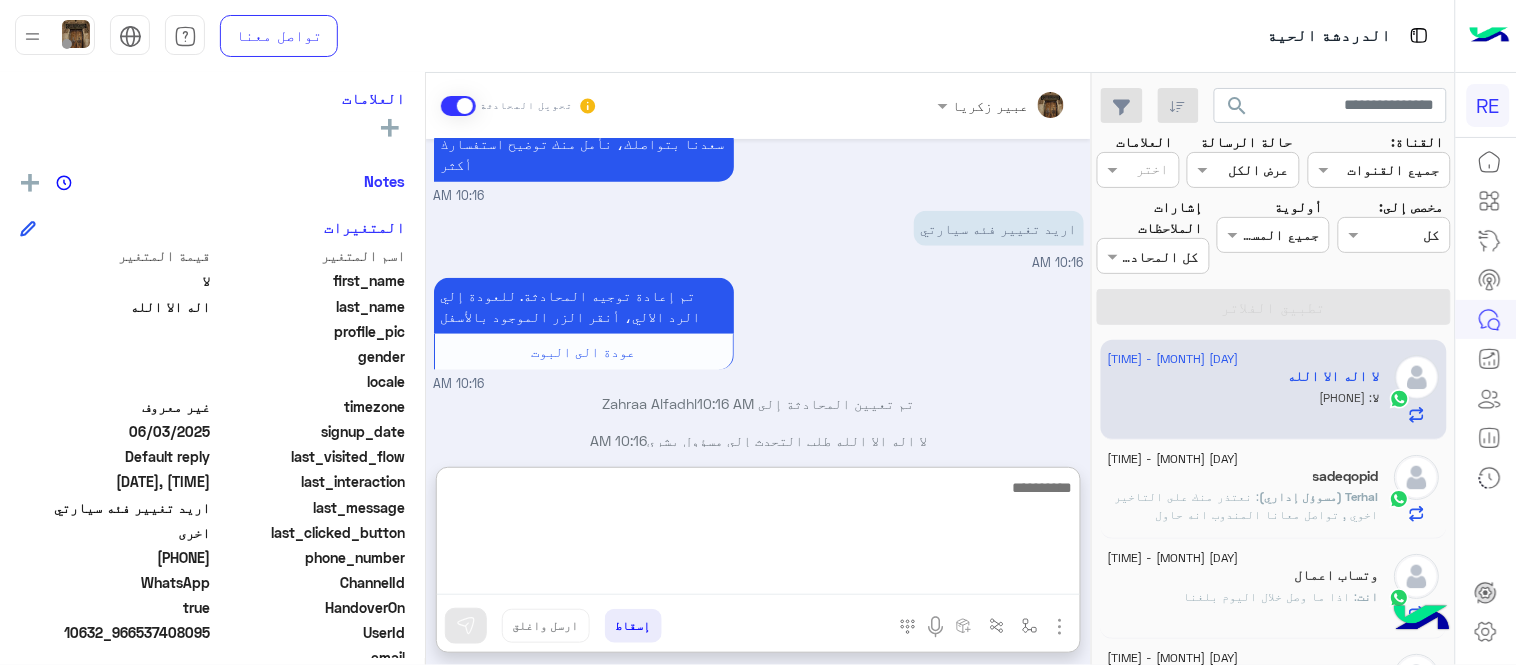 click at bounding box center (758, 535) 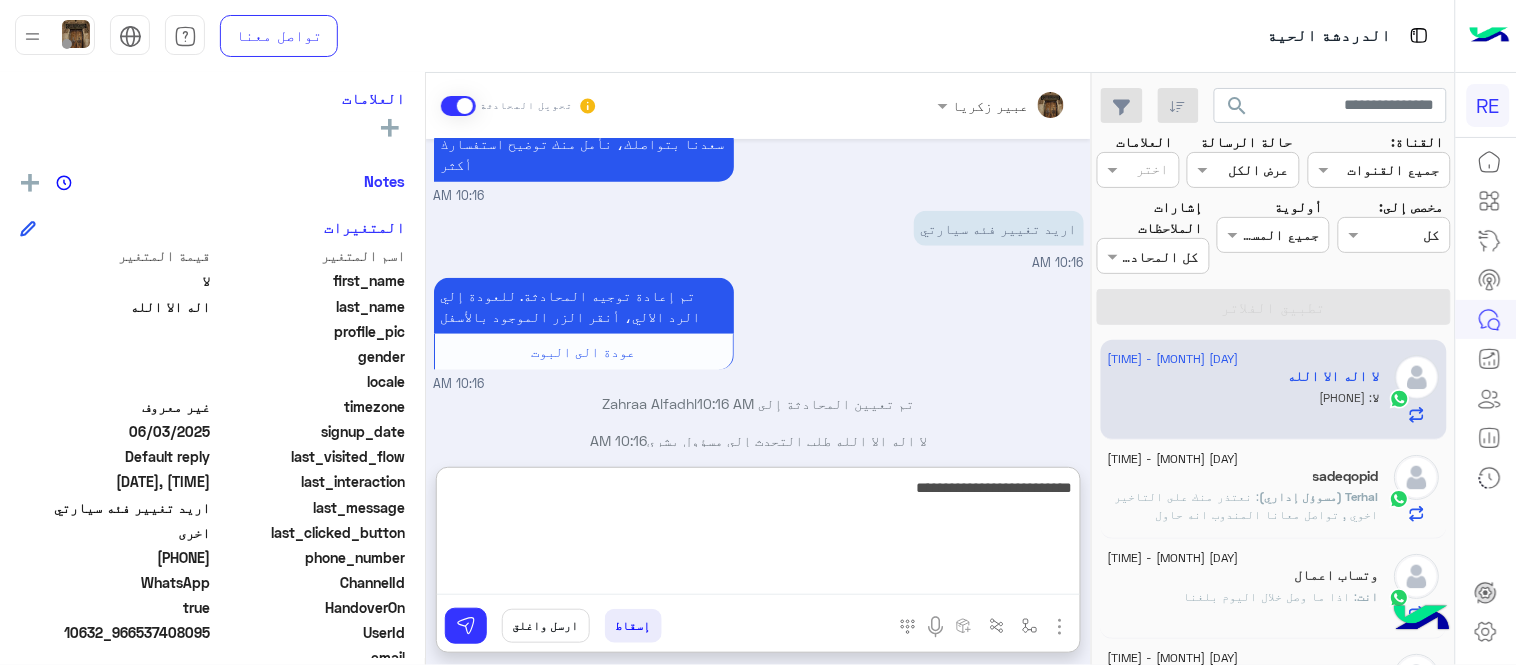 type on "**********" 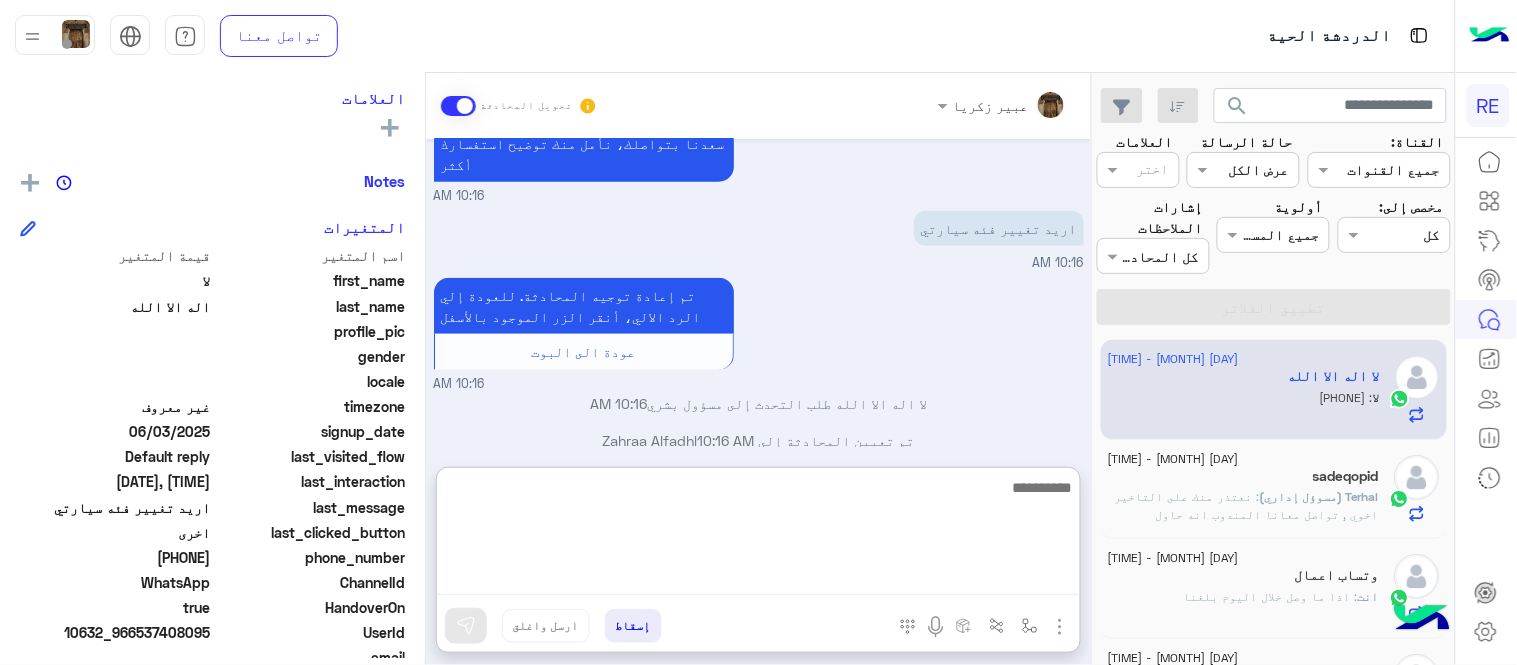 scroll, scrollTop: 674, scrollLeft: 0, axis: vertical 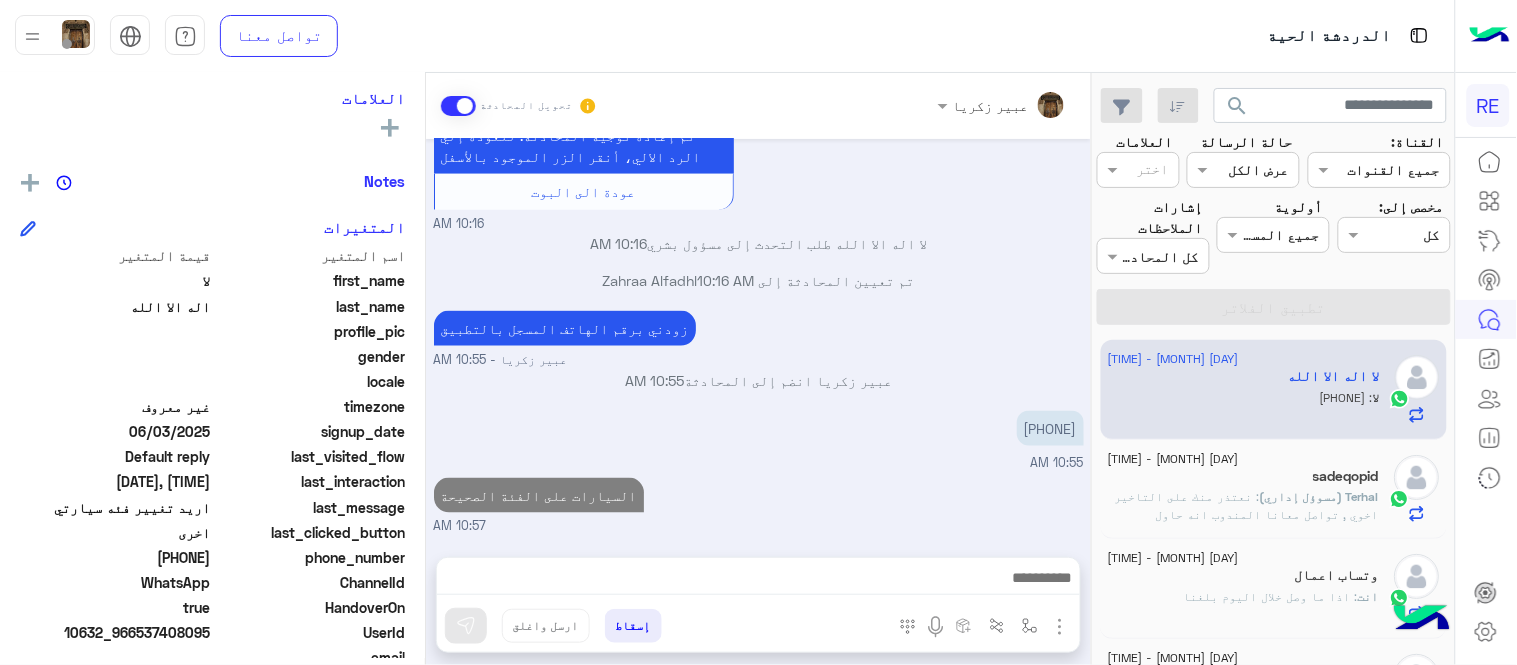 click on "[FIRST] [LAST] تحويل المحادثة     Jul 30, 2025  مرحباً بك لا، نأسف لمروركم بهذا، برجاء توضيح استفسارك الخاص وسيتم الرد عليكم من فريق الدعم قريبا. كان معك مساعدك الآلي من فريق رحلة. دمت بخير. اي خدمة اخرى ؟  الرجوع للقائمة الرئ   لا     10:15 AM  اريد تغيير فئه سيارتي الى Falmly   10:16 AM  سعدنا بتواصلك، نأمل منك توضيح استفسارك أكثر    10:16 AM  اريد تغيير فئه سيارتي   10:16 AM  تم إعادة توجيه المحادثة. للعودة إلي الرد الالي، أنقر الزر الموجود بالأسفل  عودة الى البوت     10:16 AM   لا اله الا الله طلب التحدث إلى مسؤول بشري   10:16 AM       تم تعيين المحادثة إلى [AGENT_NAME]   10:16 AM      زودني برقم الهاتف المسجل بالتطبيق" at bounding box center [758, 373] 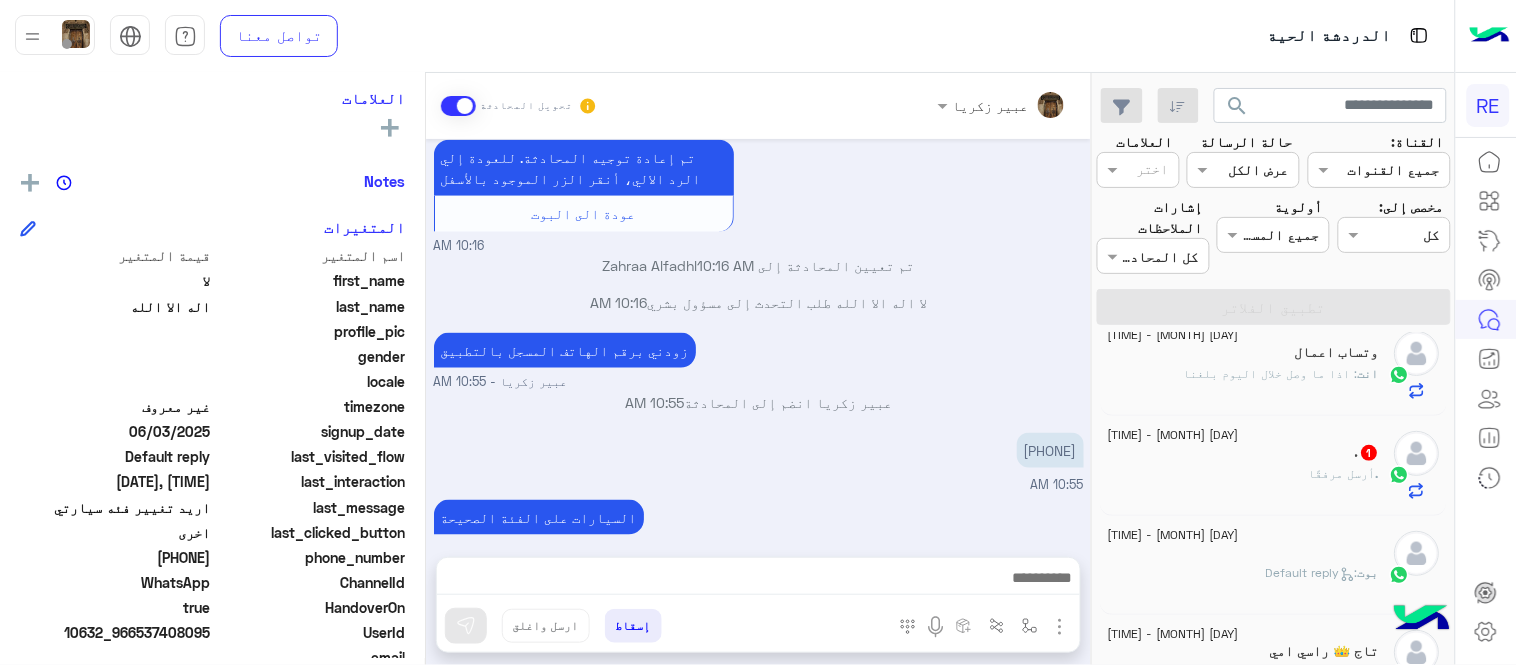 scroll, scrollTop: 230, scrollLeft: 0, axis: vertical 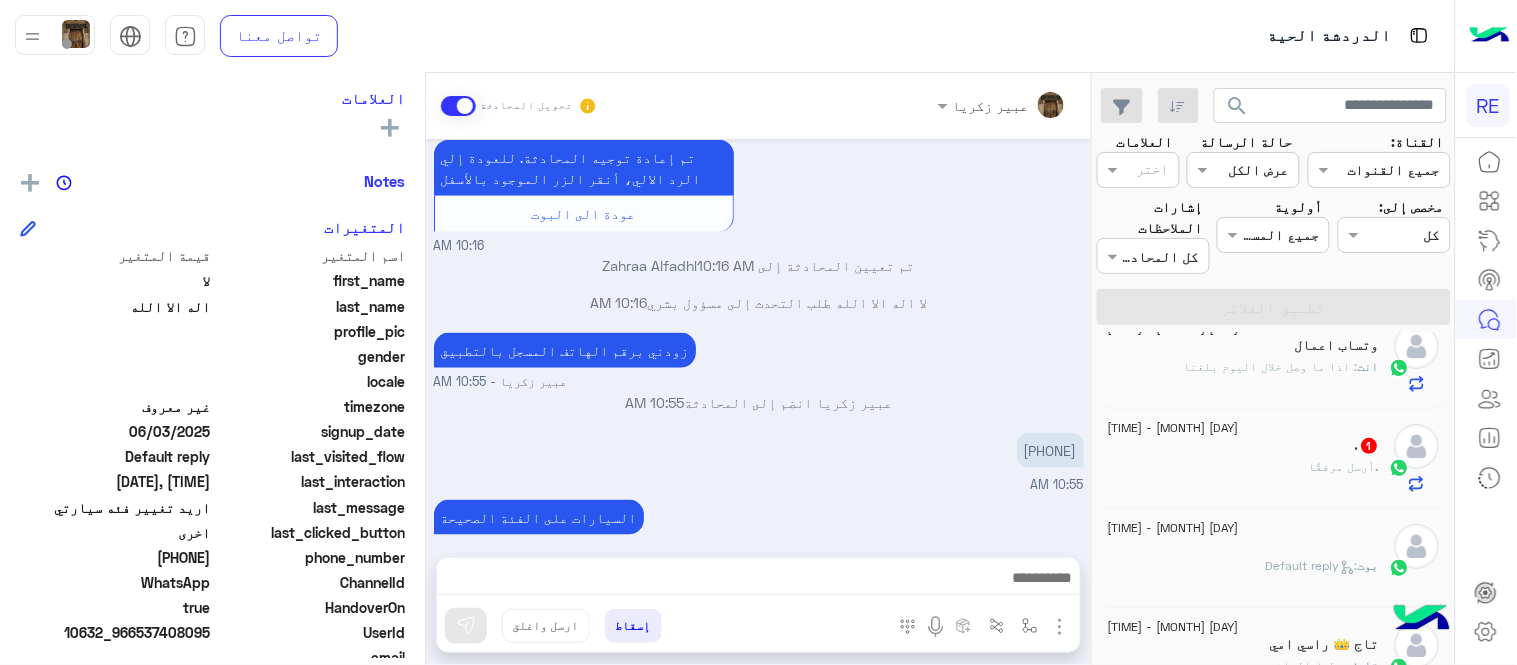 click on ".   1" 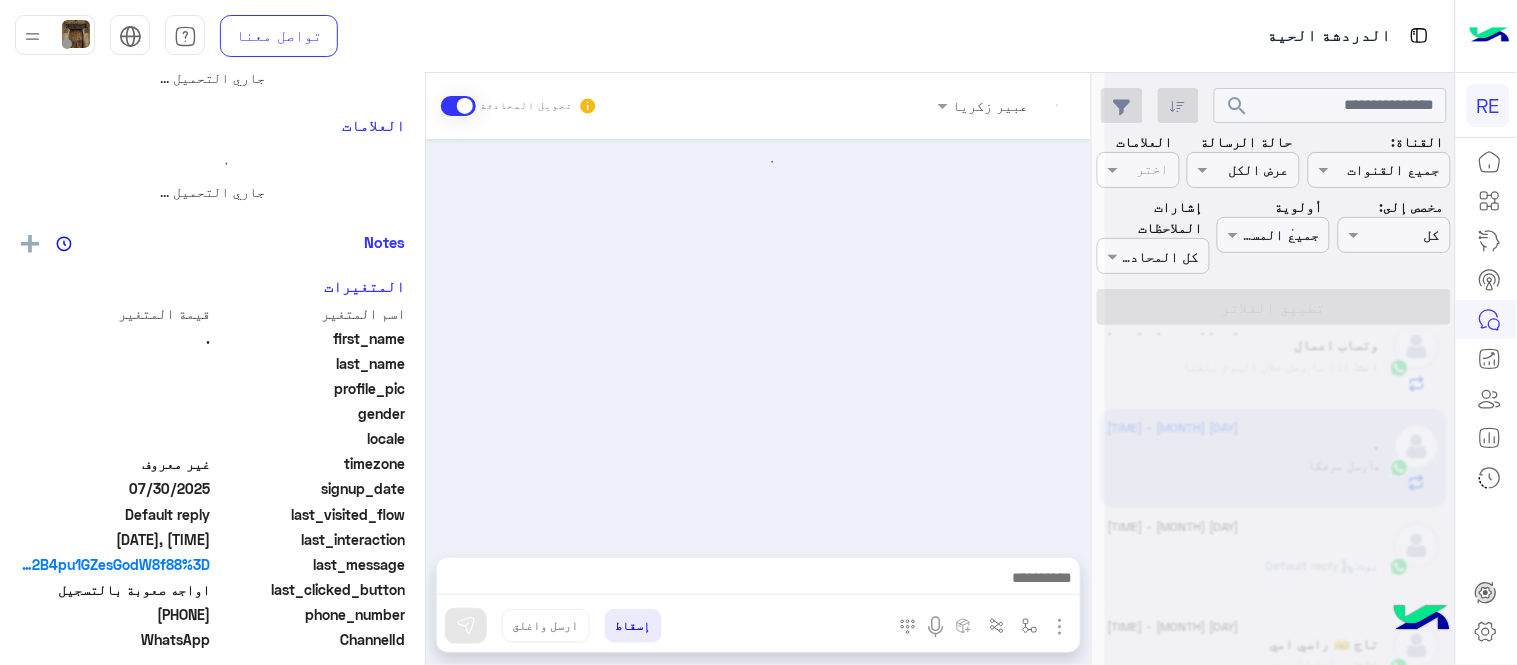 scroll, scrollTop: 0, scrollLeft: 0, axis: both 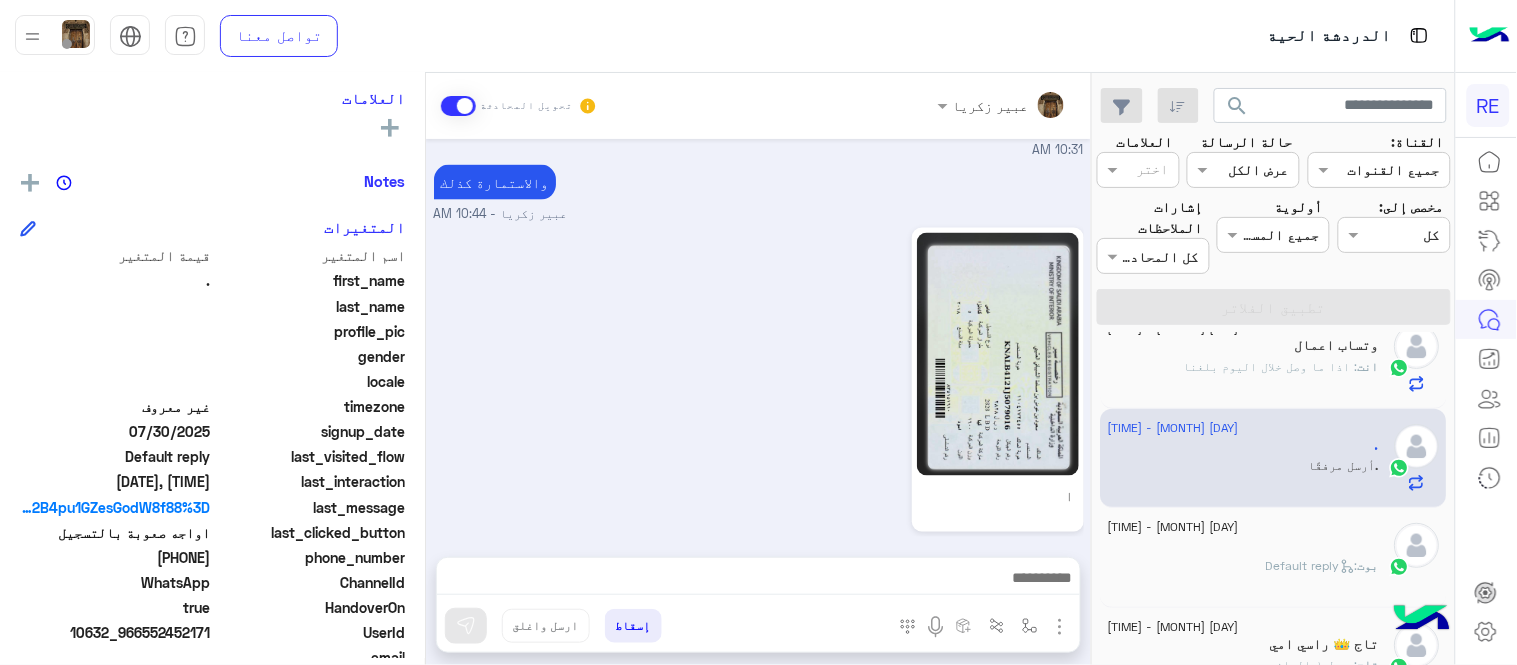 drag, startPoint x: 145, startPoint y: 555, endPoint x: 213, endPoint y: 558, distance: 68.06615 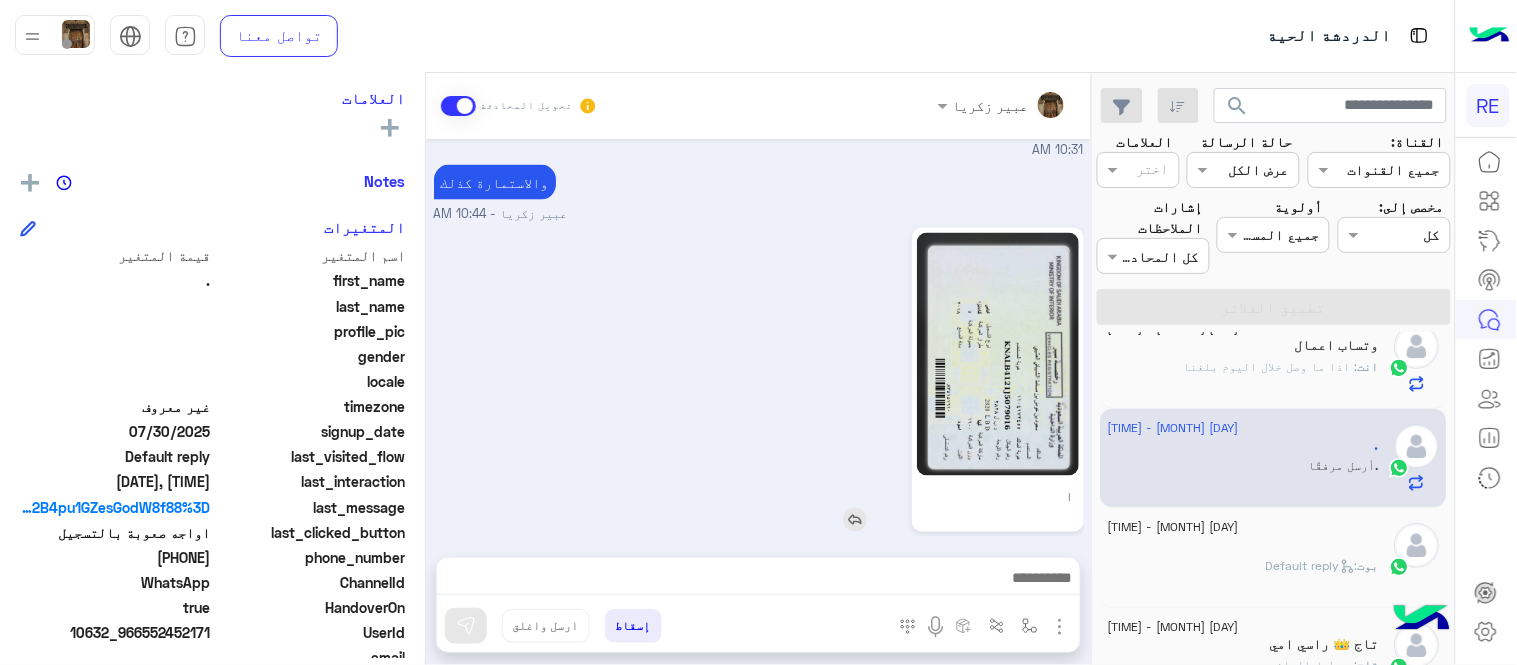click 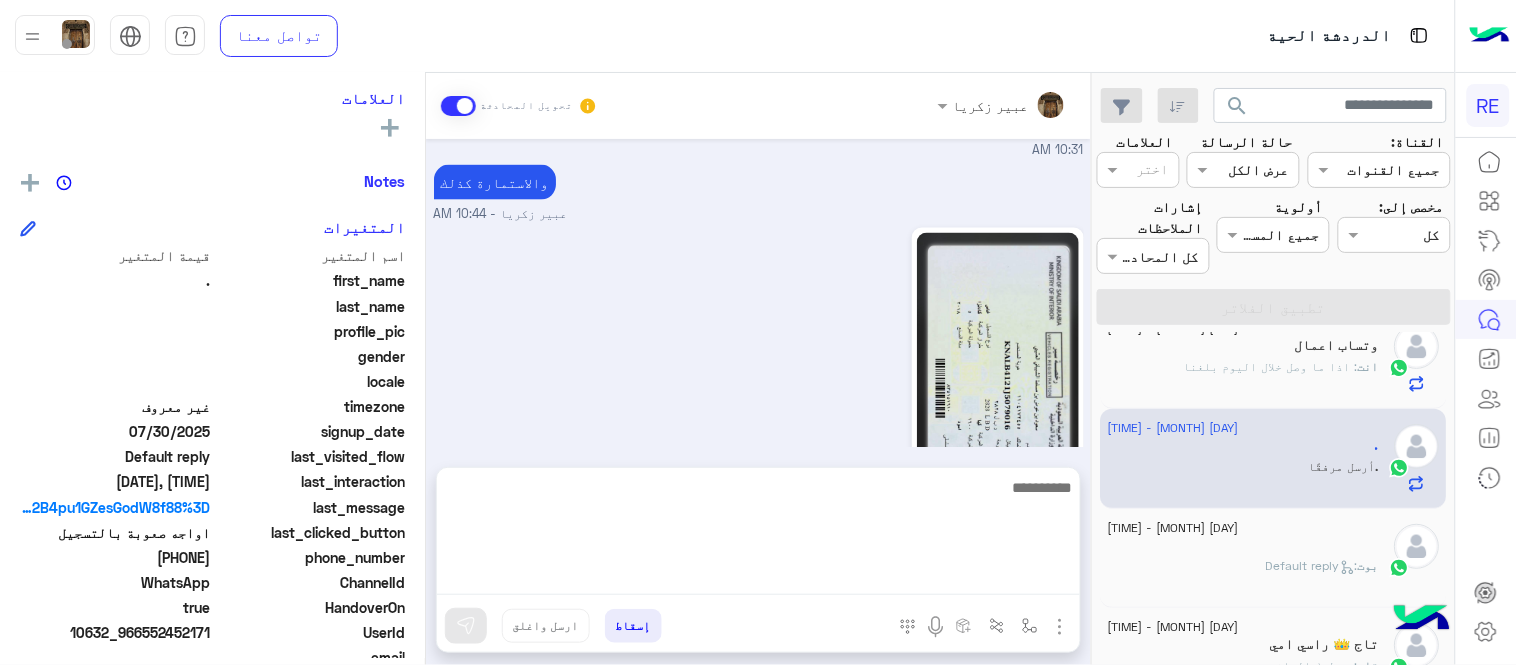click at bounding box center [758, 535] 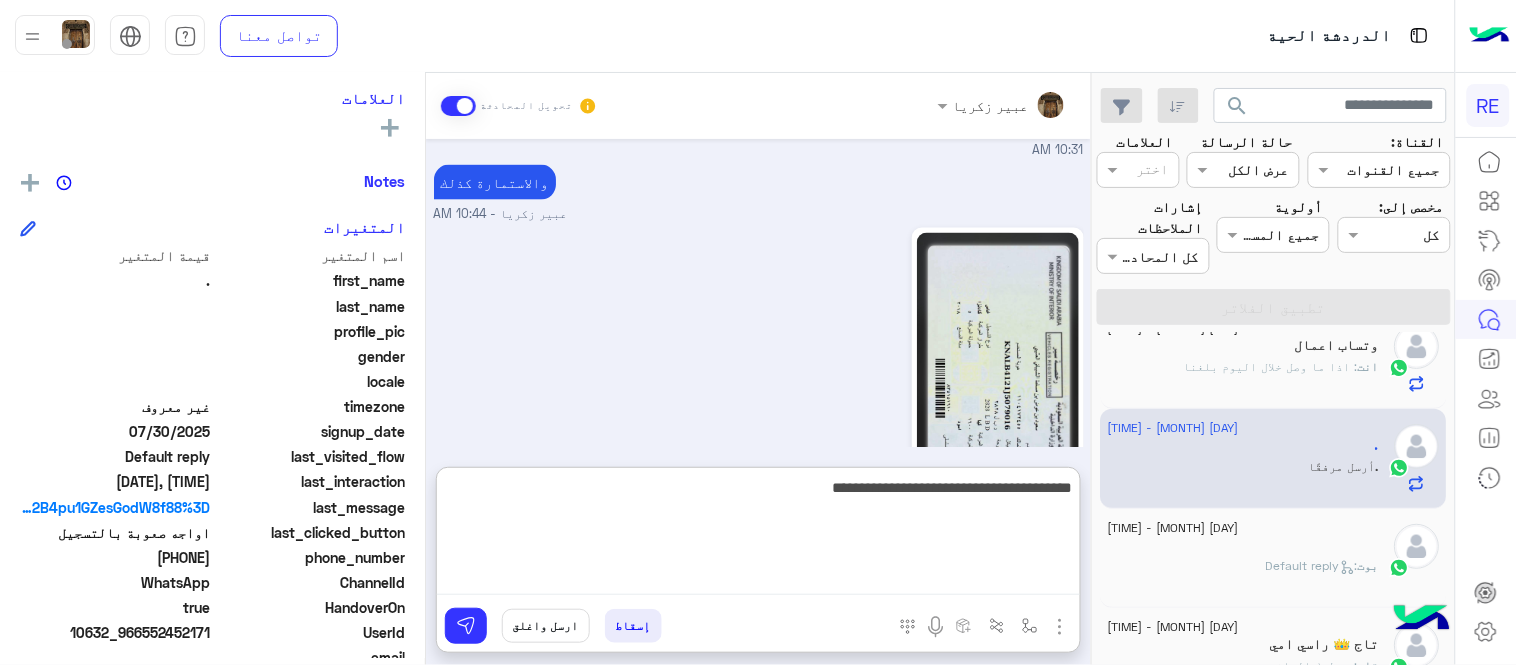type on "**********" 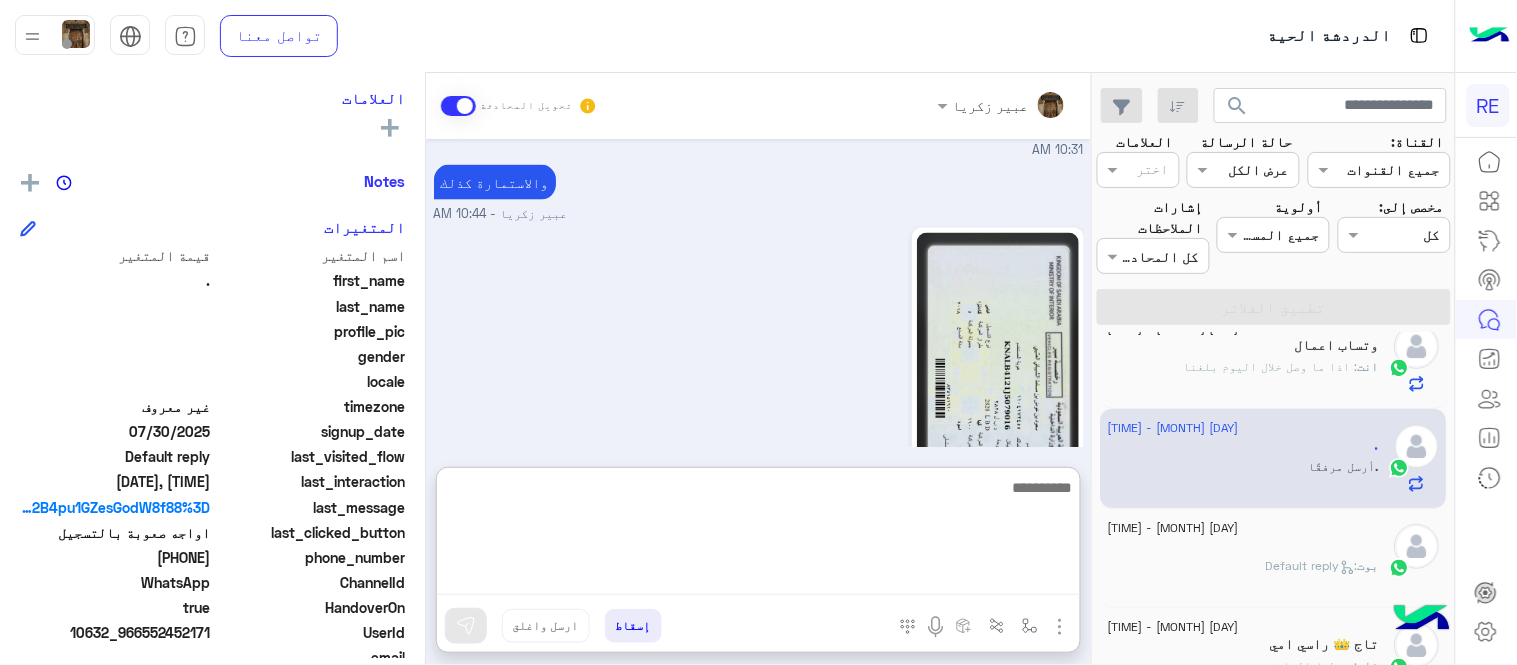 scroll, scrollTop: 918, scrollLeft: 0, axis: vertical 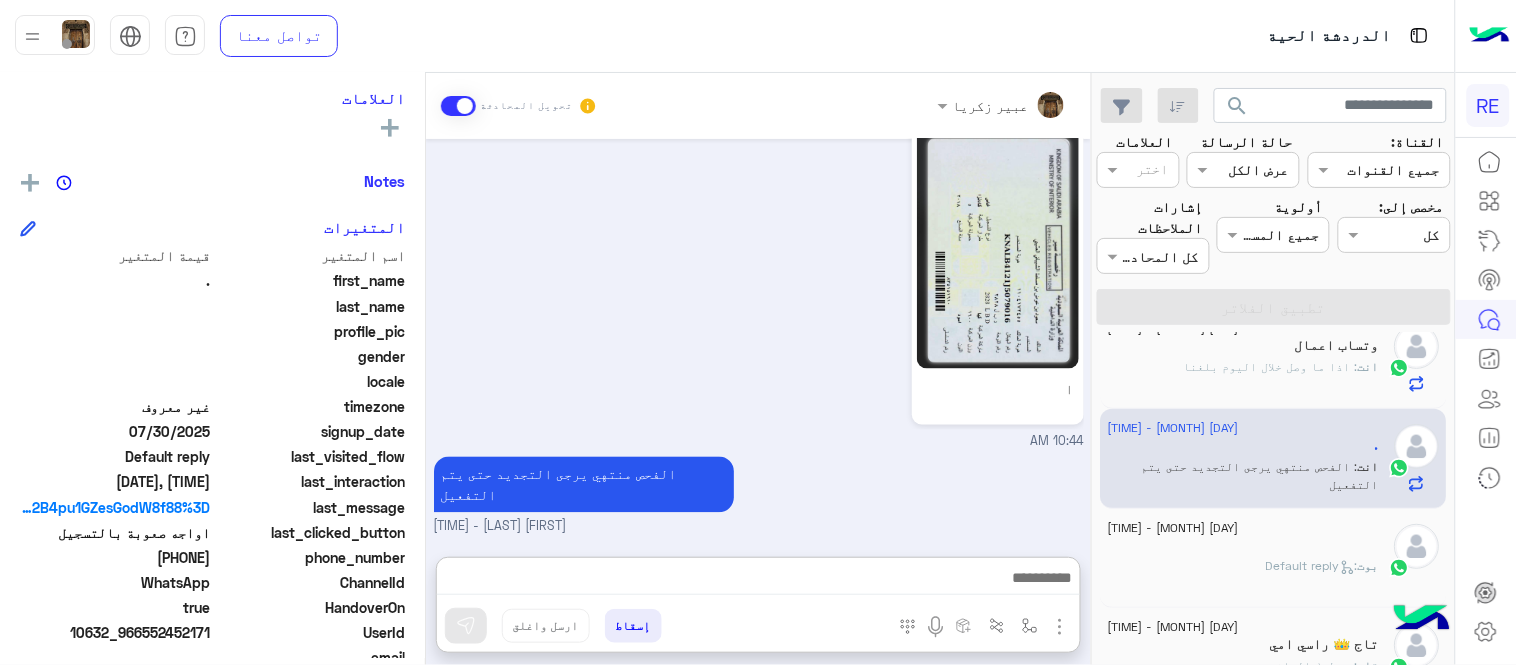 click on "عبير زكريا تحويل المحادثة     [DATE]  سعدنا بتواصلك، نأمل منك توضيح استفسارك أكثر    [TIME]  وعندي عشره بيدخلون بعد اذا فيه شغل وزباين وفلوس   [TIME]  تم إعادة توجيه المحادثة. للعودة إلي الرد الالي، أنقر الزر الموجود بالأسفل  عودة الى البوت     [TIME]   تم تعيين المحادثة إلى Zahraa Alfadhl   [TIME]       .  طلب التحدث إلى مسؤول بشري   [TIME]      احتاج صورة الرخصة بشكل واضح  عبير زكريا -  [TIME]   عبير زكريا انضم إلى المحادثة   [TIME]        [TIME]  والاستمارة كذلك  عبير زكريا -  [TIME]   ا    [TIME]  الفحص منتهي يرجى التجديد حتى يتم التفعيل  عبير زكريا -  [TIME]  أدخل اسم مجموعة الرسائل  إسقاط   ارسل واغلق" at bounding box center [758, 373] 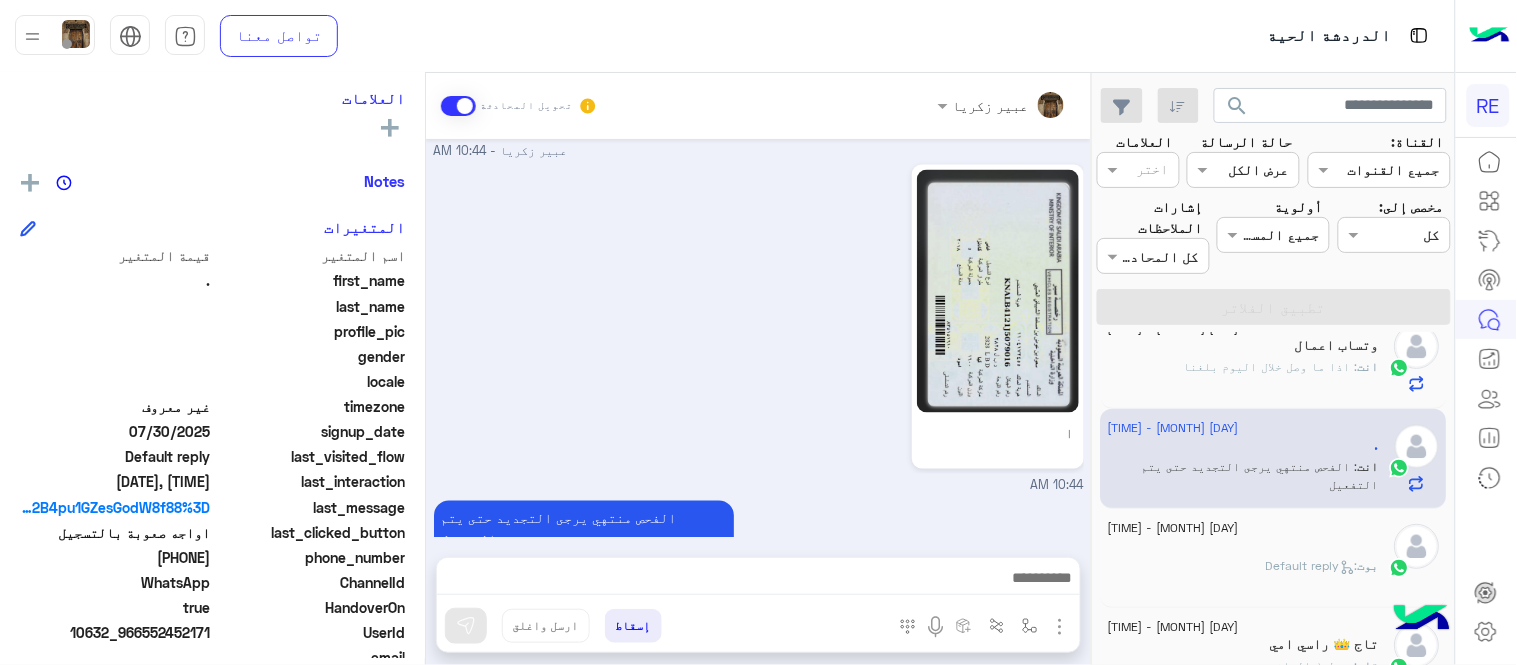 scroll, scrollTop: 0, scrollLeft: 0, axis: both 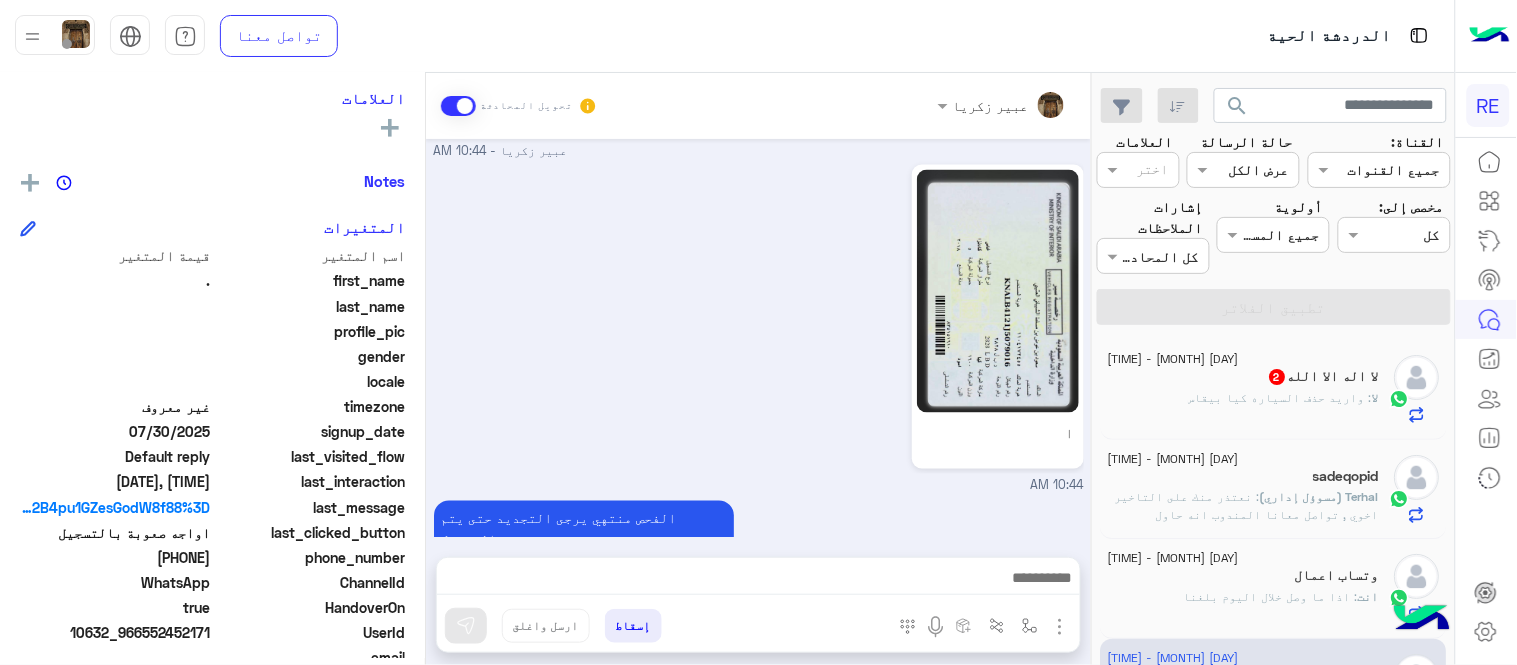 click on "لا : واريد حذف السياره كيا بيقاس" 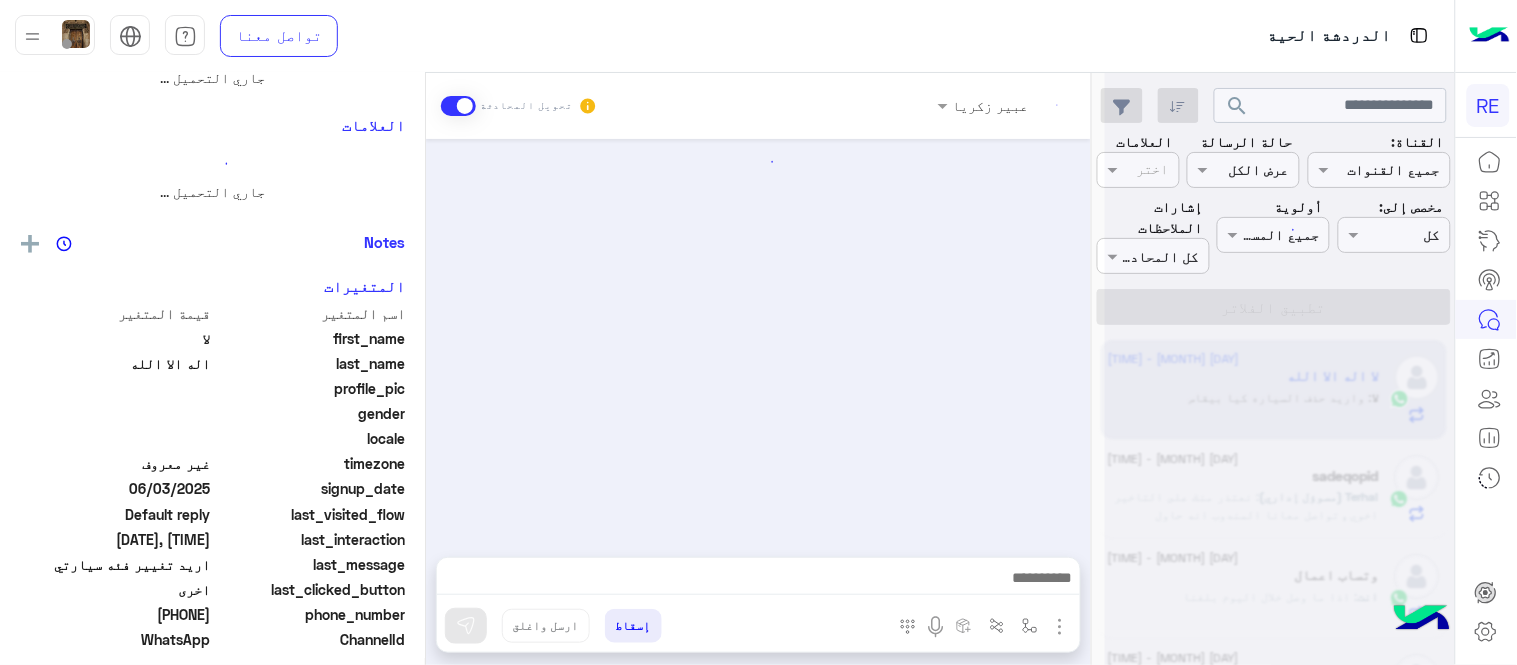 scroll, scrollTop: 0, scrollLeft: 0, axis: both 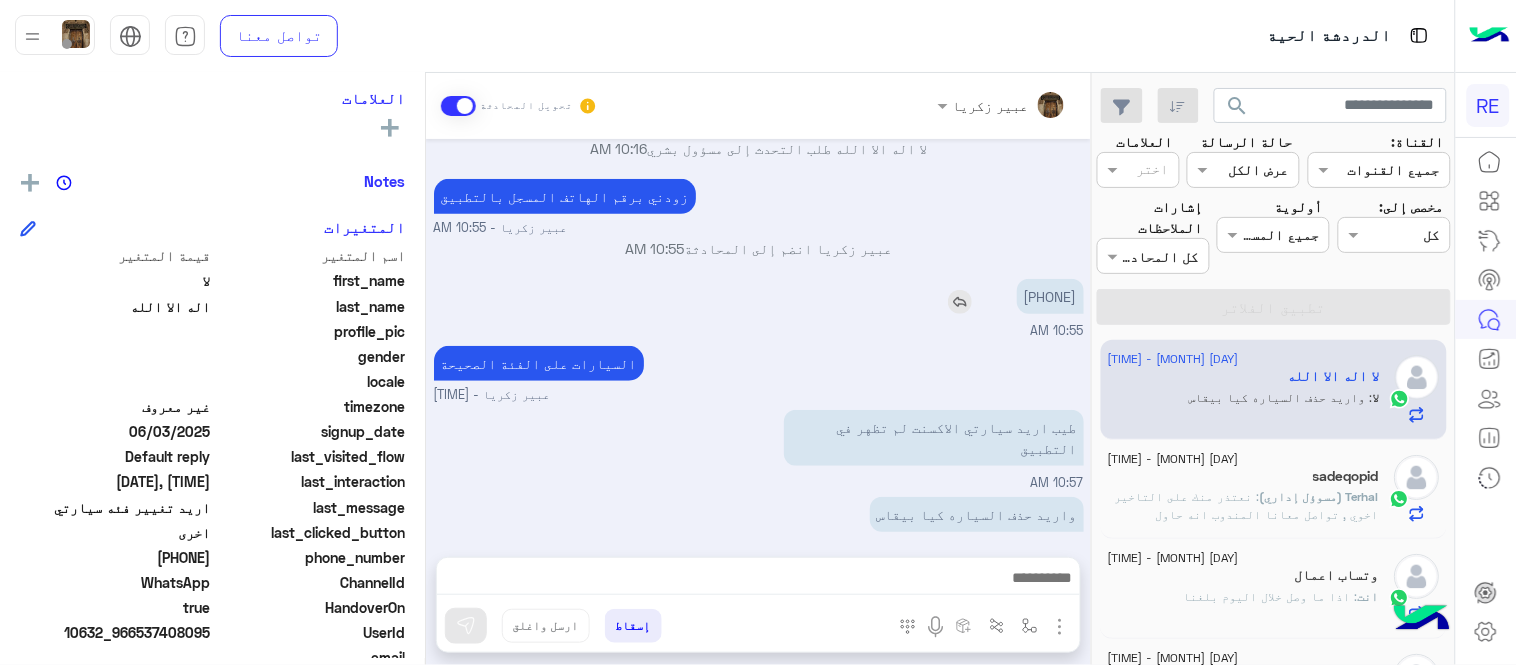 click on "[PHONE]" at bounding box center [1050, 296] 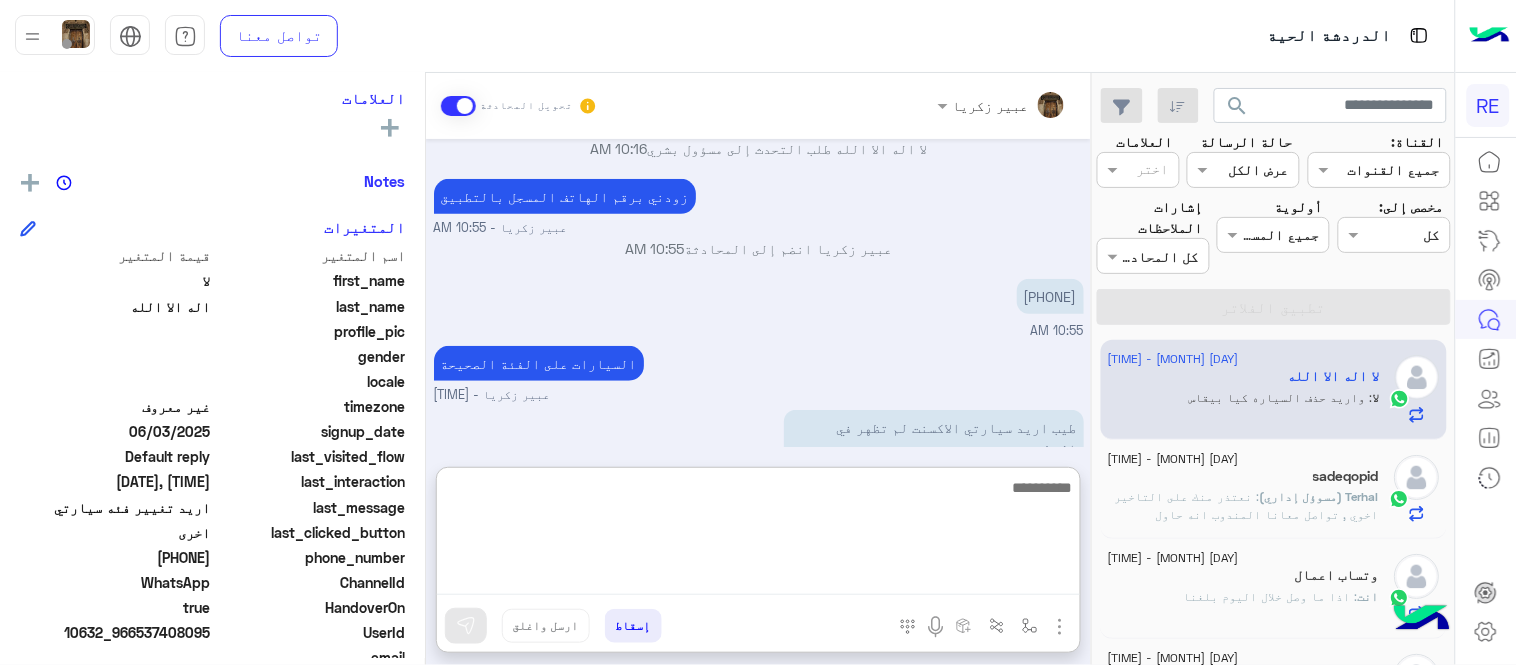click at bounding box center (758, 535) 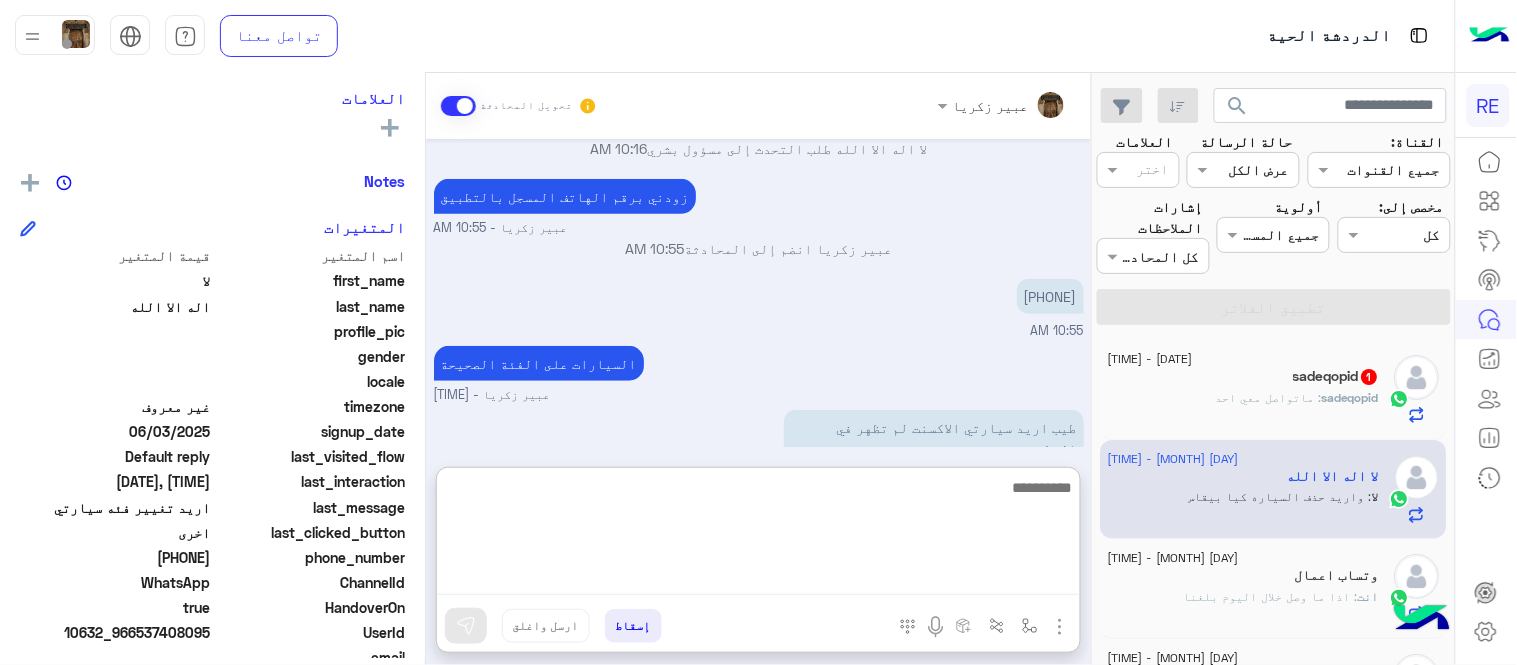 click at bounding box center [758, 535] 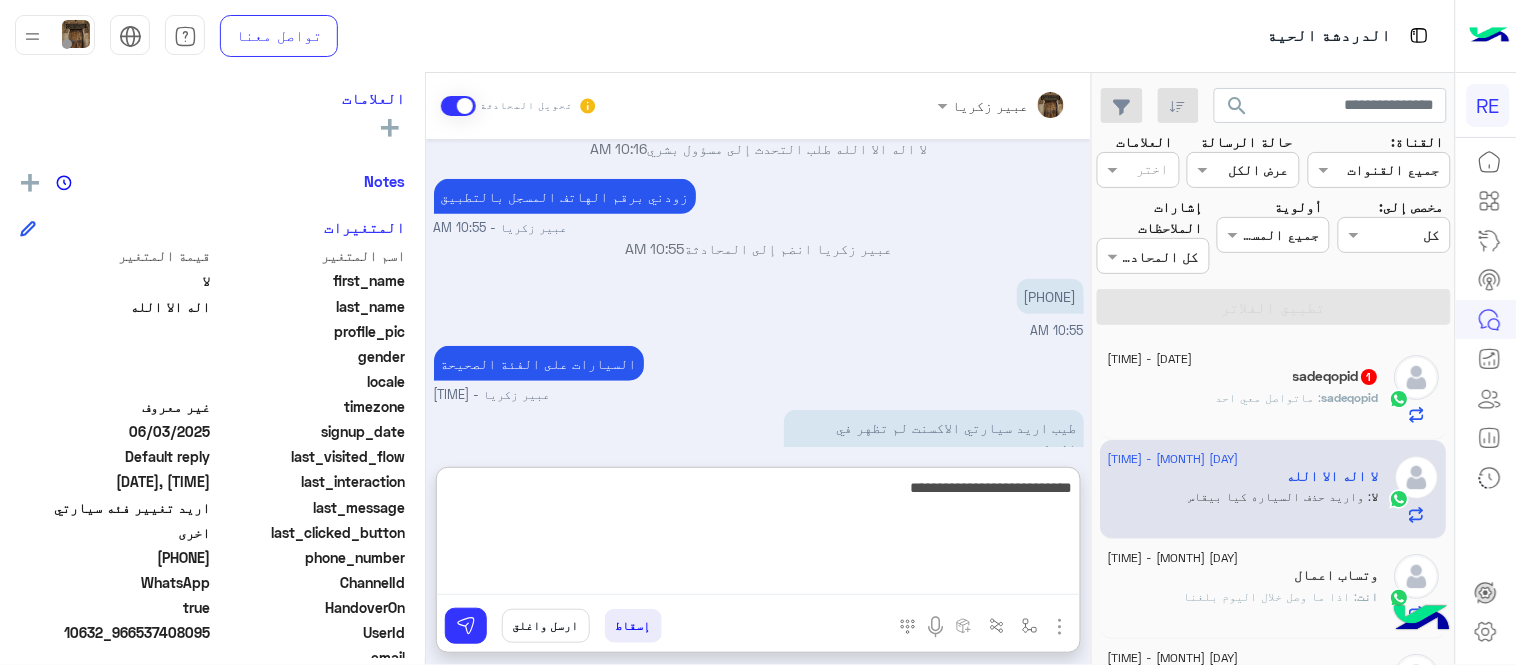 type on "**********" 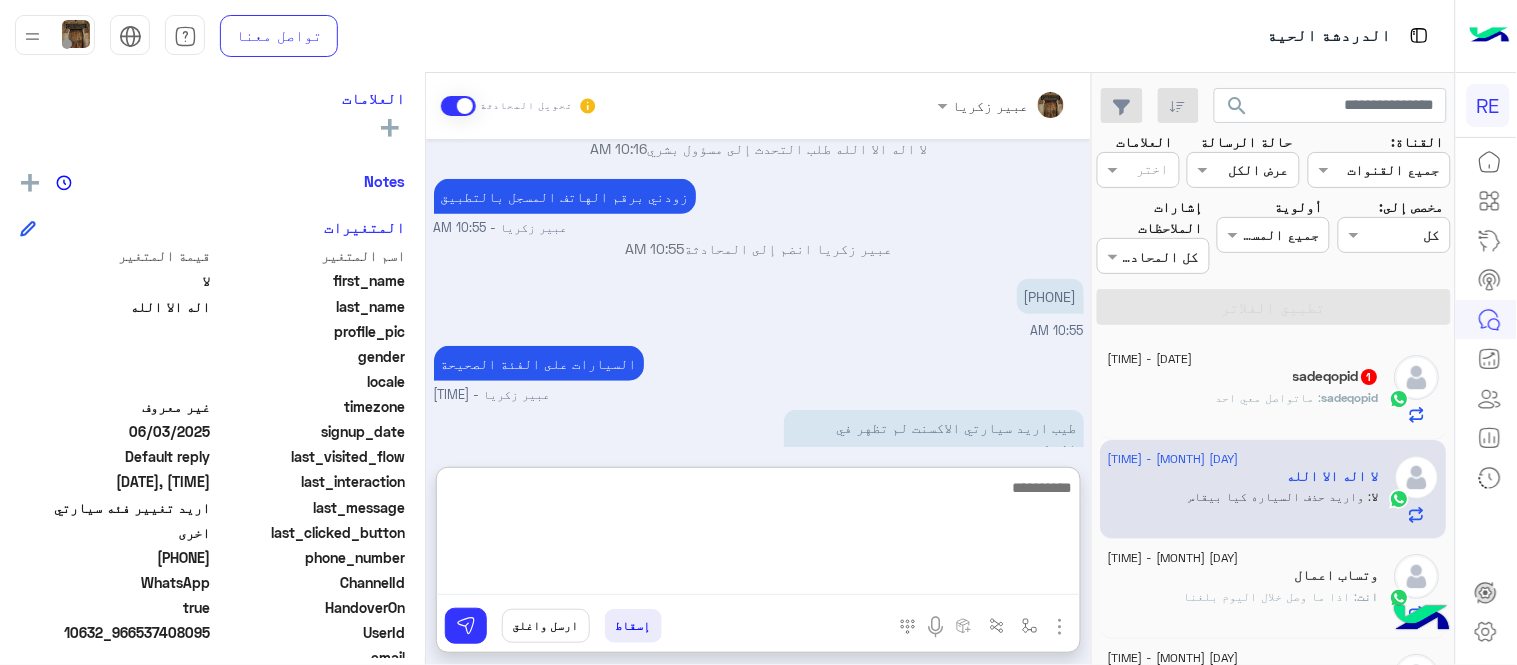 scroll, scrollTop: 414, scrollLeft: 0, axis: vertical 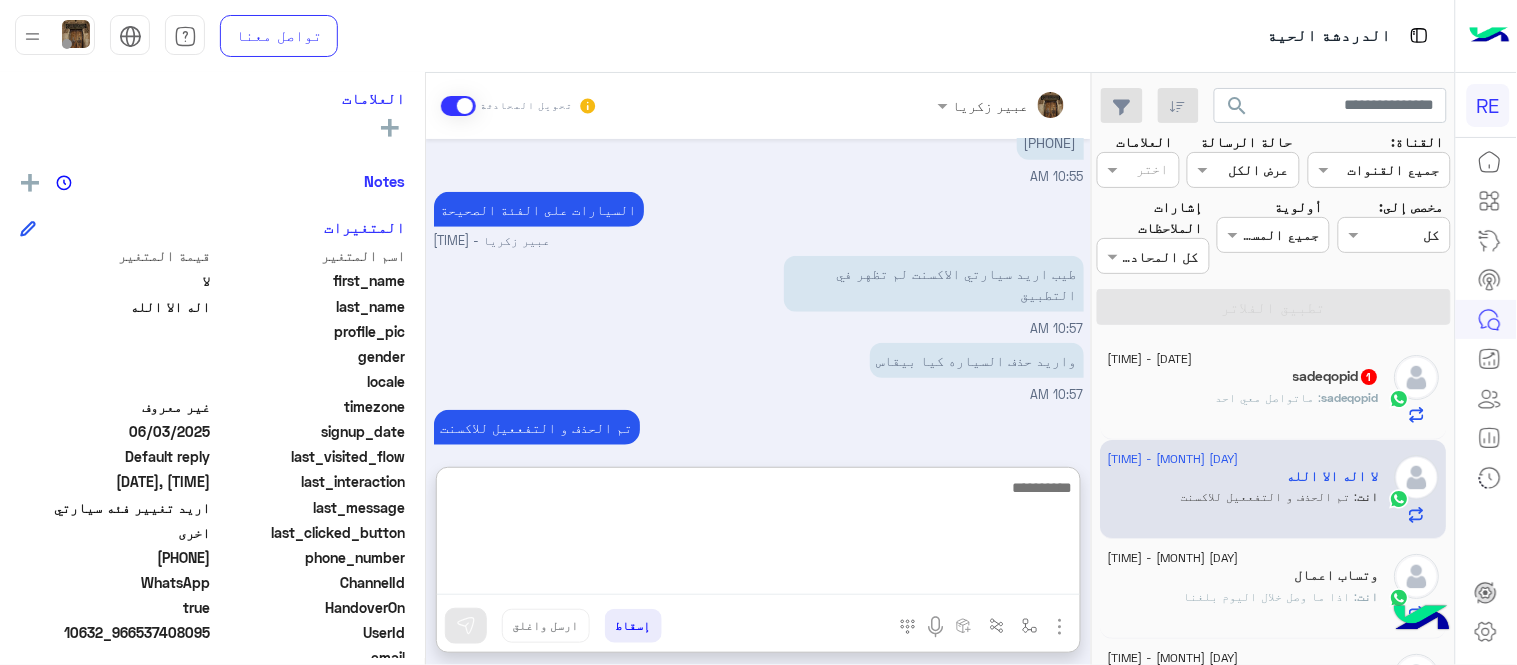 click at bounding box center (758, 535) 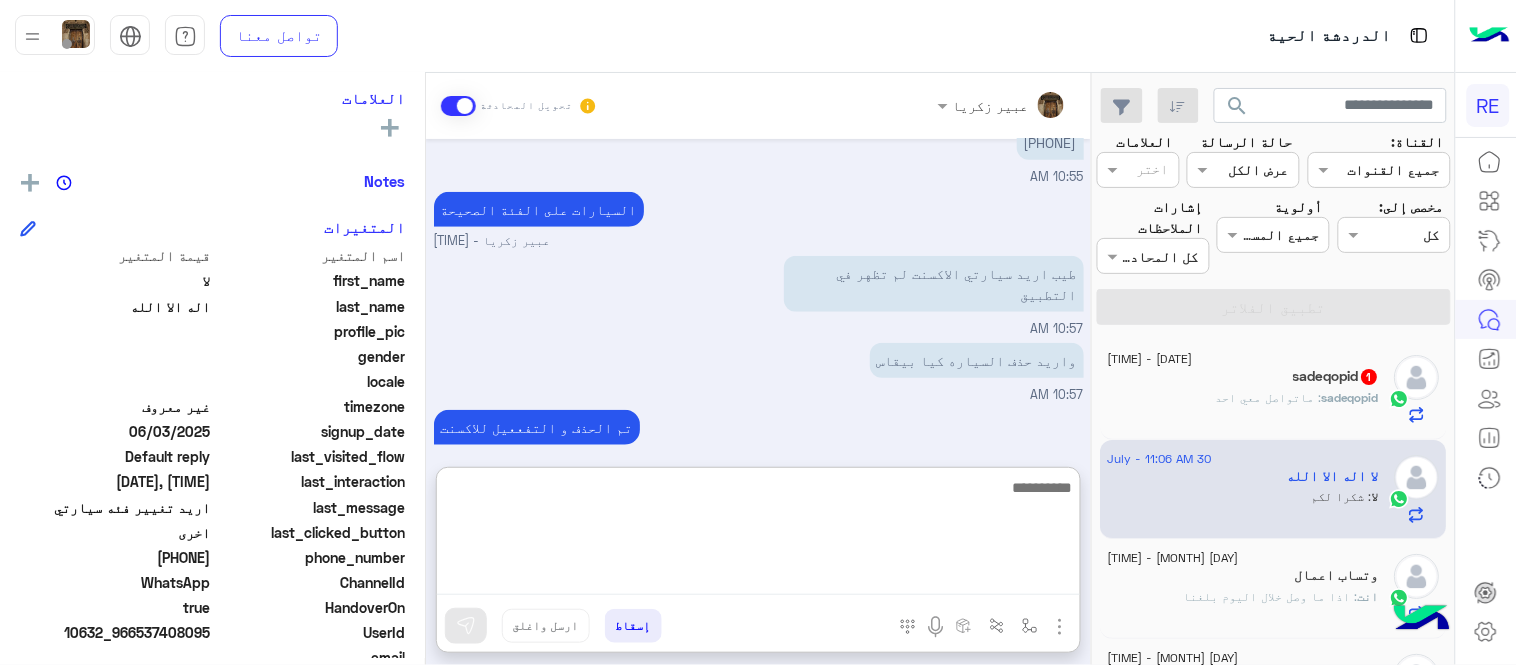 scroll, scrollTop: 480, scrollLeft: 0, axis: vertical 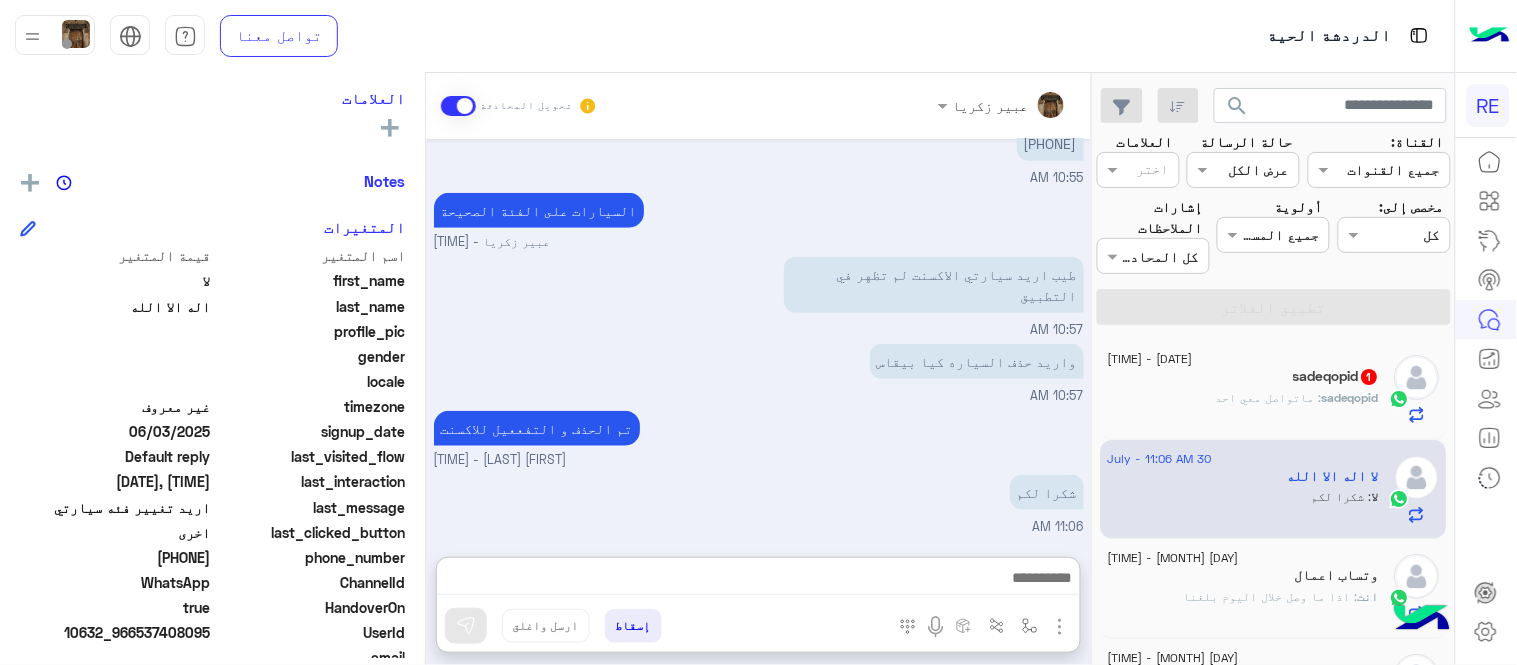 click on "[DATE]  اريد تغيير فئه سيارتي   [TIME]  تم إعادة توجيه المحادثة. للعودة إلي الرد الالي، أنقر الزر الموجود بالأسفل  عودة الى البوت     [TIME]   لا اله الا الله طلب التحدث إلى مسؤول بشري   [TIME]       تم تعيين المحادثة إلى [PERSON]   [TIME]      زودني برقم الهاتف المسجل بالتطبيق  [FIRST] [LAST] -  [TIME]   [FIRST] [LAST] انضم إلى المحادثة   [TIME]        [TIME]  والاستمارة كذلك  ." at bounding box center (758, 338) 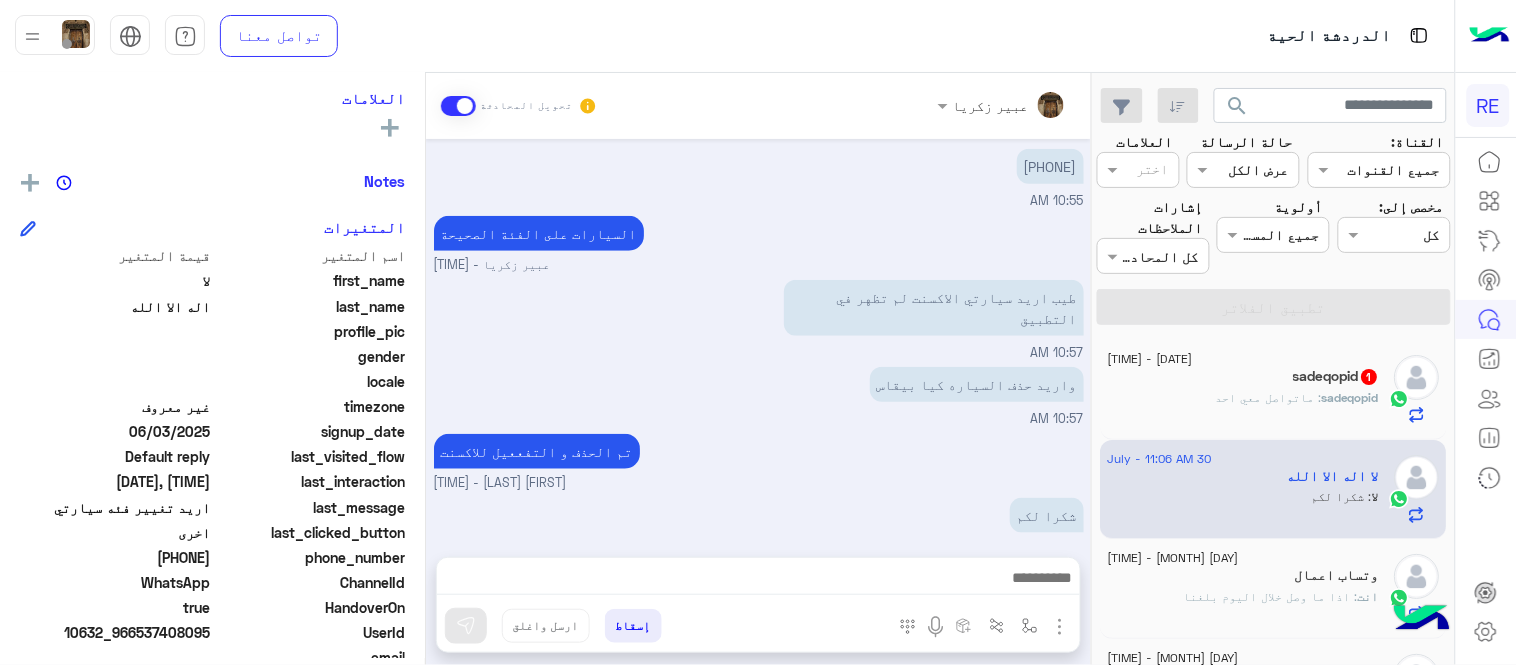 scroll, scrollTop: 390, scrollLeft: 0, axis: vertical 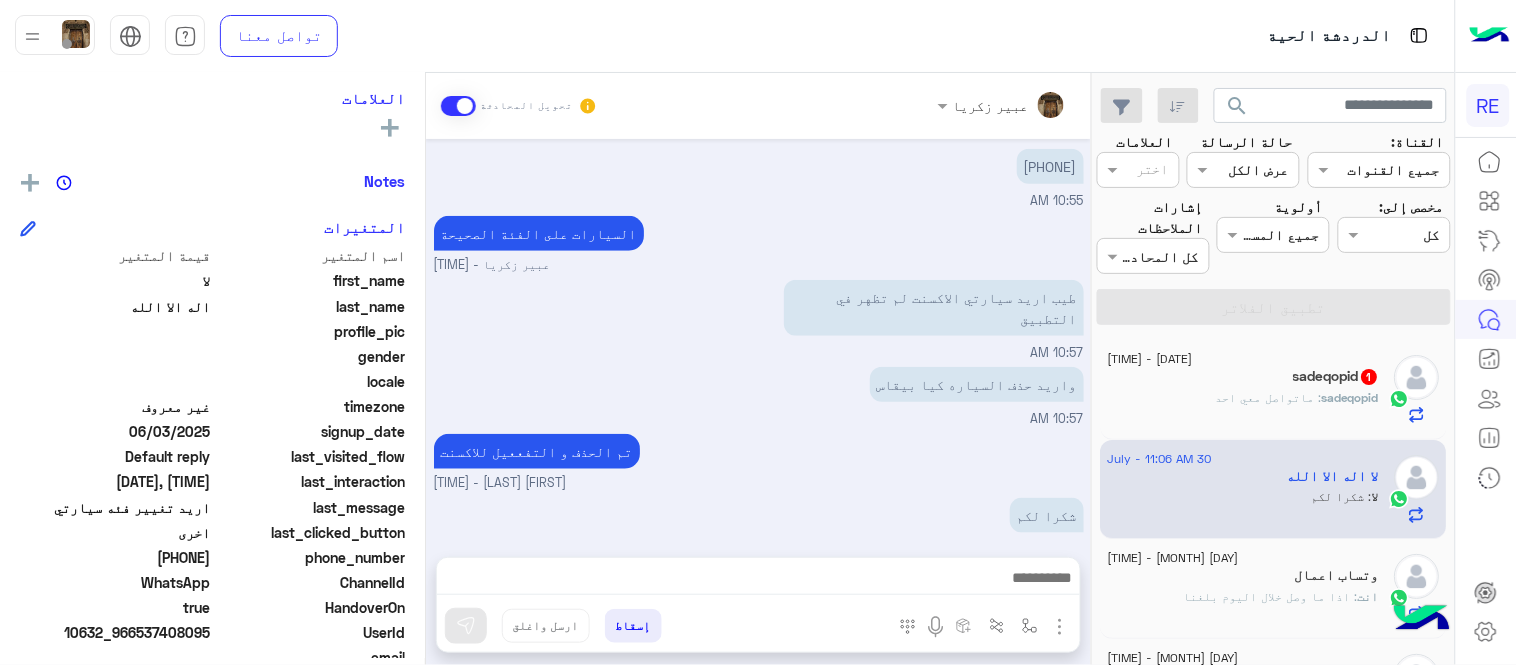 click on "تم الحذف و التفععيل للاكسنت  [FIRST] [LAST] -  11:01 AM" at bounding box center (759, 461) 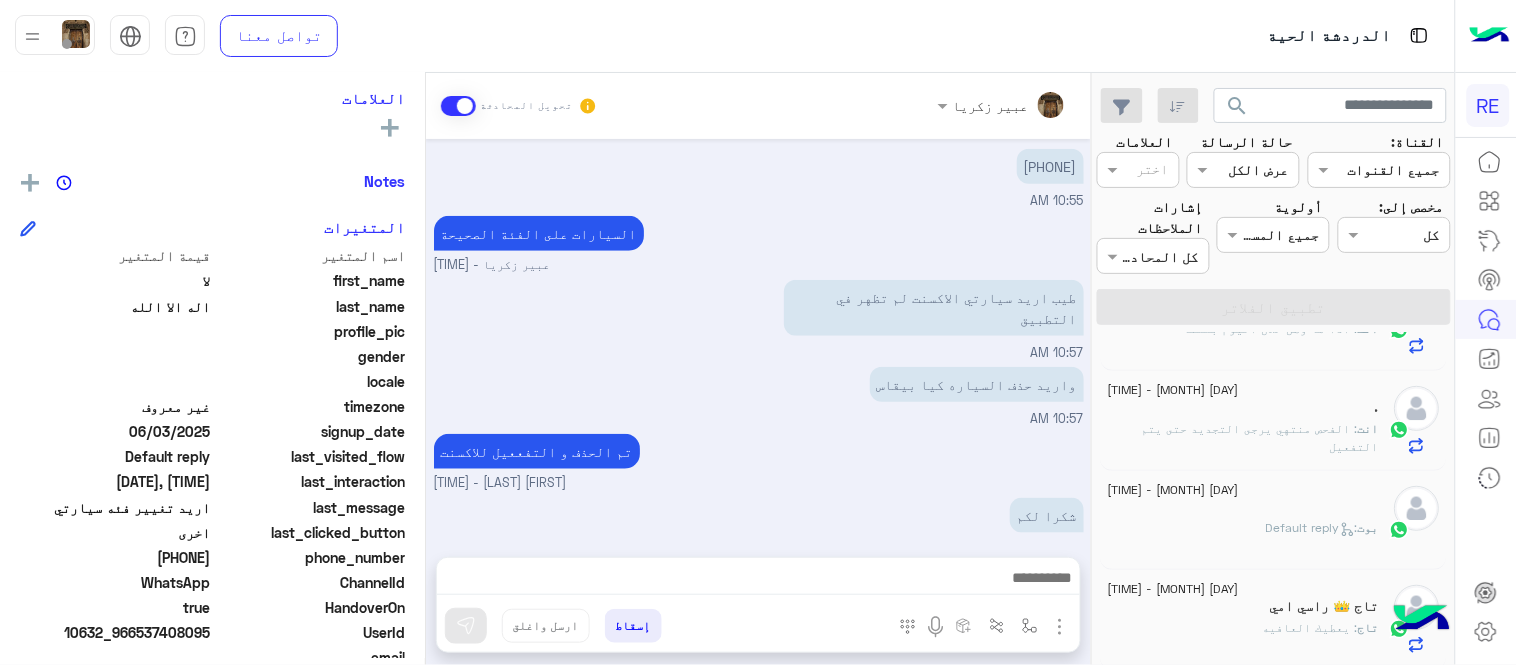 scroll, scrollTop: 0, scrollLeft: 0, axis: both 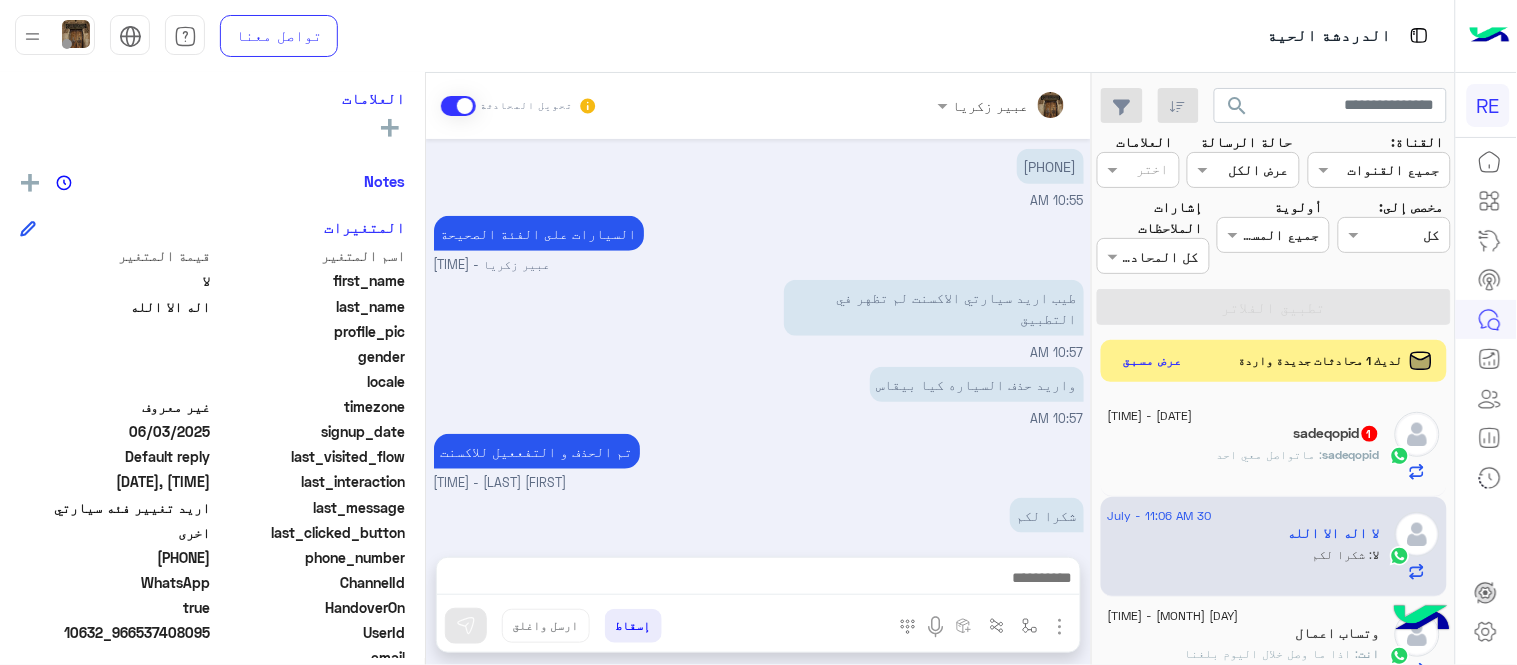 click on "عرض مسبق" 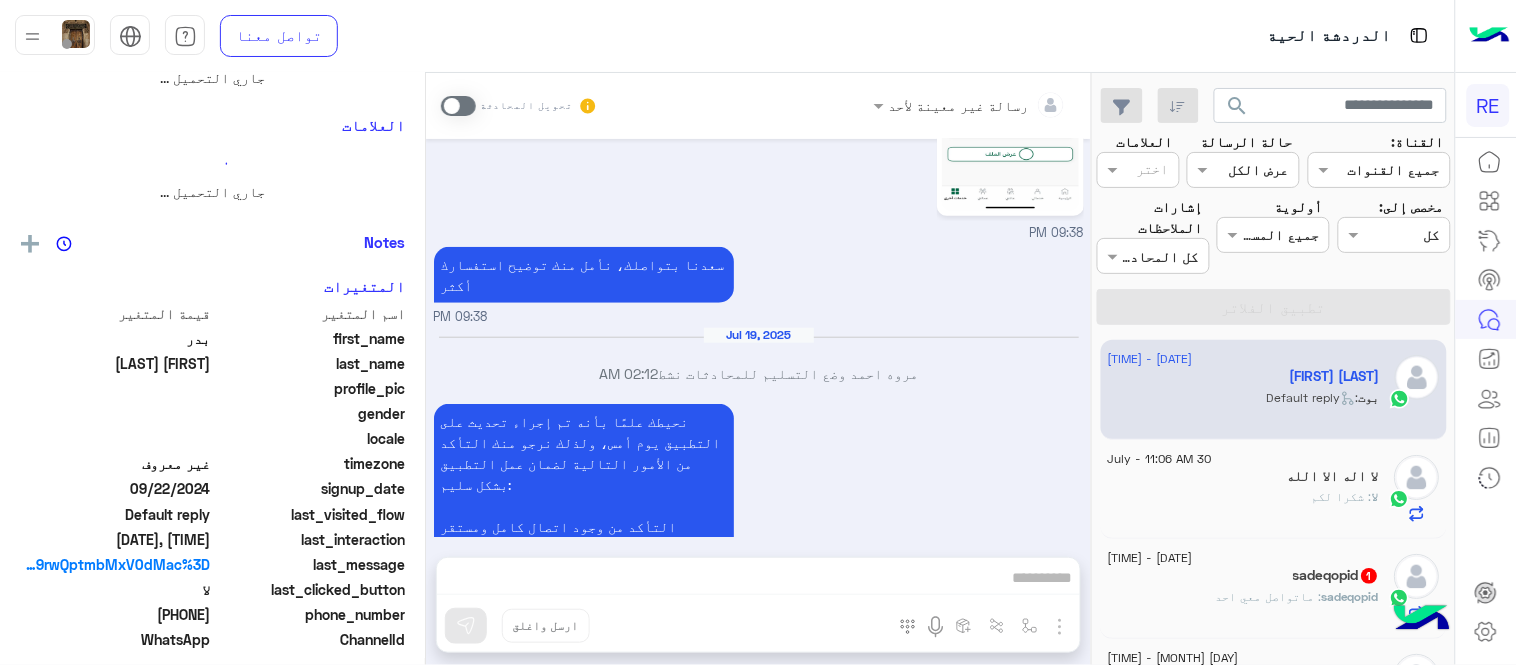 scroll, scrollTop: 0, scrollLeft: 0, axis: both 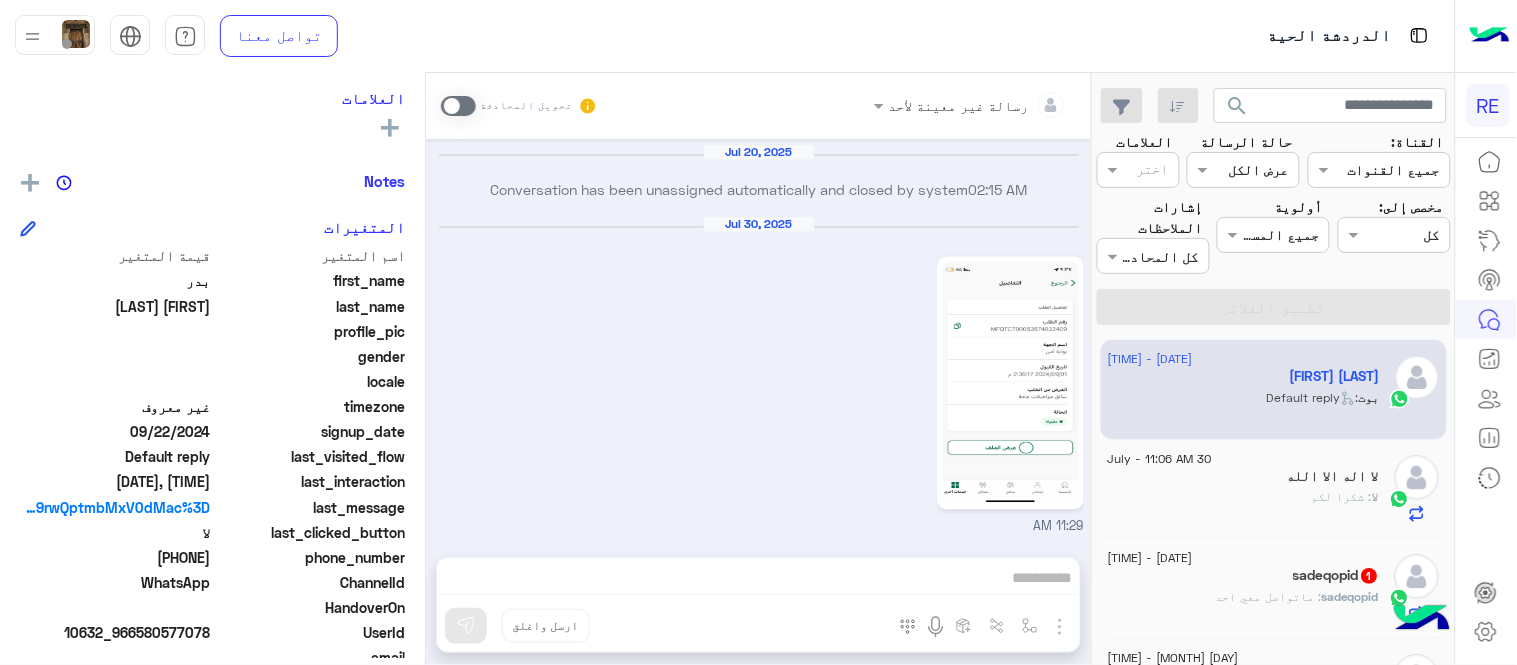 click 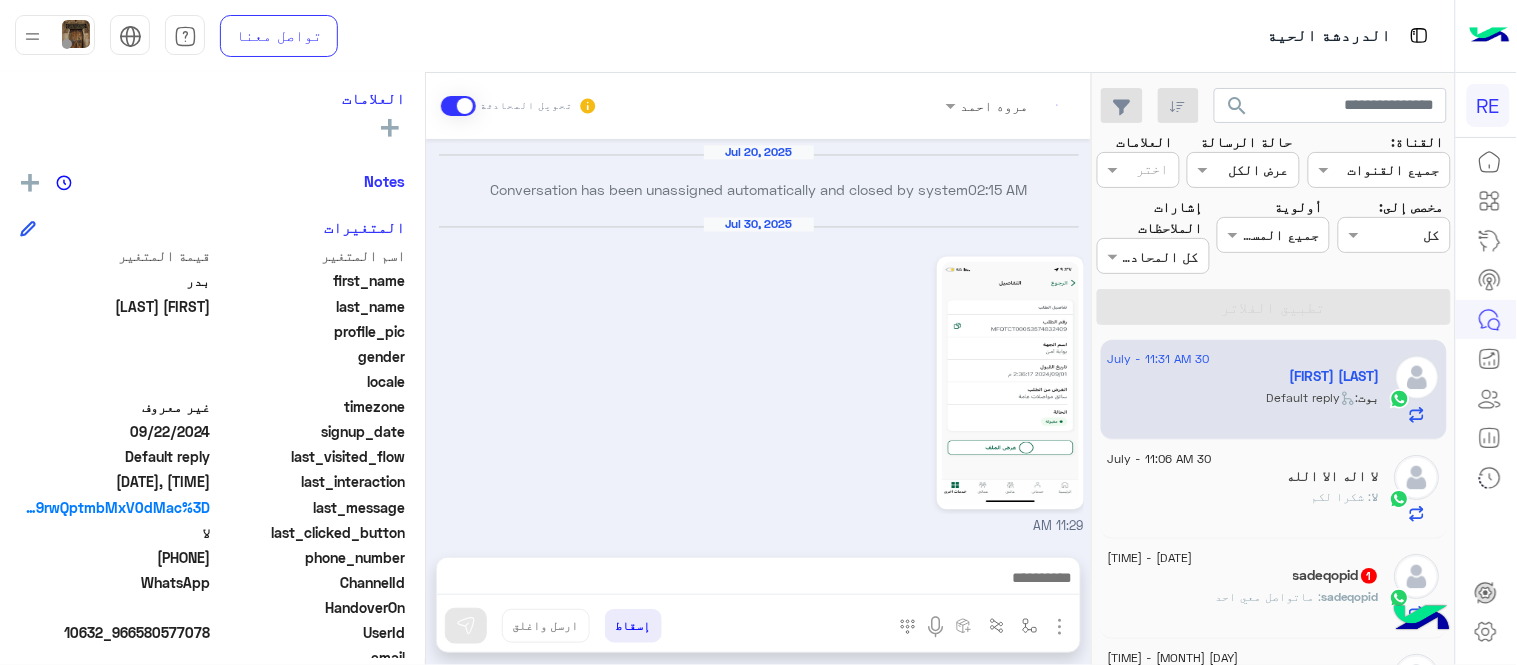 scroll, scrollTop: 1516, scrollLeft: 0, axis: vertical 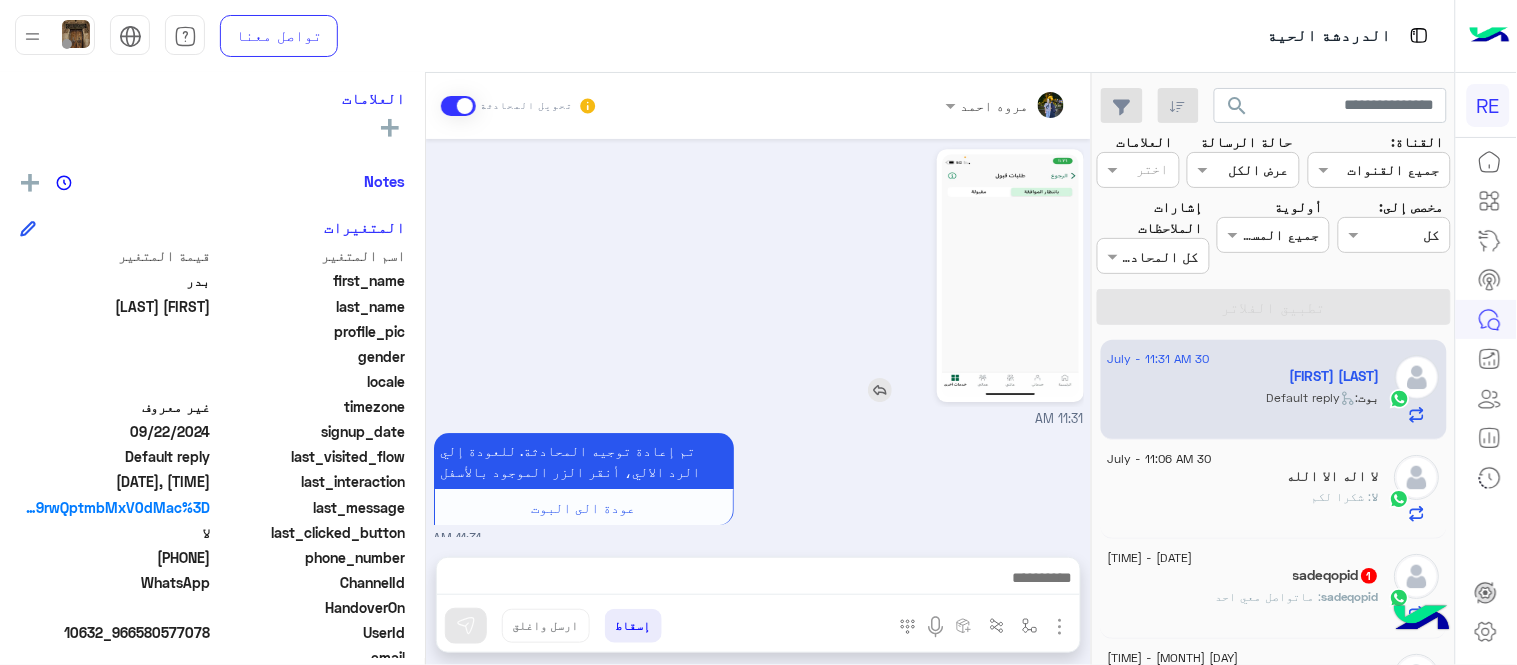 click 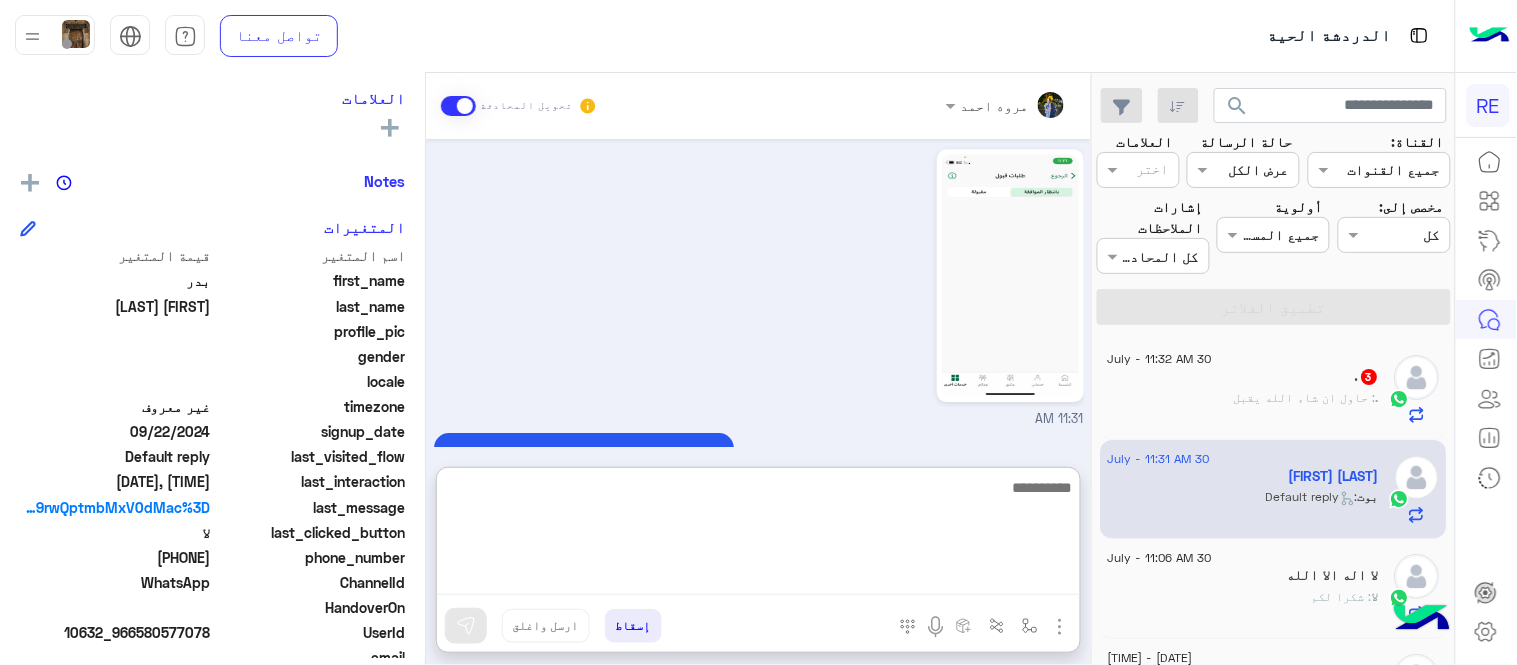 click at bounding box center (758, 535) 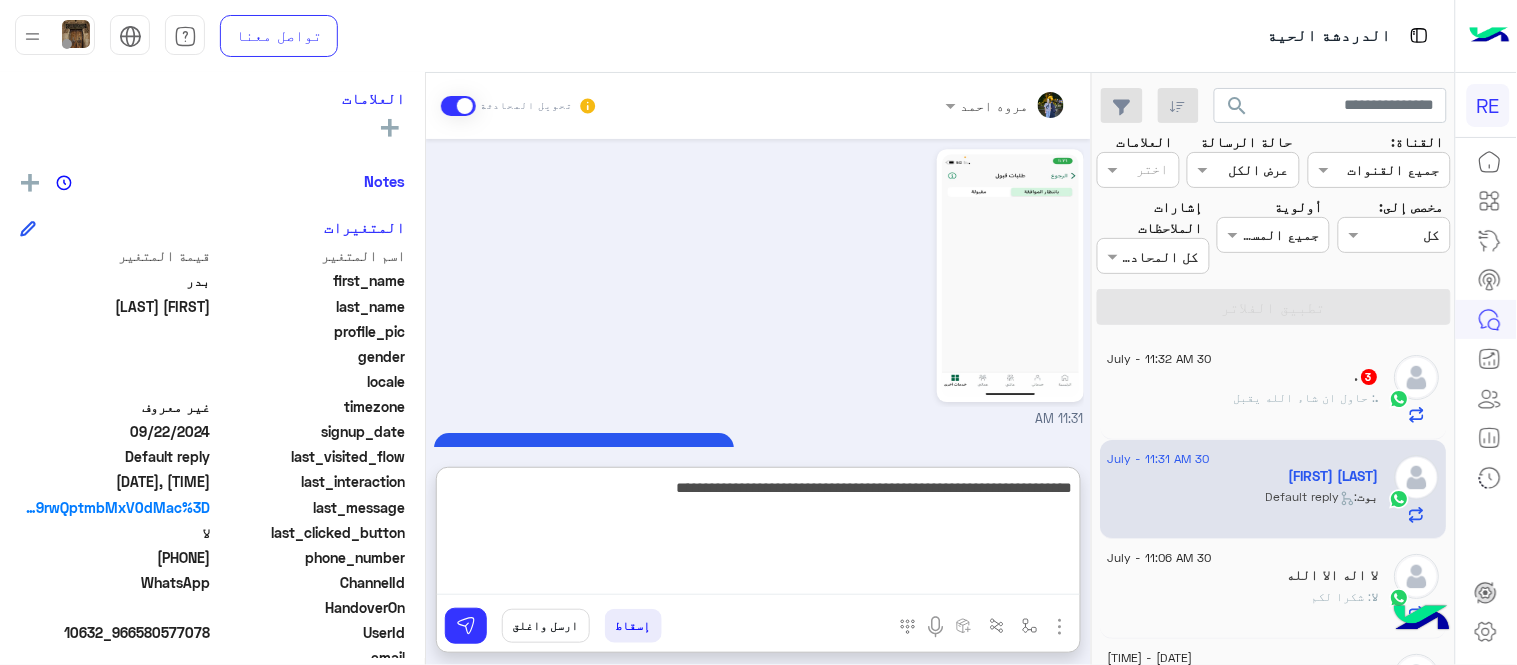 type on "**********" 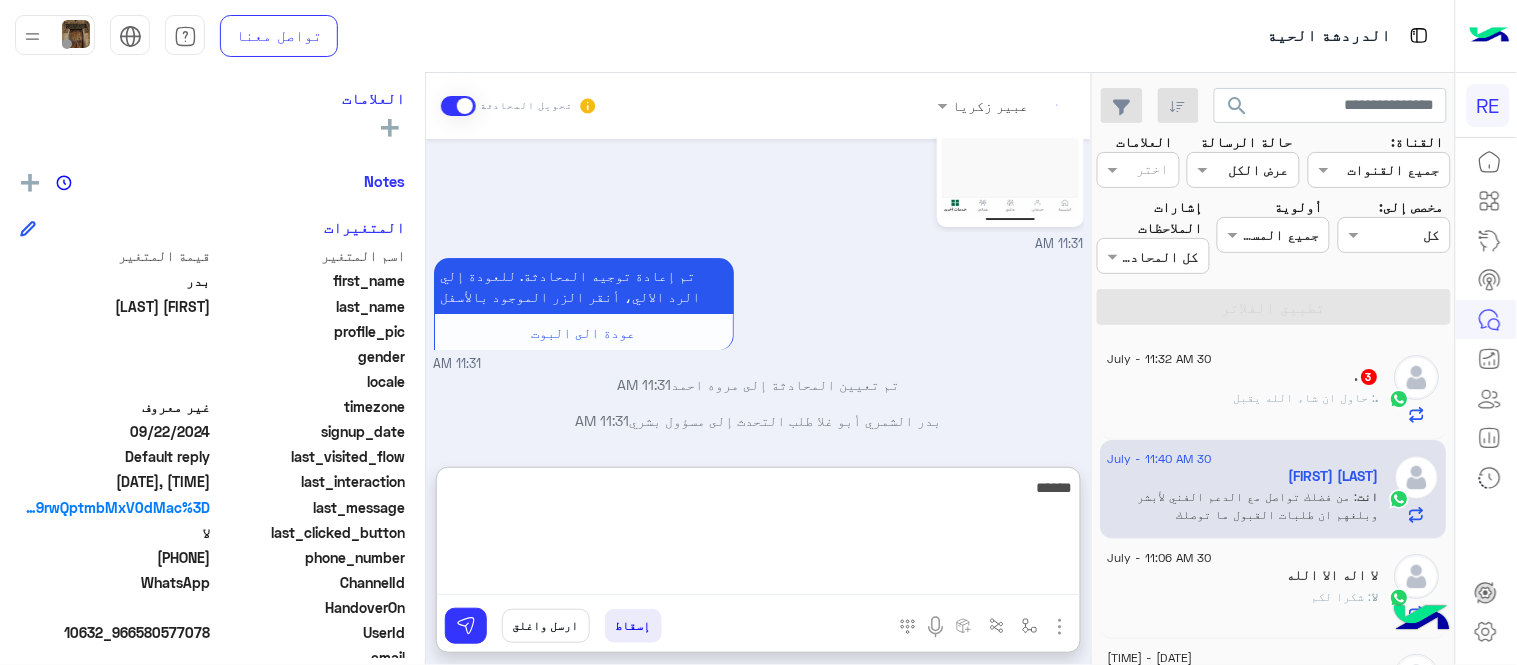scroll, scrollTop: 1727, scrollLeft: 0, axis: vertical 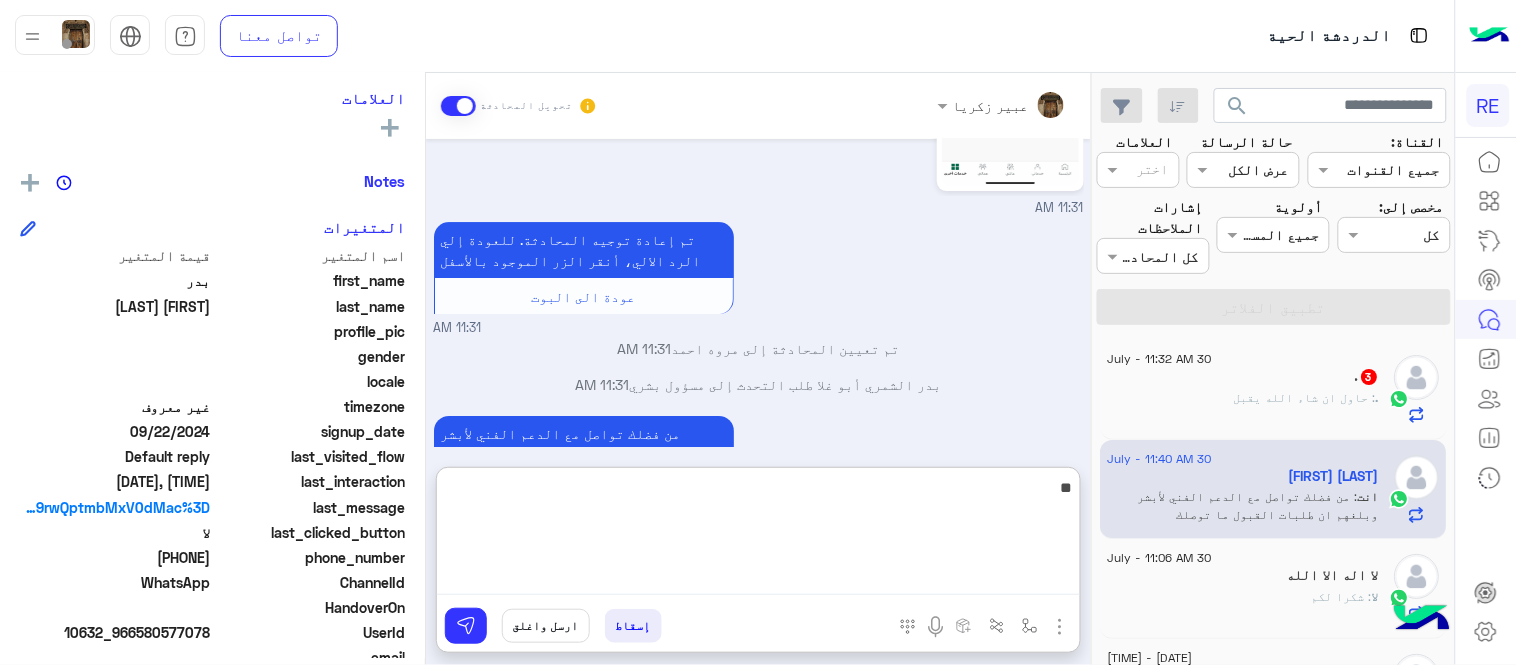 type on "*" 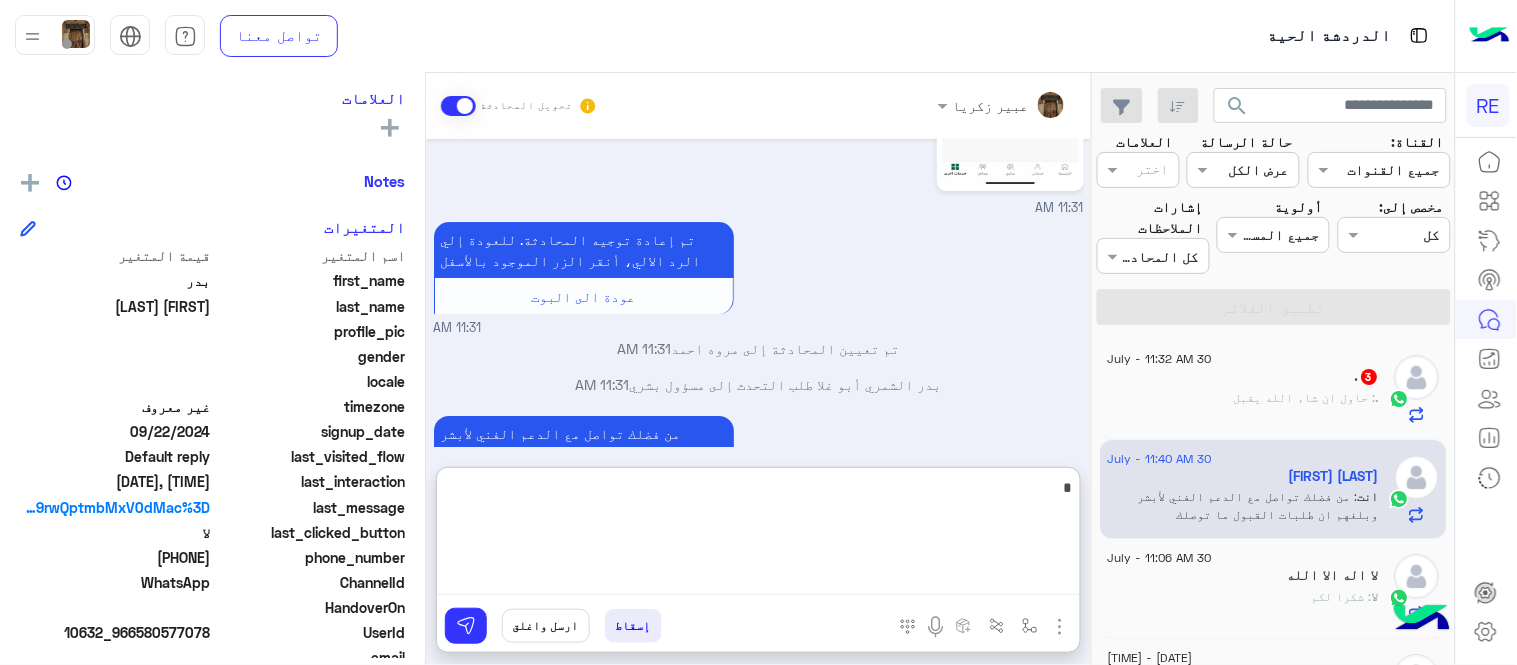 type 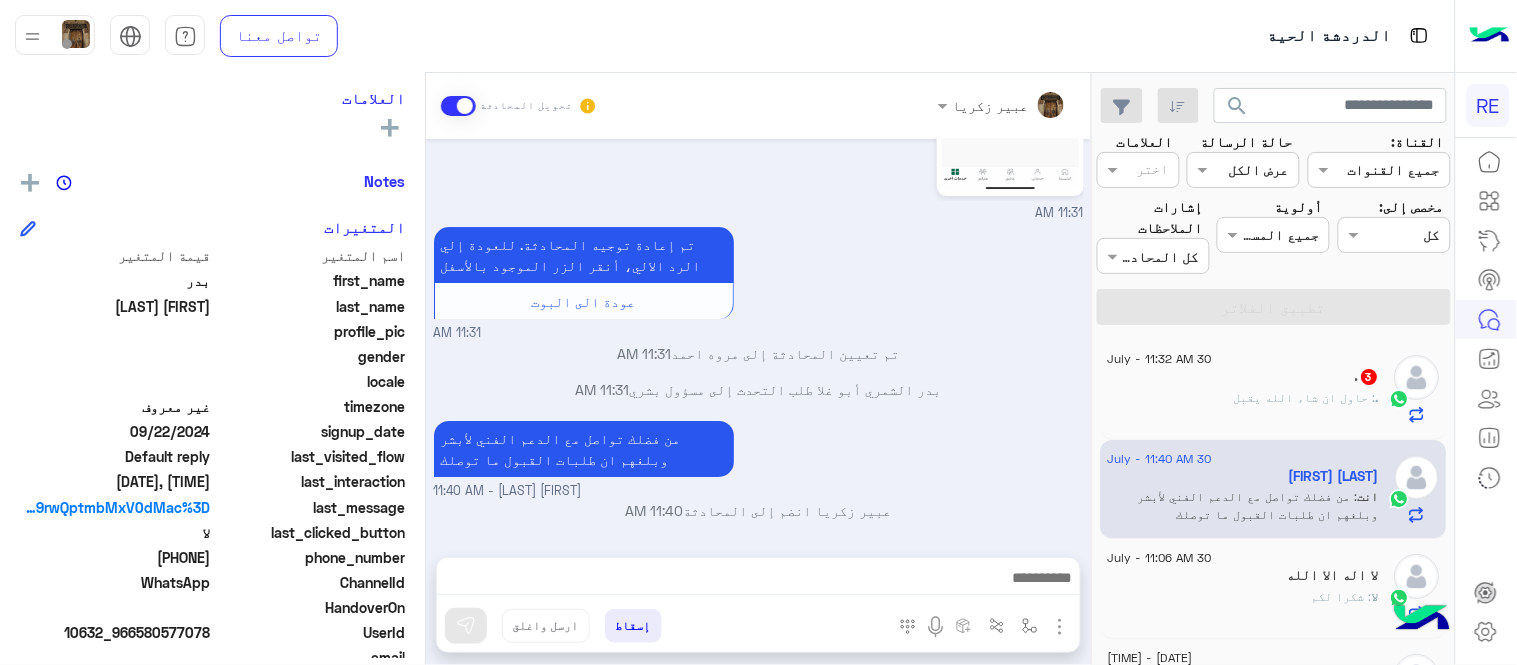 click on "Sep 22, 2024  شكراً   01:52 PM   Sep 23, 2024   Conversation has been unassigned automatically and closed by system   01:55 PM       Jul 18, 2025    09:38 PM  سعدنا بتواصلك، نأمل منك توضيح استفسارك أكثر    09:38 PM   Jul 19, 2025   [AGENT_NAME] وضع التسليم للمحادثات نشط   02:12 AM      نحيطك علمًا بأنه تم إجراء تحديث على التطبيق يوم أمس، ولذلك نرجو منك التأكد من الأمور التالية لضمان عمل التطبيق بشكل سليم: التأكد من وجود اتصال كامل ومستقر بالإنترنت. حذف التطبيق من جهازك بشكل كامل. إعادة تثبيت التطبيق من المتجر. في حال استمرار أي مشكلة، نرجو منك التواصل معنا مباشرة. شكرًا لتعاونك  [AGENT_NAME] -  02:12 AM   [AGENT_NAME] انضم إلى المحادثة   02:12 AM       Jul 20, 2025   02:15 AM" at bounding box center (758, 338) 